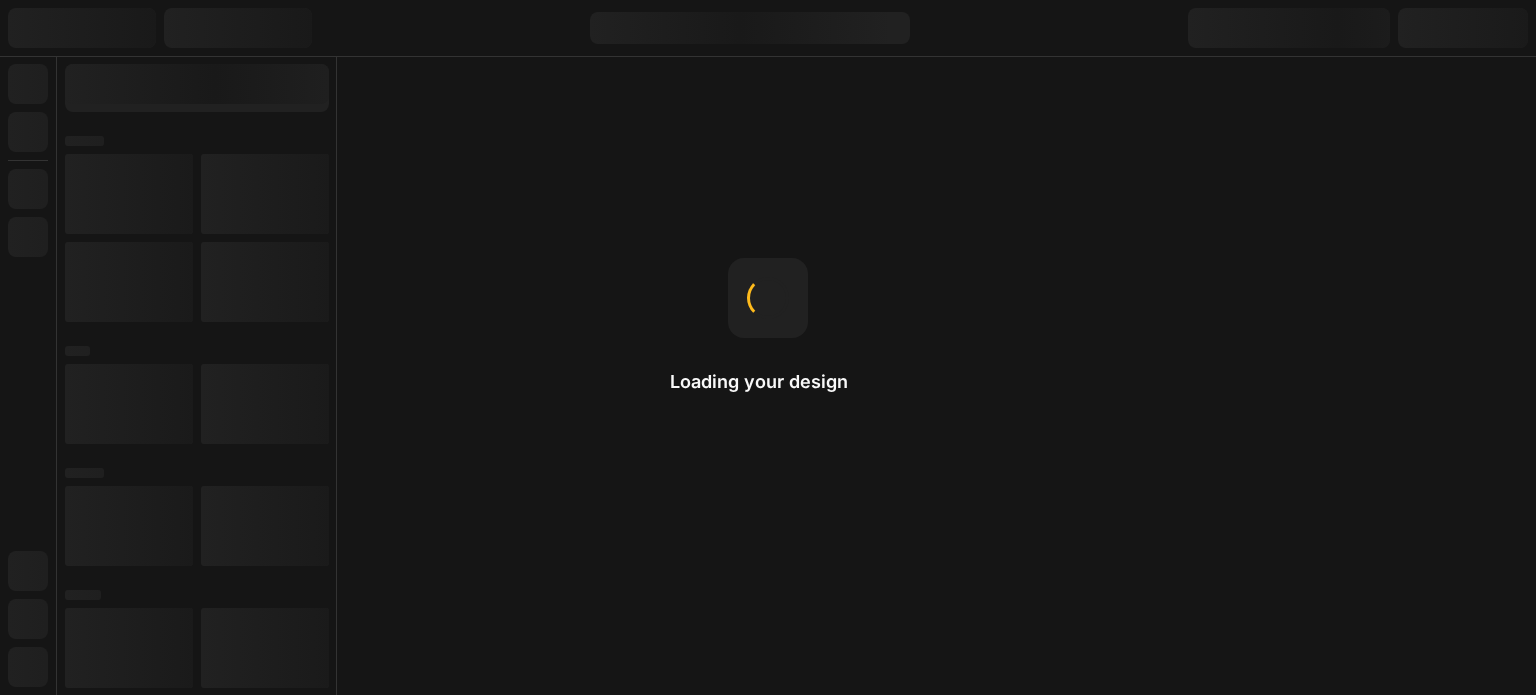 scroll, scrollTop: 0, scrollLeft: 0, axis: both 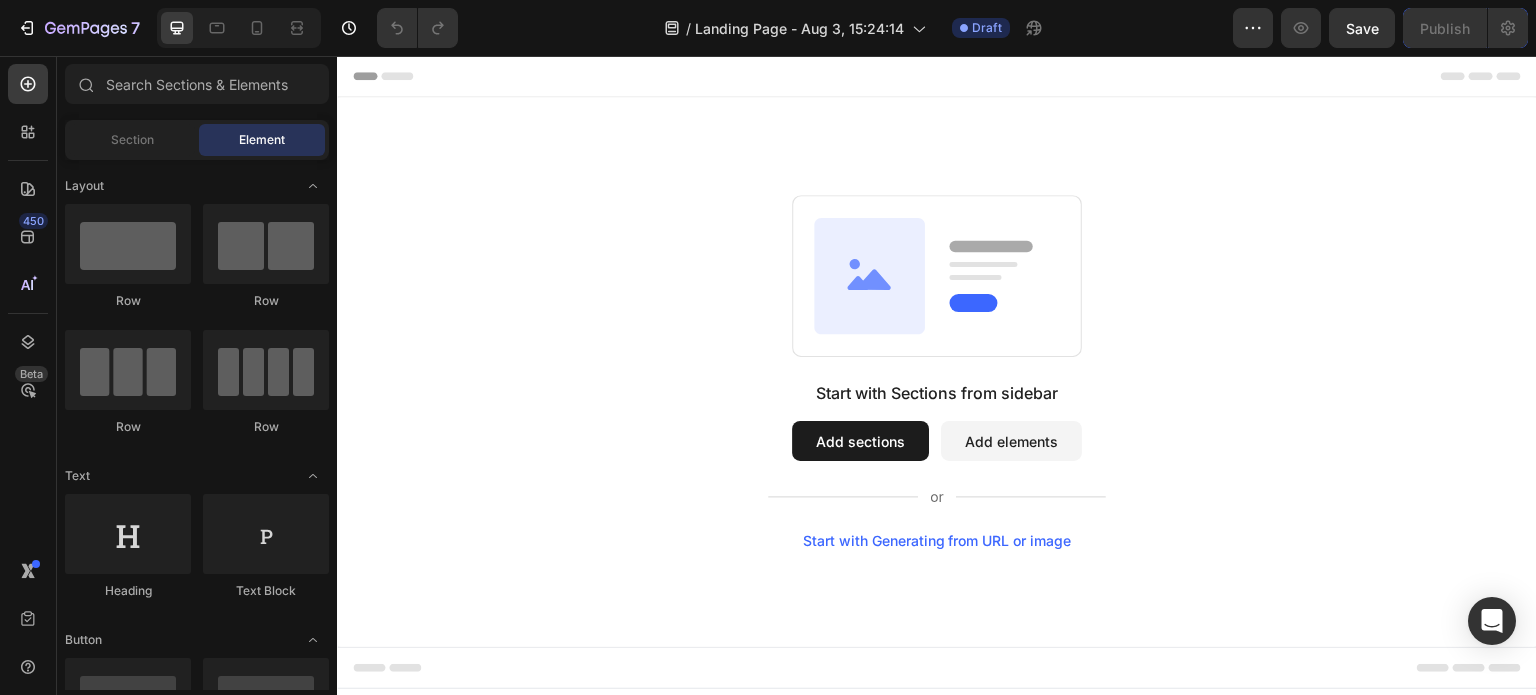 click on "Add sections" at bounding box center (860, 441) 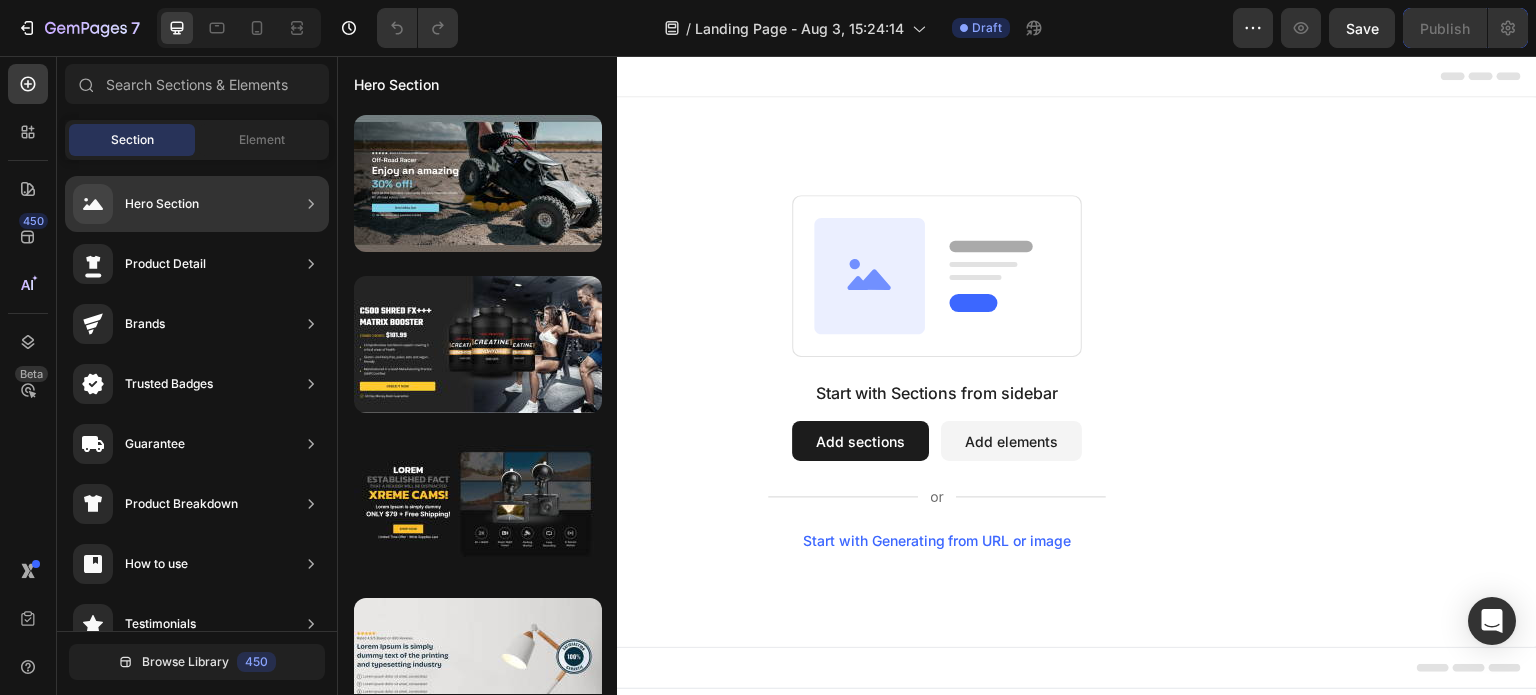 click on "Hero Section" at bounding box center (162, 204) 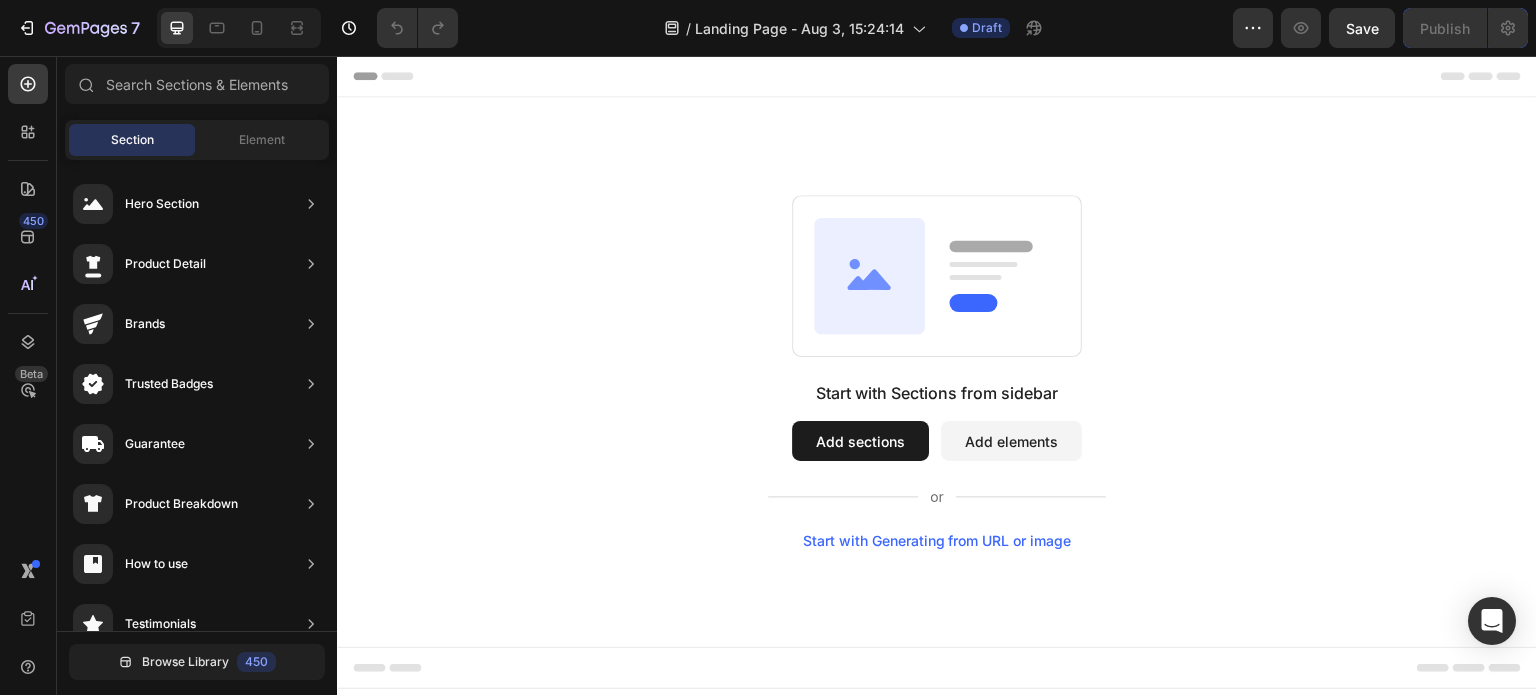 drag, startPoint x: 501, startPoint y: 255, endPoint x: 657, endPoint y: 210, distance: 162.3607 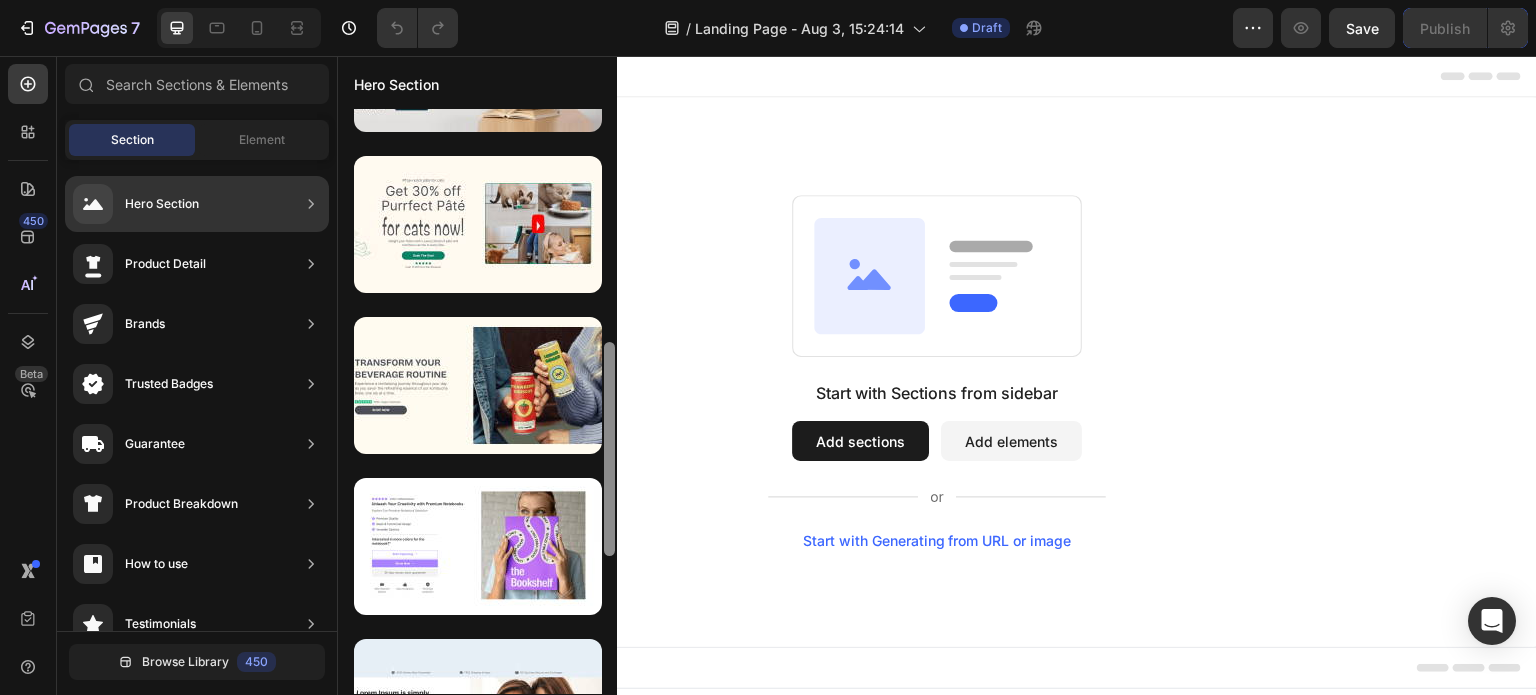 scroll, scrollTop: 620, scrollLeft: 0, axis: vertical 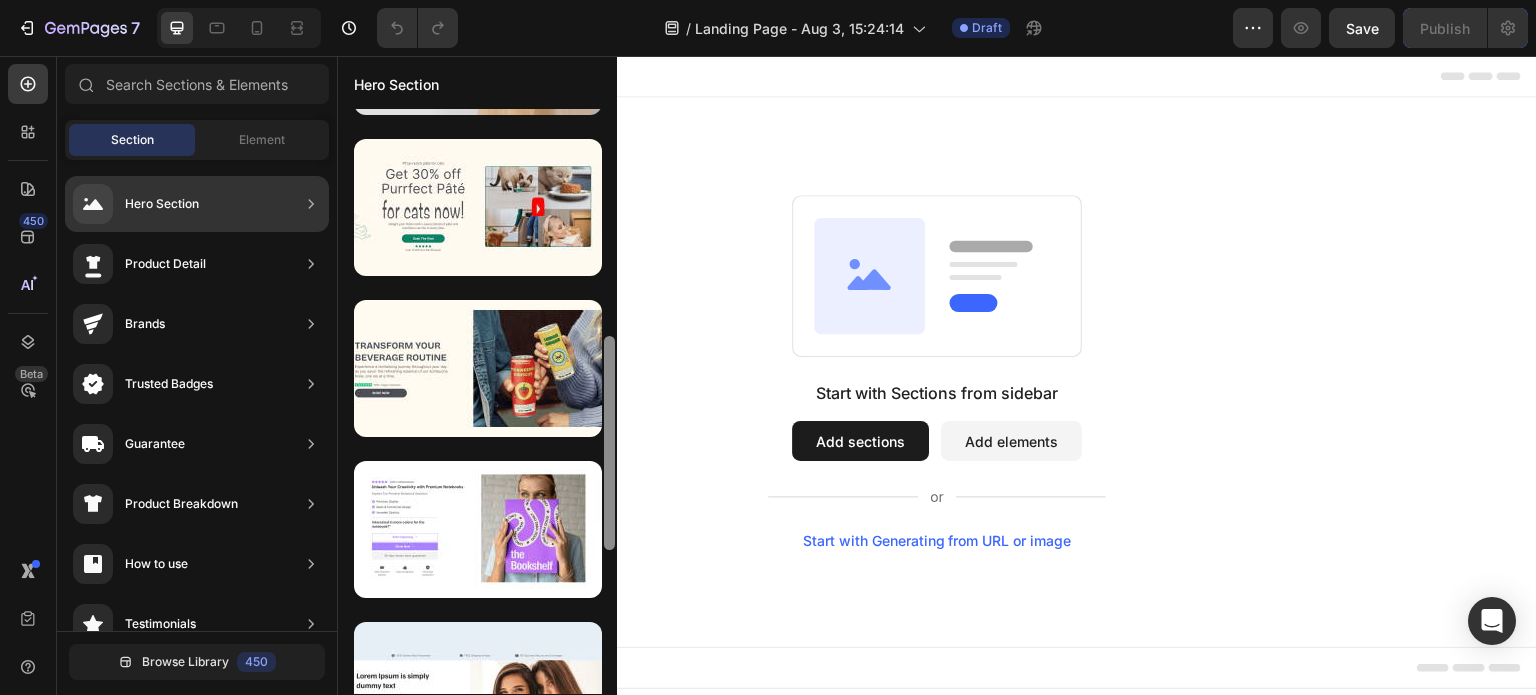drag, startPoint x: 611, startPoint y: 231, endPoint x: 481, endPoint y: 458, distance: 261.5894 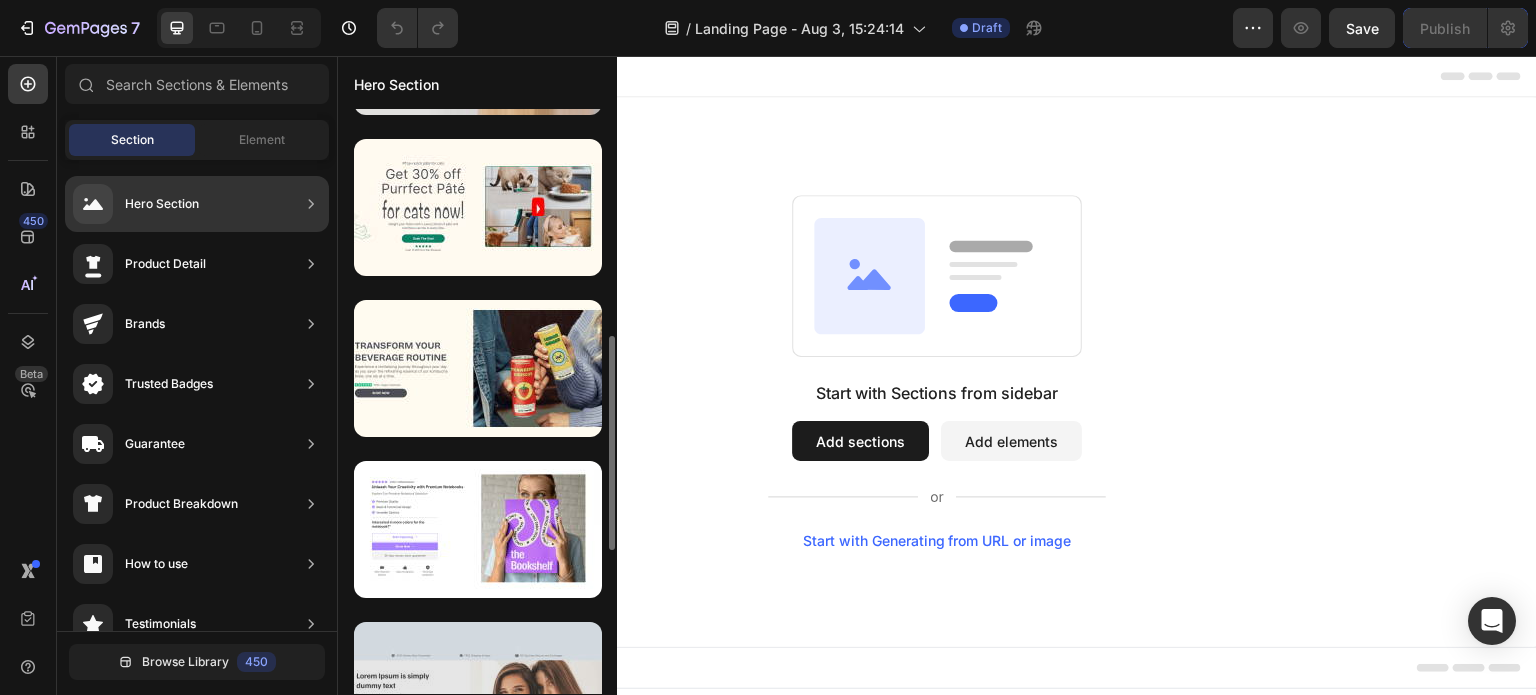 click at bounding box center (478, 690) 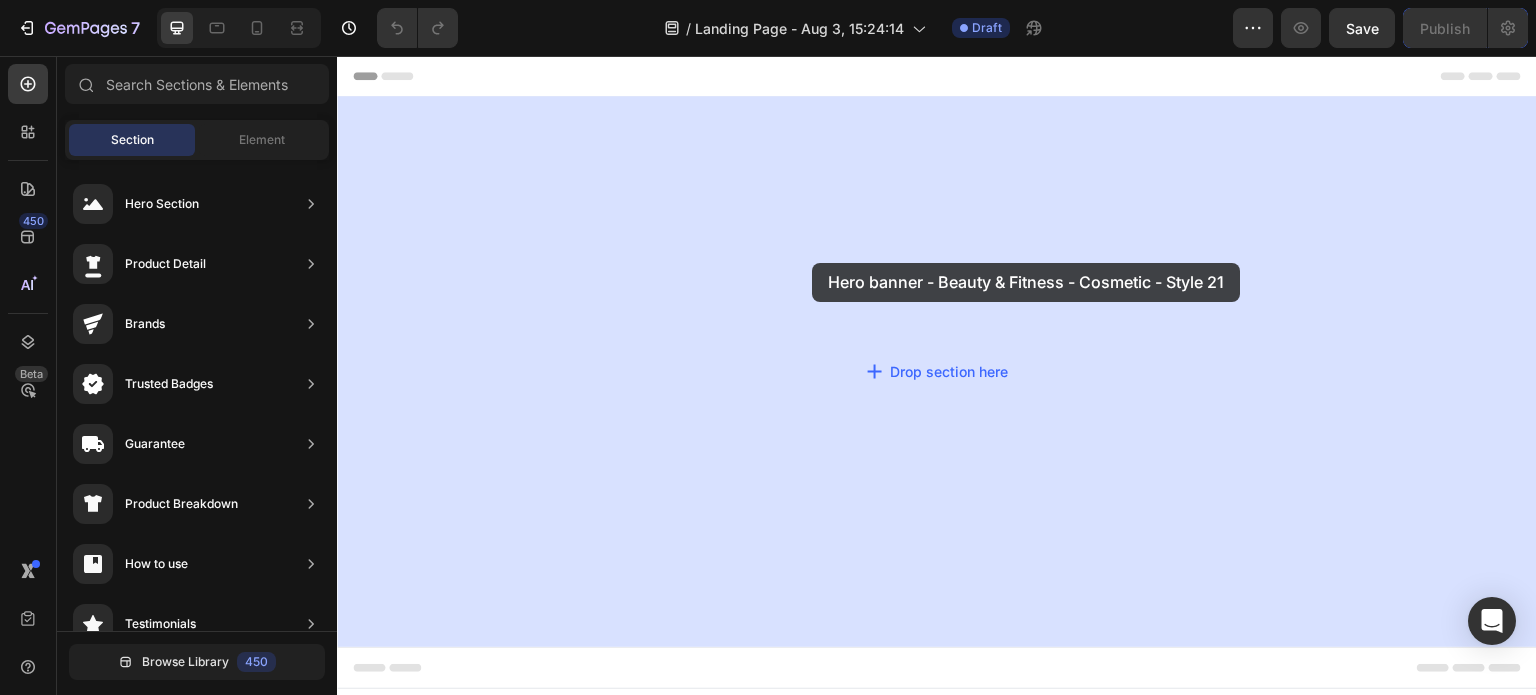 drag, startPoint x: 833, startPoint y: 727, endPoint x: 809, endPoint y: 234, distance: 493.58383 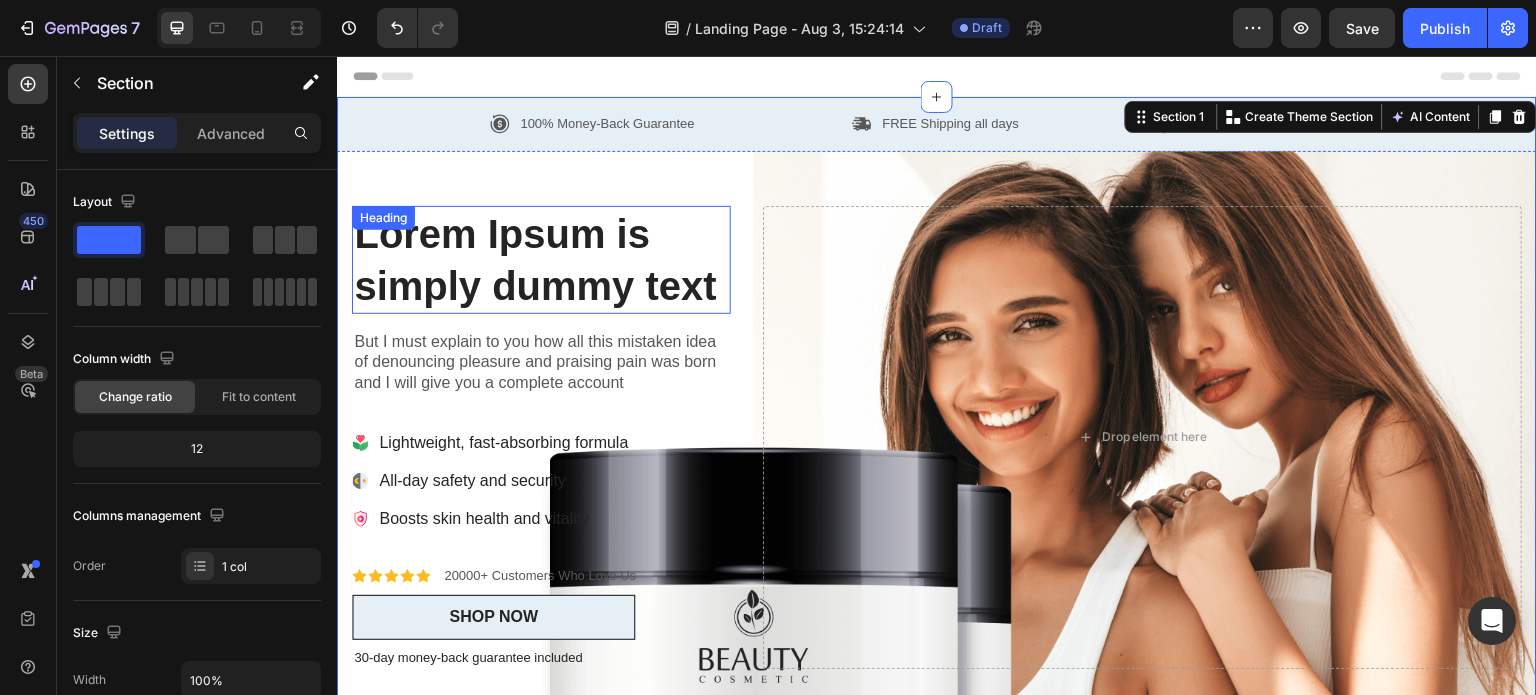 click on "Lorem Ipsum is simply dummy text" at bounding box center (541, 260) 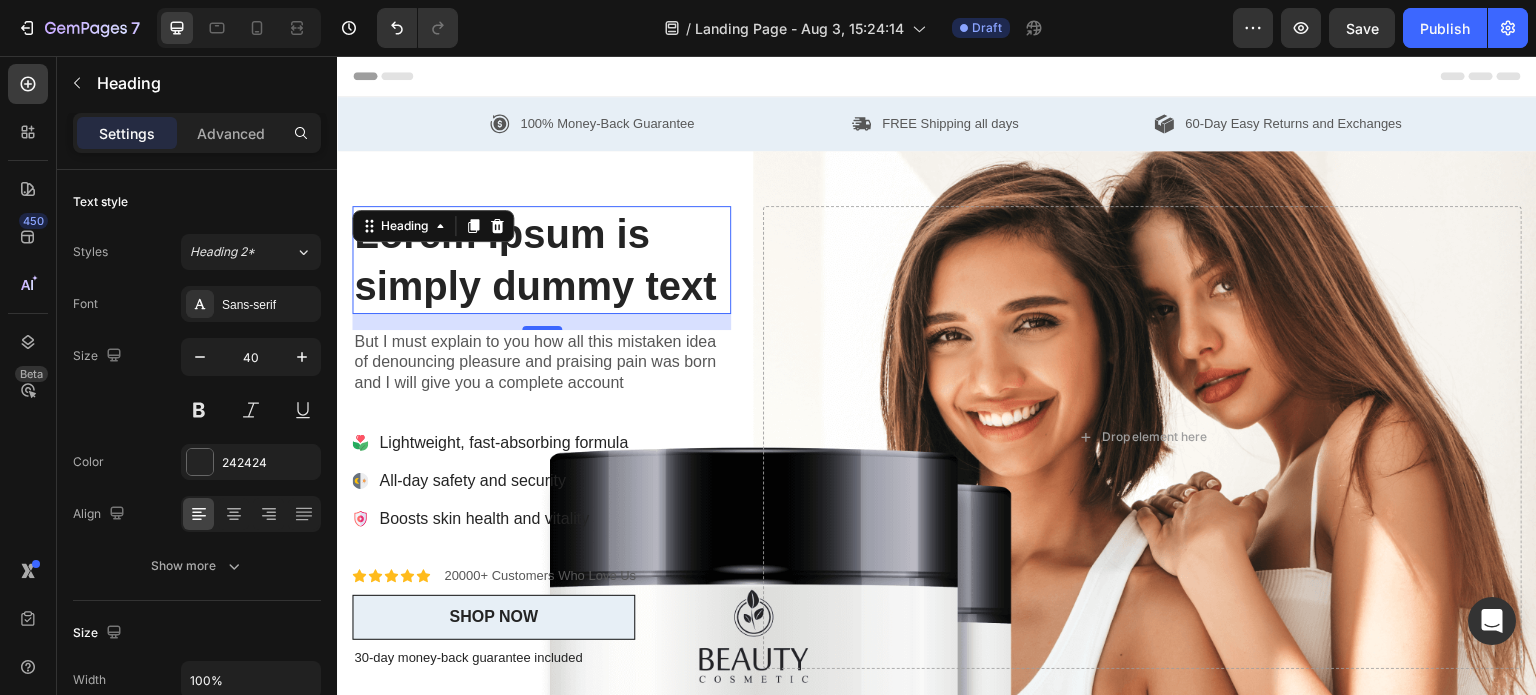 click on "Lorem Ipsum is simply dummy text" at bounding box center (541, 260) 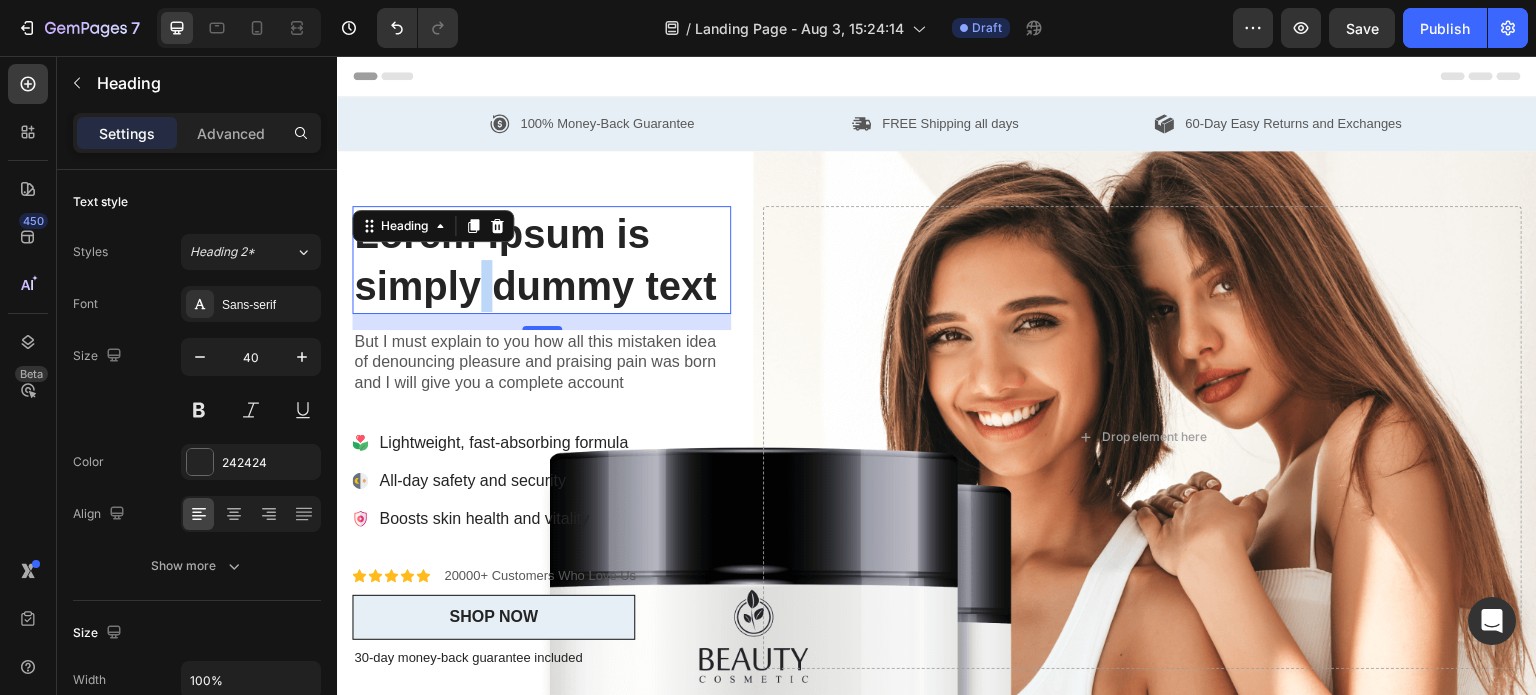 click on "Lorem Ipsum is simply dummy text" at bounding box center [541, 260] 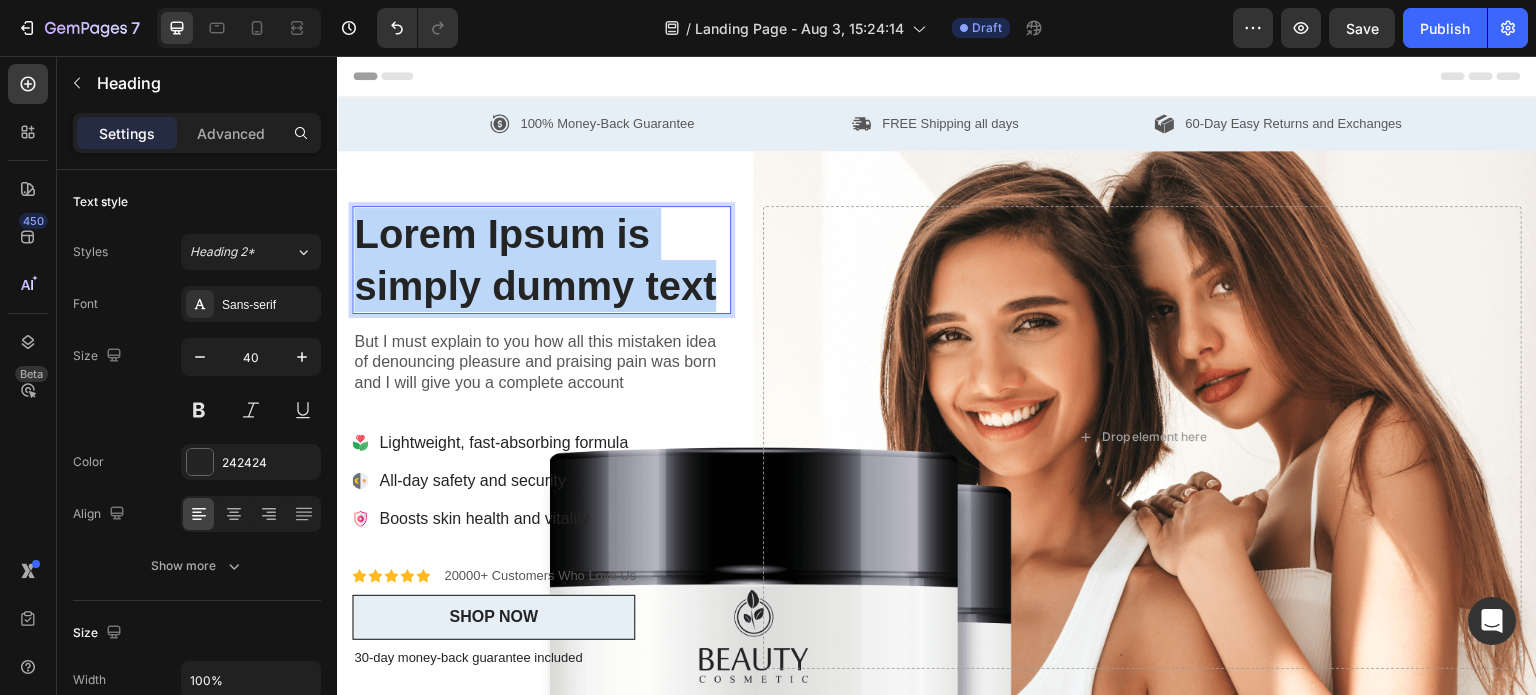 click on "Lorem Ipsum is simply dummy text" at bounding box center (541, 260) 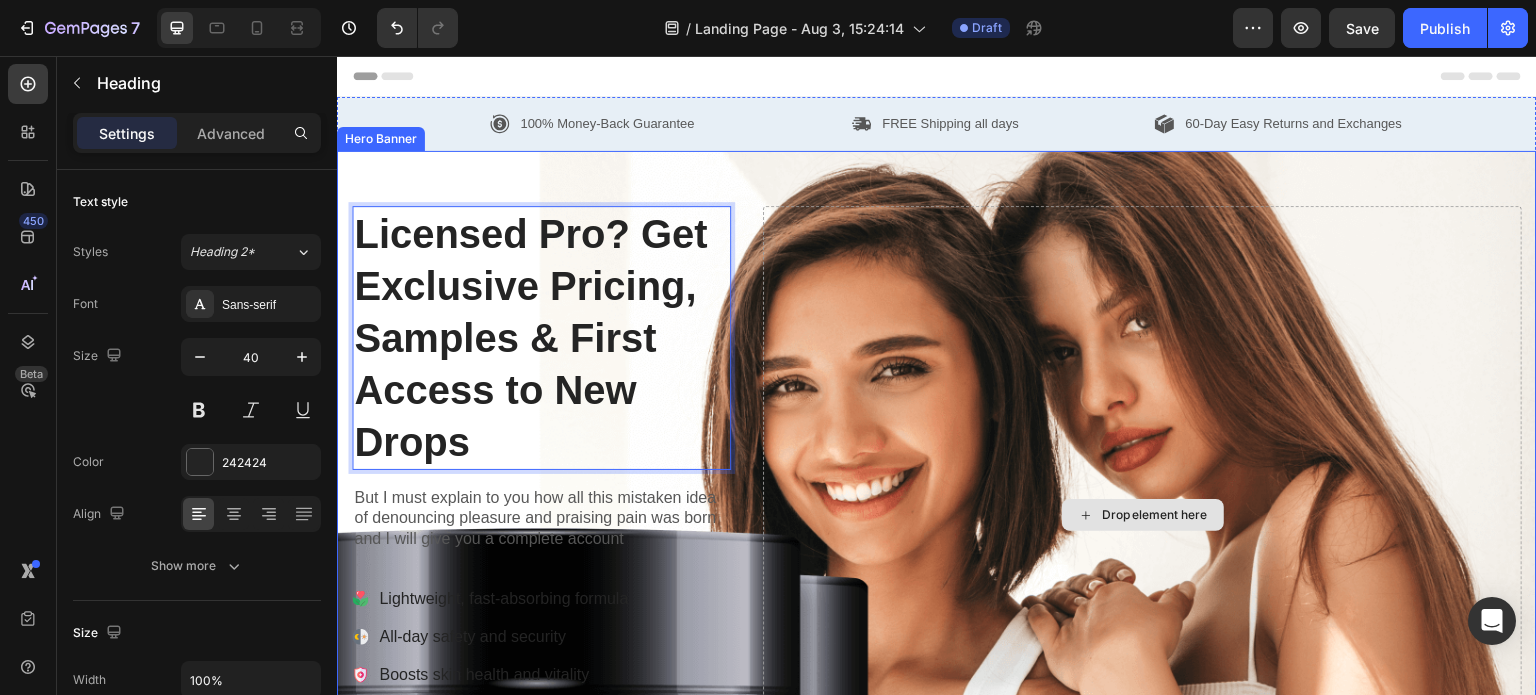 click on "Drop element here" at bounding box center [1142, 515] 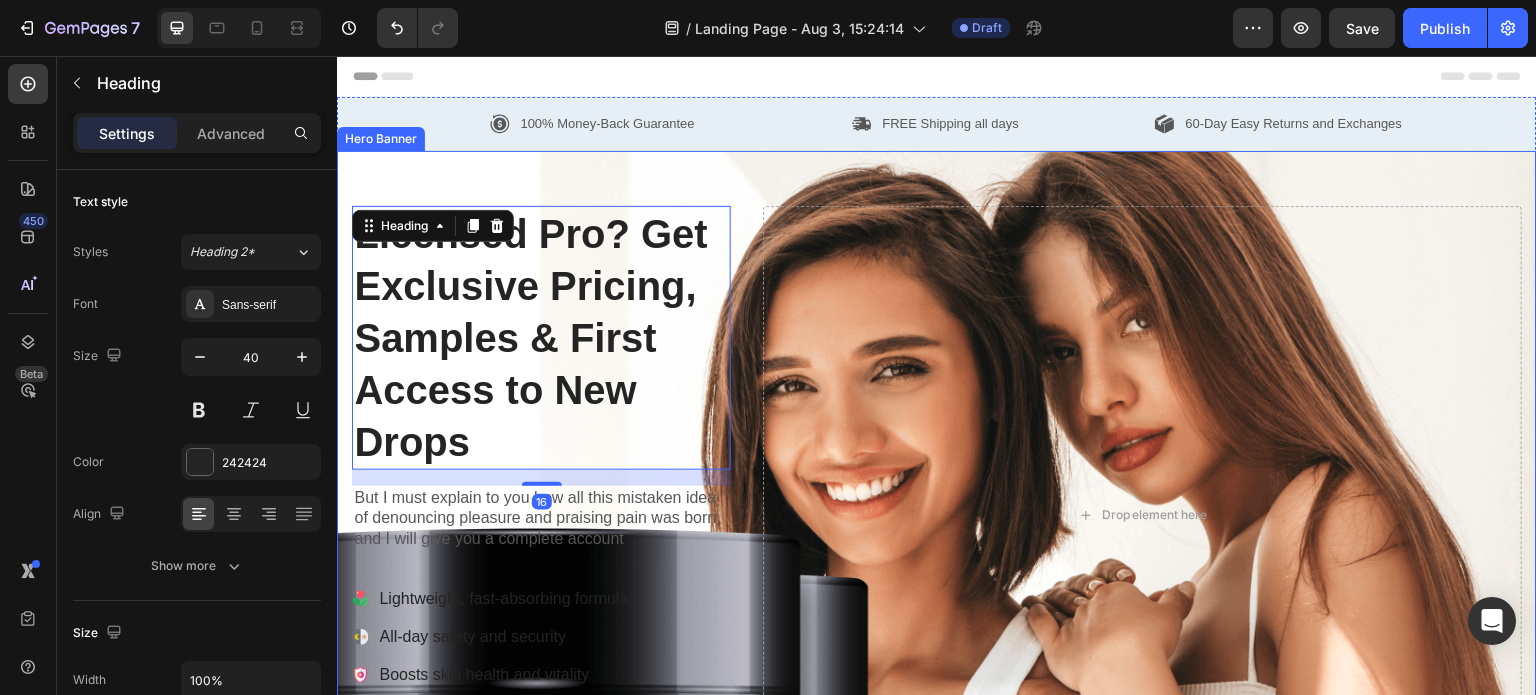 click on "Drop element here" at bounding box center (1142, 515) 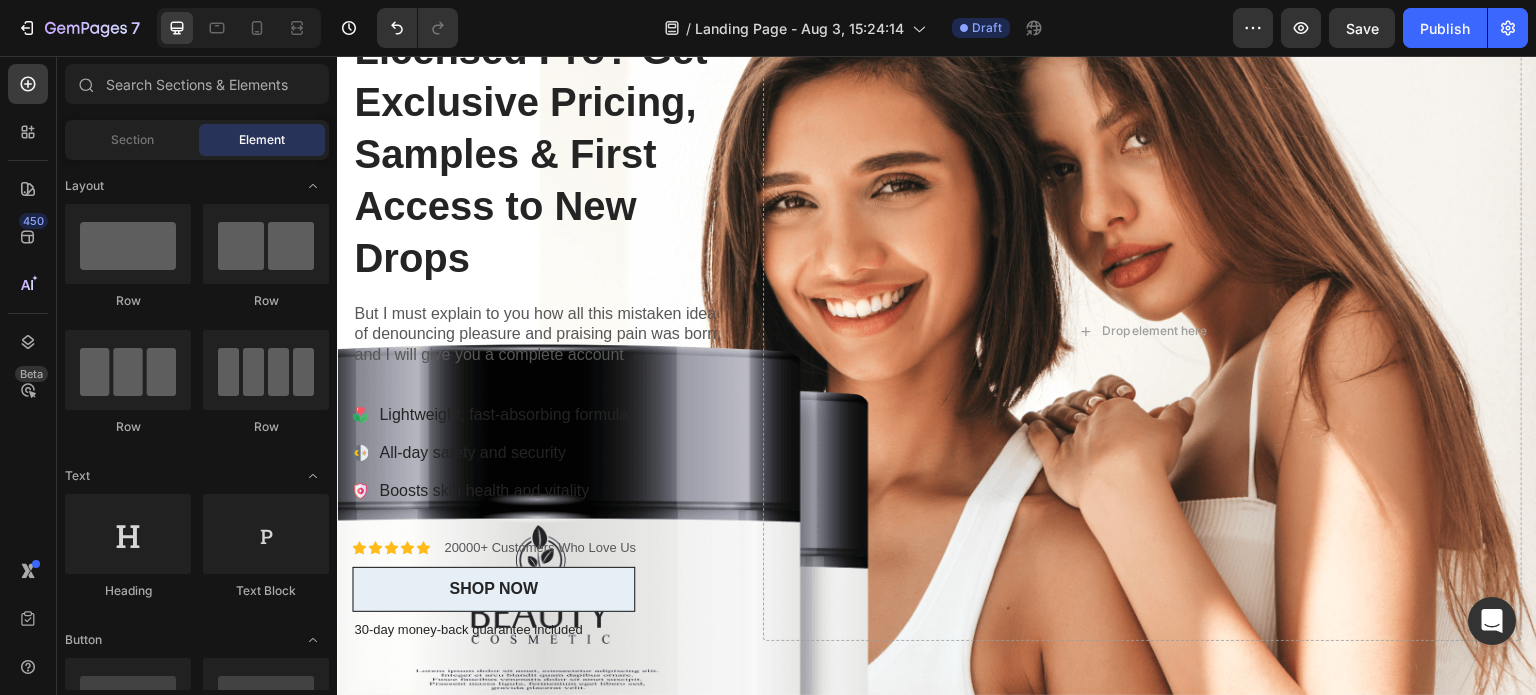 scroll, scrollTop: 187, scrollLeft: 0, axis: vertical 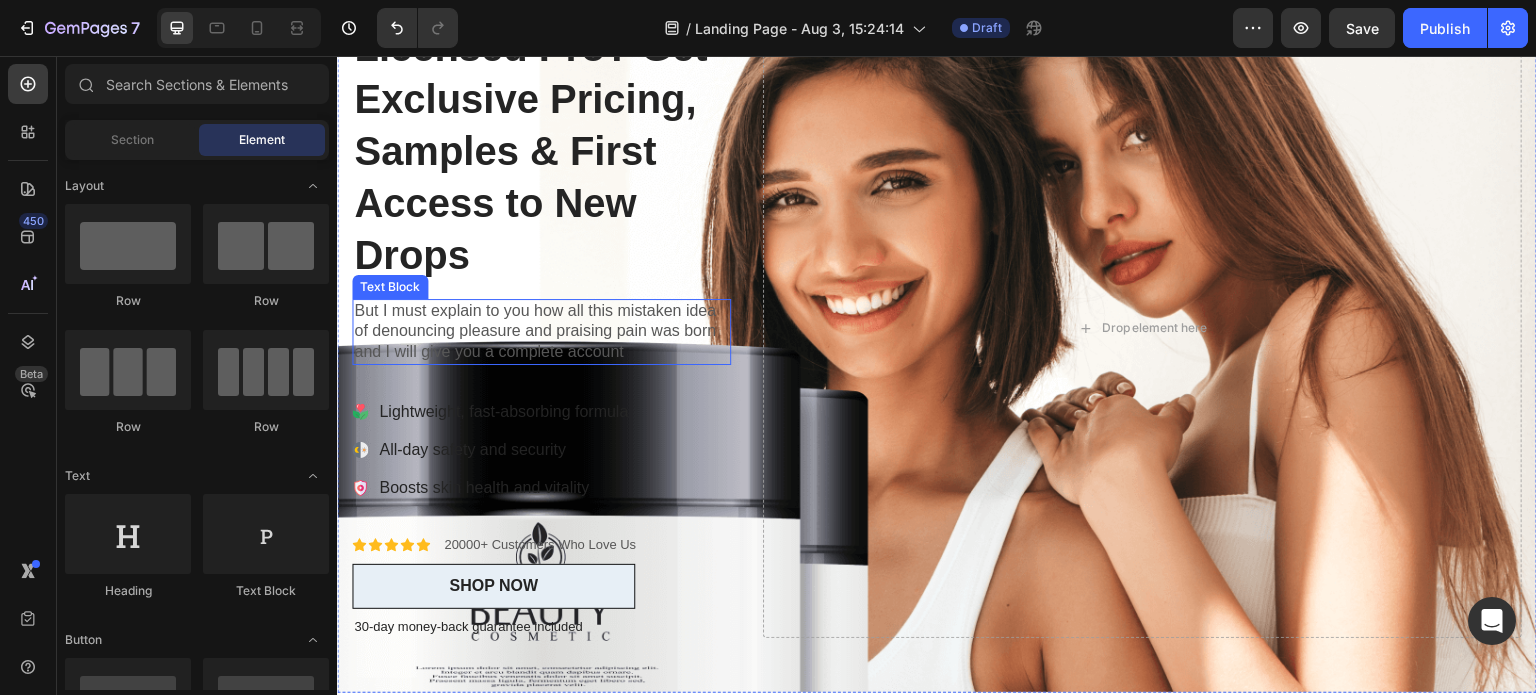 click on "But I must explain to you how all this mistaken idea of denouncing pleasure and praising pain was born and I will give you a complete account" at bounding box center (541, 332) 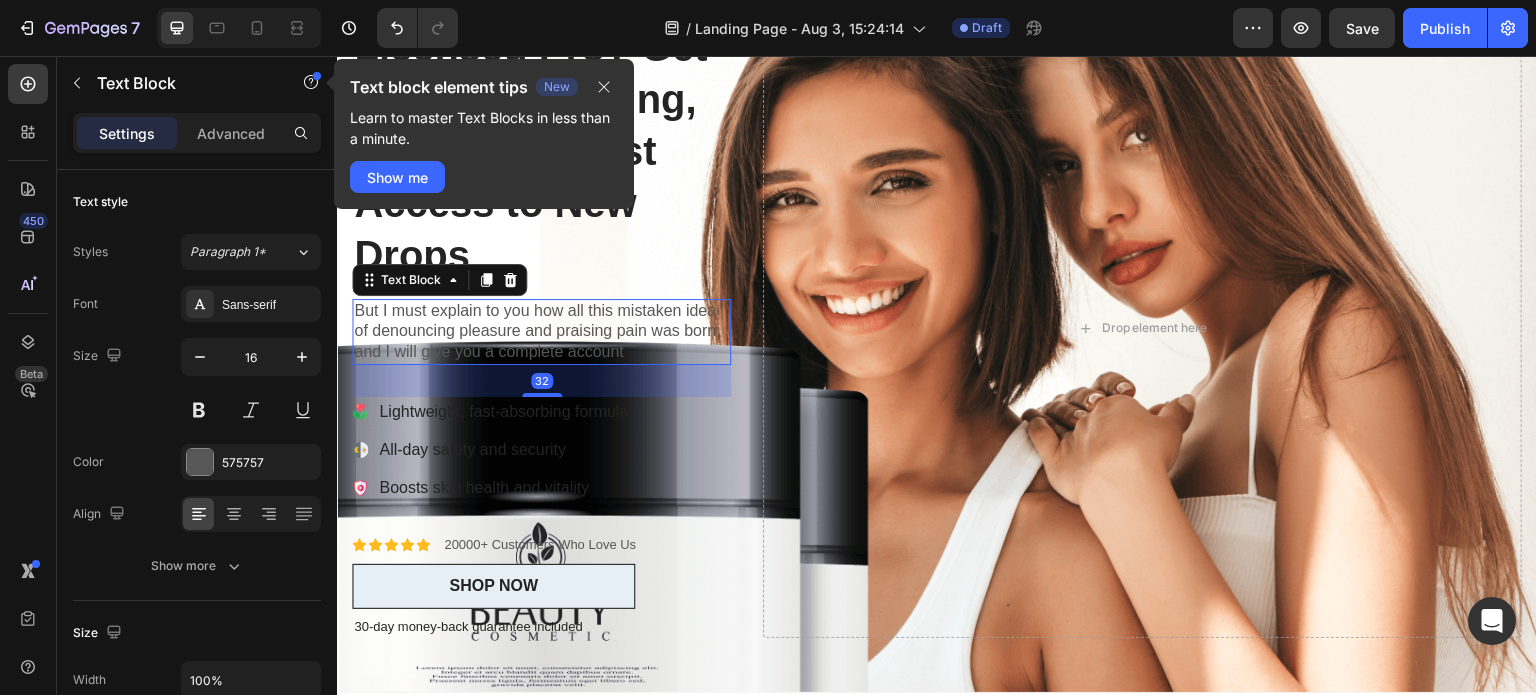 click on "But I must explain to you how all this mistaken idea of denouncing pleasure and praising pain was born and I will give you a complete account" at bounding box center [541, 332] 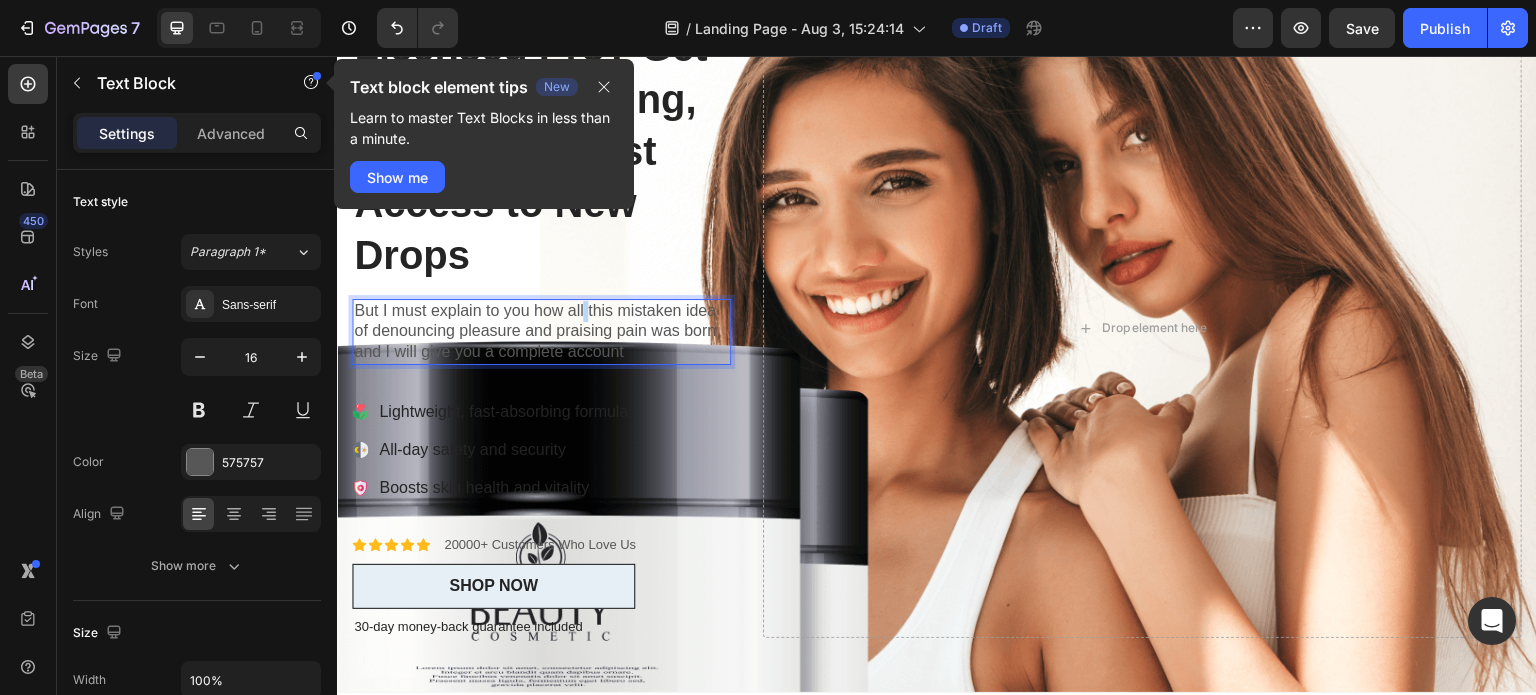 click on "But I must explain to you how all this mistaken idea of denouncing pleasure and praising pain was born and I will give you a complete account" at bounding box center (541, 332) 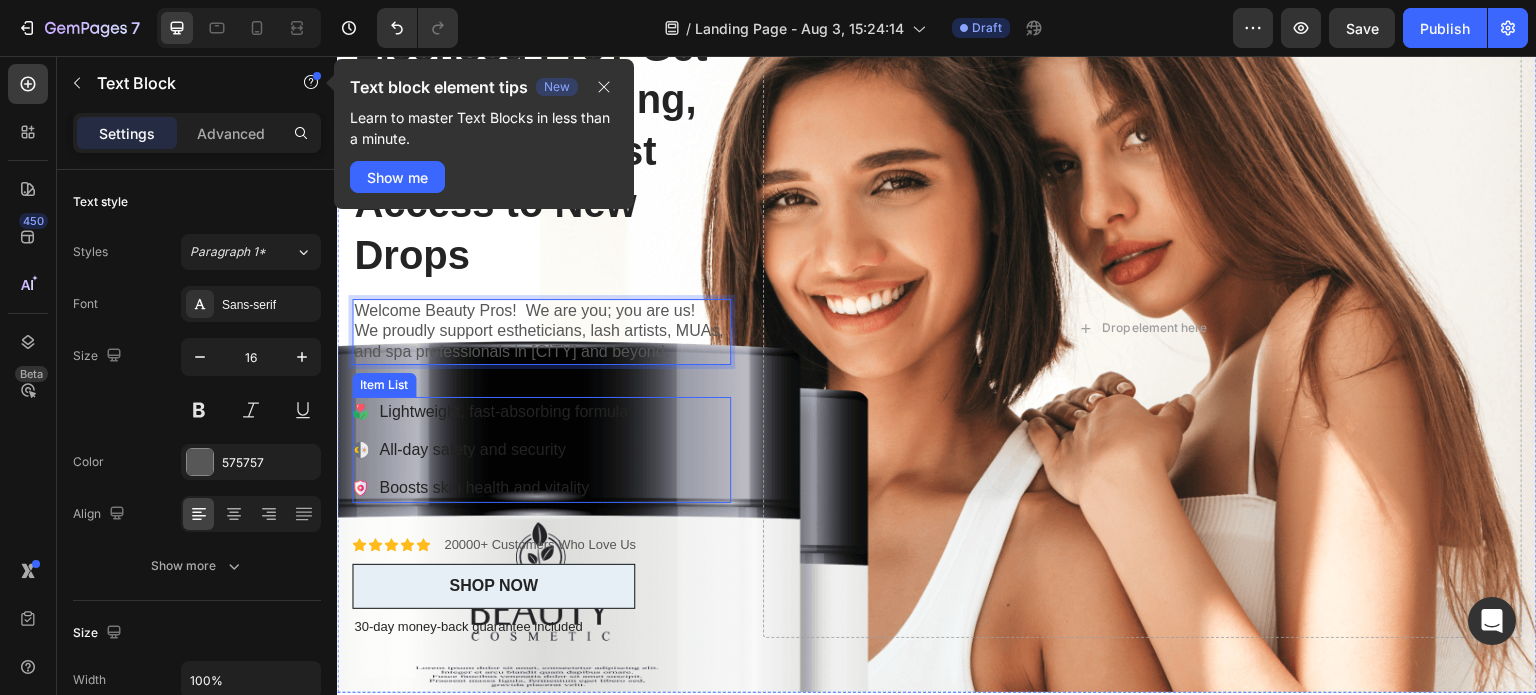 click on "Lightweight, fast-absorbing formula
All-day safety and security
Boosts skin health and vitality" at bounding box center [541, 450] 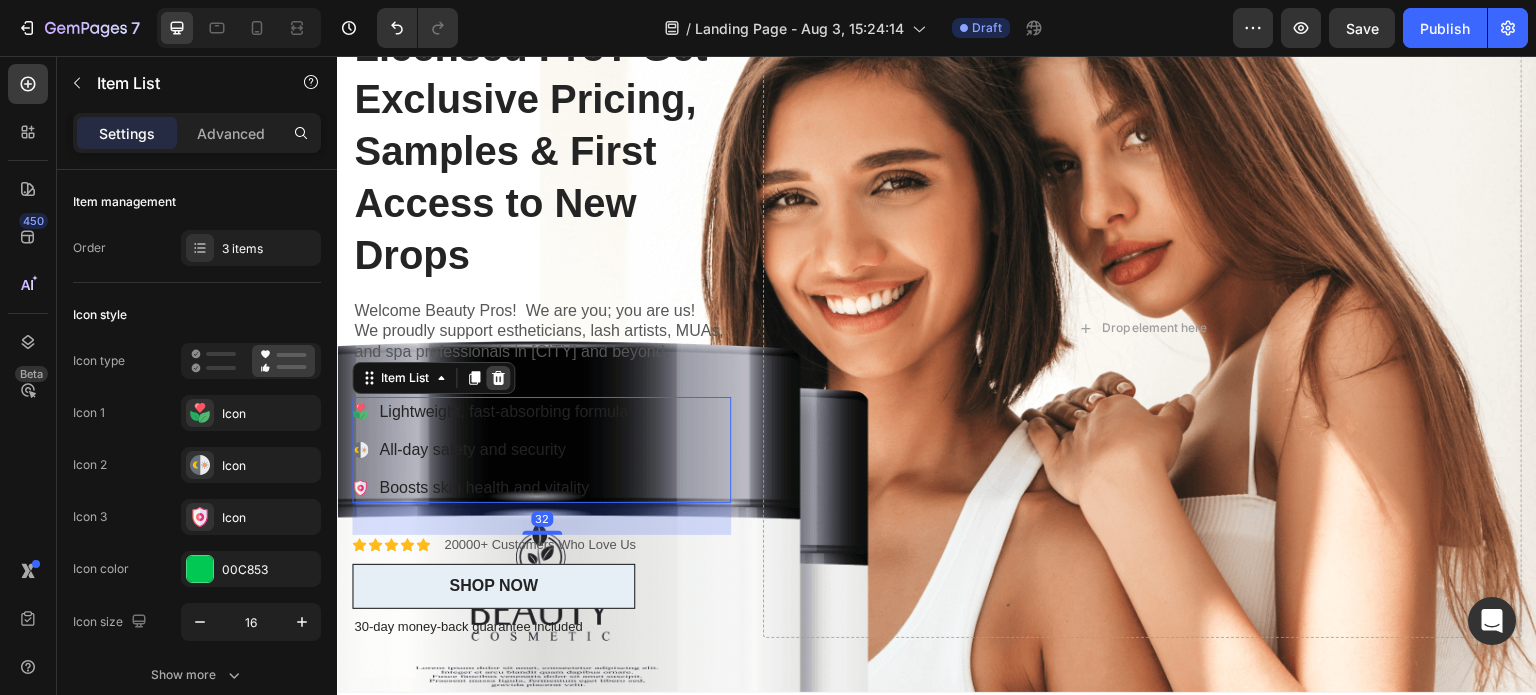 click 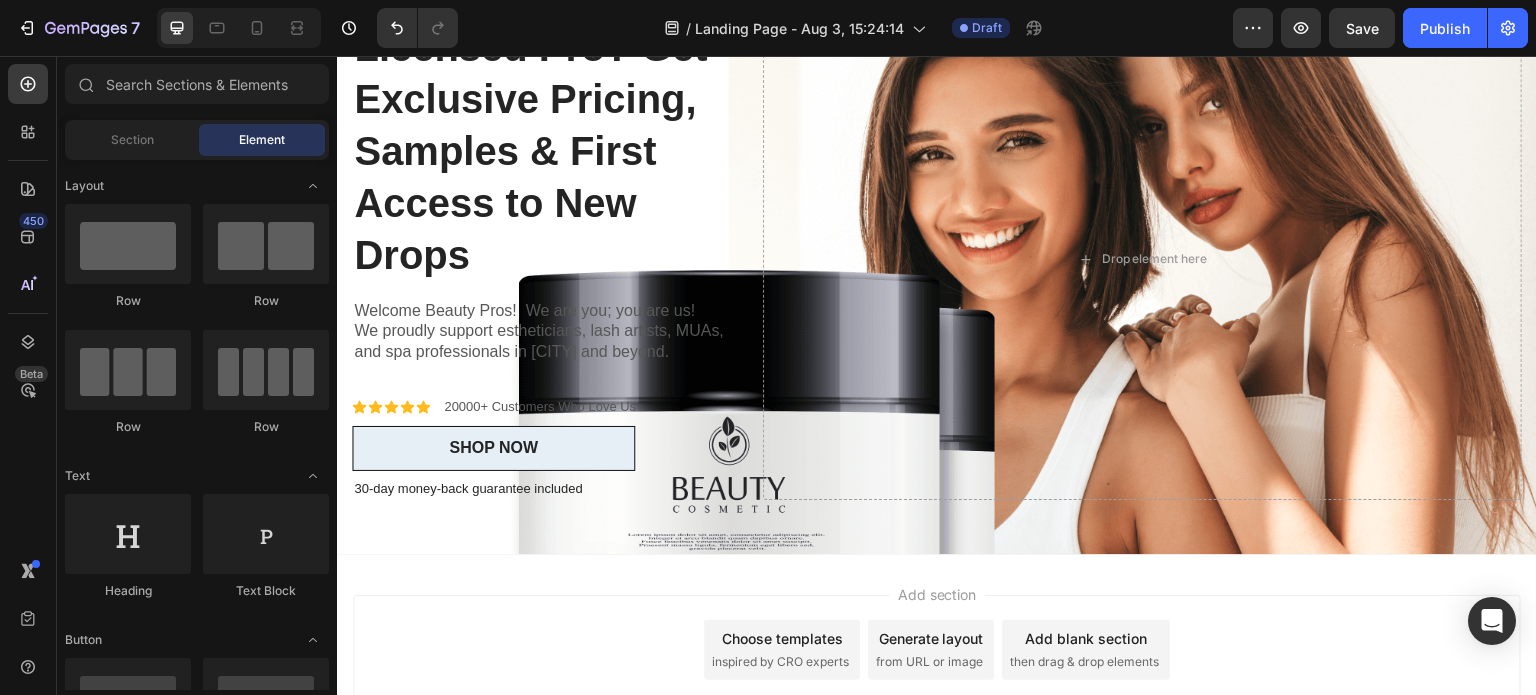 click on "Add section Choose templates inspired by CRO experts Generate layout from URL or image Add blank section then drag & drop elements" at bounding box center (937, 650) 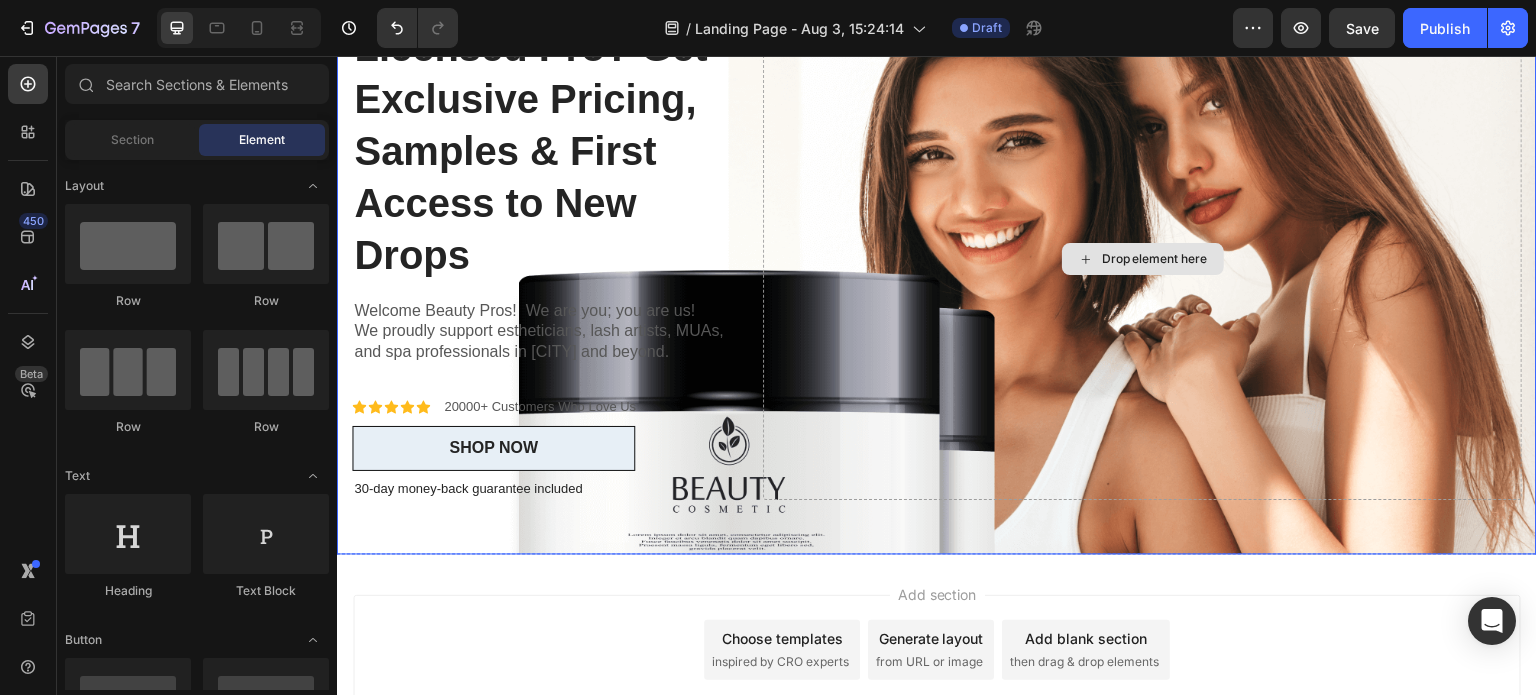 click on "Drop element here" at bounding box center (1142, 259) 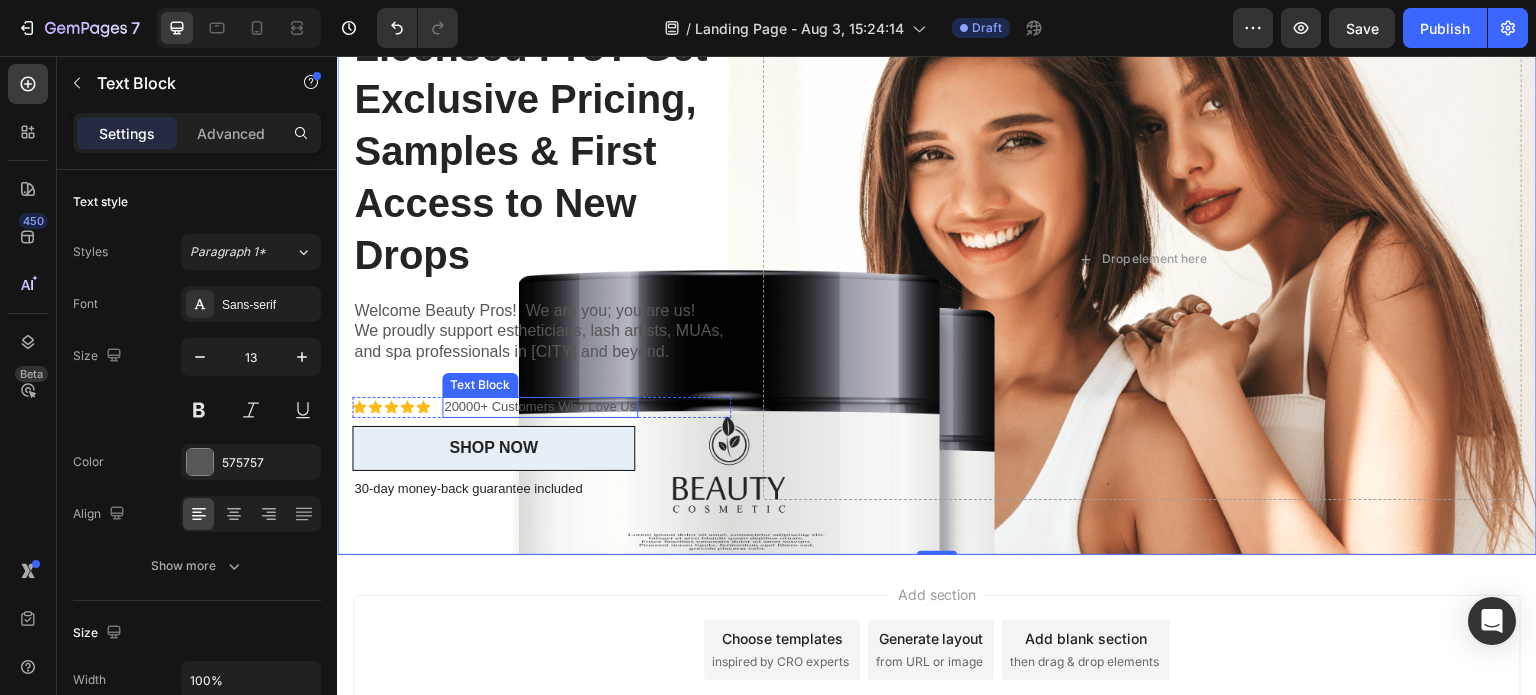click on "20000+ Customers Who Love Us" at bounding box center (540, 407) 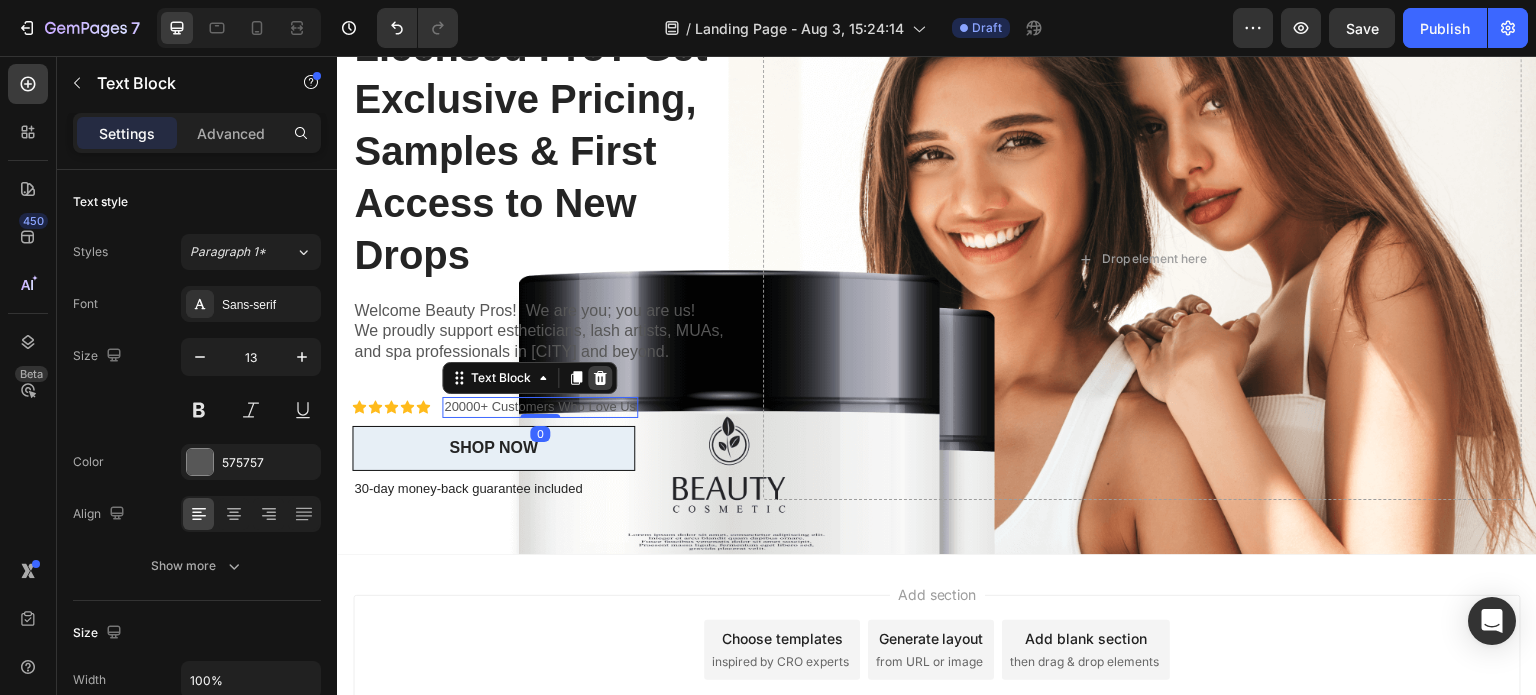 click 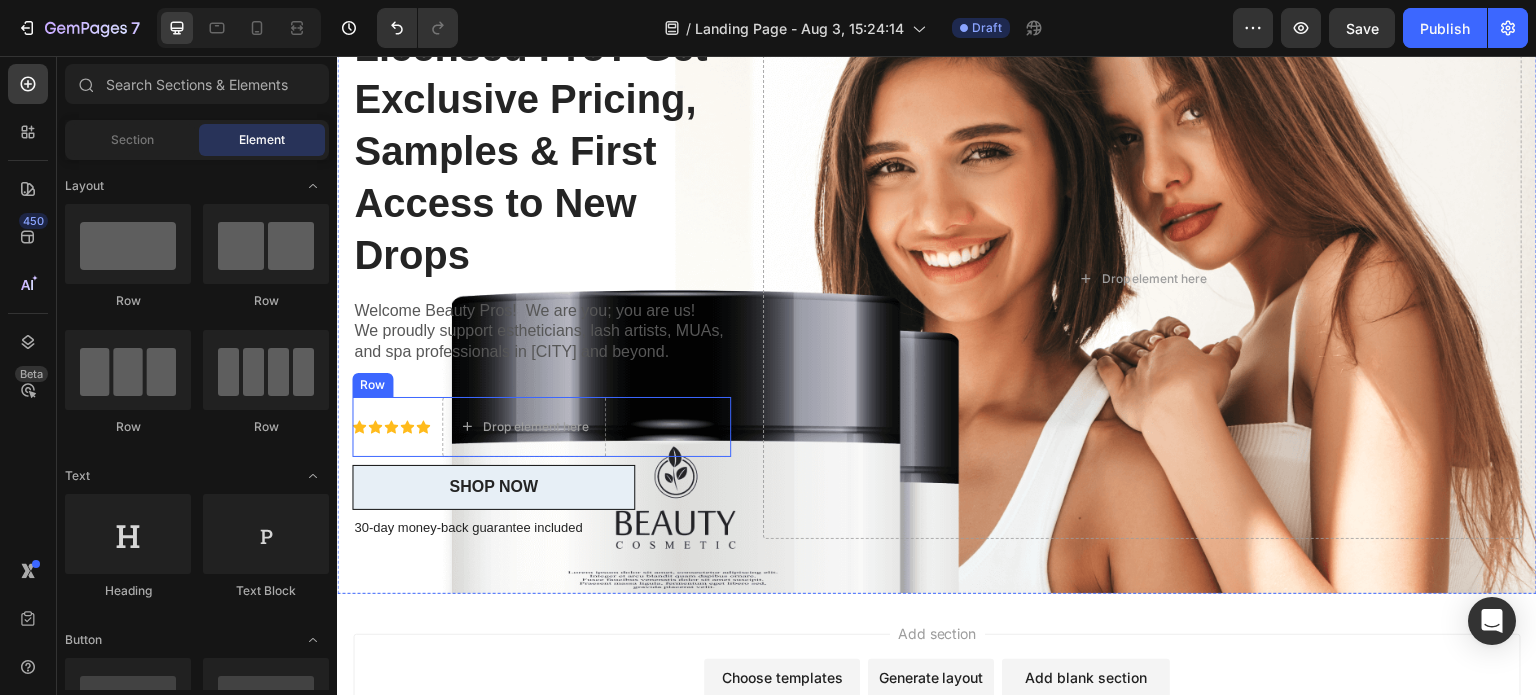 click on "Icon Icon Icon Icon Icon Icon List
Drop element here Row" at bounding box center [541, 427] 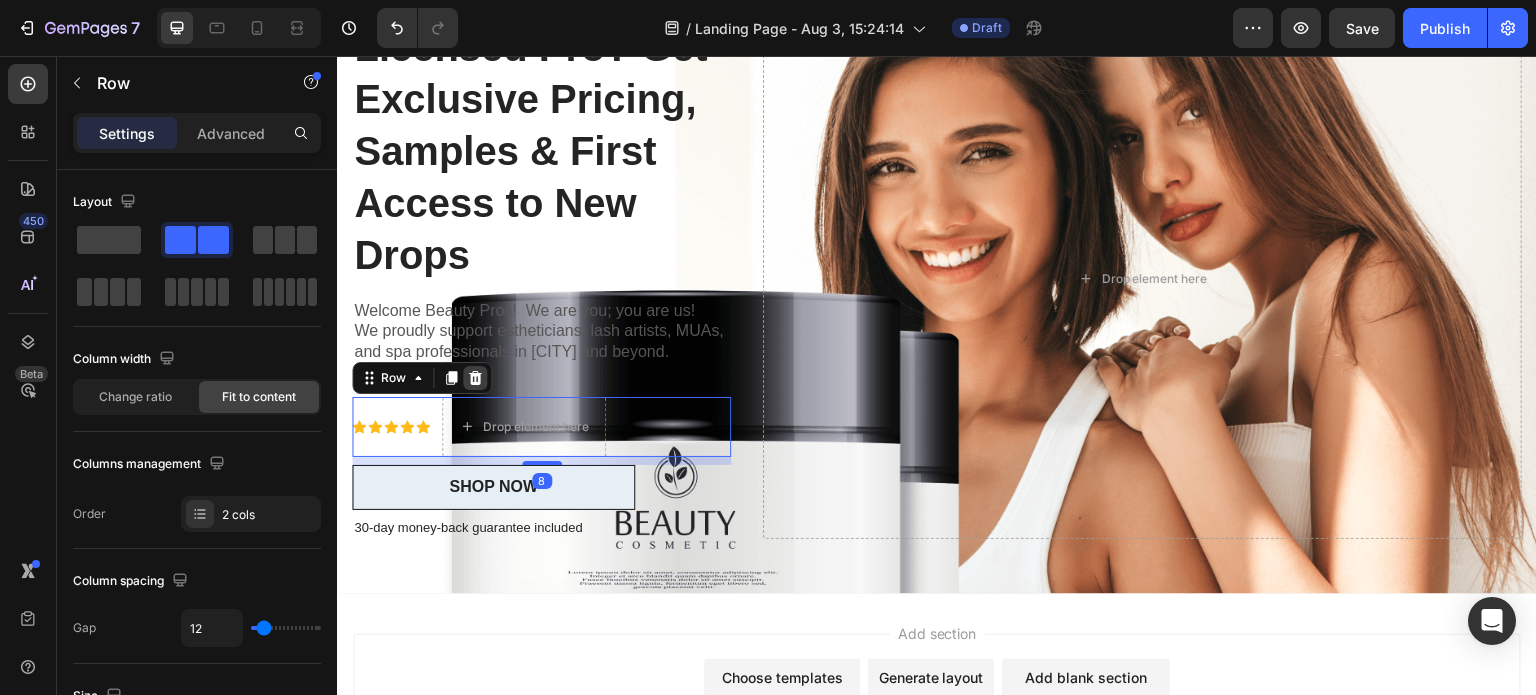 click 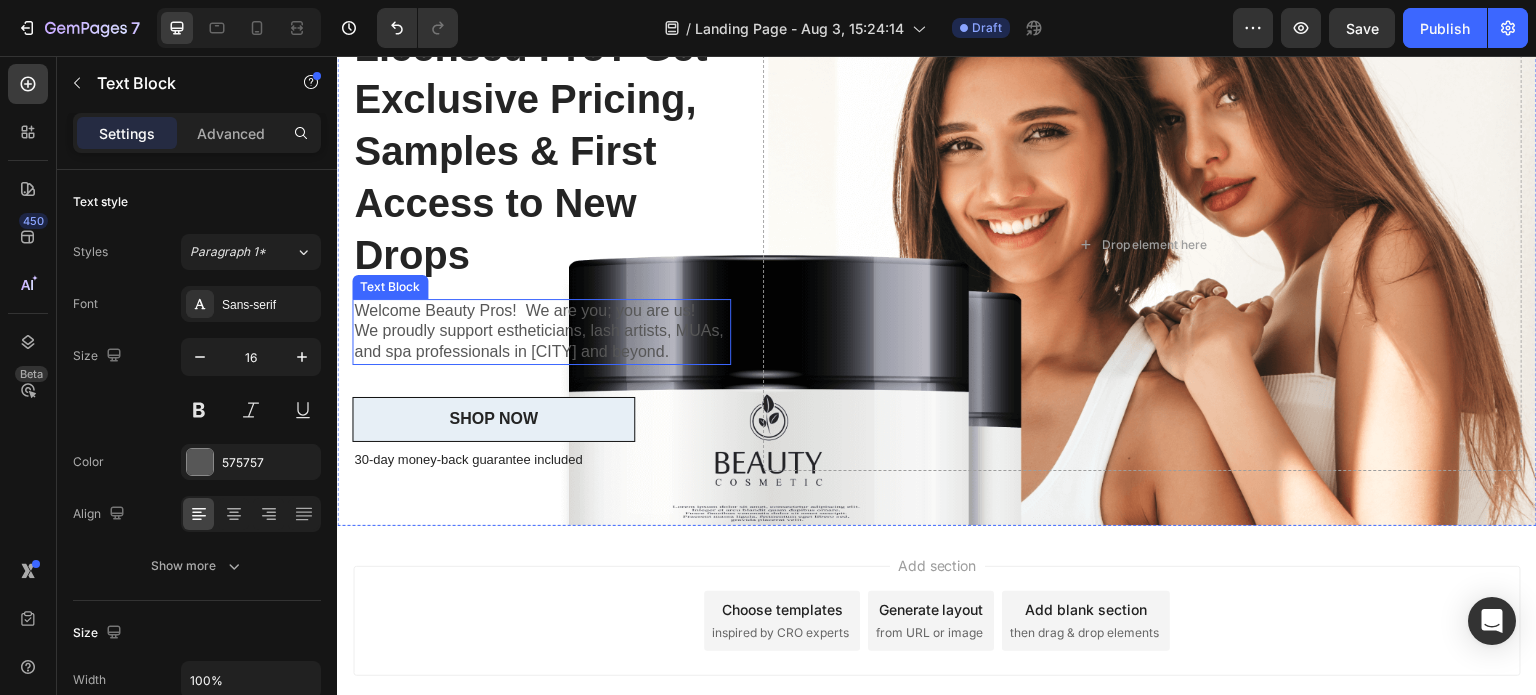 click on "We proudly support estheticians, lash artists, MUAs, and spa professionals in [CITY] and beyond." at bounding box center [541, 342] 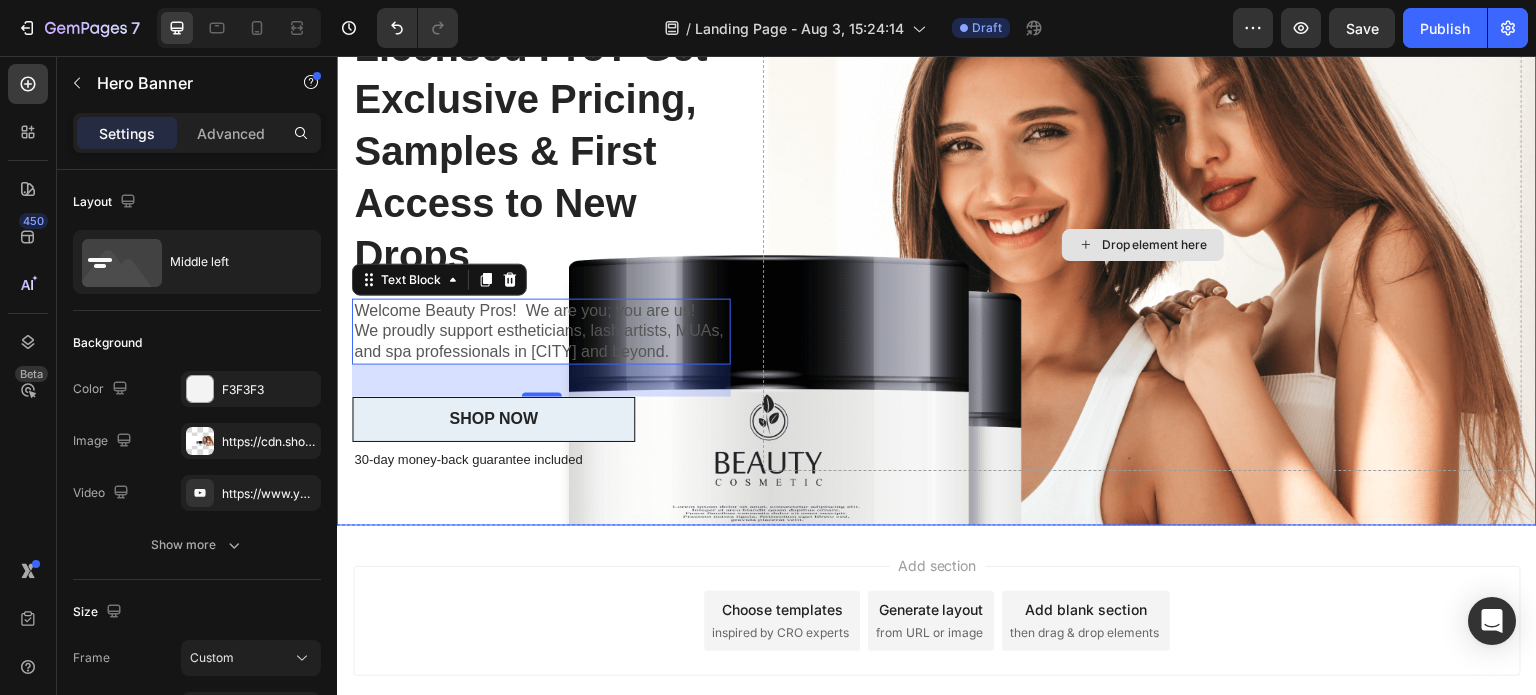 click on "Drop element here" at bounding box center (1142, 245) 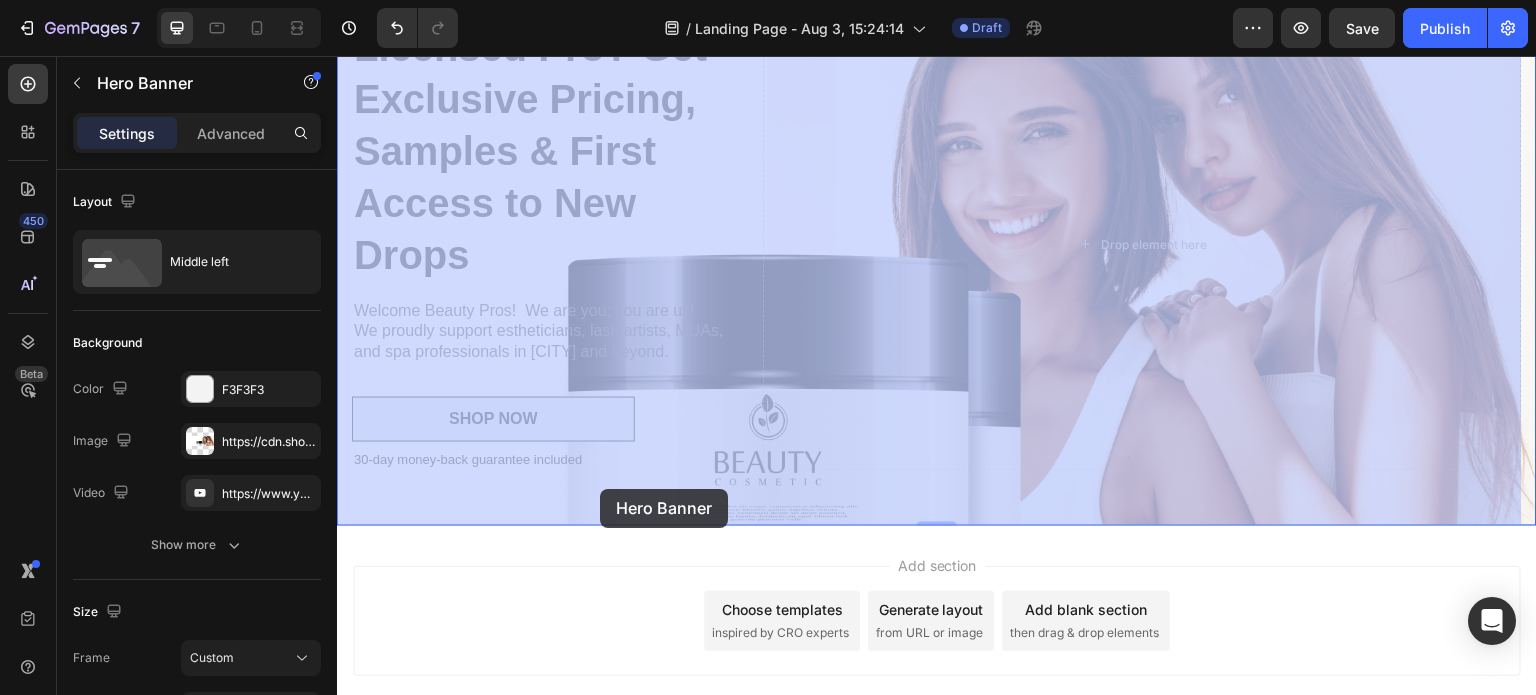 drag, startPoint x: 556, startPoint y: 504, endPoint x: 594, endPoint y: 488, distance: 41.231056 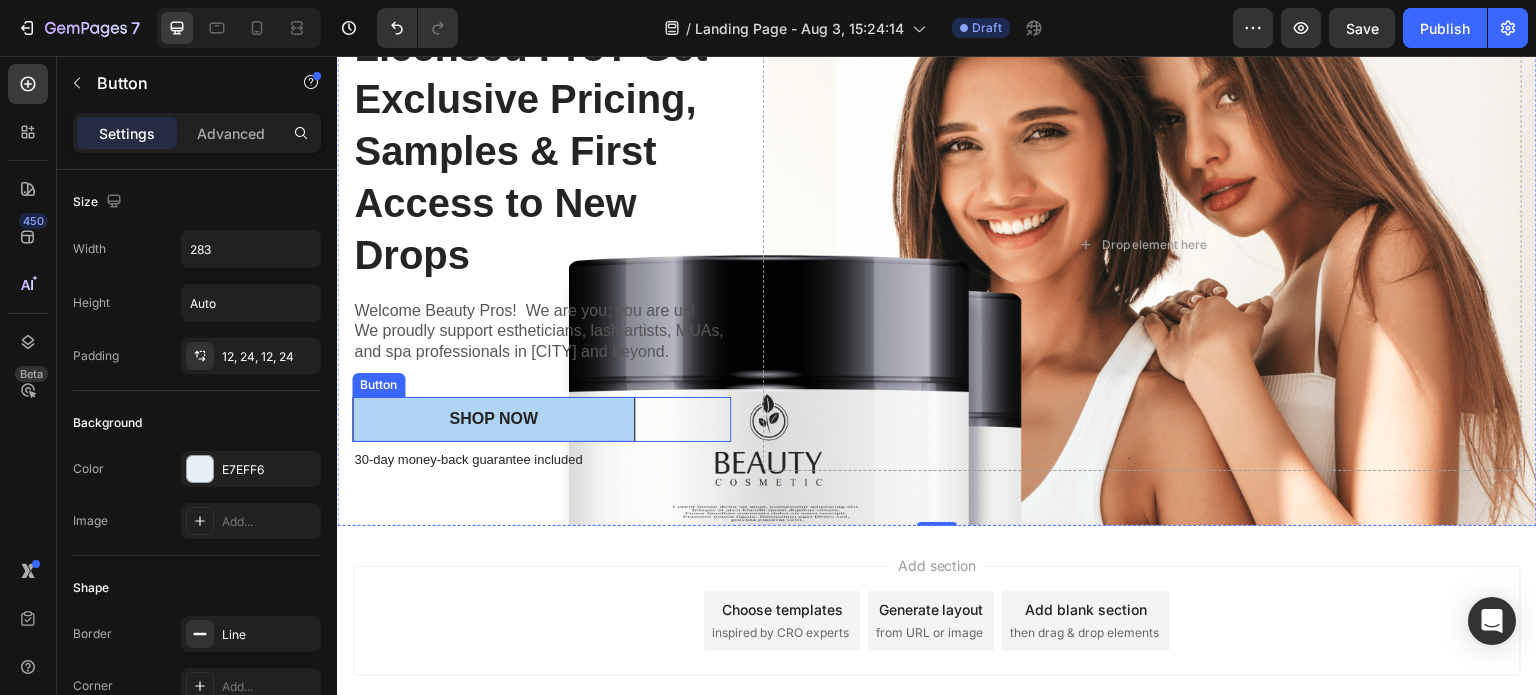 click on "SHOP NOW" at bounding box center [493, 419] 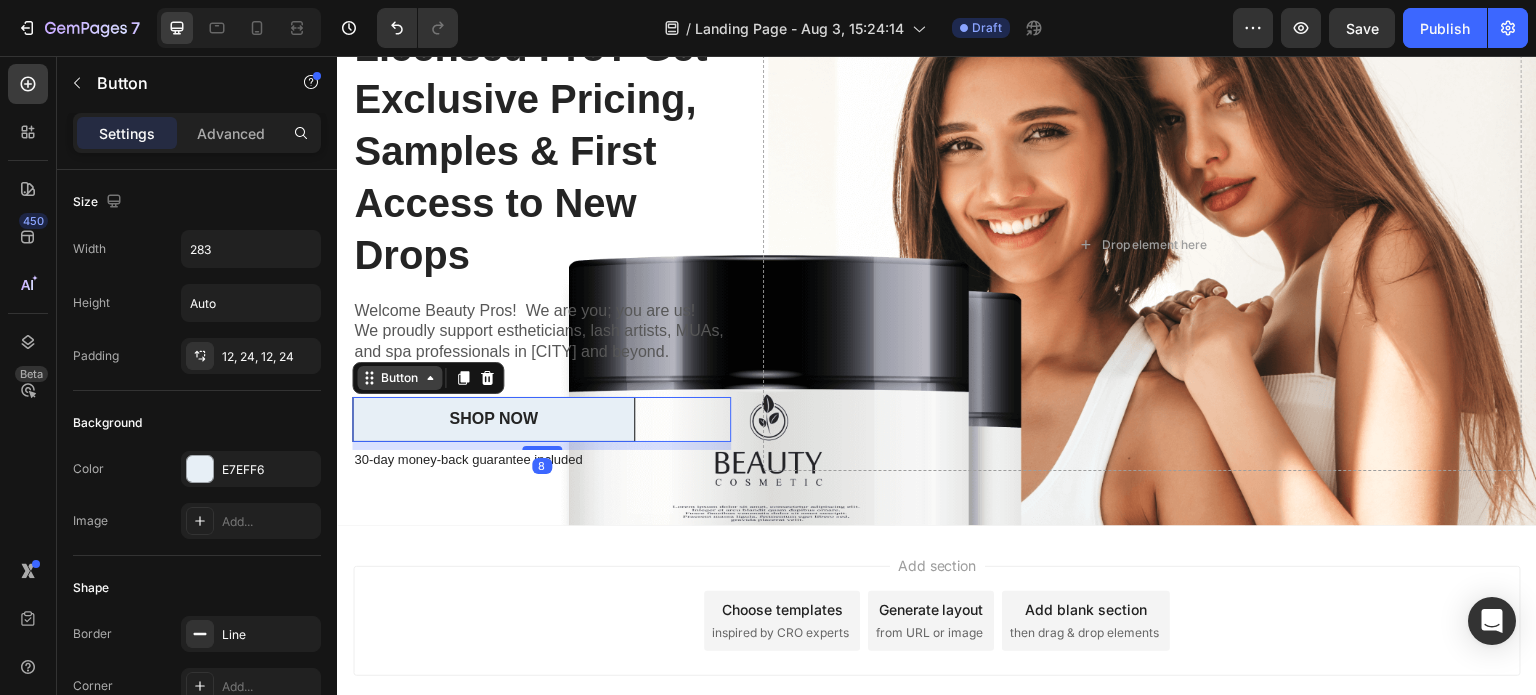 click 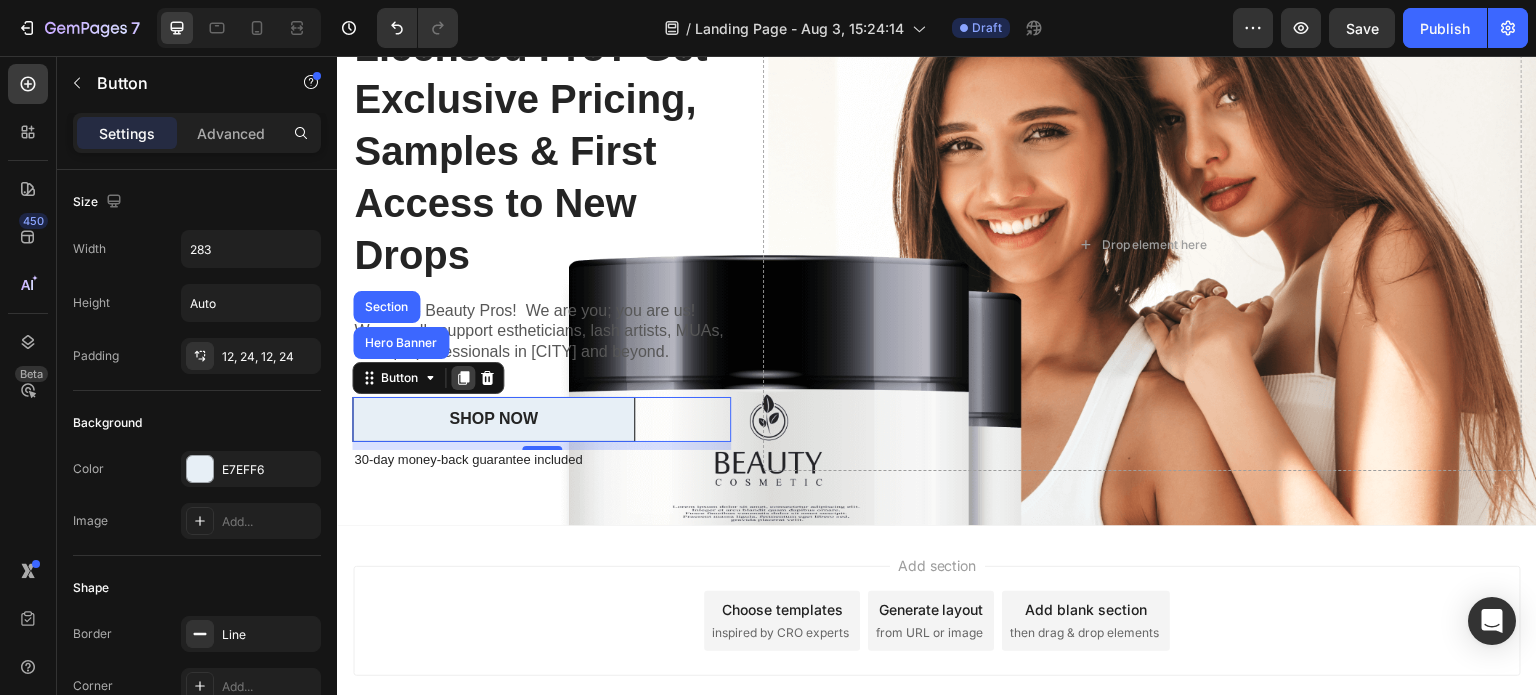 click 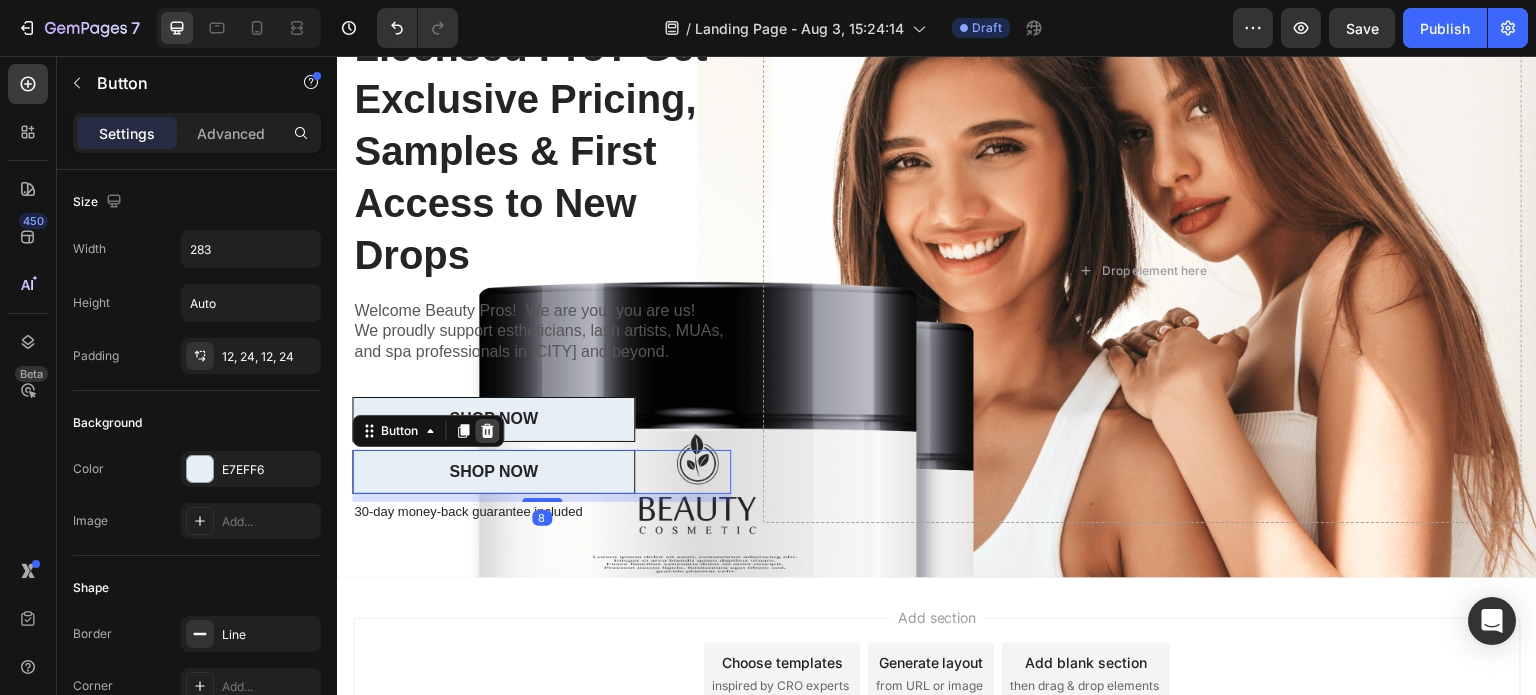 click 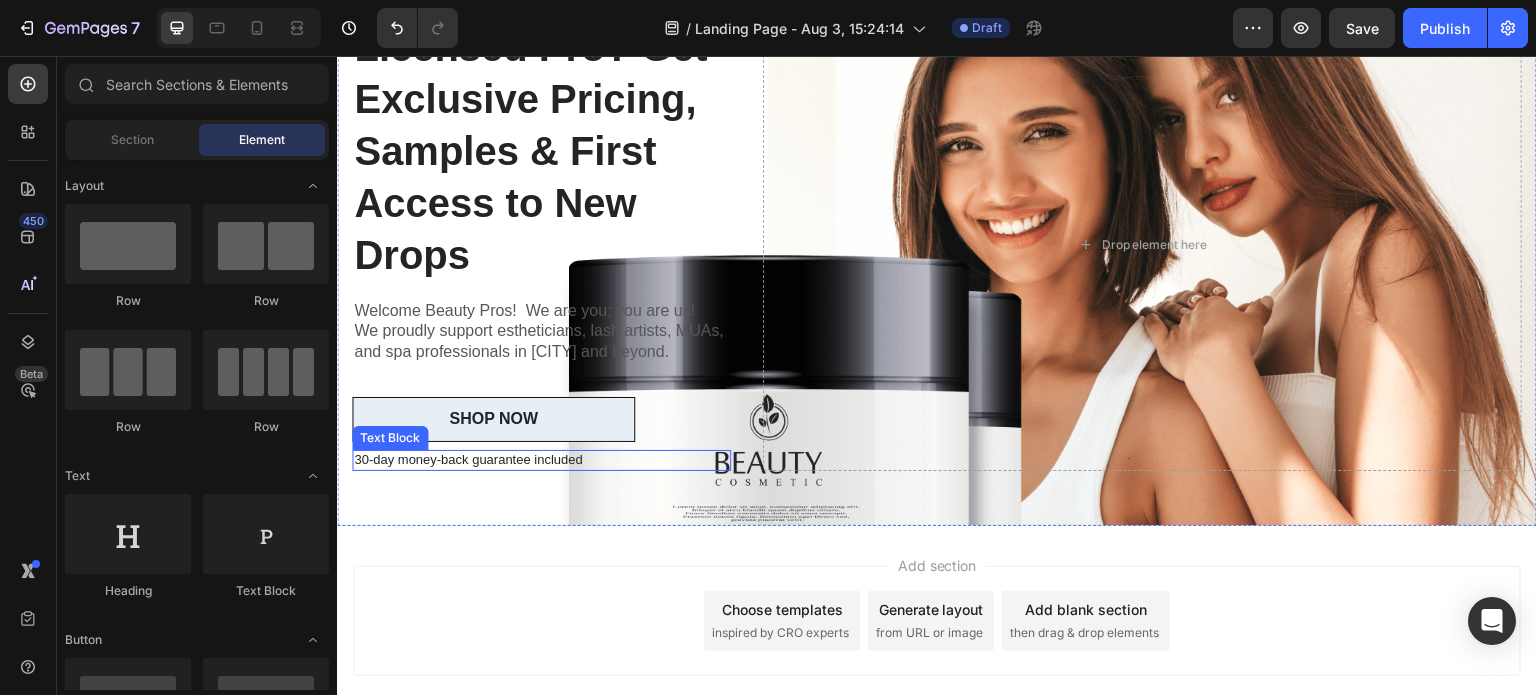 click on "30-day money-back guarantee included" at bounding box center (541, 460) 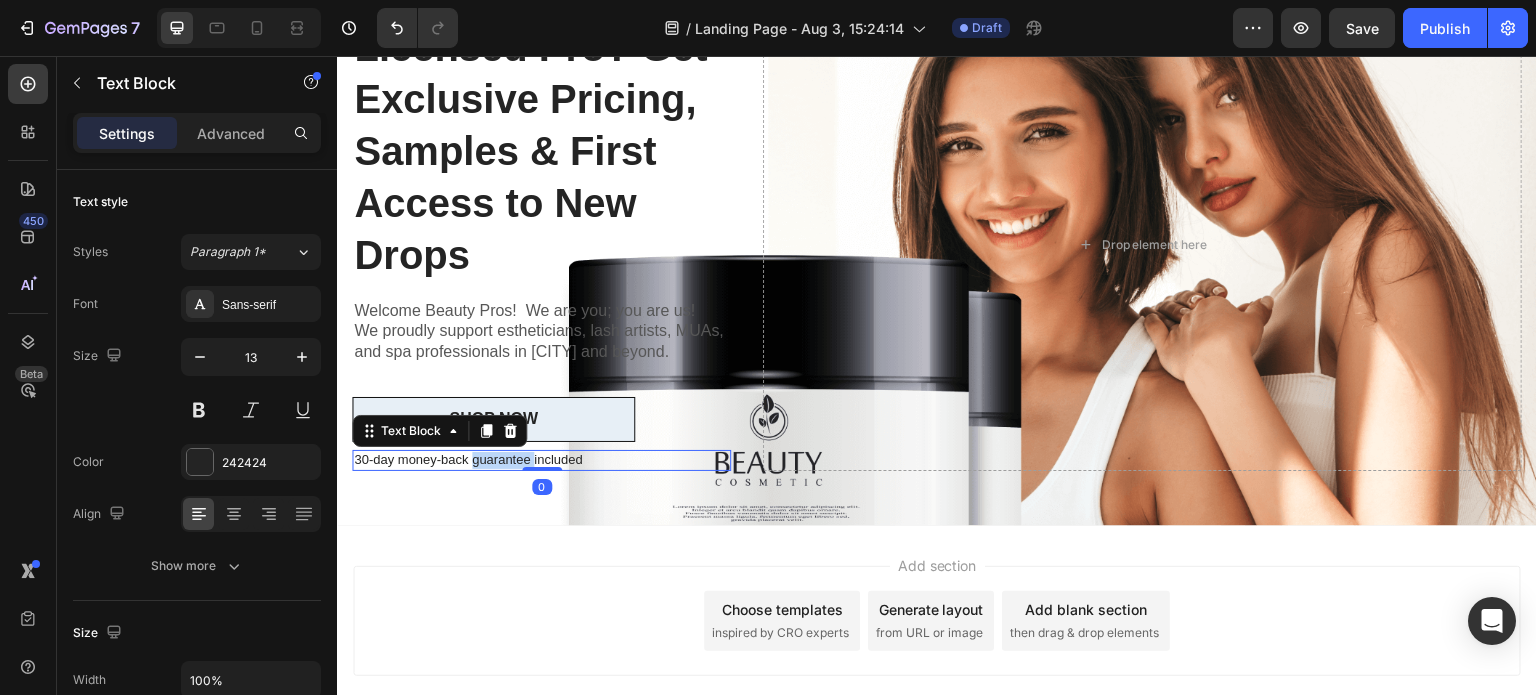 click on "30-day money-back guarantee included" at bounding box center [541, 460] 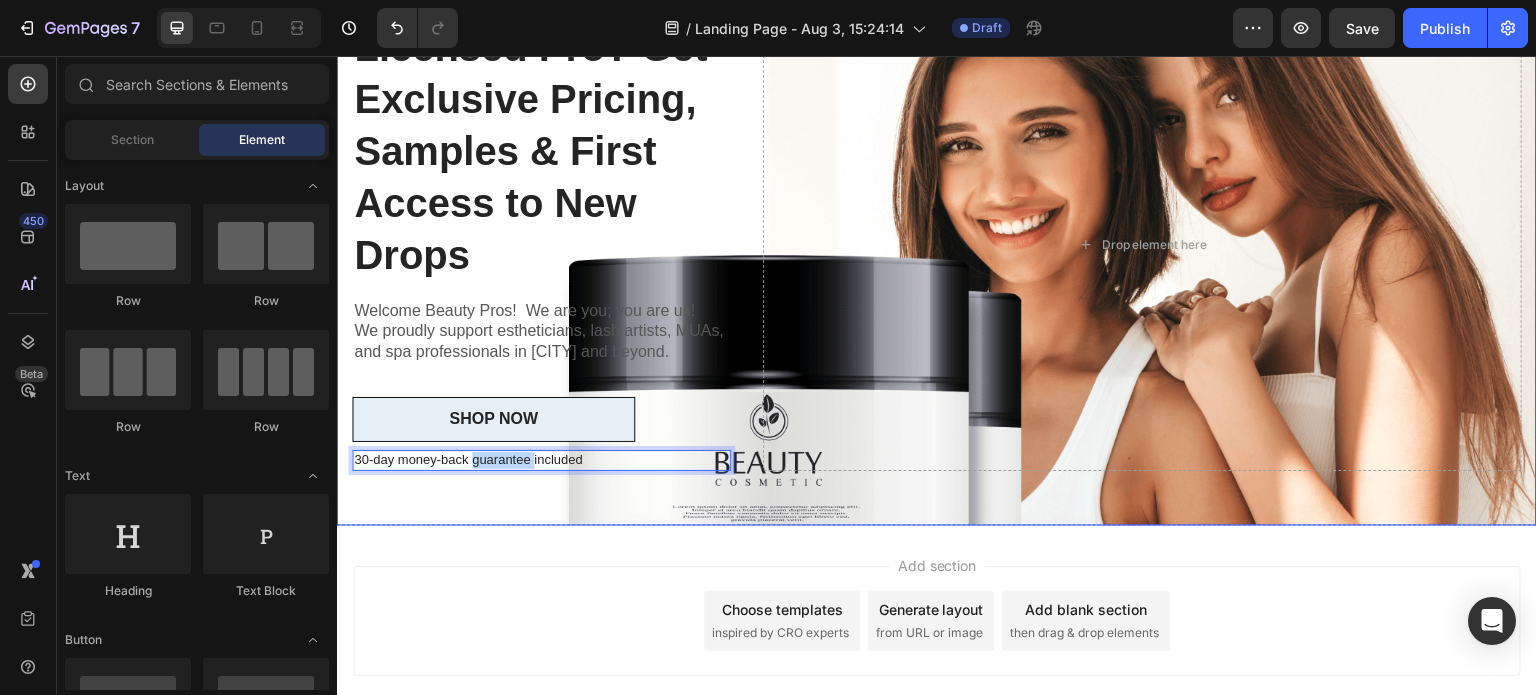 click on "Add section Choose templates inspired by CRO experts Generate layout from URL or image Add blank section then drag & drop elements" at bounding box center [937, 649] 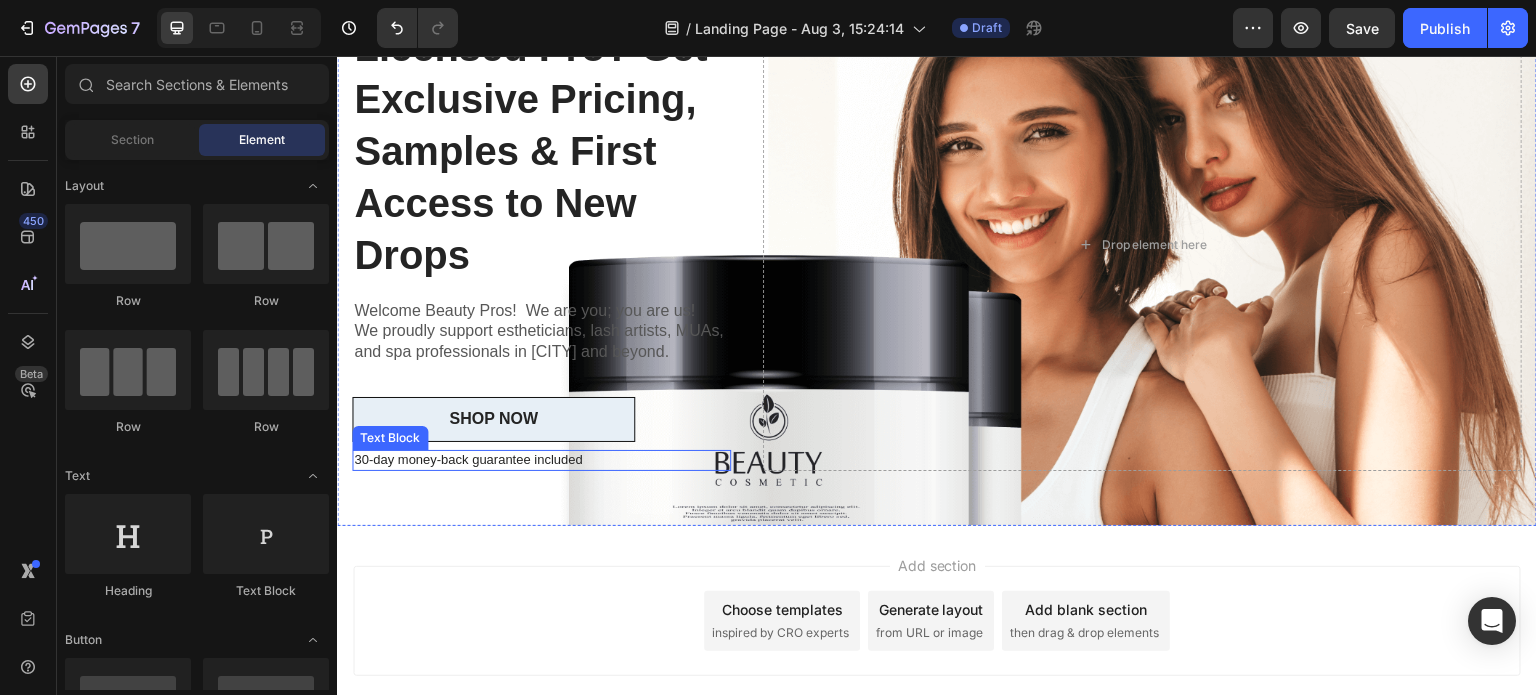 click on "30-day money-back guarantee included" at bounding box center [541, 460] 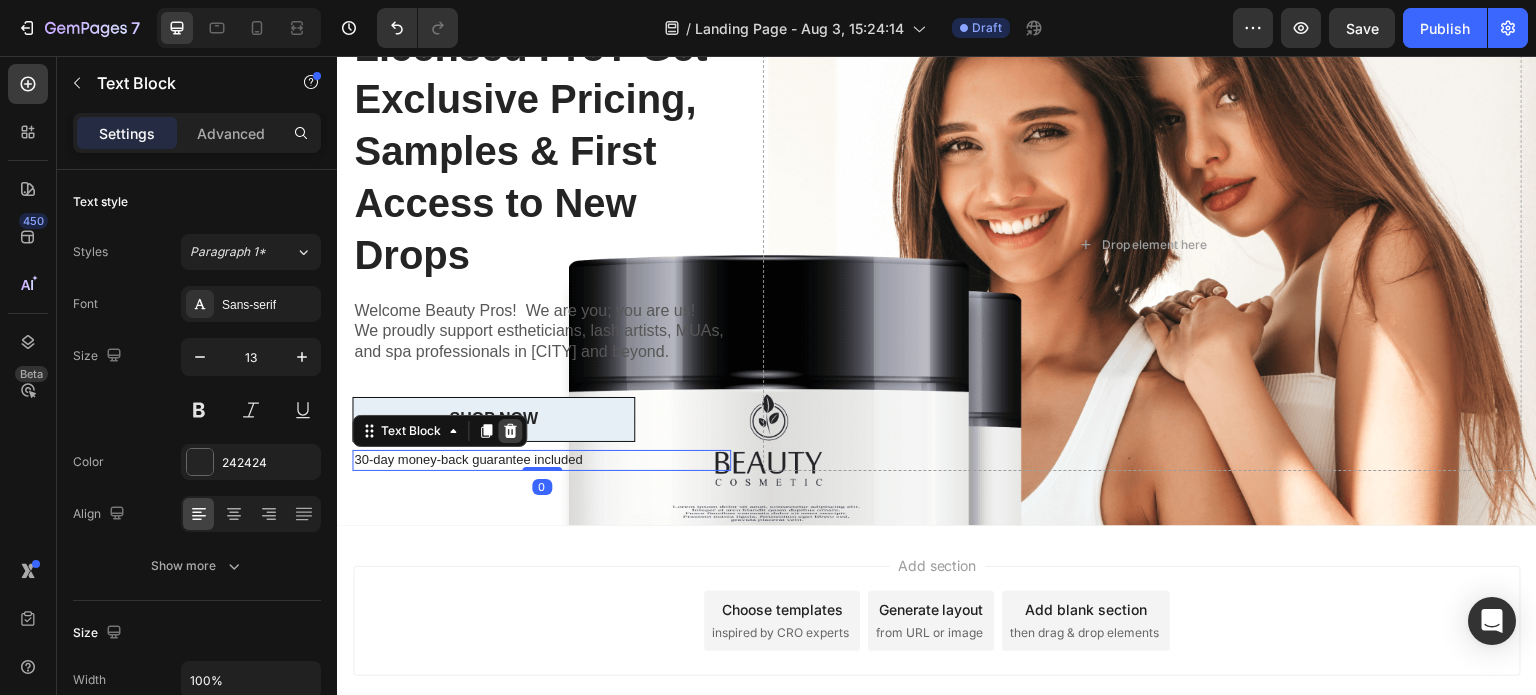 click at bounding box center [510, 431] 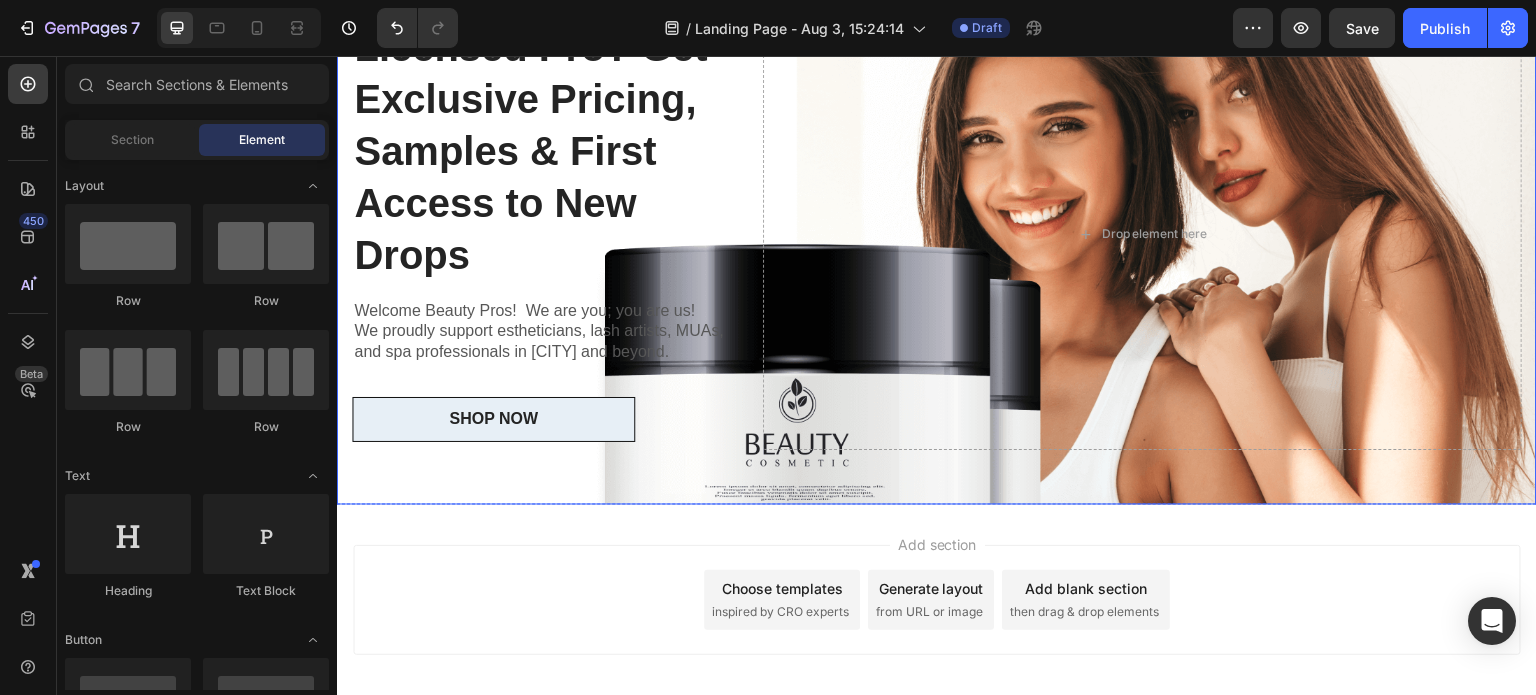 click on "Icon Icon Icon Icon Icon Icon List 20000+ Customers Who Love Us Text Block Row ✨ Licensed Pro? Get Exclusive Pricing, Samples & First Access to New Drops Heading Welcome Beauty Pros!  We are you; you are us!   We proudly support estheticians, lash artists, MUAs, and spa professionals in [CITY] and beyond. Text Block SHOP NOW Button
Drop element here" at bounding box center [937, 234] 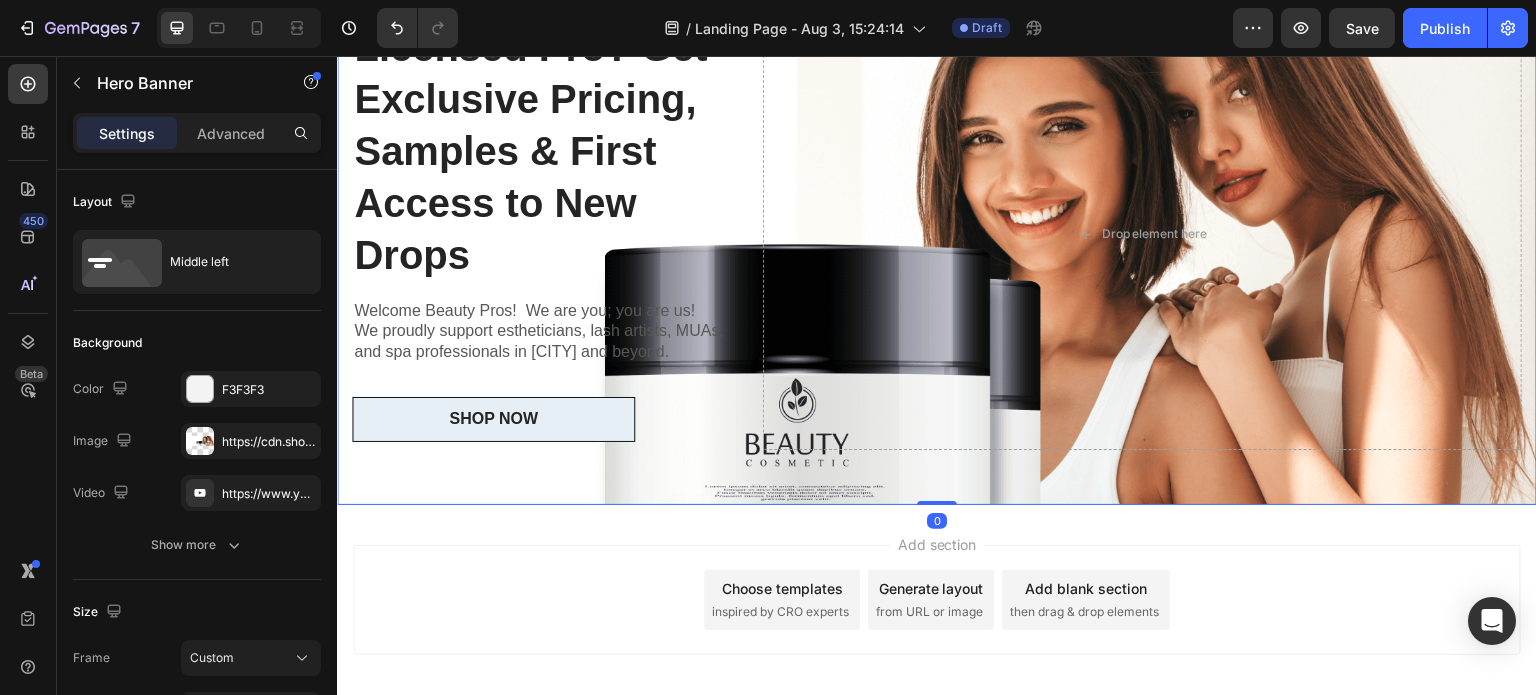 drag, startPoint x: 935, startPoint y: 502, endPoint x: 932, endPoint y: 464, distance: 38.118237 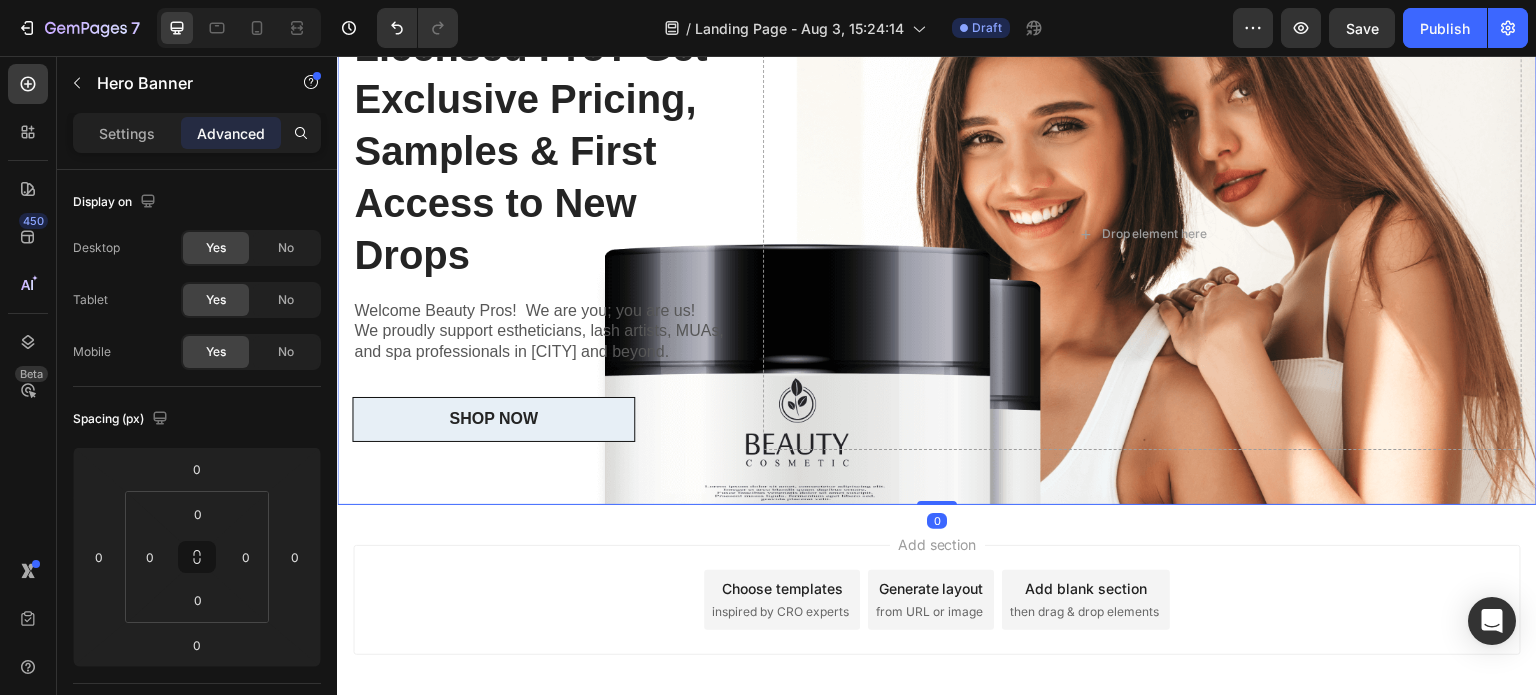 drag, startPoint x: 931, startPoint y: 499, endPoint x: 929, endPoint y: 468, distance: 31.06445 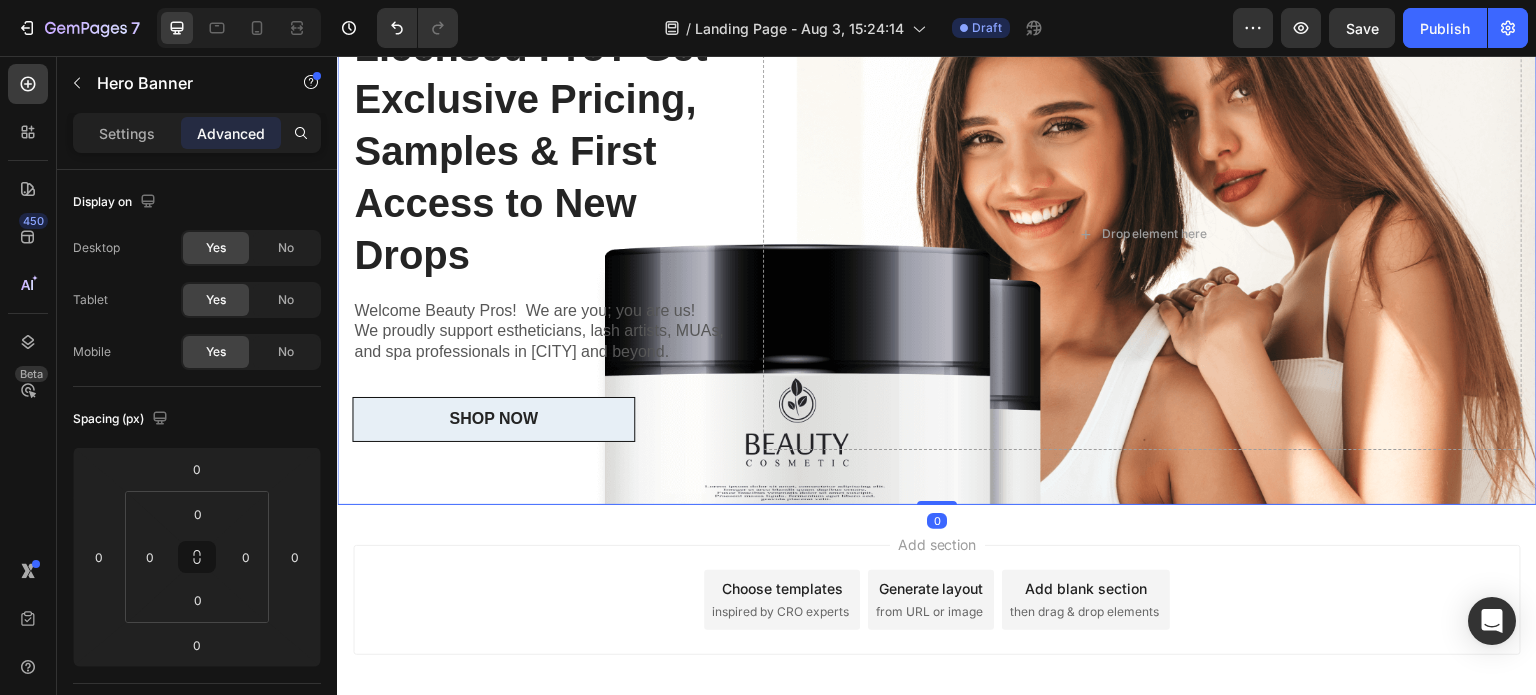 click on "Icon Icon Icon Icon Icon Icon List 20000+ Customers Who Love Us Text Block Row ✨ Licensed Pro? Get Exclusive Pricing, Samples & First Access to New Drops Heading Welcome Beauty Pros! We are you; you are us! We proudly support estheticians, lash artists, MUAs, and spa professionals in [CITY] and beyond. Text Block SHOP NOW Button
Drop element here Hero Banner 0" at bounding box center (937, 234) 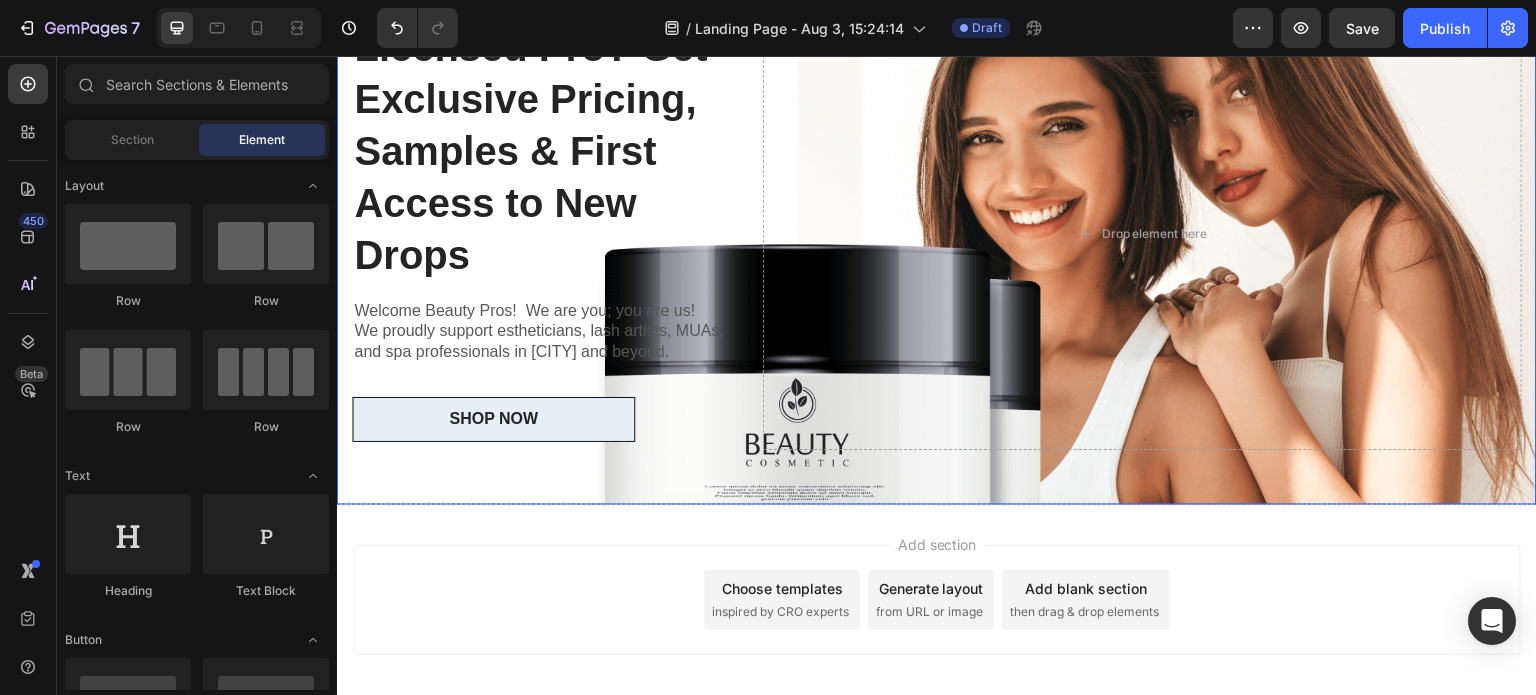 click on "Drop element here" at bounding box center [1142, 234] 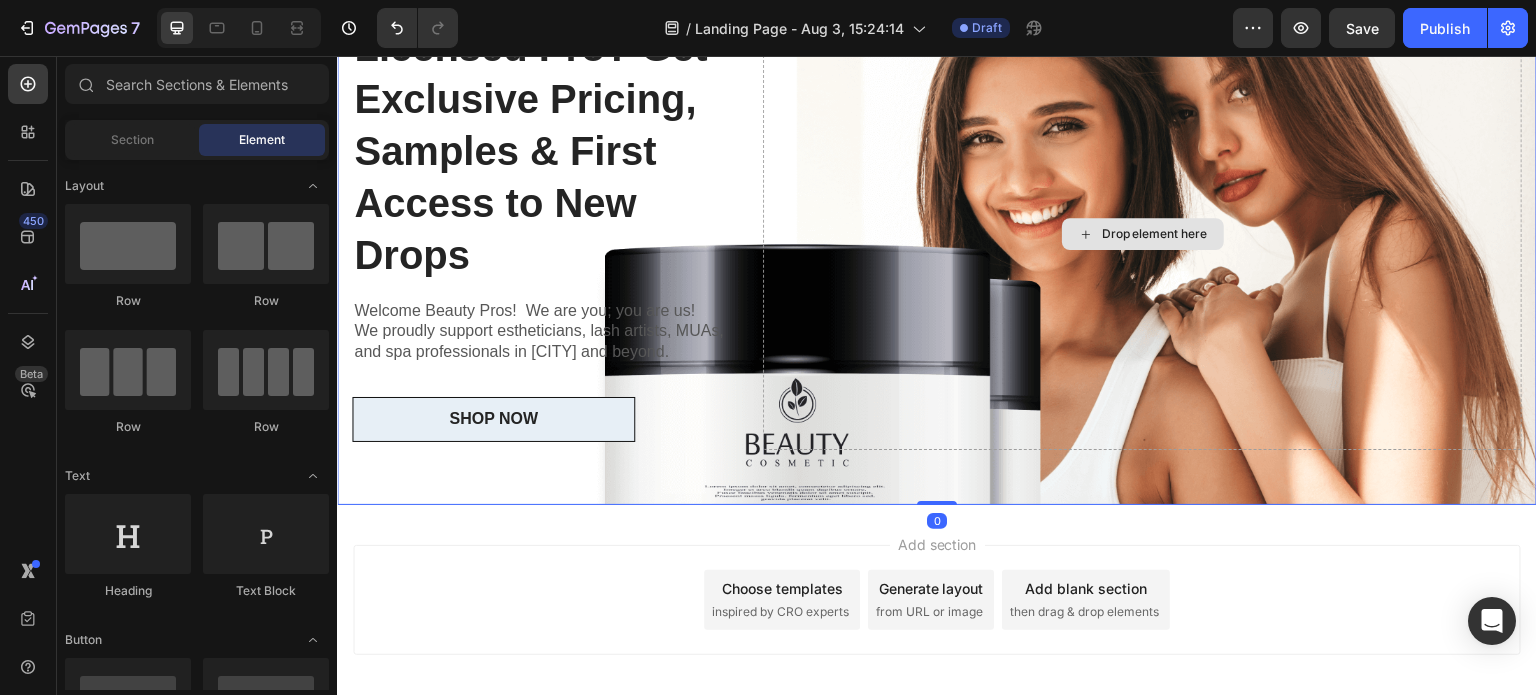 click on "Drop element here" at bounding box center (1143, 234) 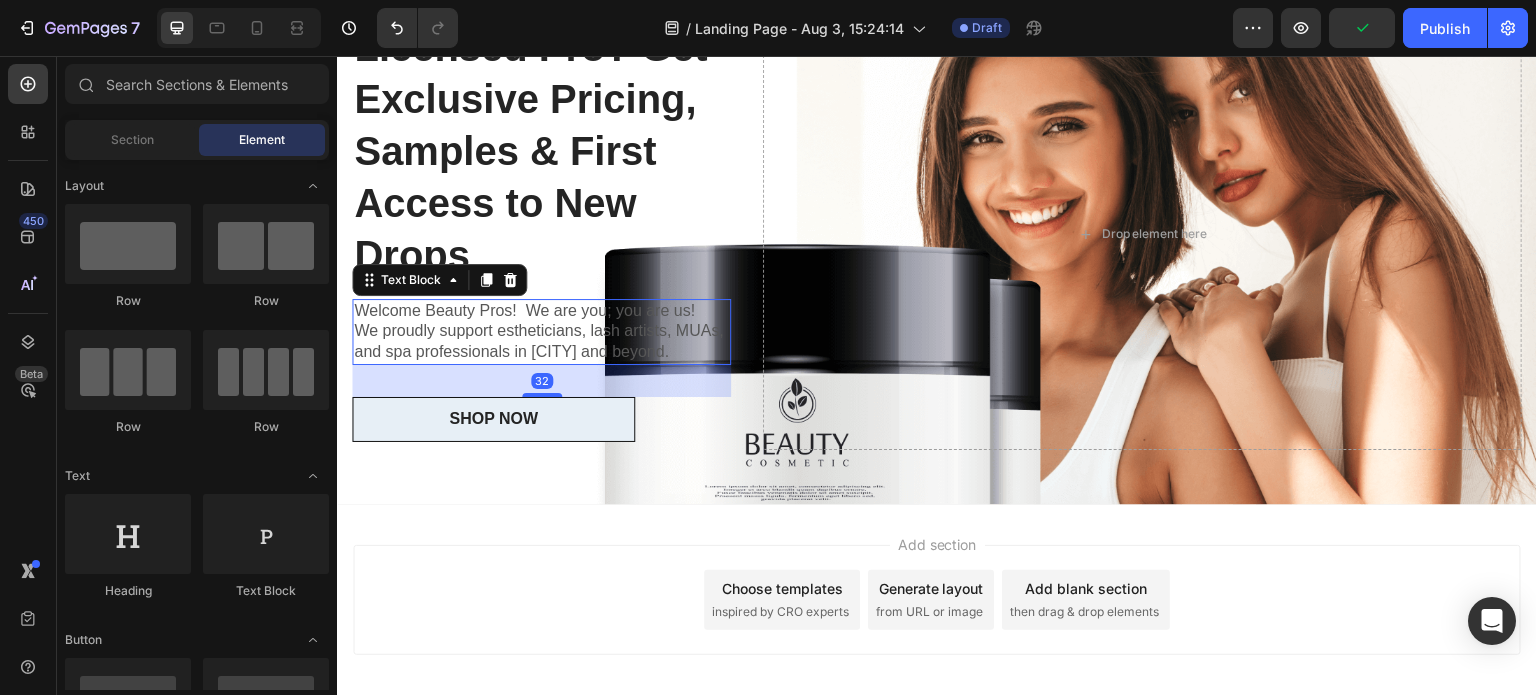 click on "We proudly support estheticians, lash artists, MUAs, and spa professionals in [CITY] and beyond." at bounding box center (541, 342) 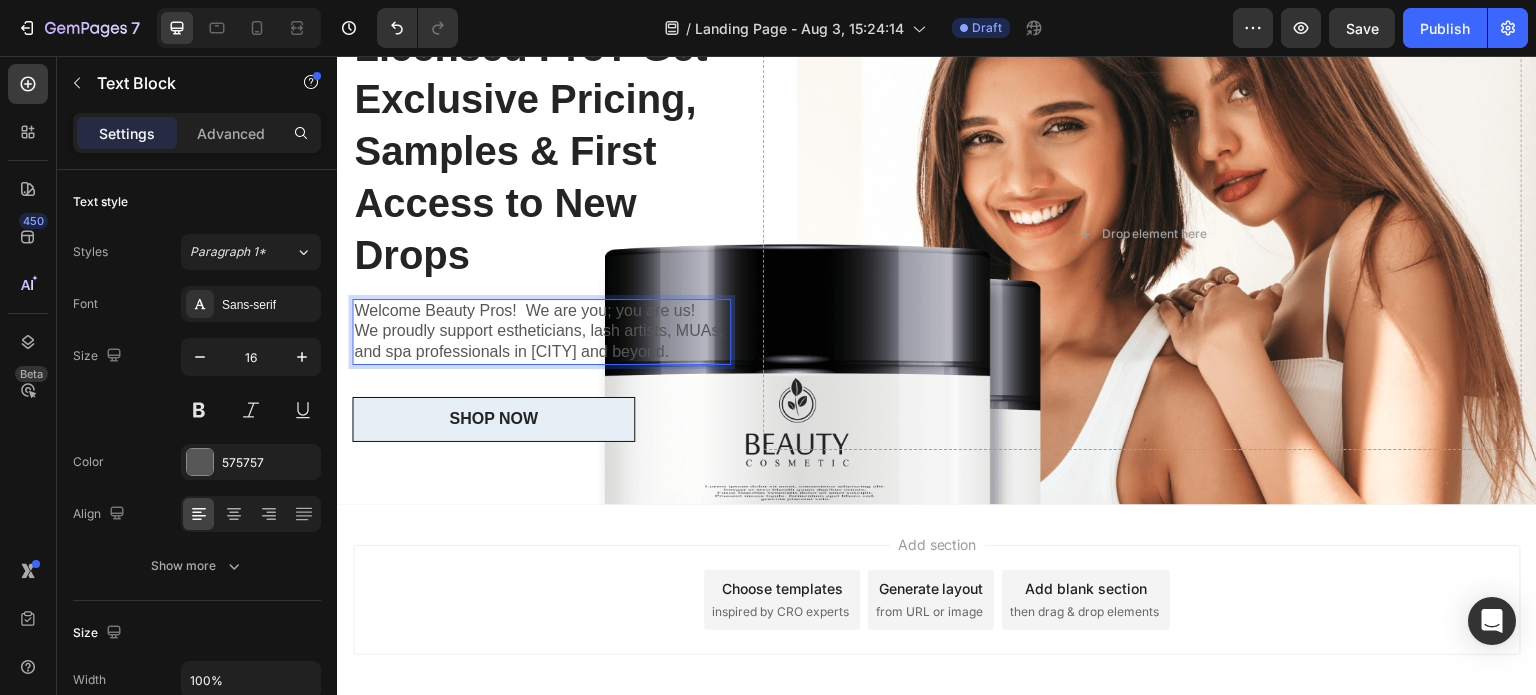 click on "We proudly support estheticians, lash artists, MUAs, and spa professionals in [CITY] and beyond." at bounding box center [541, 342] 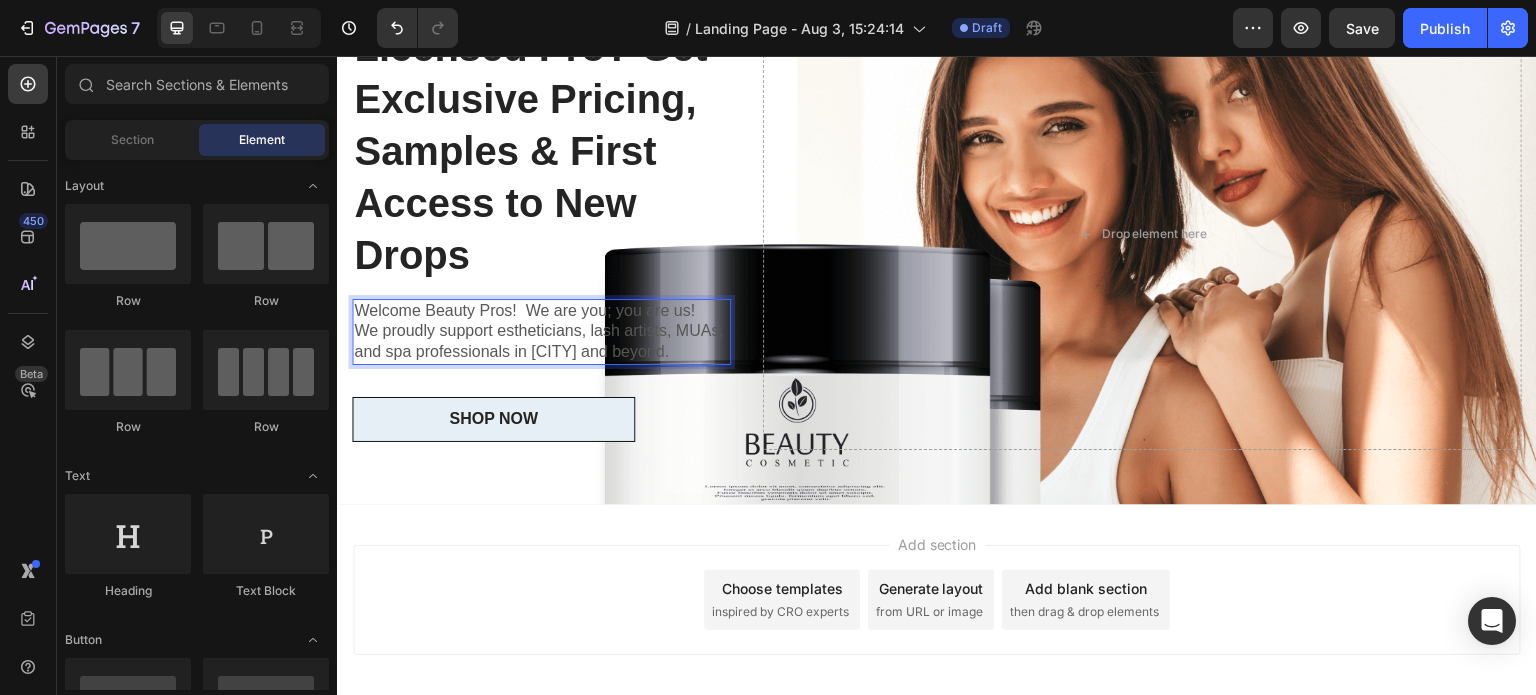 click on "Add section Choose templates inspired by CRO experts Generate layout from URL or image Add blank section then drag & drop elements" at bounding box center (937, 600) 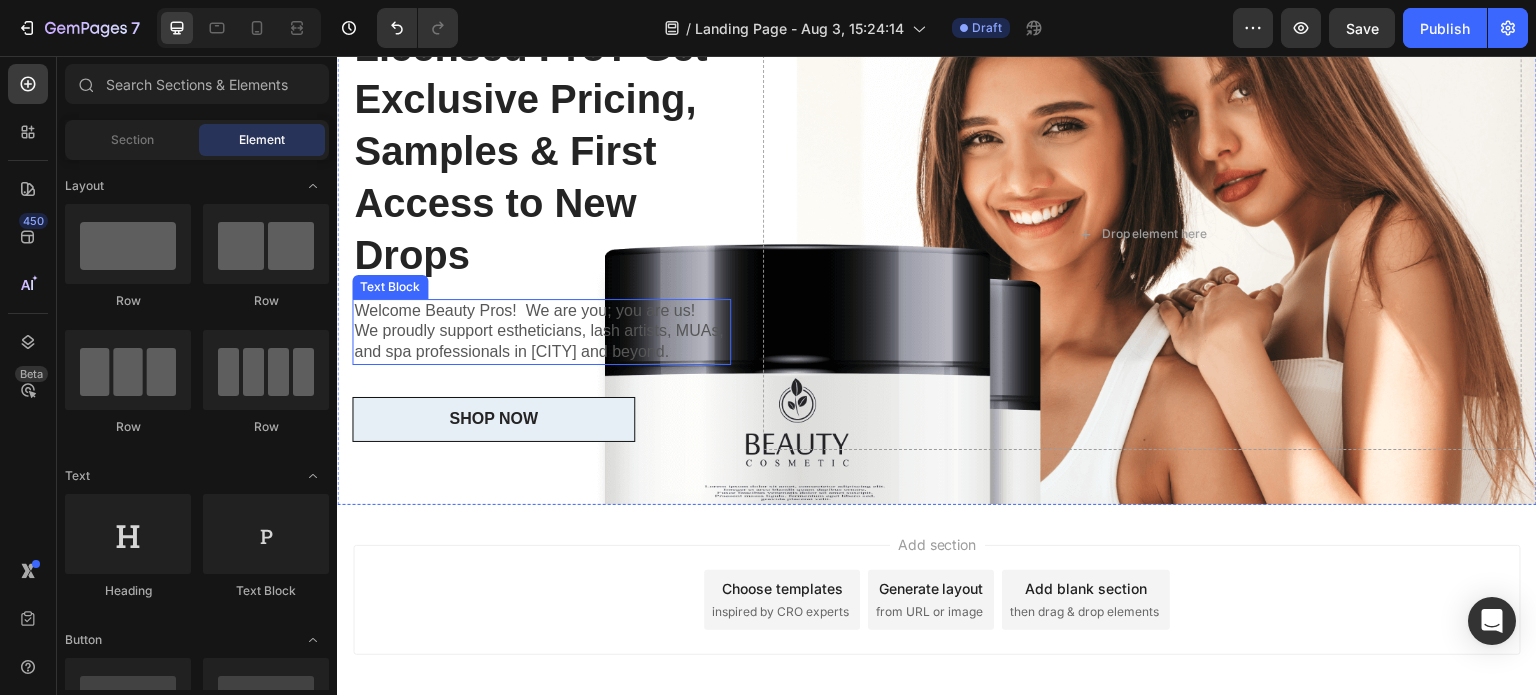 click on "Welcome Beauty Pros!  We are you; you are us!" at bounding box center [541, 311] 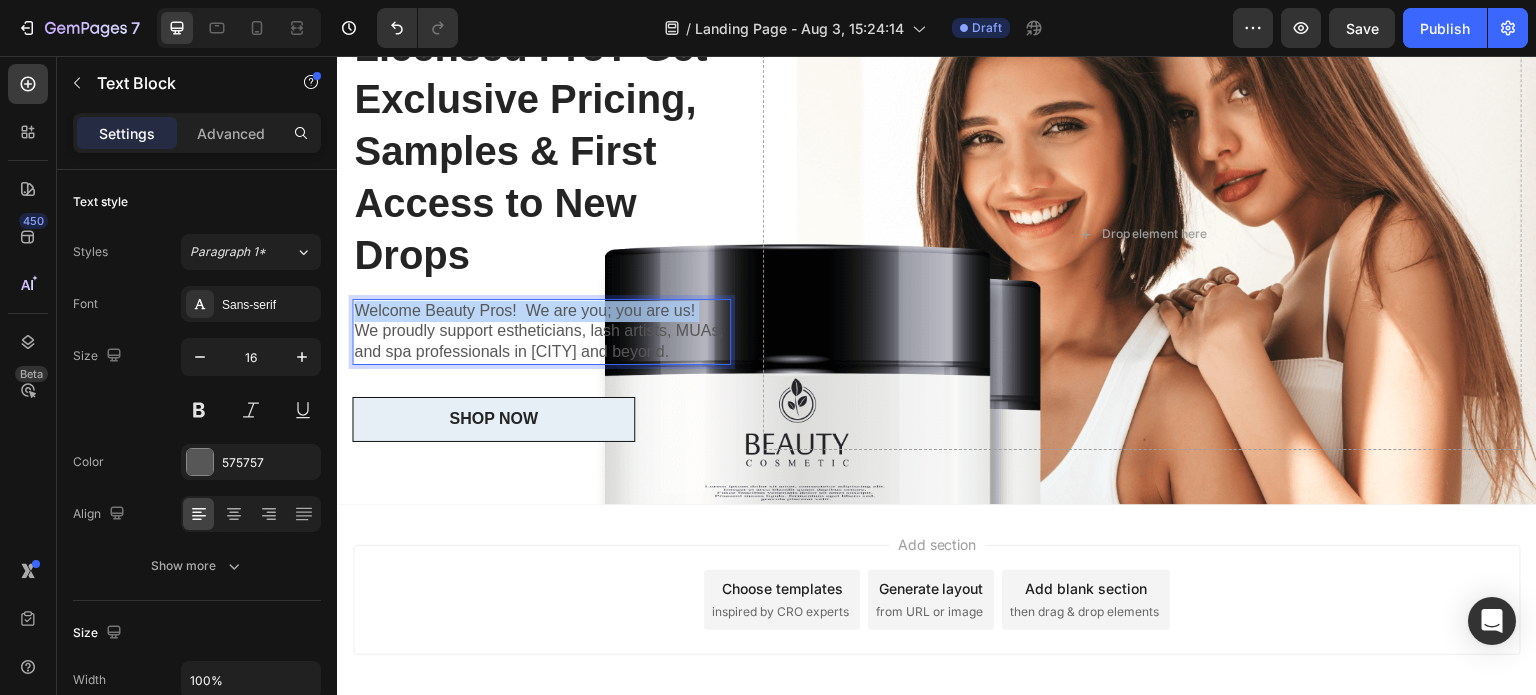 click on "Welcome Beauty Pros!  We are you; you are us!" at bounding box center [541, 311] 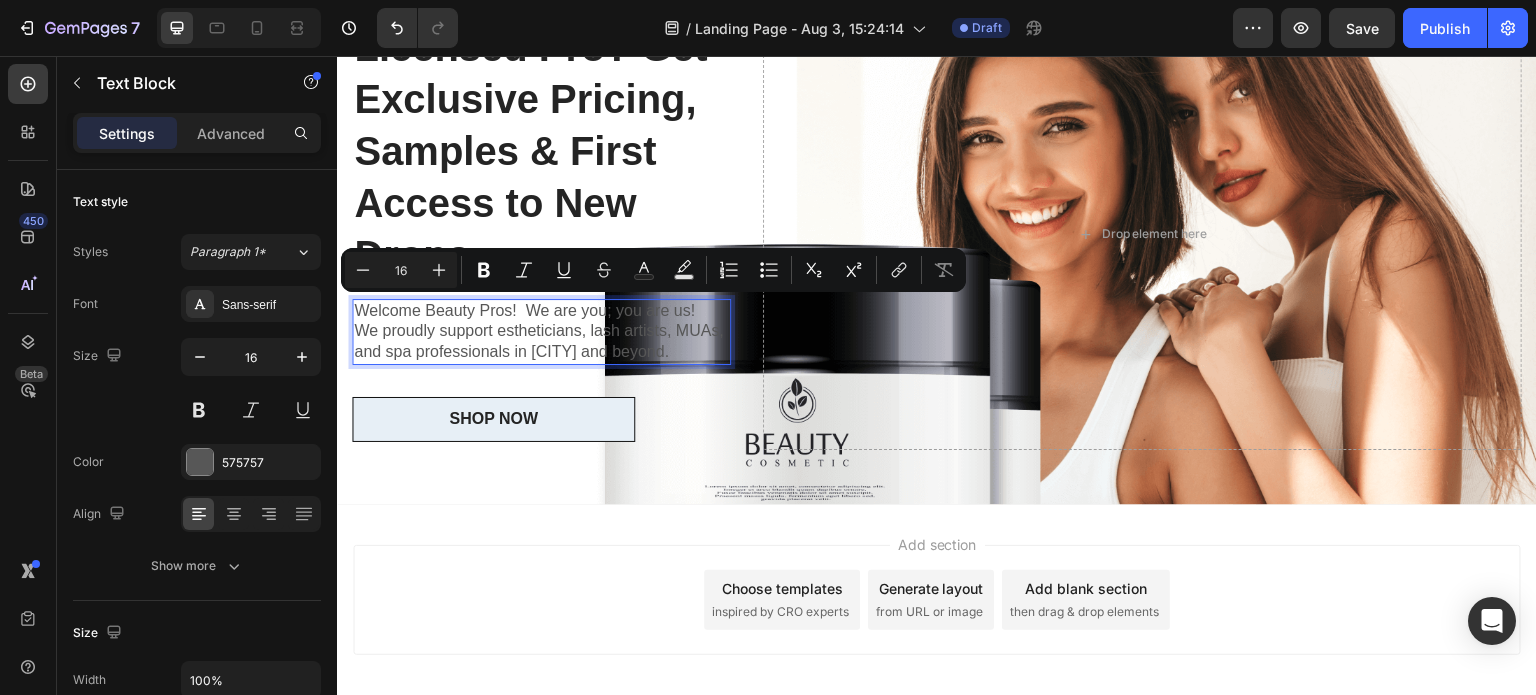 click on "We proudly support estheticians, lash artists, MUAs, and spa professionals in [CITY] and beyond." at bounding box center (541, 342) 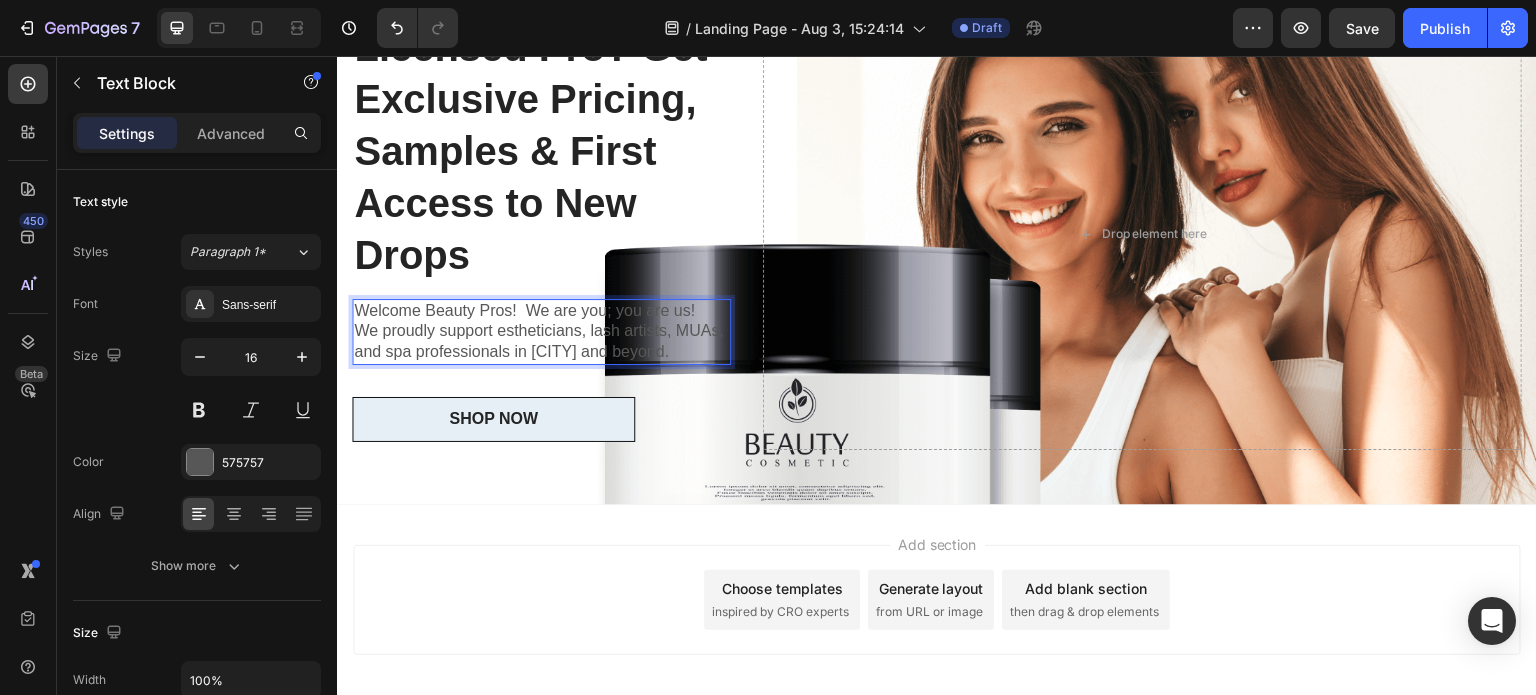 click on "We proudly support estheticians, lash artists, MUAs, and spa professionals in [CITY] and beyond." at bounding box center [541, 342] 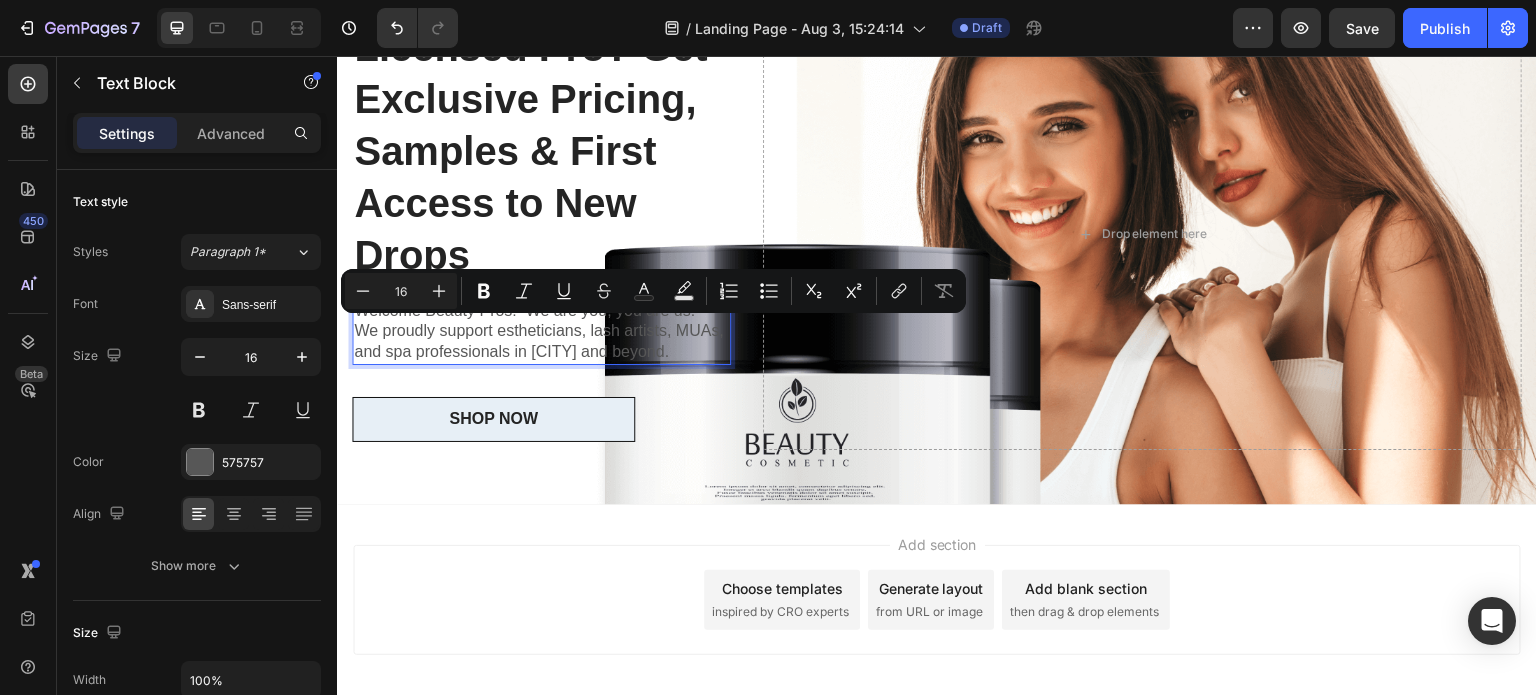 click on "We proudly support estheticians, lash artists, MUAs, and spa professionals in [CITY] and beyond." at bounding box center (541, 342) 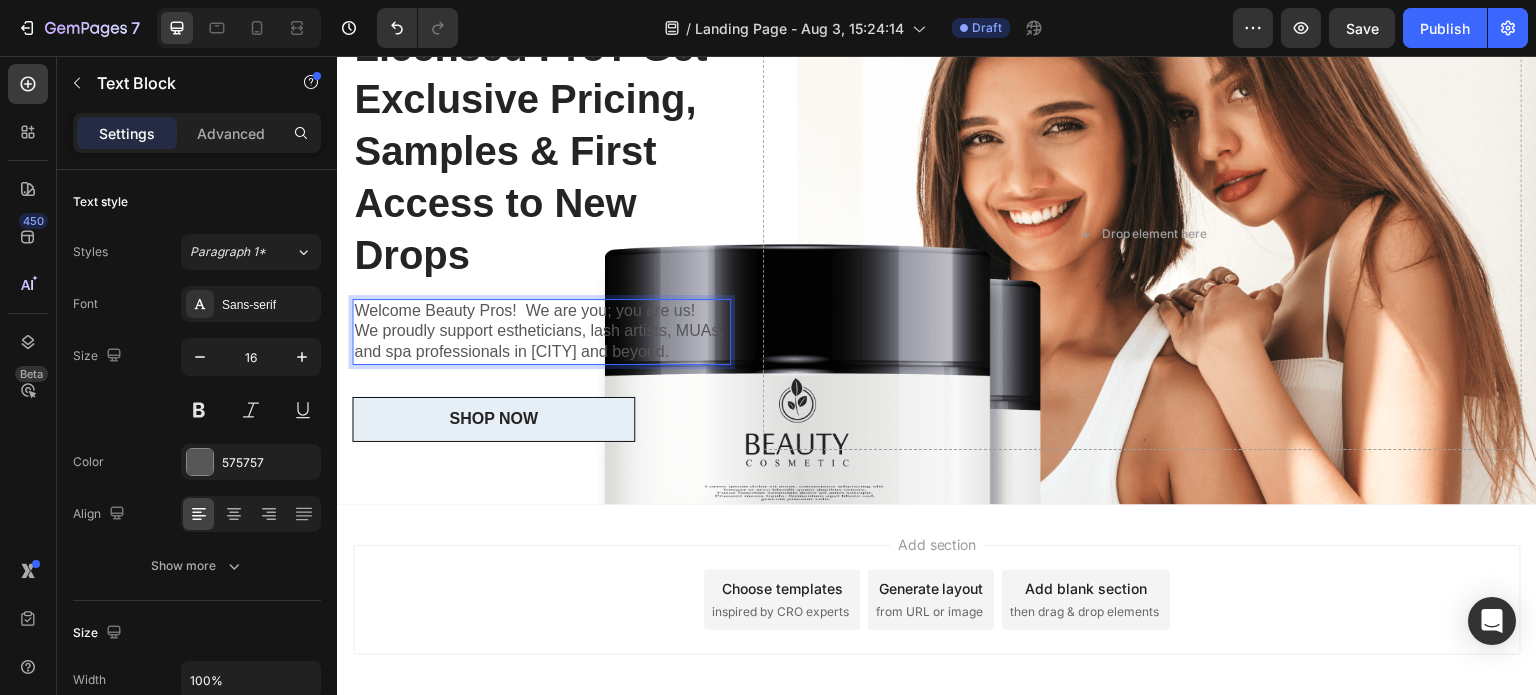 click on "We proudly support estheticians, lash artists, MUAs, and spa professionals in [CITY] and beyond." at bounding box center [541, 342] 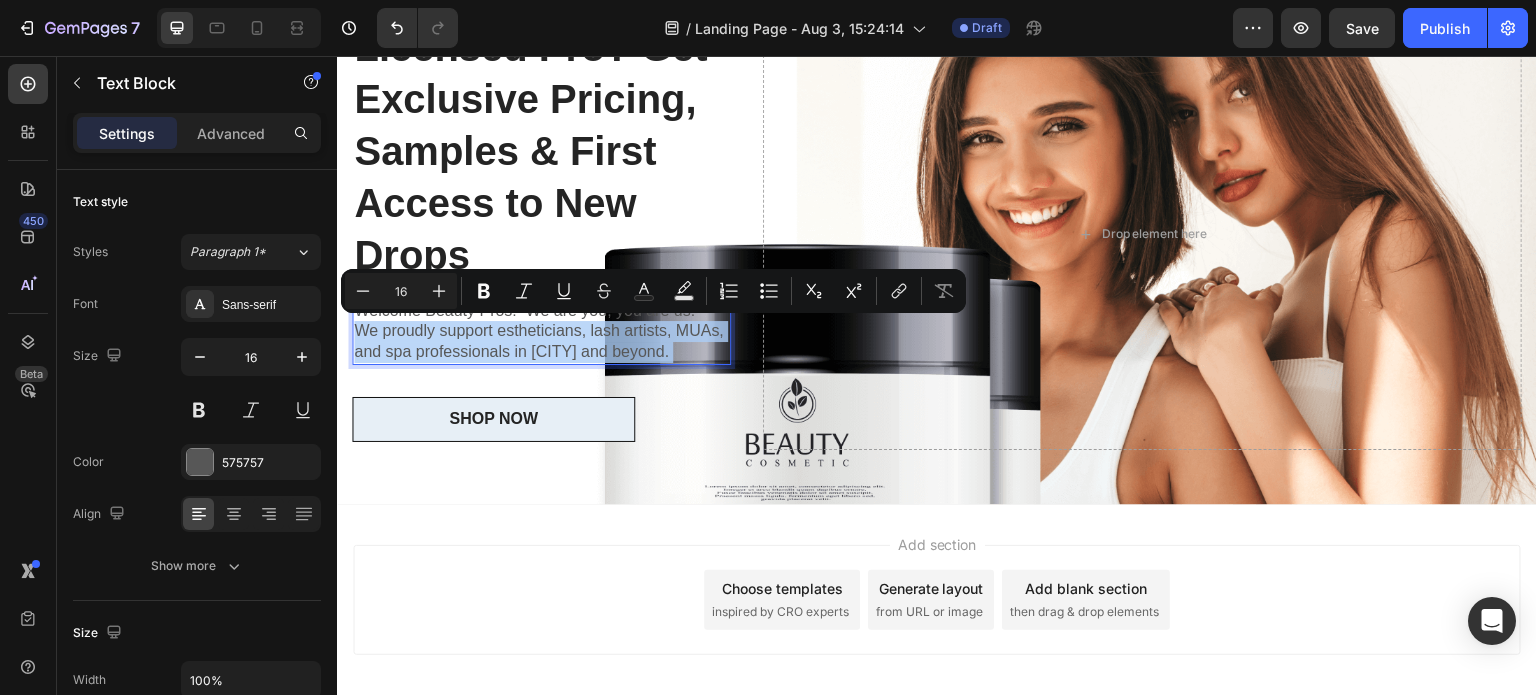 drag, startPoint x: 698, startPoint y: 350, endPoint x: 370, endPoint y: 314, distance: 329.9697 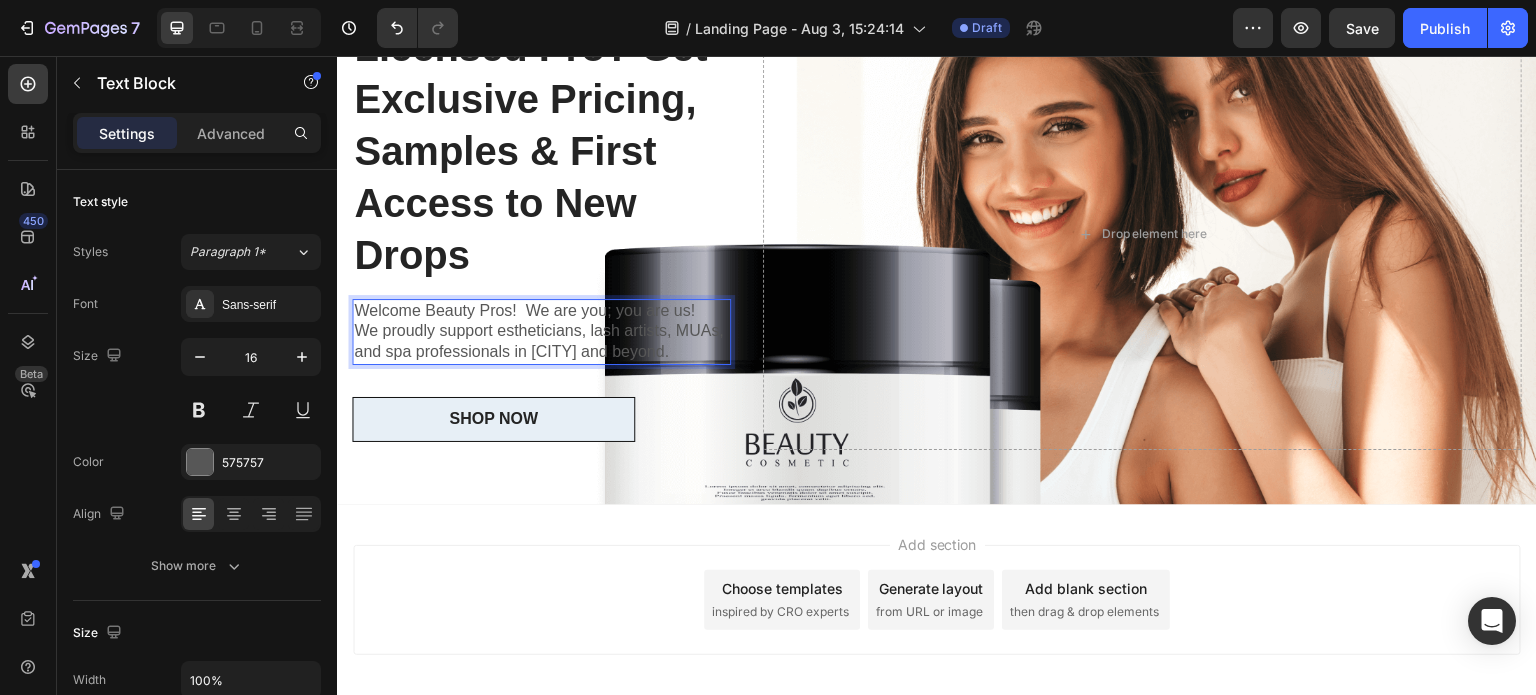 click on "We proudly support estheticians, lash artists, MUAs, and spa professionals in [CITY] and beyond." at bounding box center (541, 342) 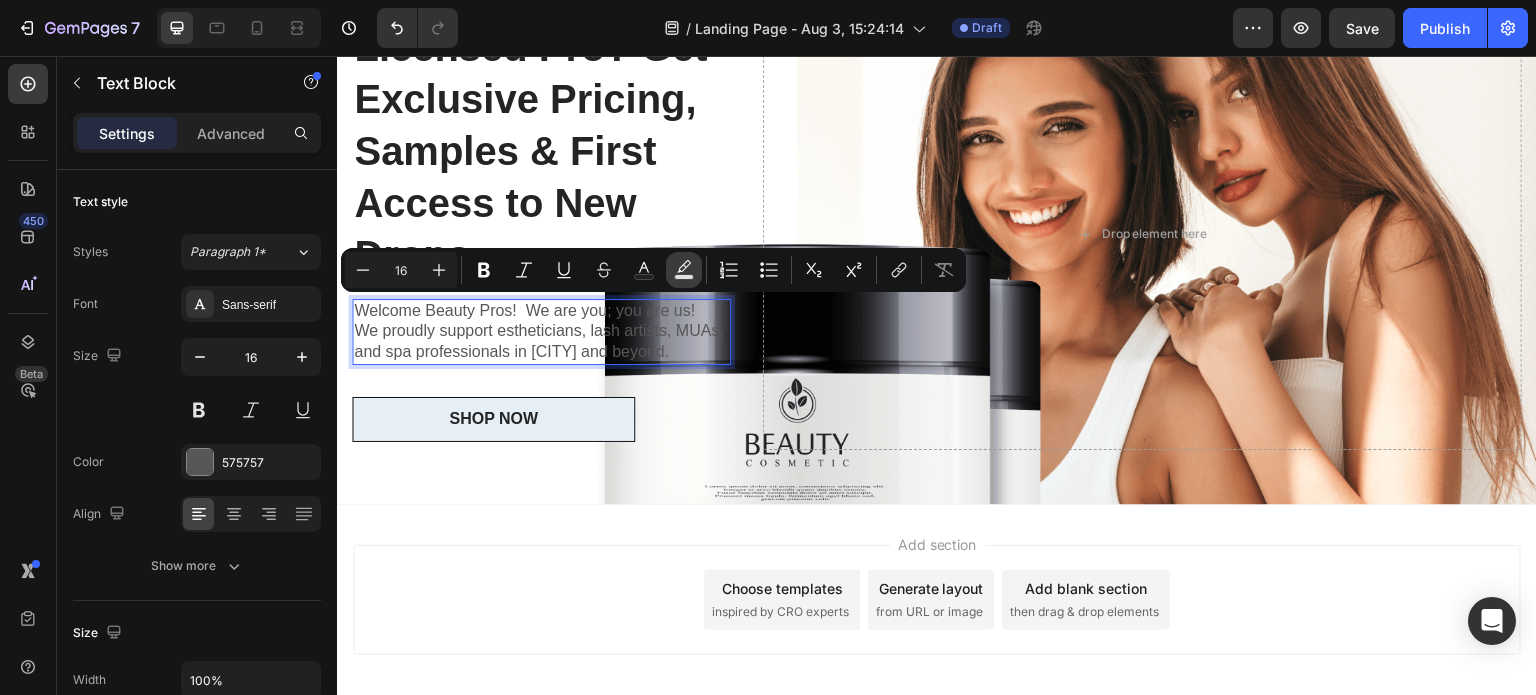 click on "Text Background Color" at bounding box center [684, 270] 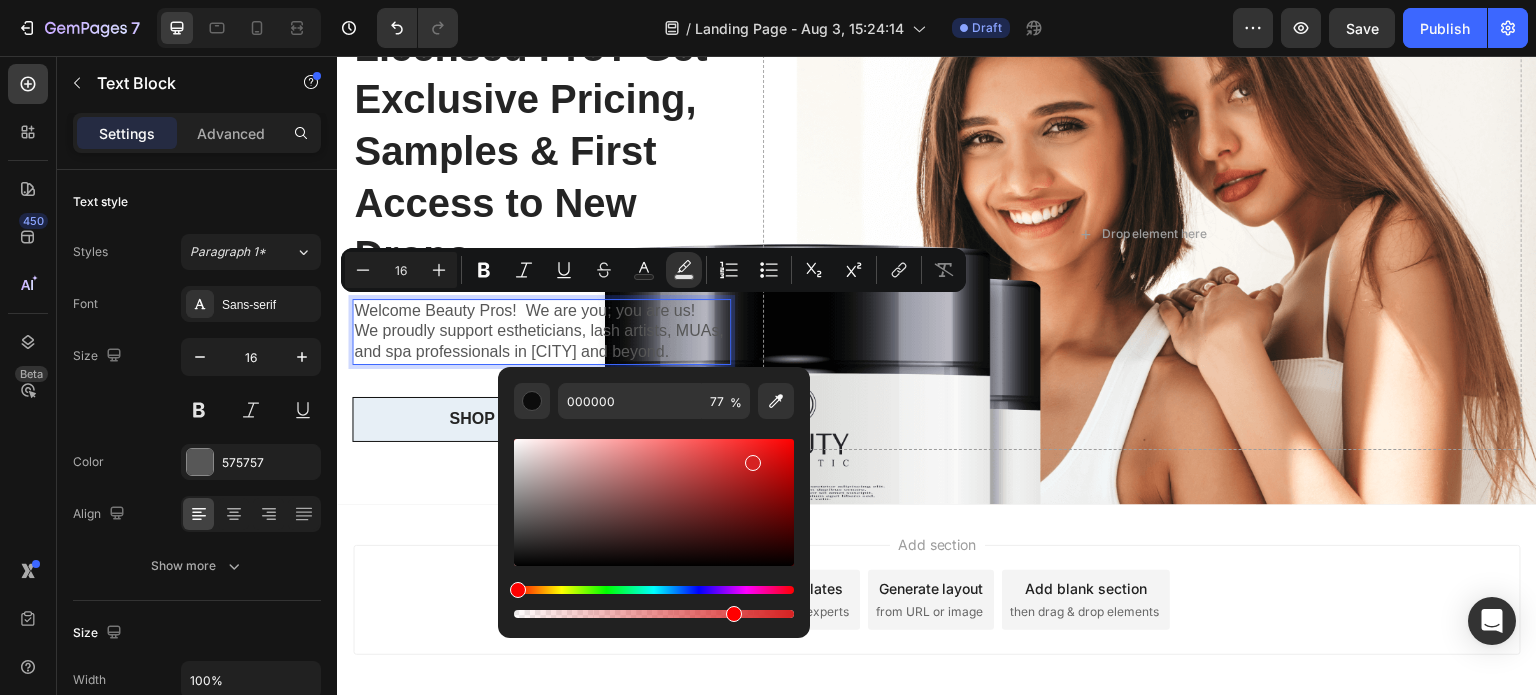 click at bounding box center [654, 502] 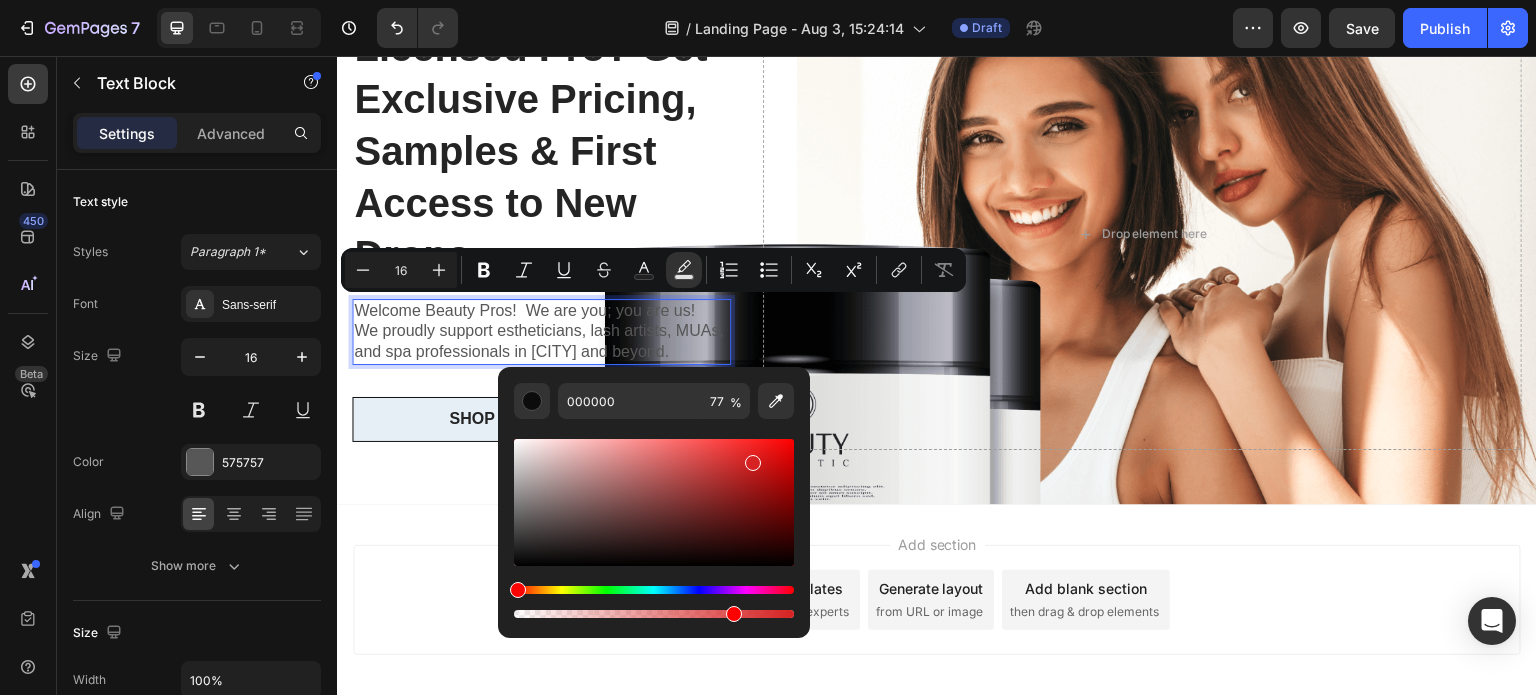 type on "D62222" 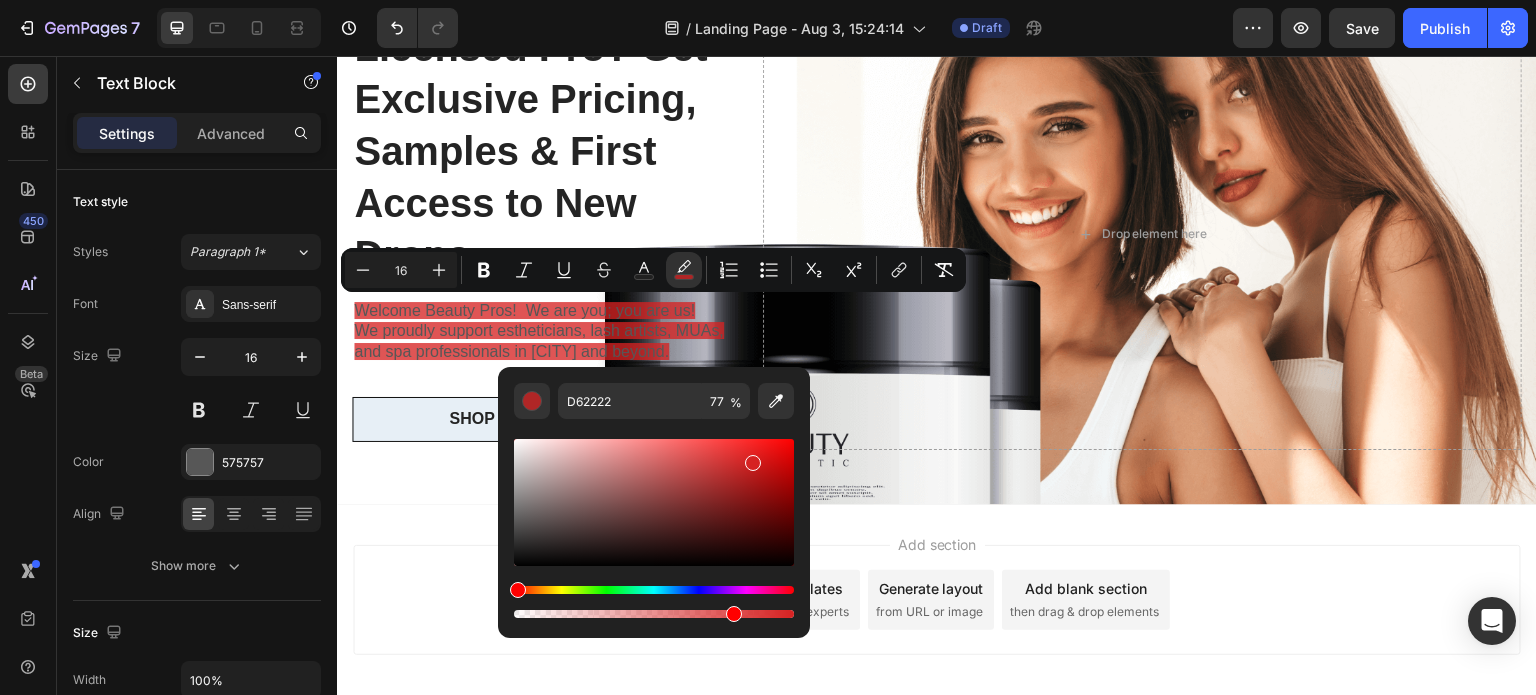 click on "Add section Choose templates inspired by CRO experts Generate layout from URL or image Add blank section then drag & drop elements" at bounding box center [937, 628] 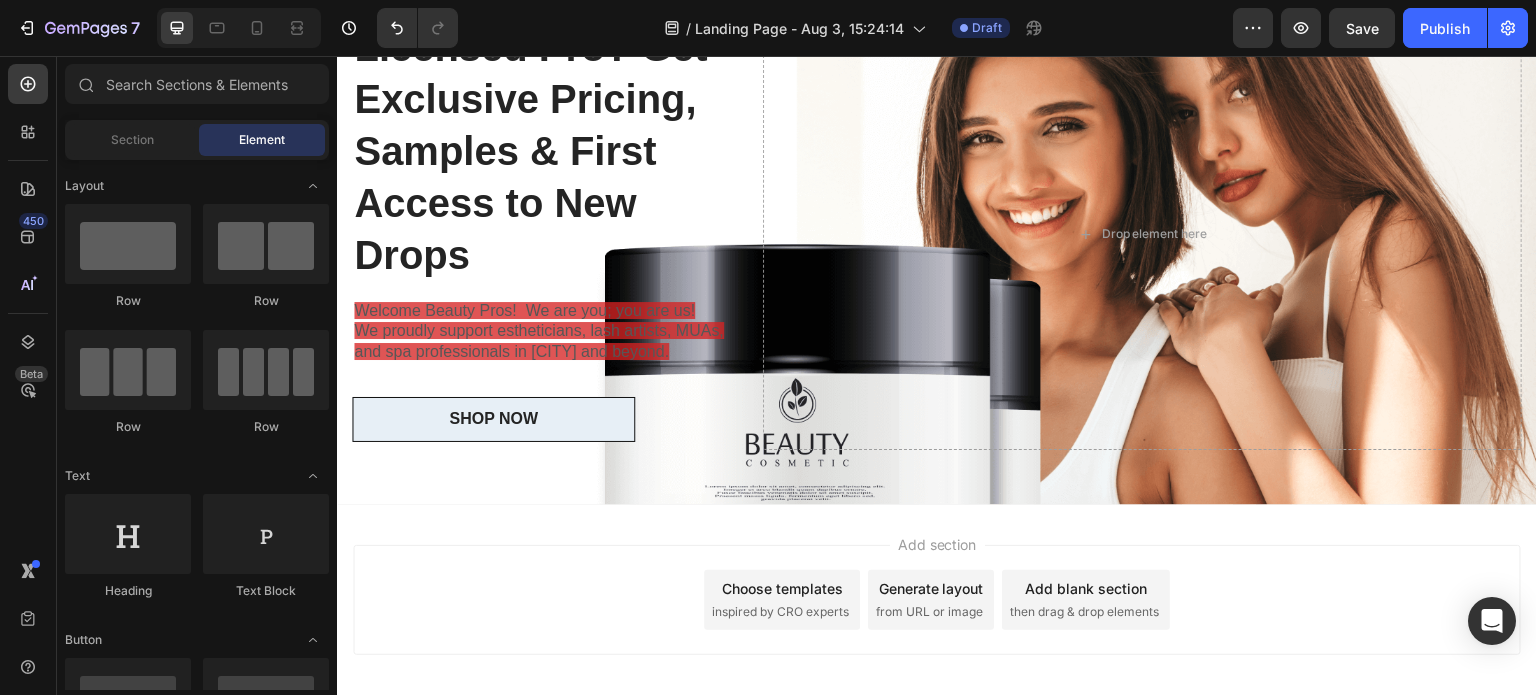 click on "Add section Choose templates inspired by CRO experts Generate layout from URL or image Add blank section then drag & drop elements" at bounding box center (937, 600) 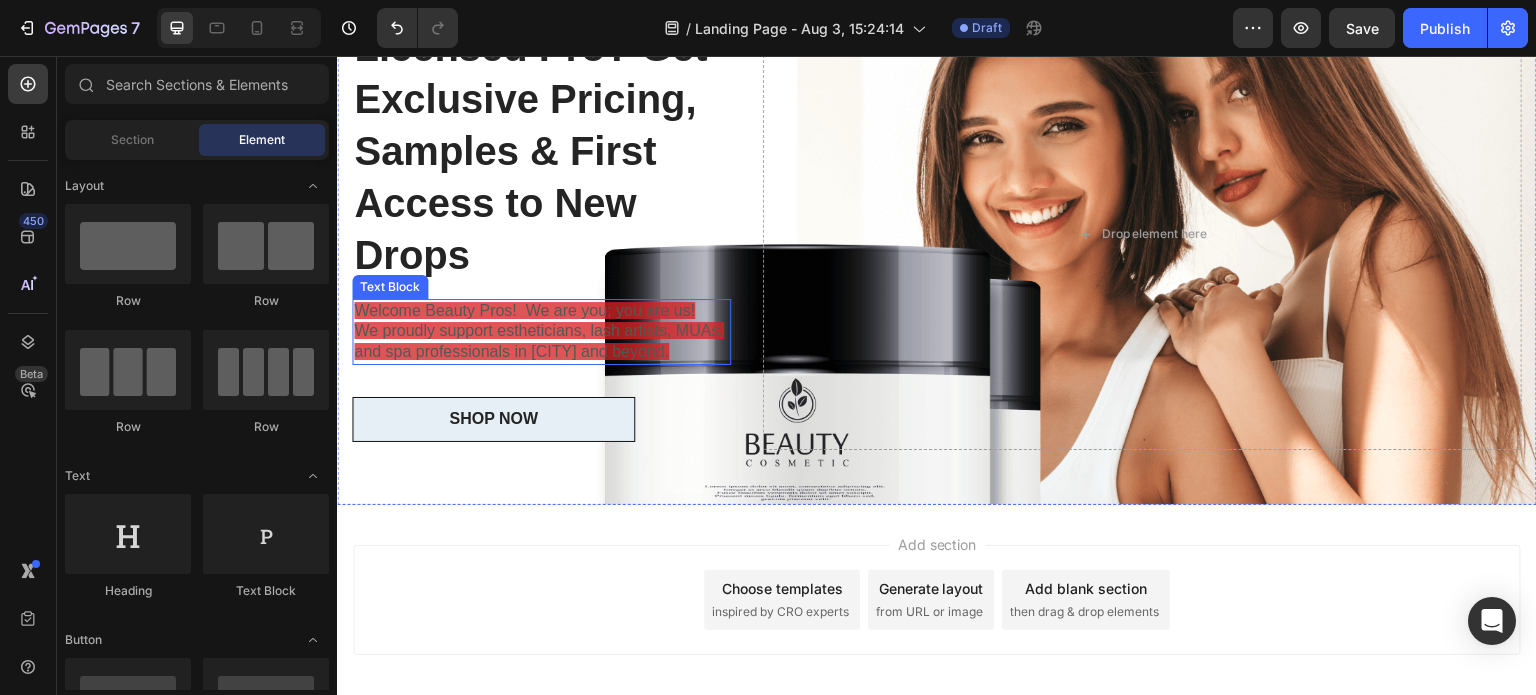 click on "We proudly support estheticians, lash artists, MUAs, and spa professionals in [CITY] and beyond." at bounding box center [539, 341] 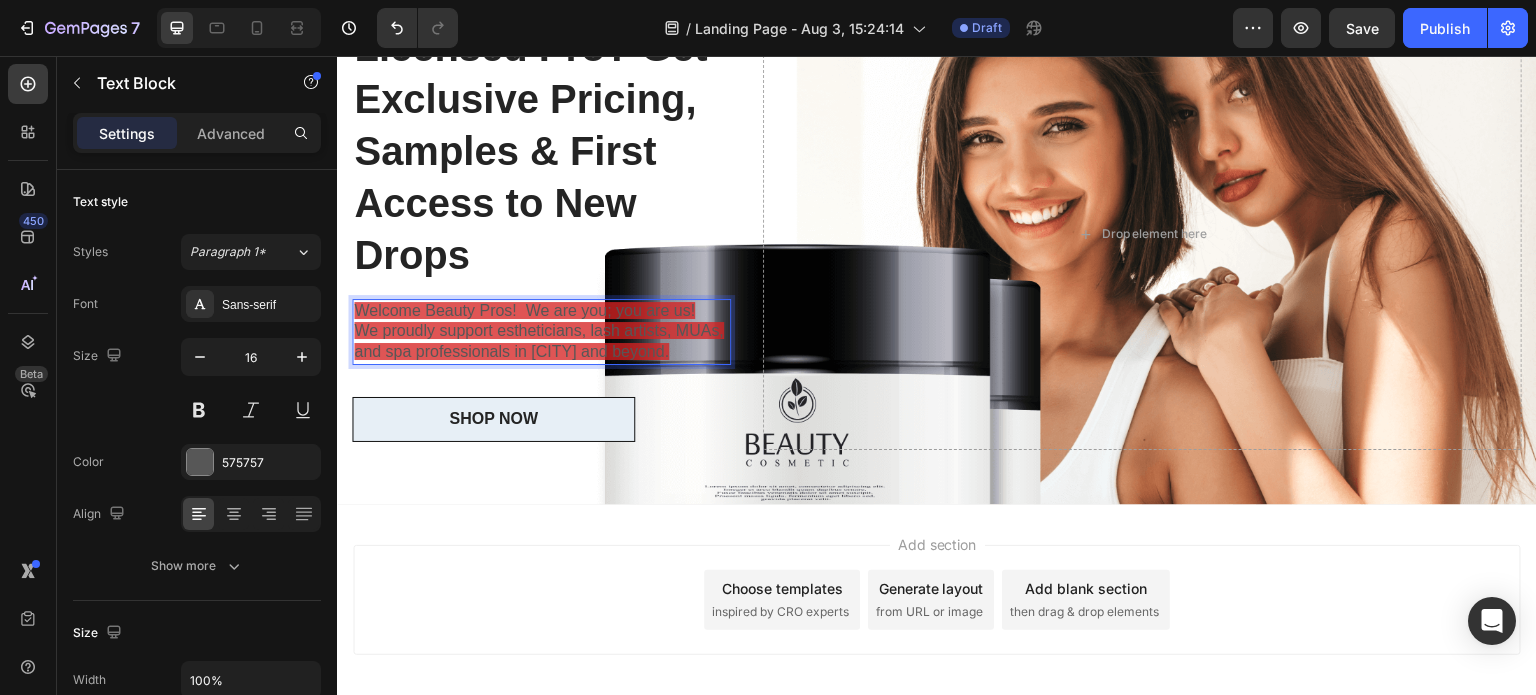 click on "We proudly support estheticians, lash artists, MUAs, and spa professionals in [CITY] and beyond." at bounding box center [539, 341] 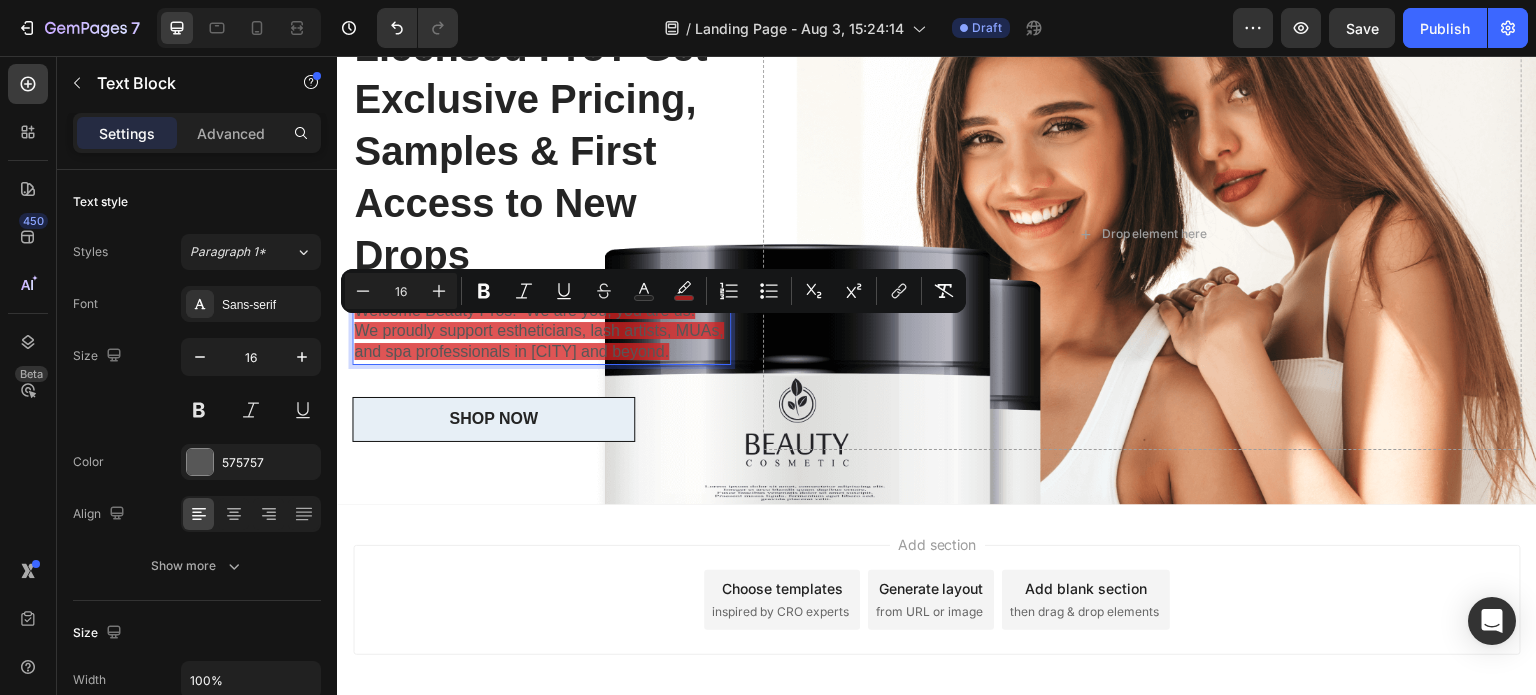 click on "We proudly support estheticians, lash artists, MUAs, and spa professionals in [CITY] and beyond." at bounding box center (541, 342) 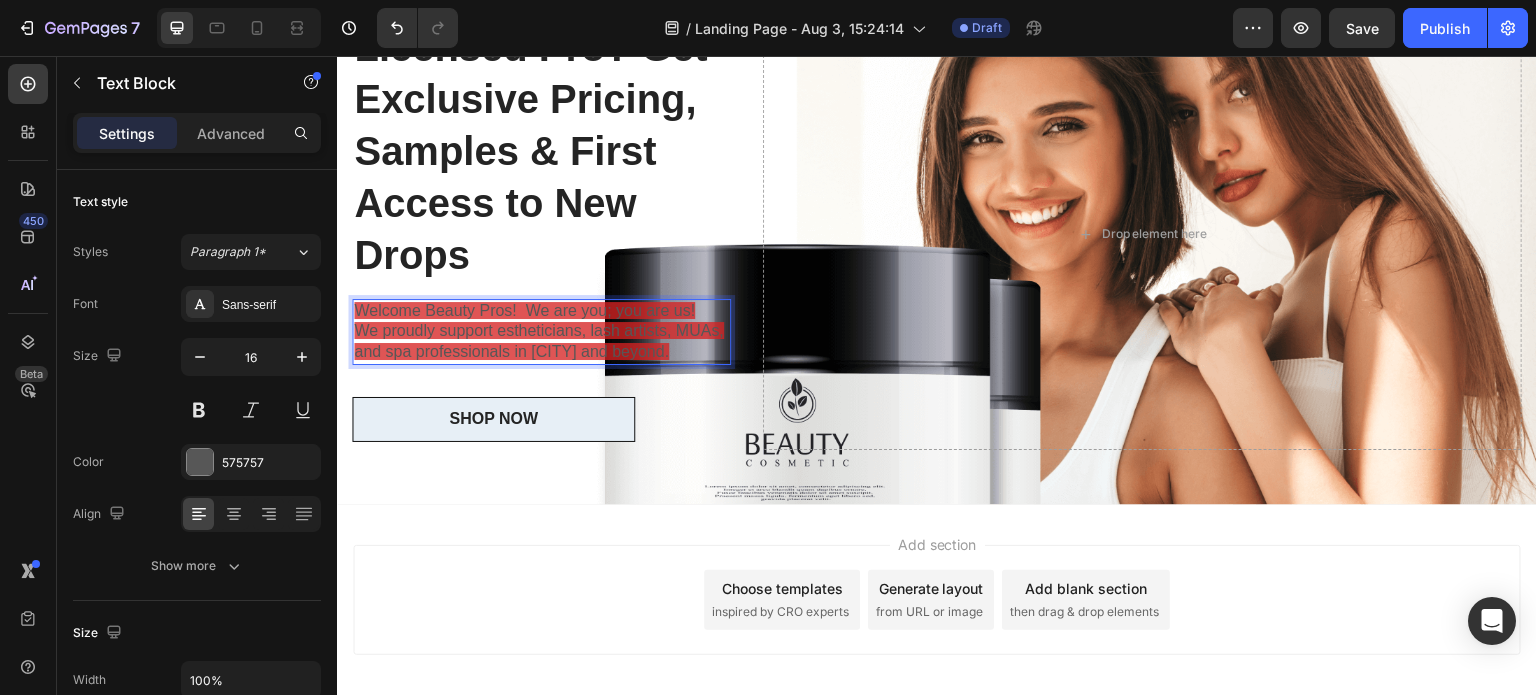 drag, startPoint x: 701, startPoint y: 349, endPoint x: 352, endPoint y: 299, distance: 352.56348 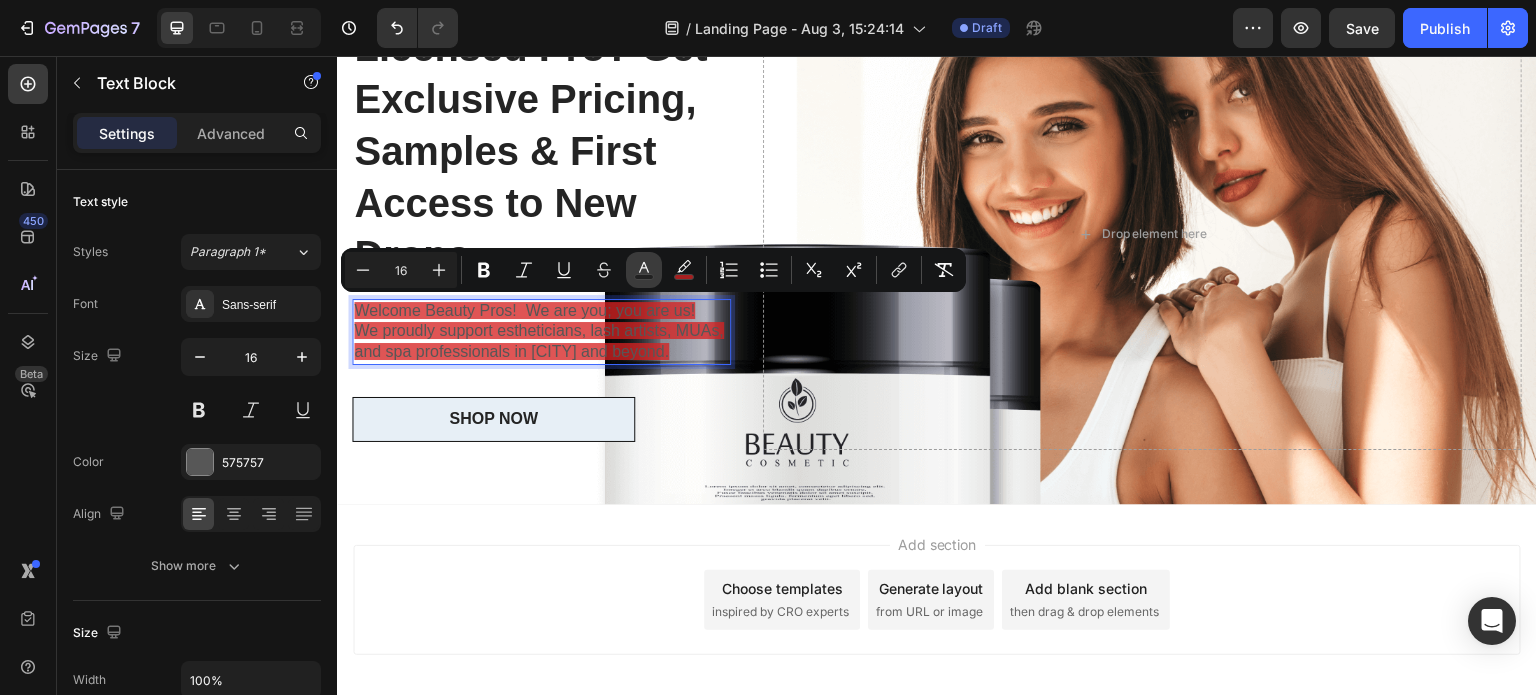 click 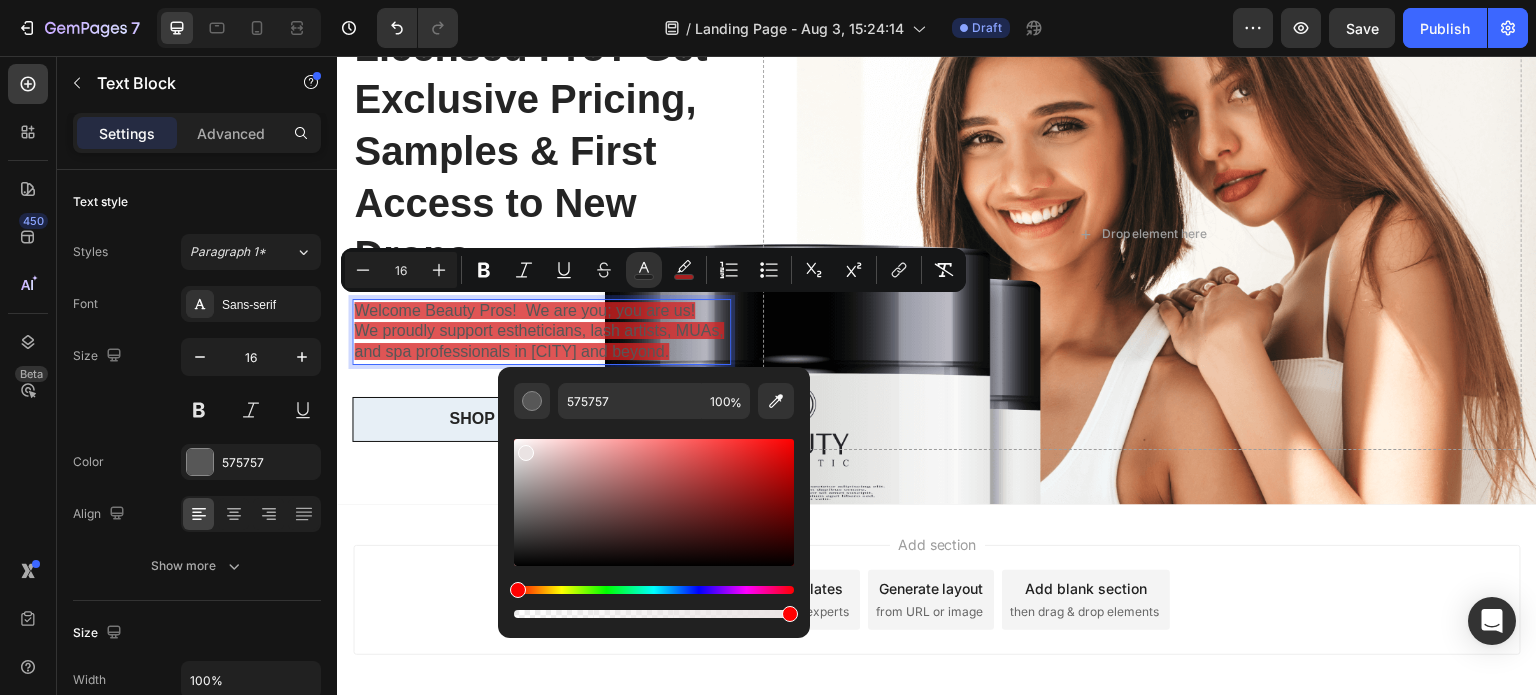 click at bounding box center [654, 502] 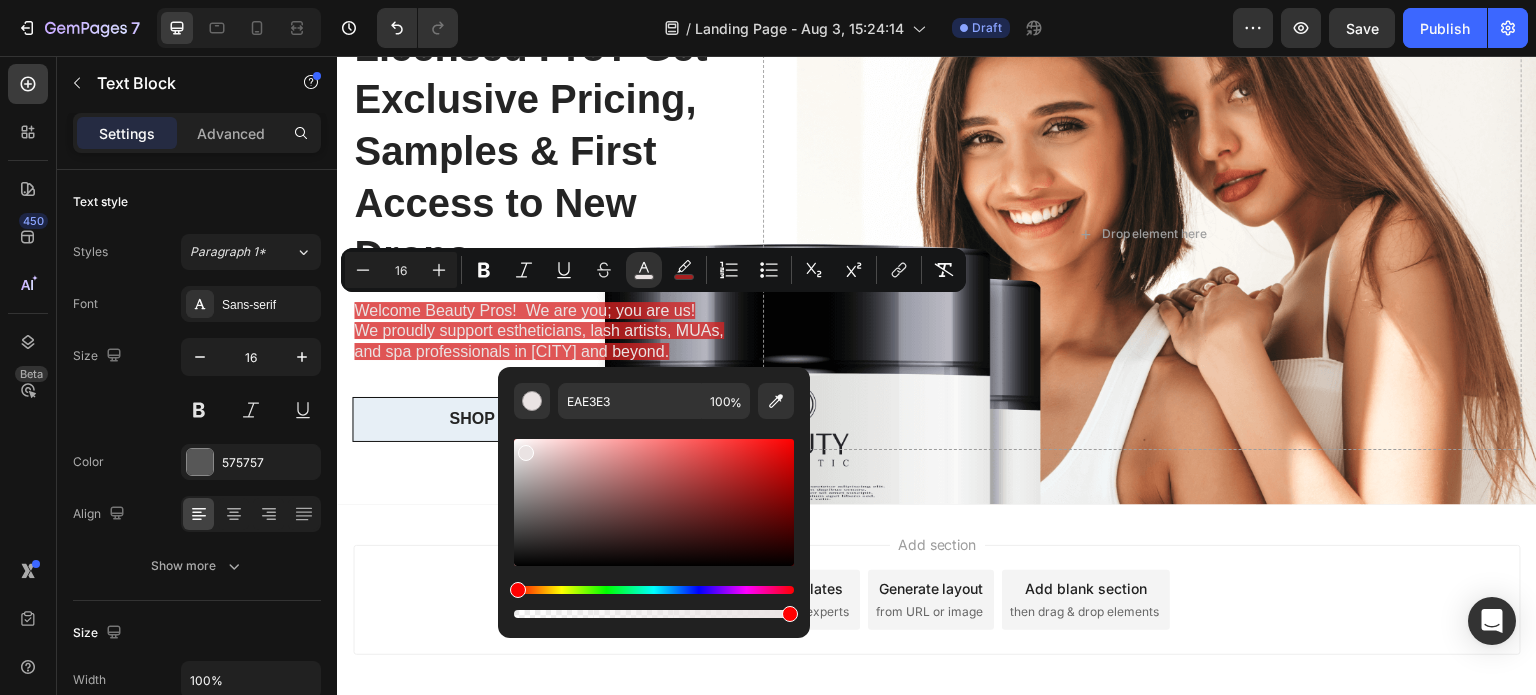 click on "Add section Choose templates inspired by CRO experts Generate layout from URL or image Add blank section then drag & drop elements" at bounding box center [937, 628] 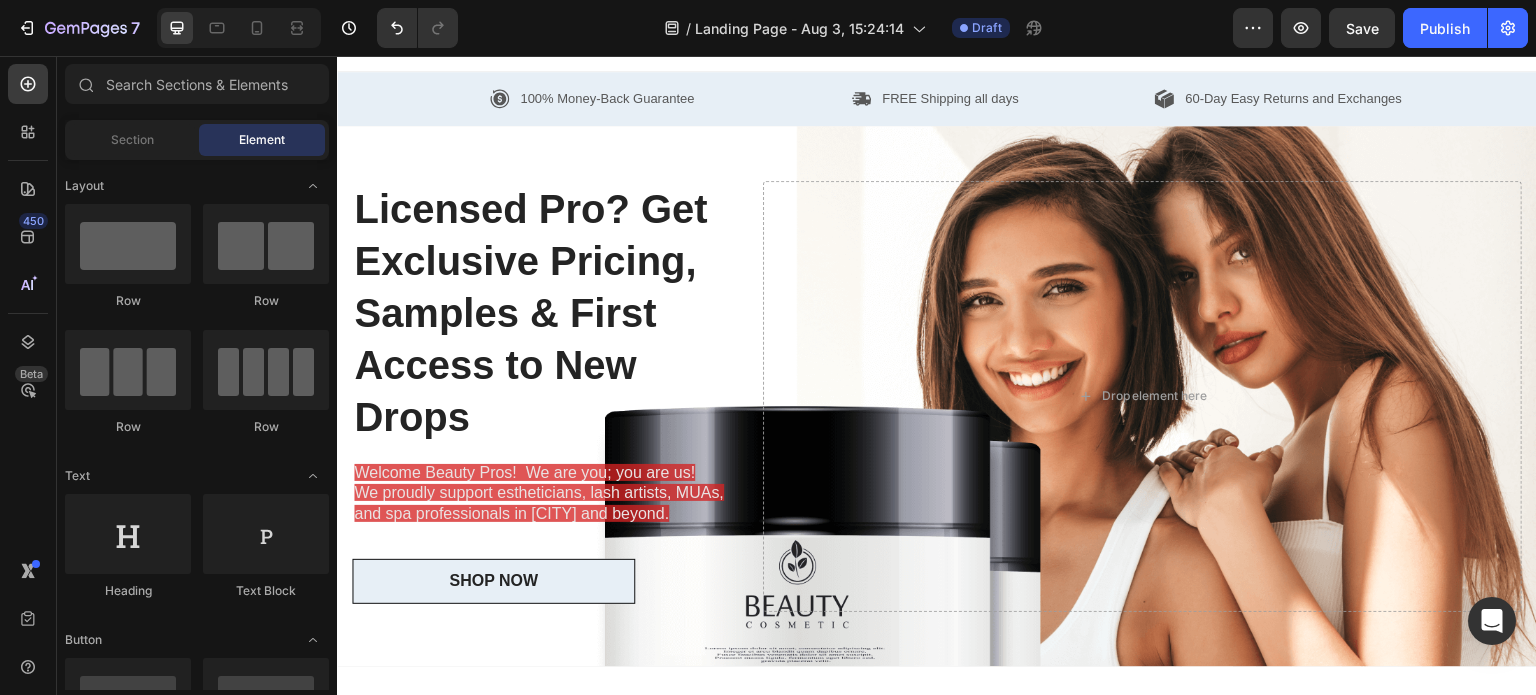 scroll, scrollTop: 0, scrollLeft: 0, axis: both 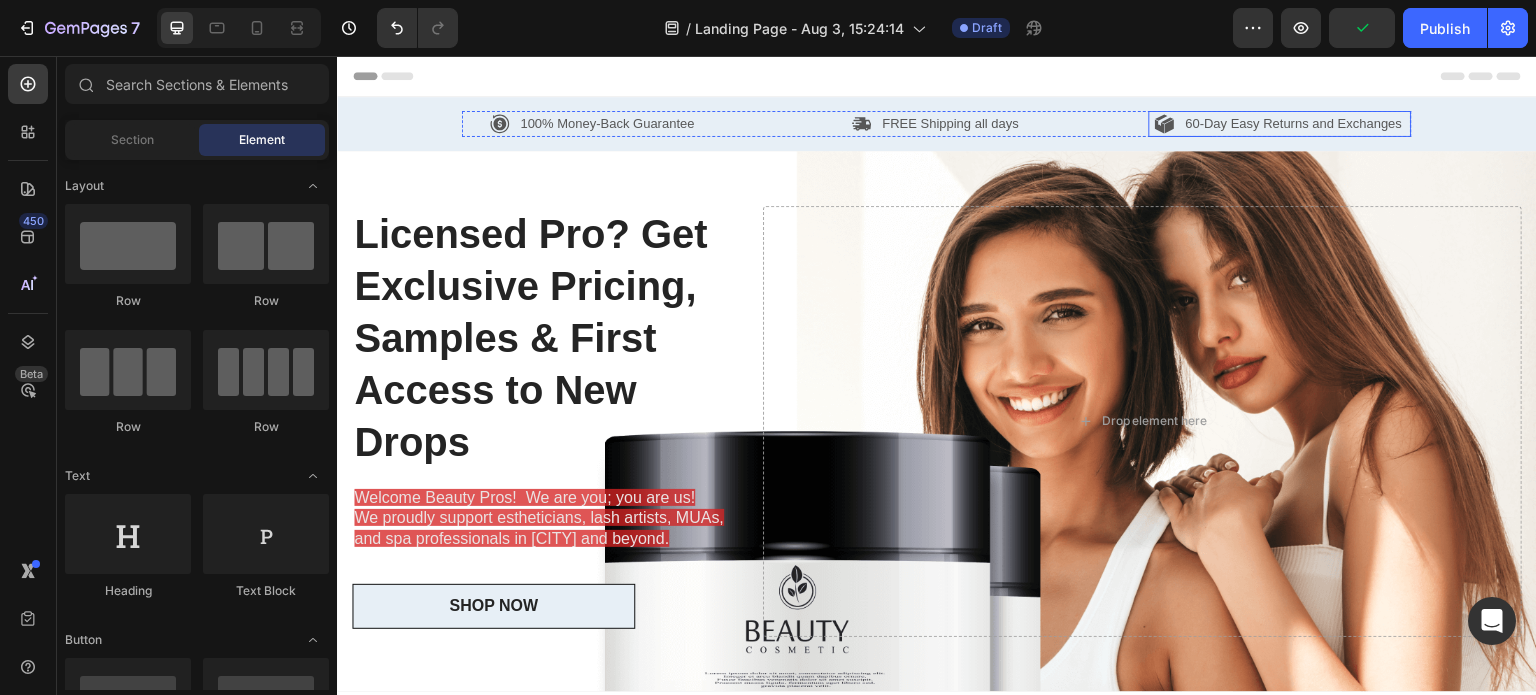 click on "60-Day Easy Returns and Exchanges" at bounding box center [1294, 124] 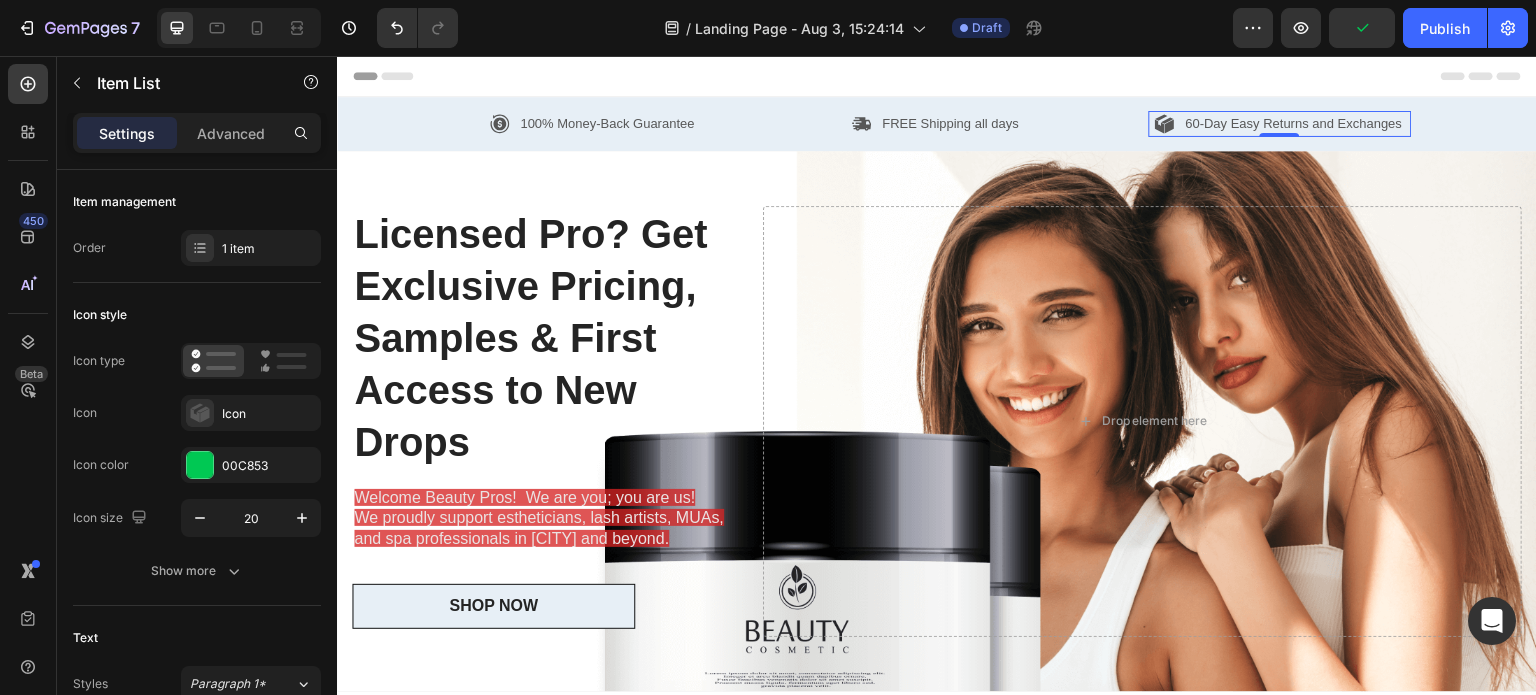 click on "60-Day Easy Returns and Exchanges" at bounding box center (1294, 124) 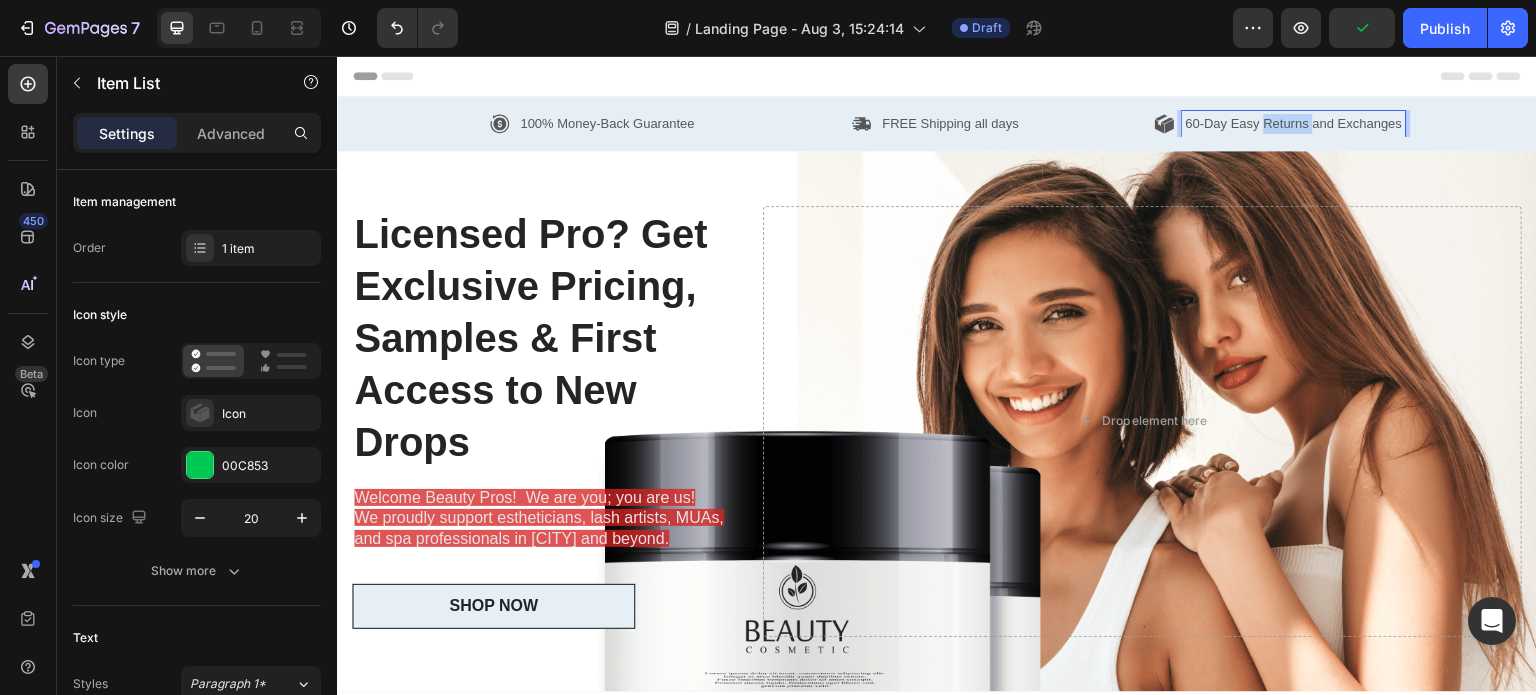 click on "60-Day Easy Returns and Exchanges" at bounding box center (1294, 124) 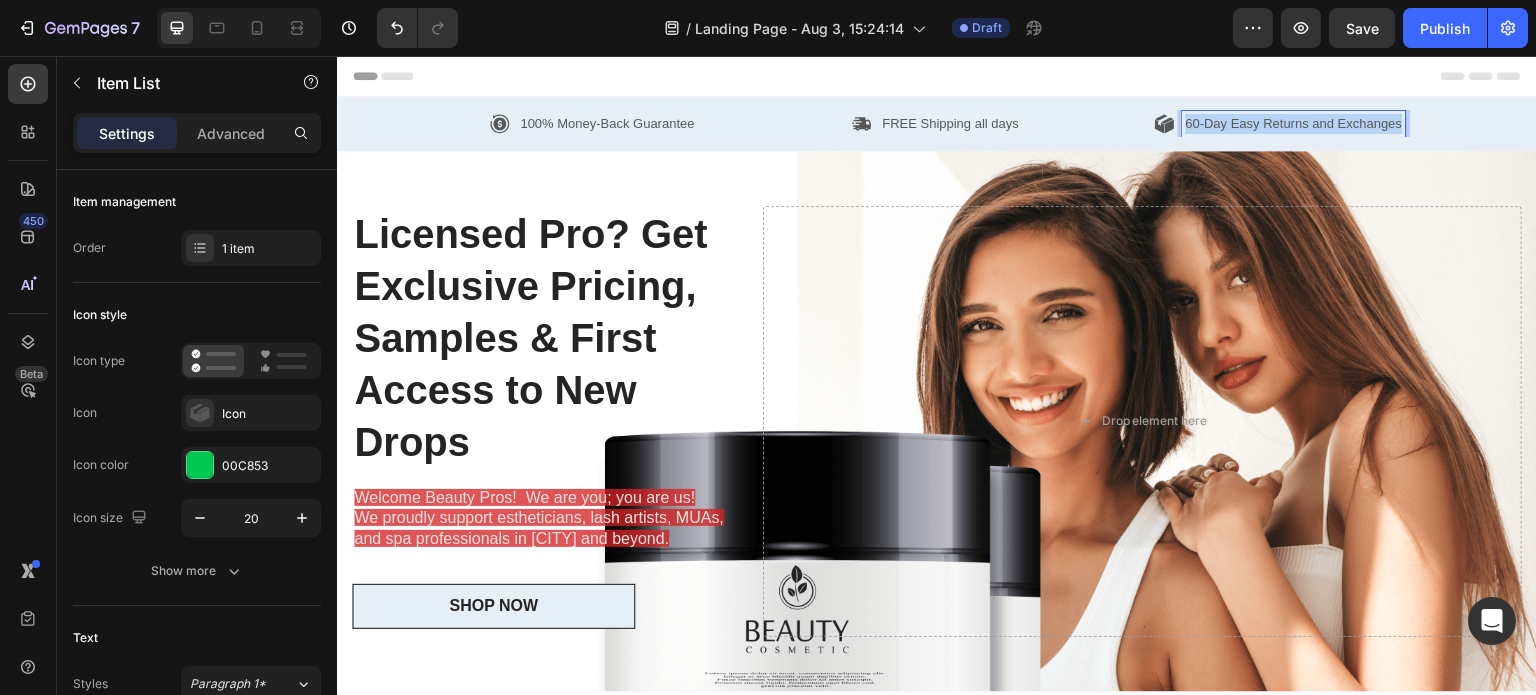 click on "60-Day Easy Returns and Exchanges" at bounding box center [1294, 124] 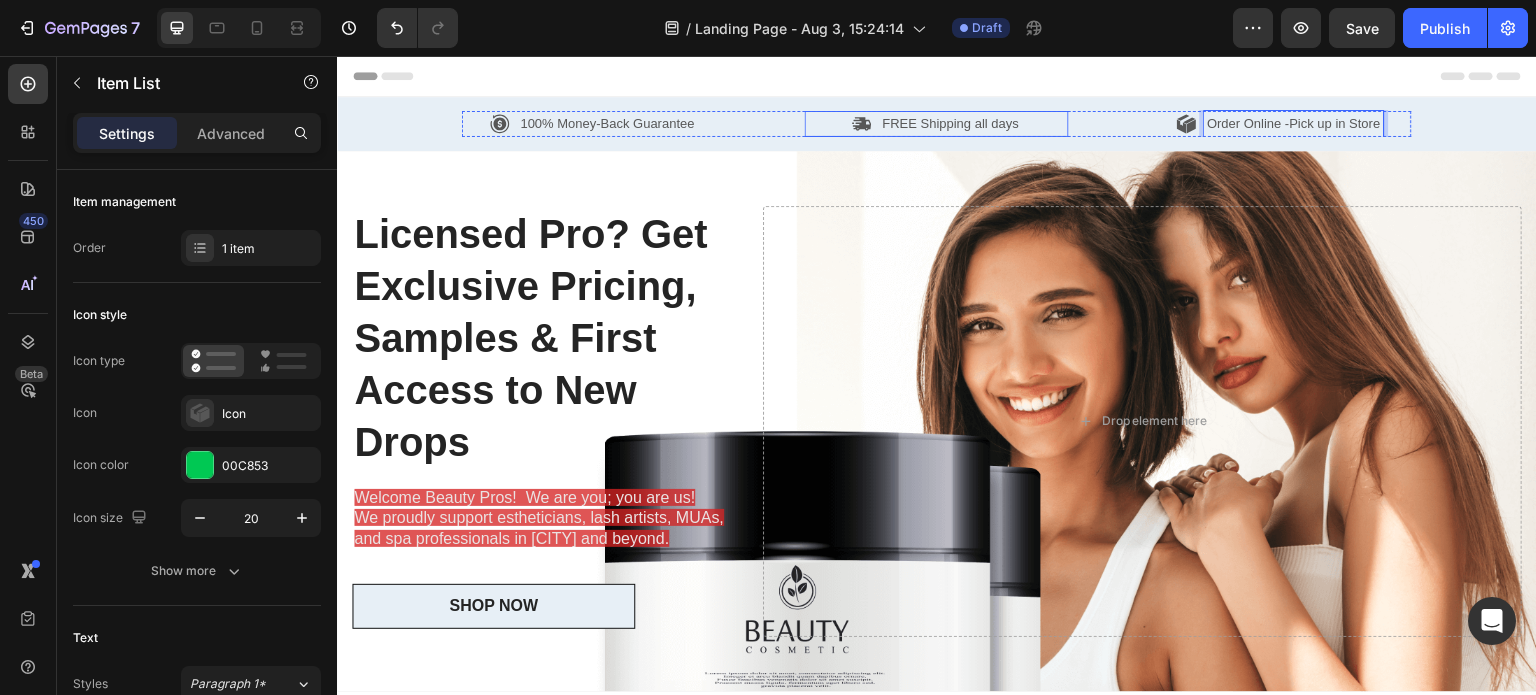 click on "FREE Shipping all days" at bounding box center (951, 124) 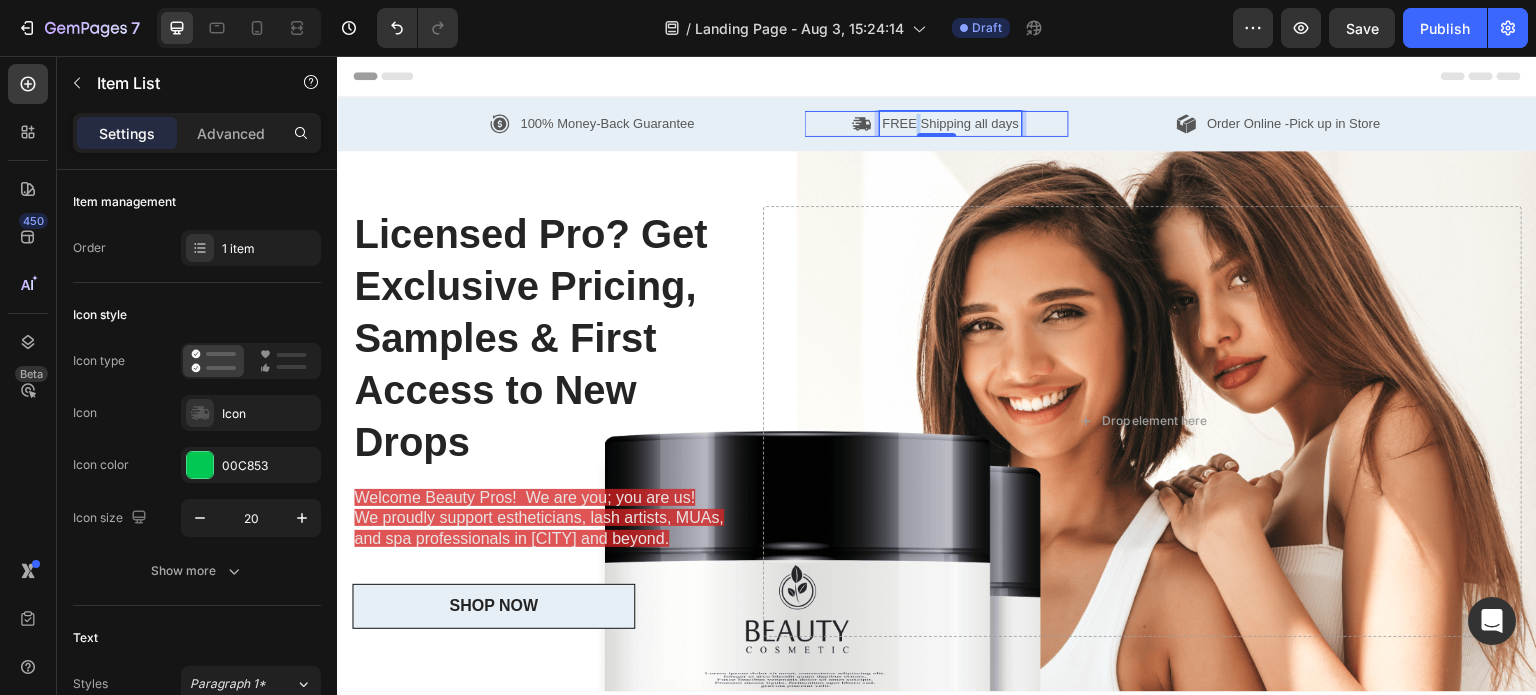 click on "FREE Shipping all days" at bounding box center (951, 124) 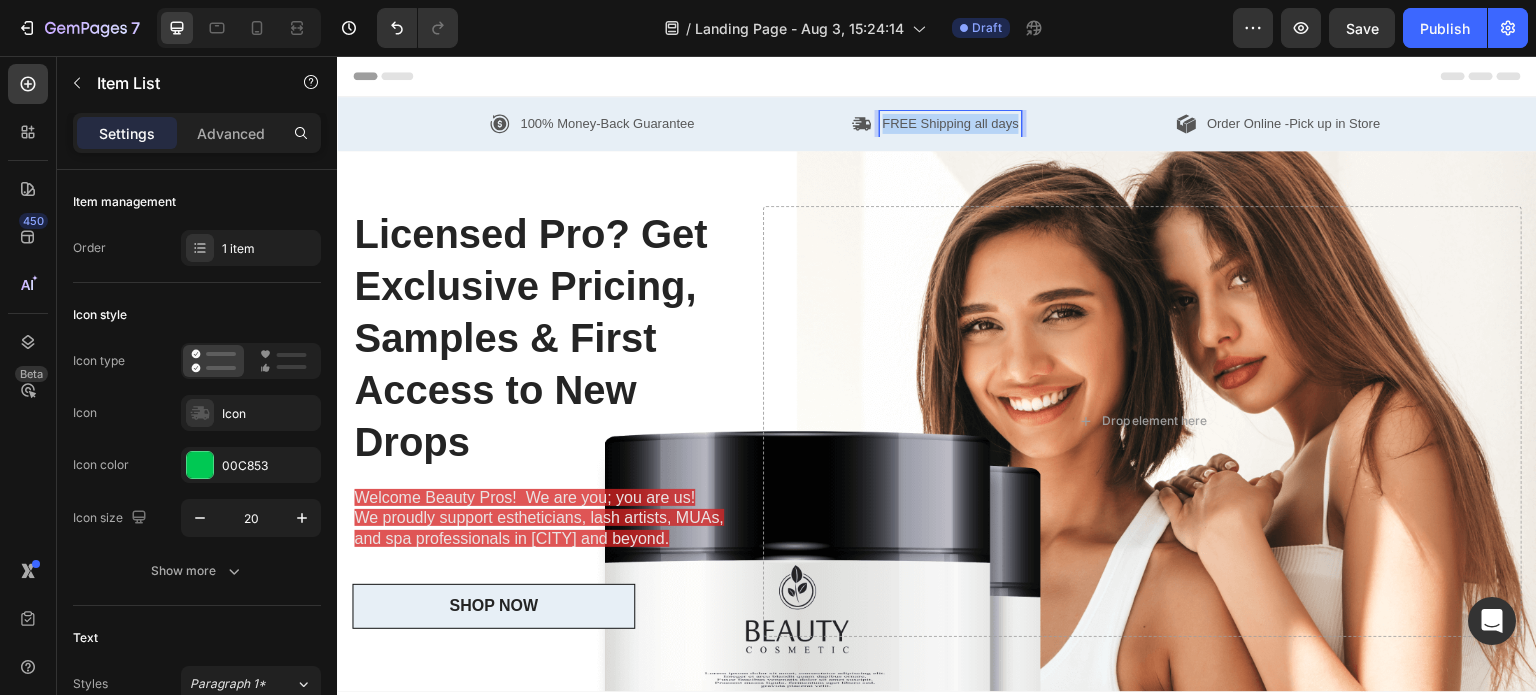 click on "FREE Shipping all days" at bounding box center (951, 124) 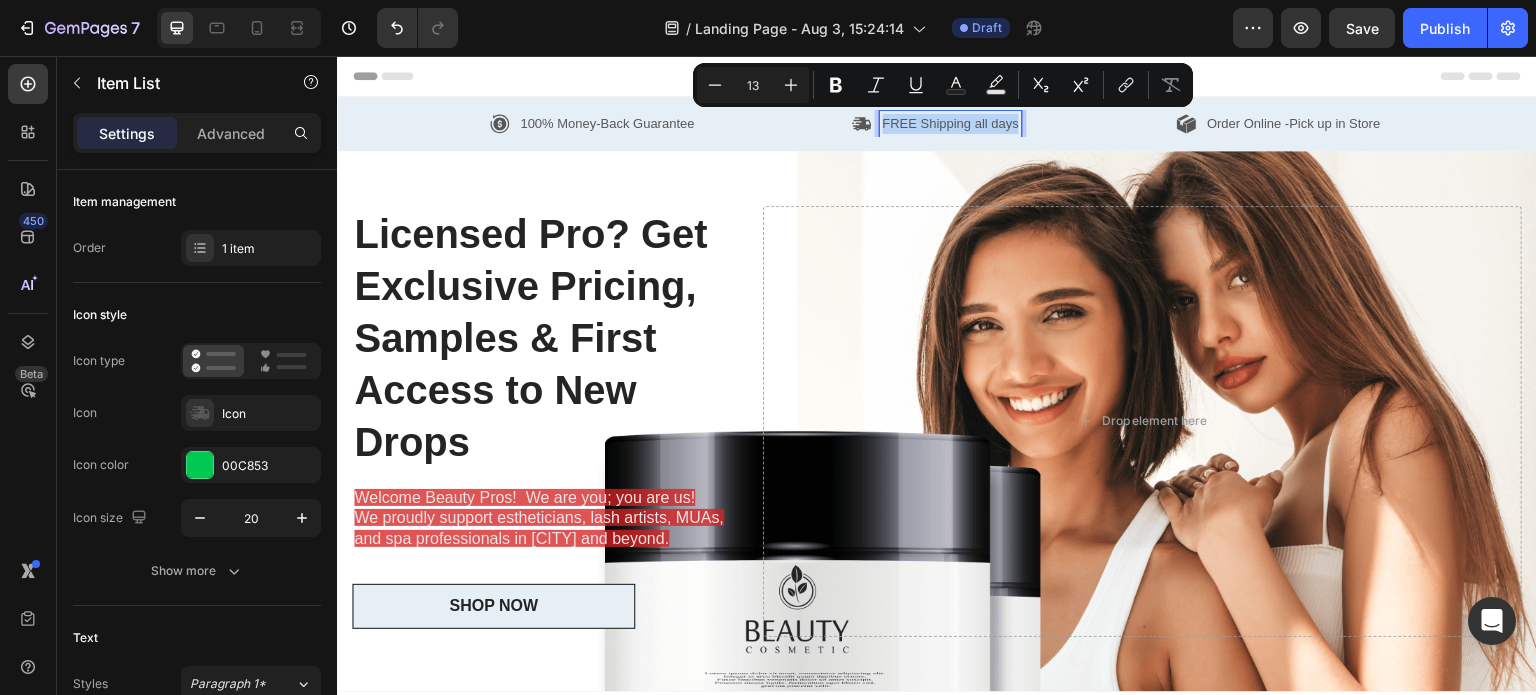 click on "FREE Shipping all days" at bounding box center [951, 124] 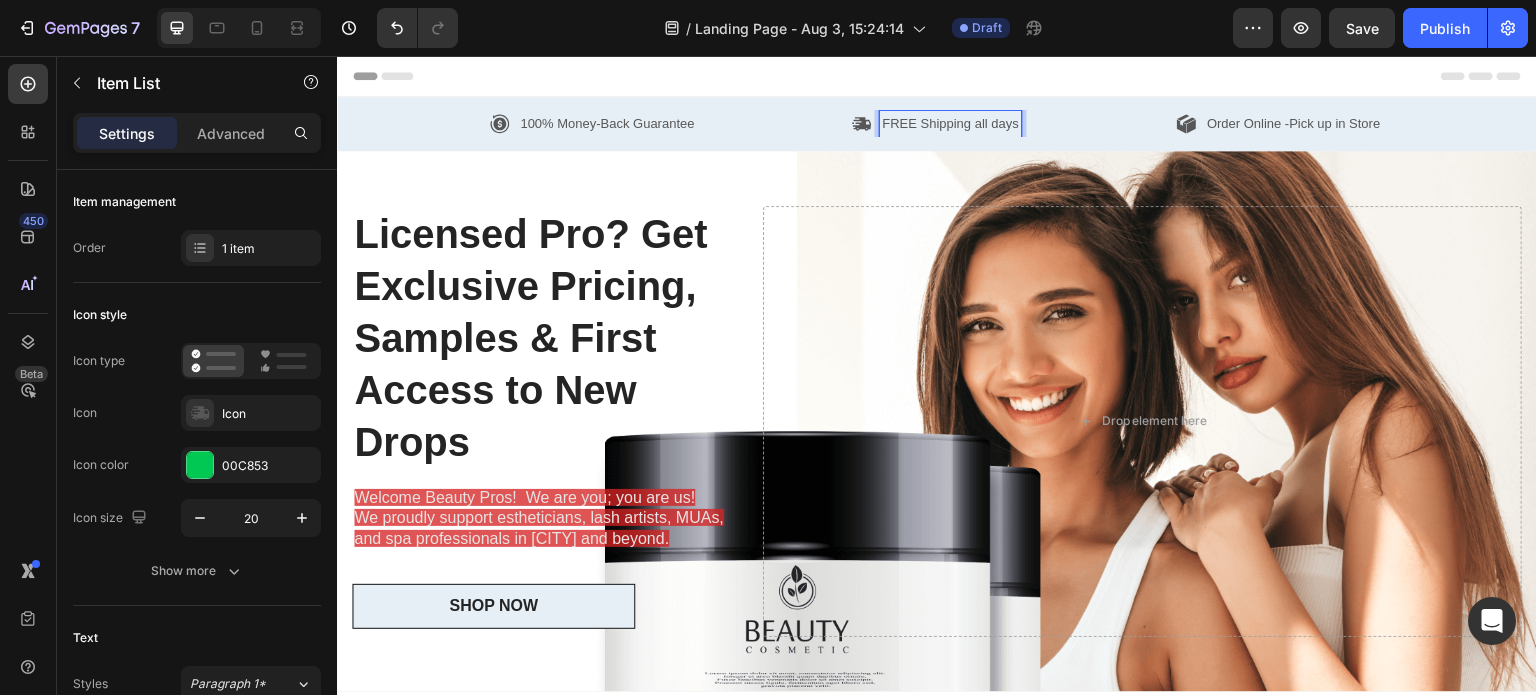 click on "FREE Shipping all days" at bounding box center [951, 124] 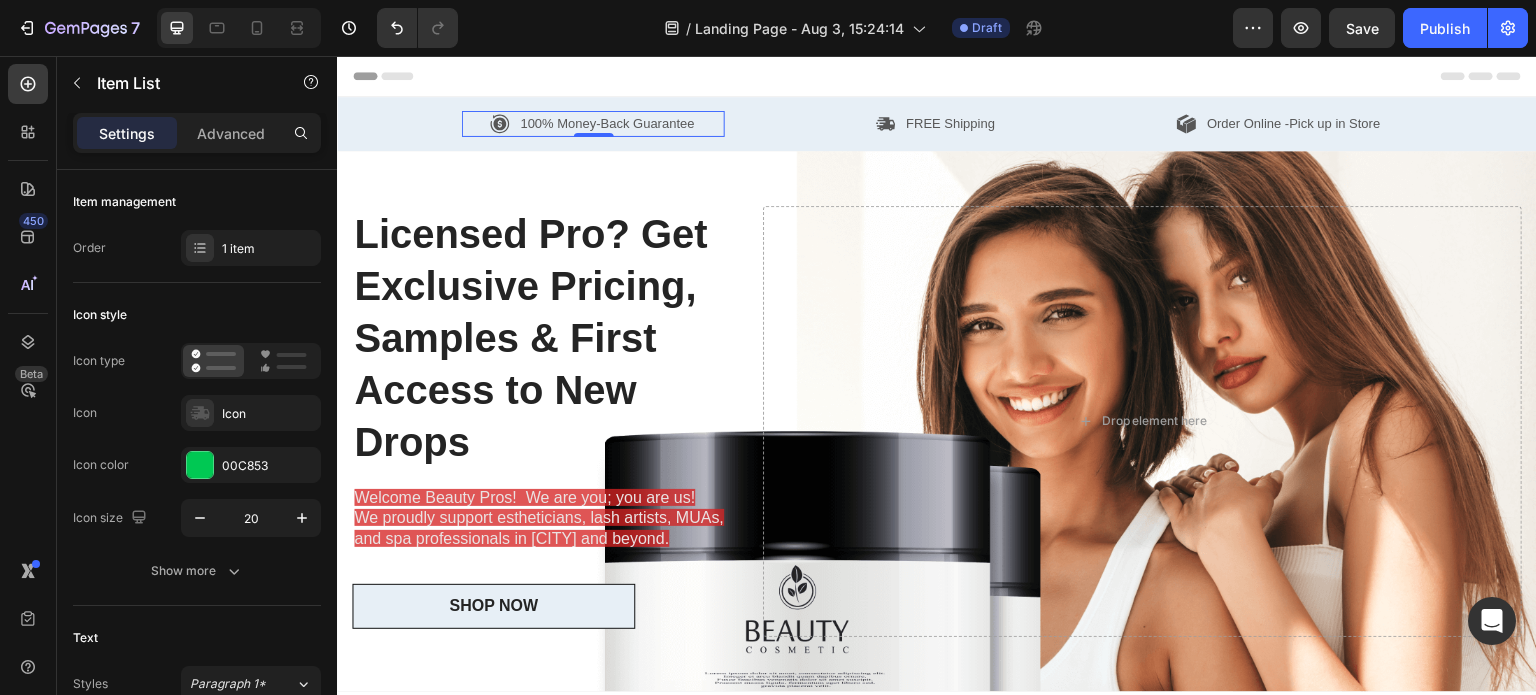click on "100% Money-Back Guarantee" at bounding box center (608, 124) 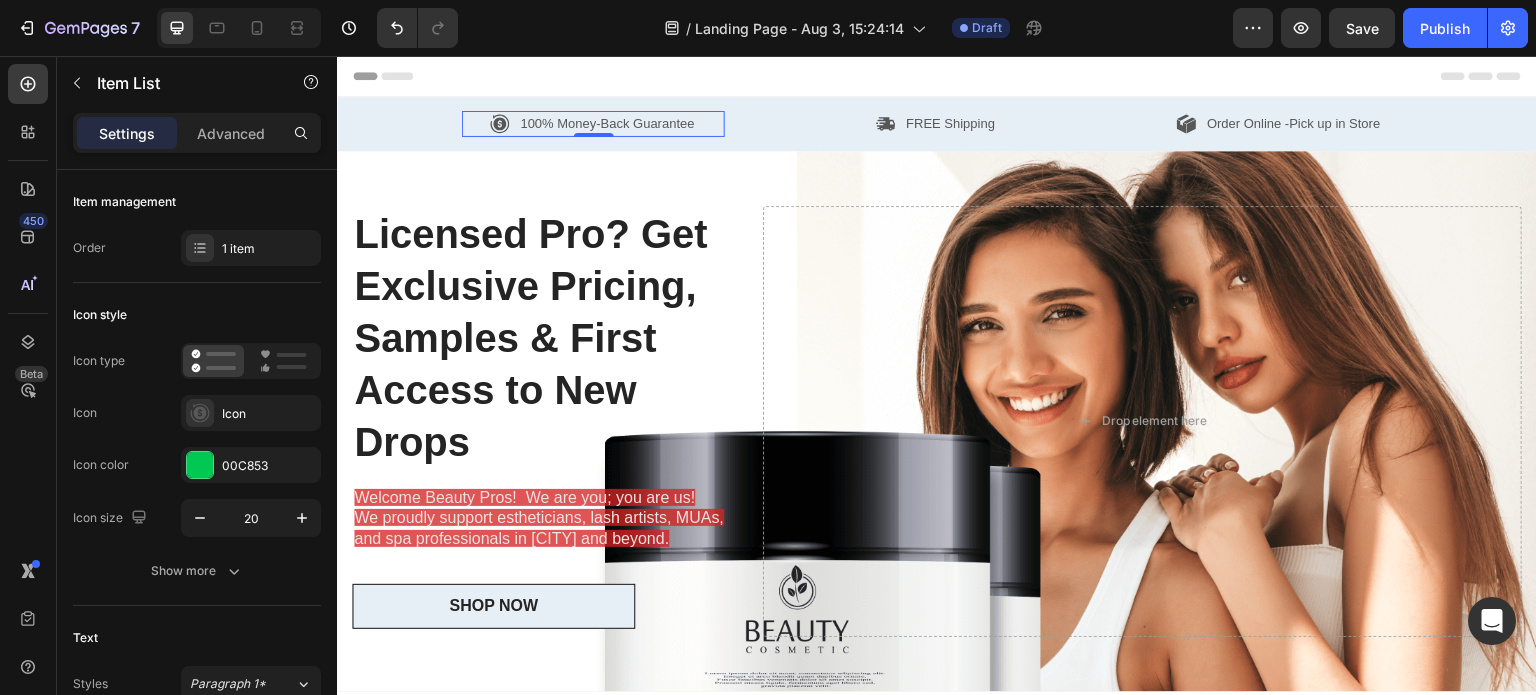 click on "100% Money-Back Guarantee" at bounding box center (608, 124) 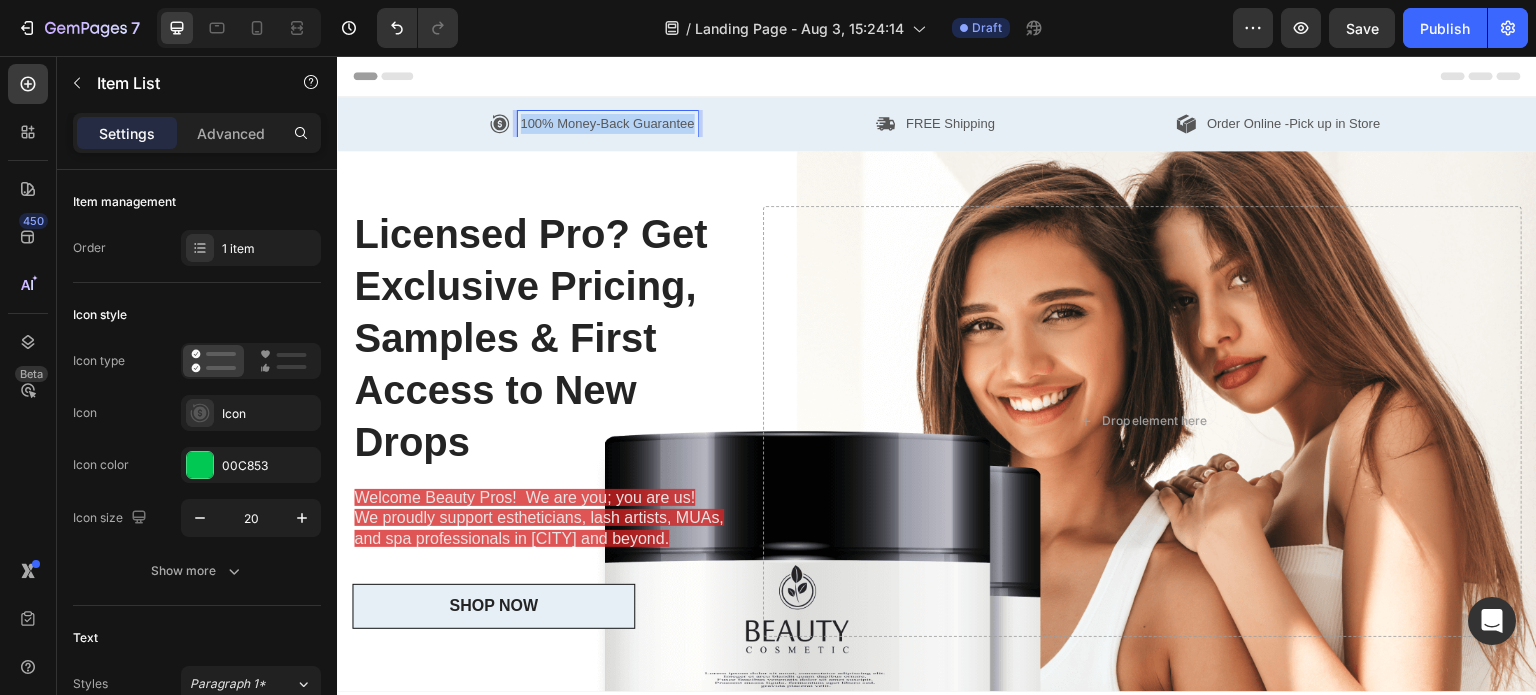 click on "100% Money-Back Guarantee" at bounding box center (608, 124) 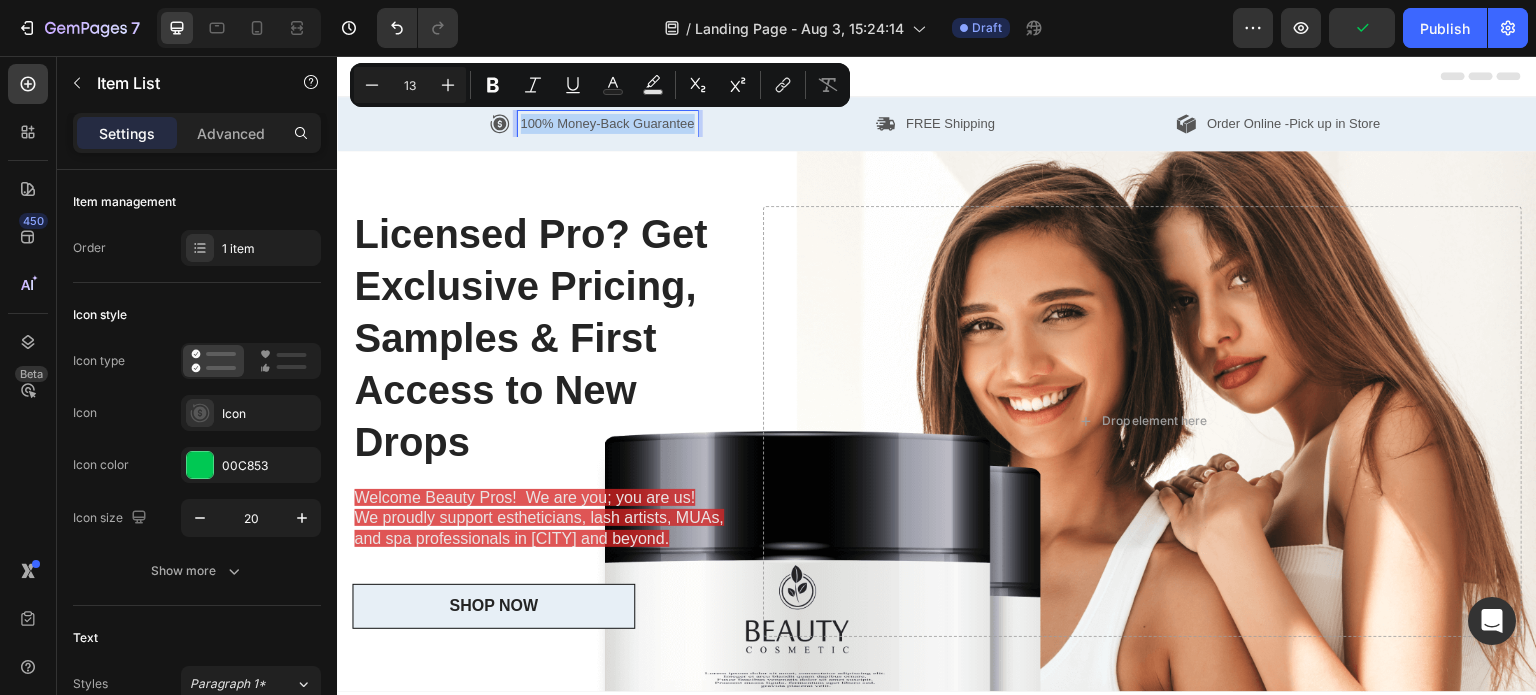 click on "100% Money-Back Guarantee" at bounding box center (608, 124) 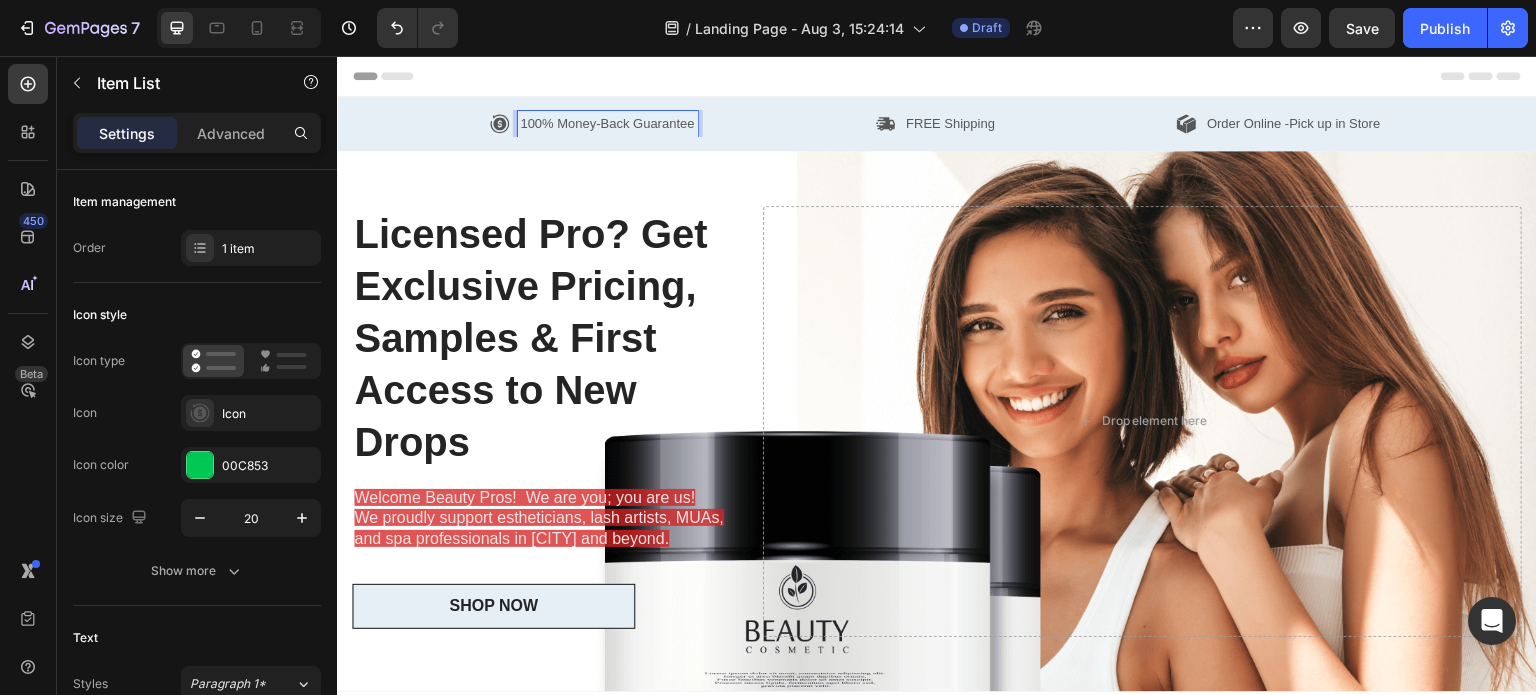 click on "100% Money-Back Guarantee" at bounding box center [608, 124] 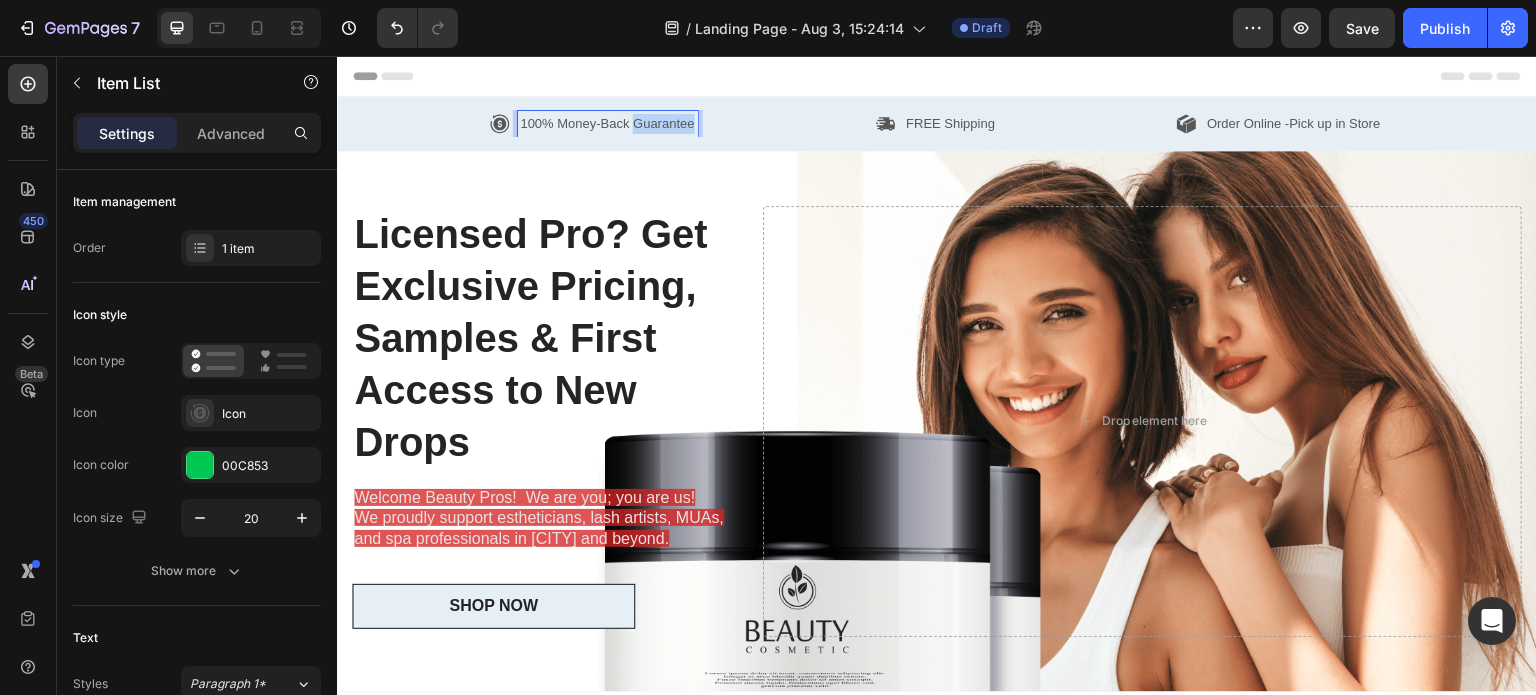 click on "100% Money-Back Guarantee" at bounding box center [608, 124] 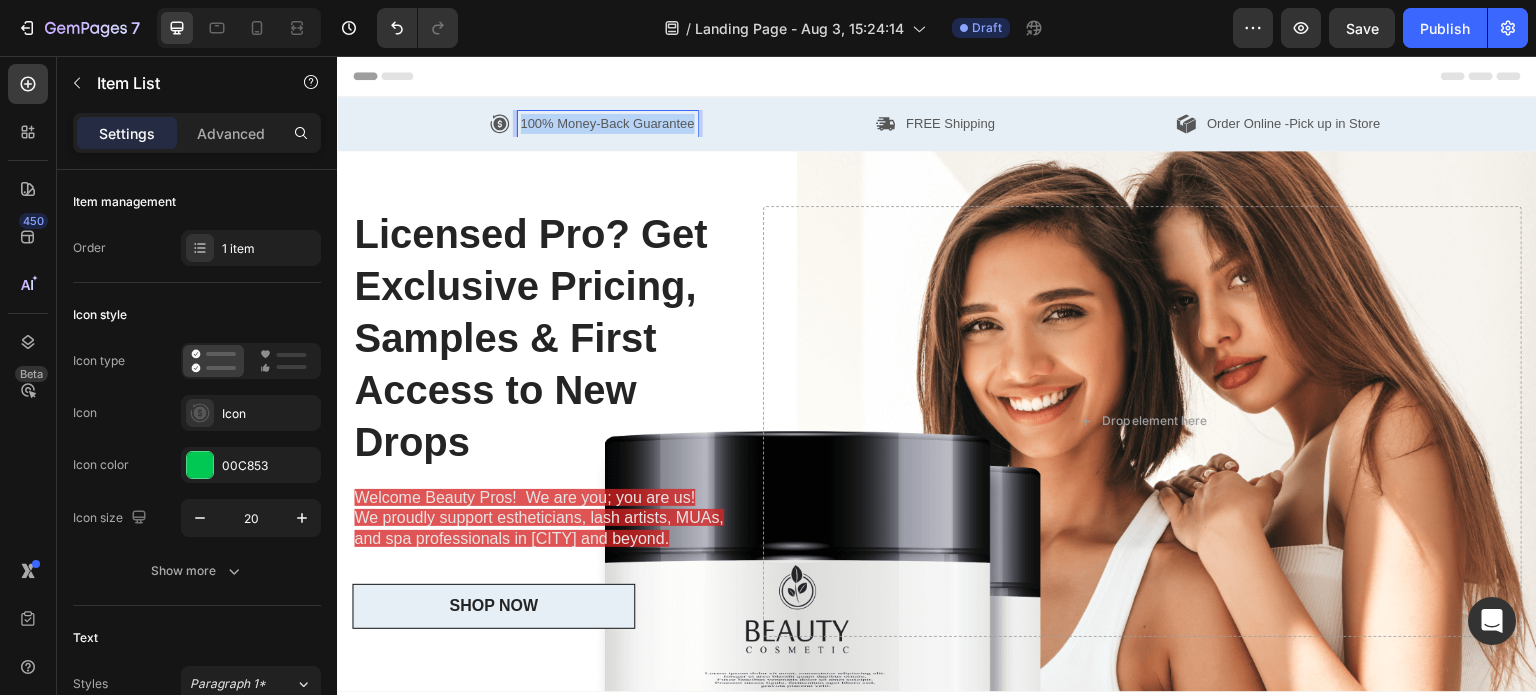 click on "100% Money-Back Guarantee" at bounding box center (608, 124) 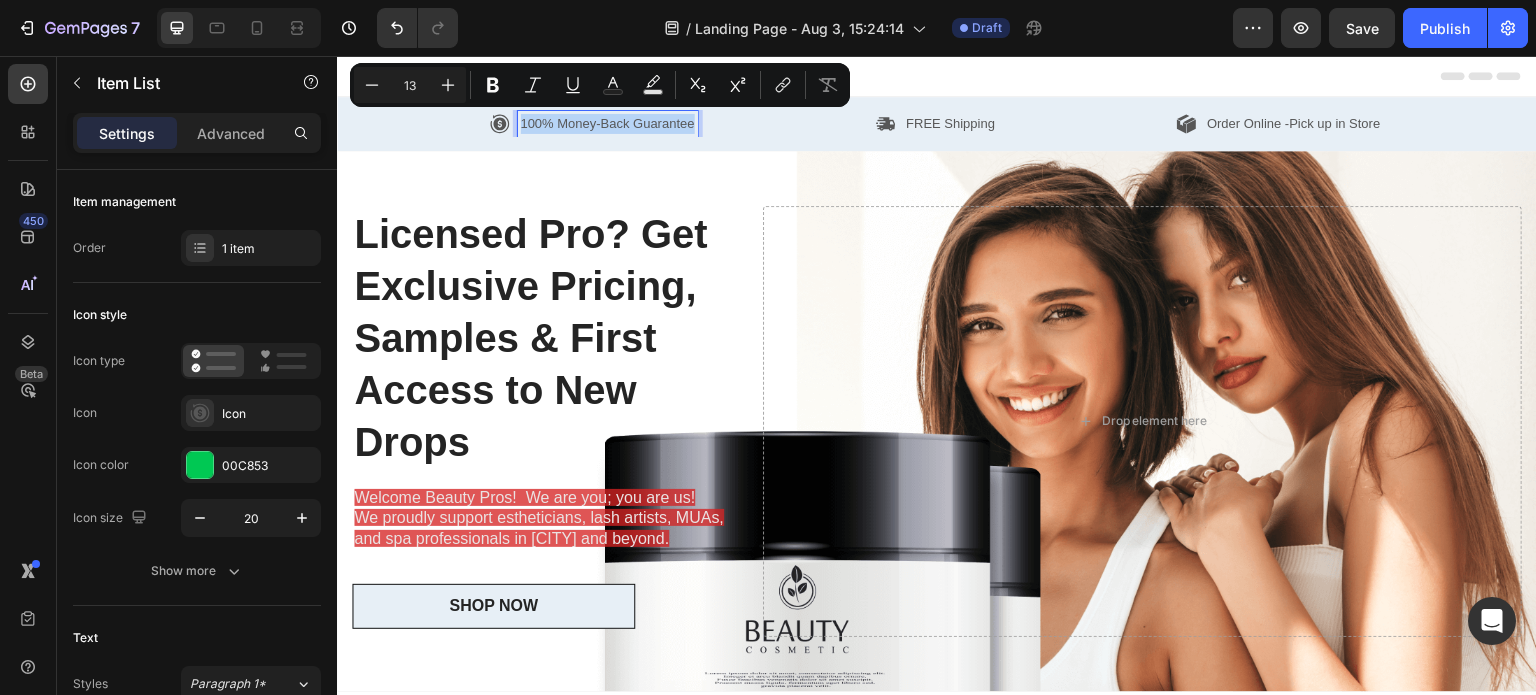 click on "100% Money-Back Guarantee" at bounding box center (608, 124) 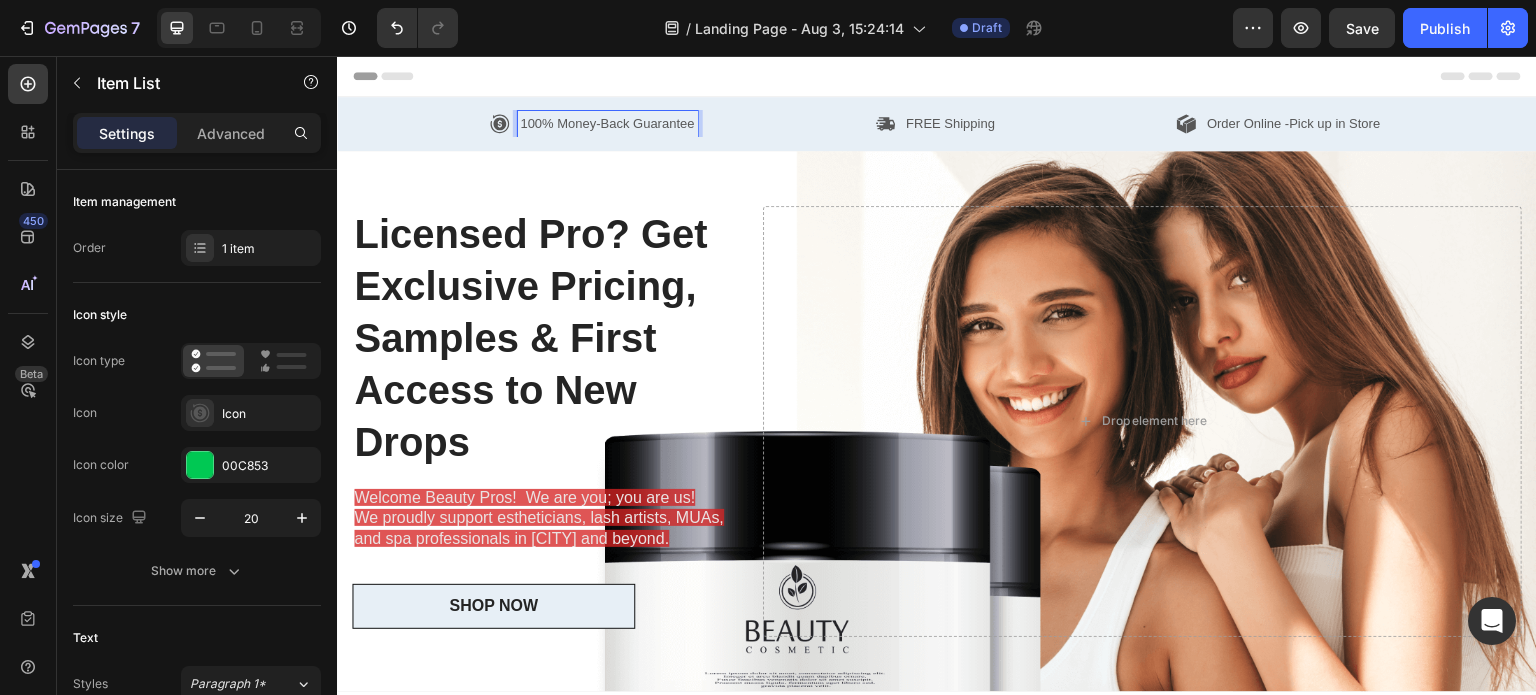click on "100% Money-Back Guarantee" at bounding box center (608, 124) 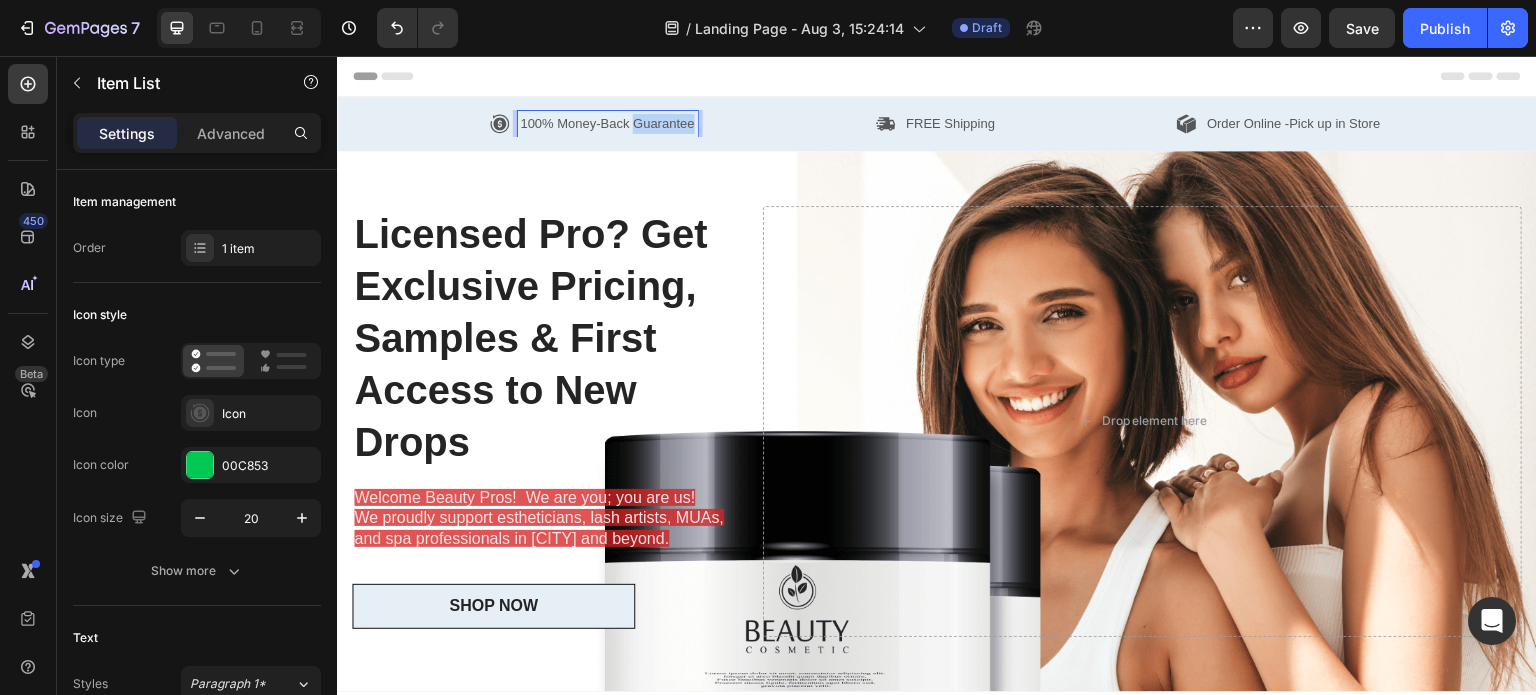 click on "100% Money-Back Guarantee" at bounding box center [608, 124] 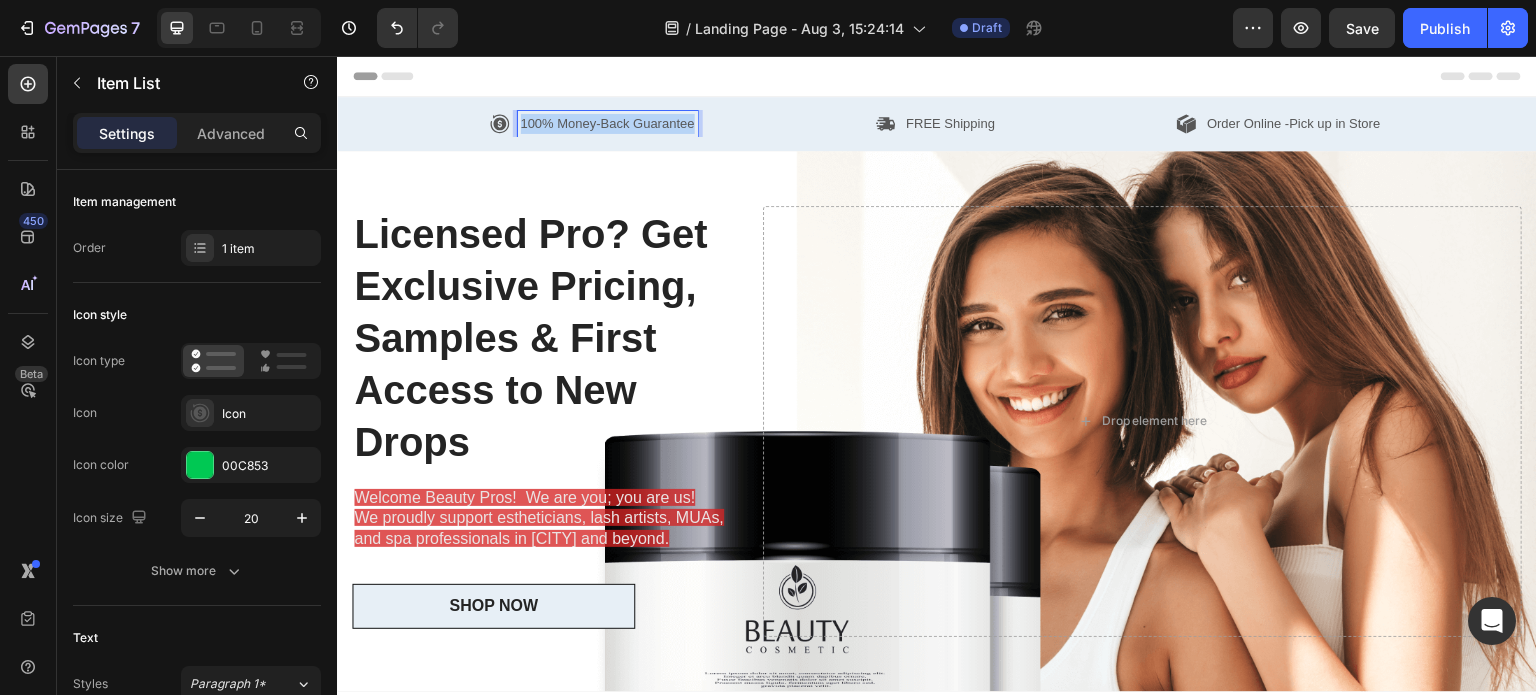 click on "100% Money-Back Guarantee" at bounding box center (608, 124) 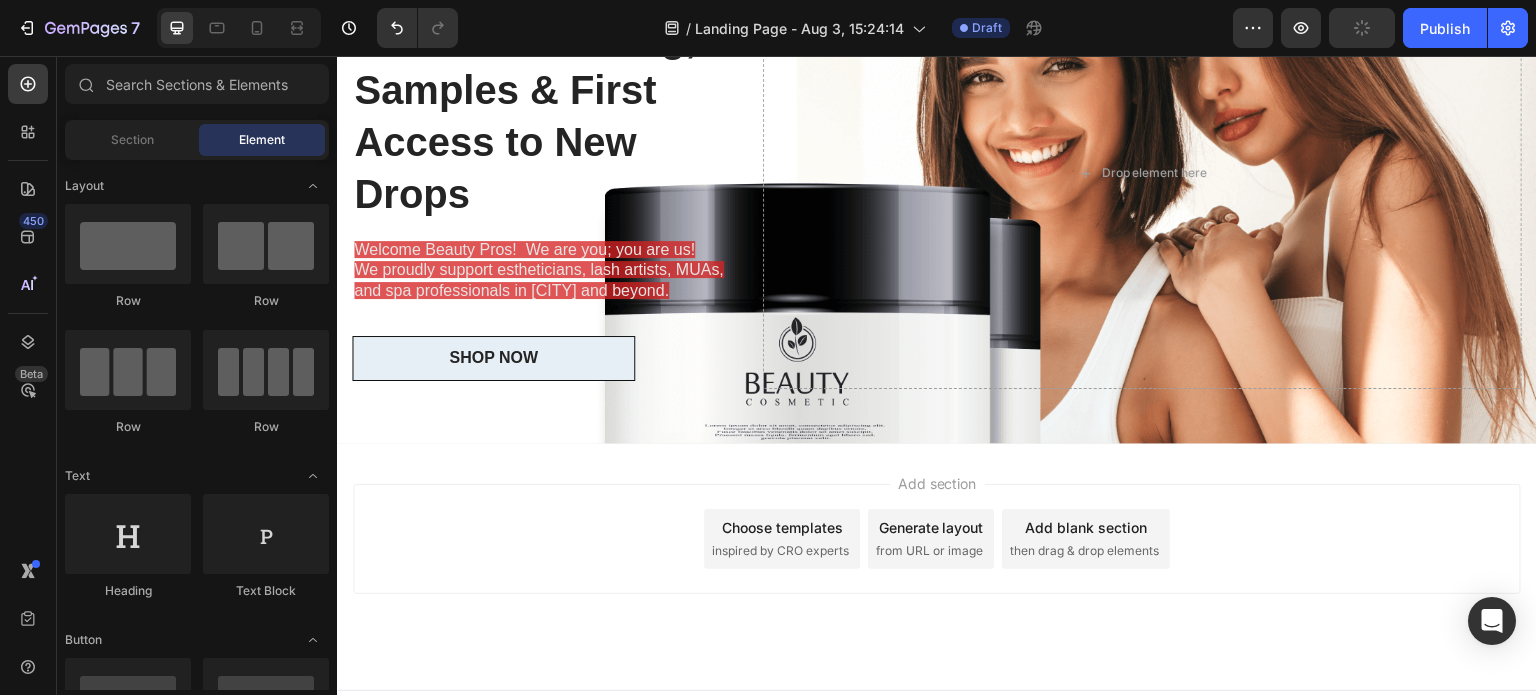 scroll, scrollTop: 283, scrollLeft: 0, axis: vertical 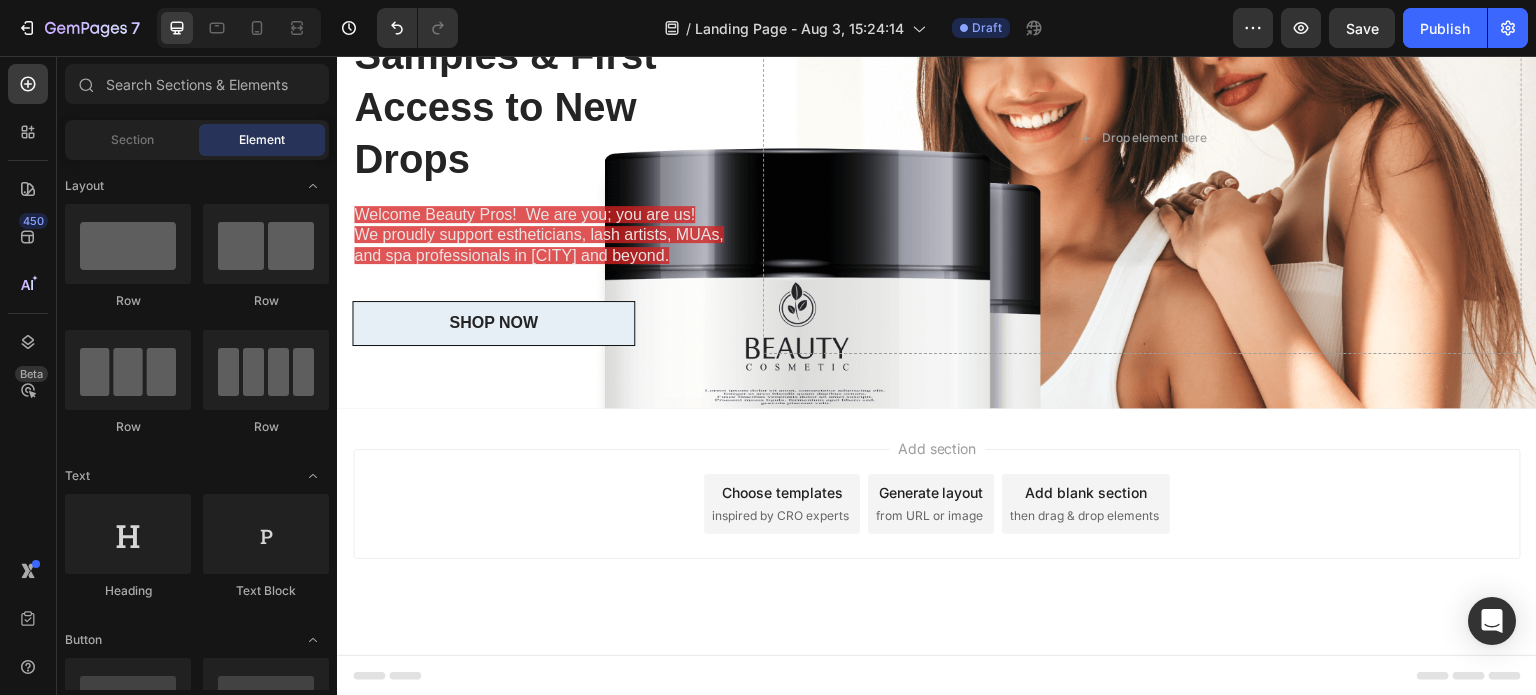 click on "inspired by CRO experts" at bounding box center [780, 516] 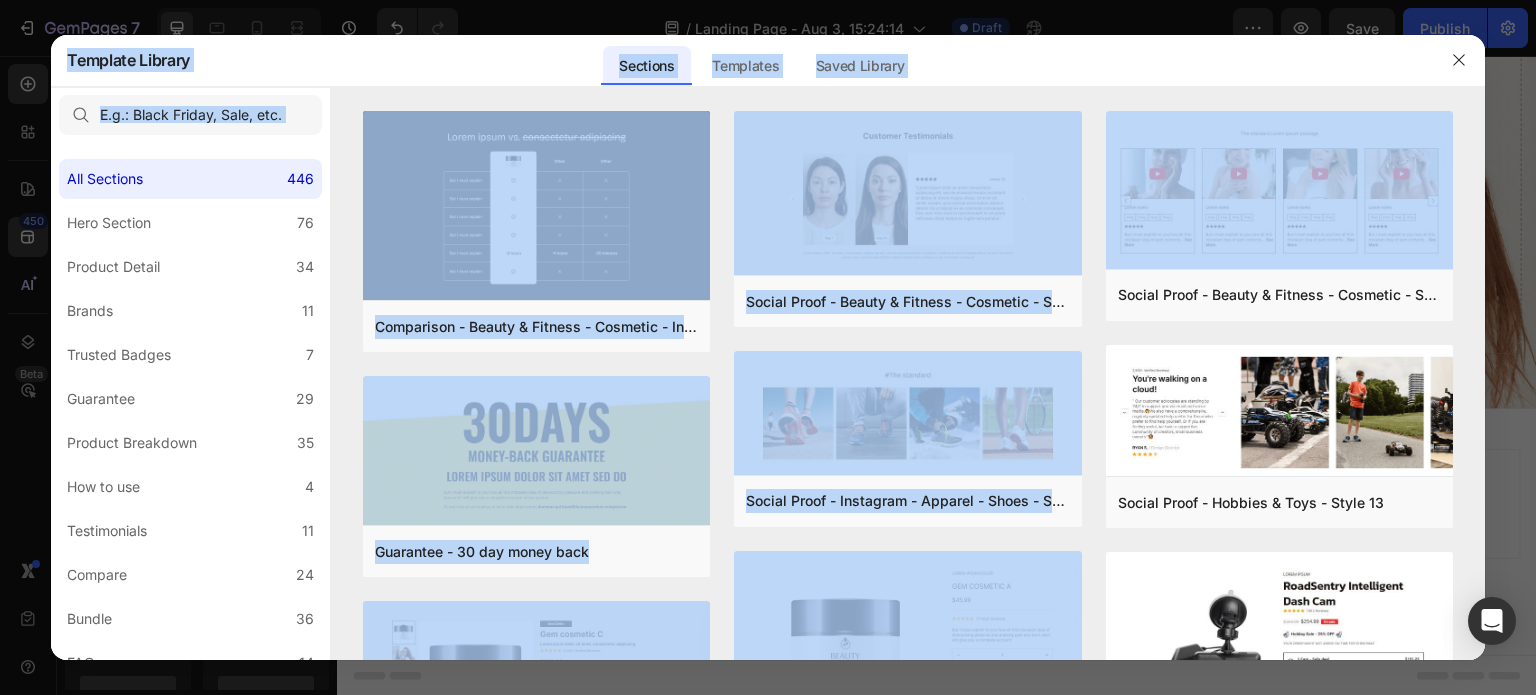 drag, startPoint x: 1482, startPoint y: 199, endPoint x: 1494, endPoint y: 79, distance: 120.59851 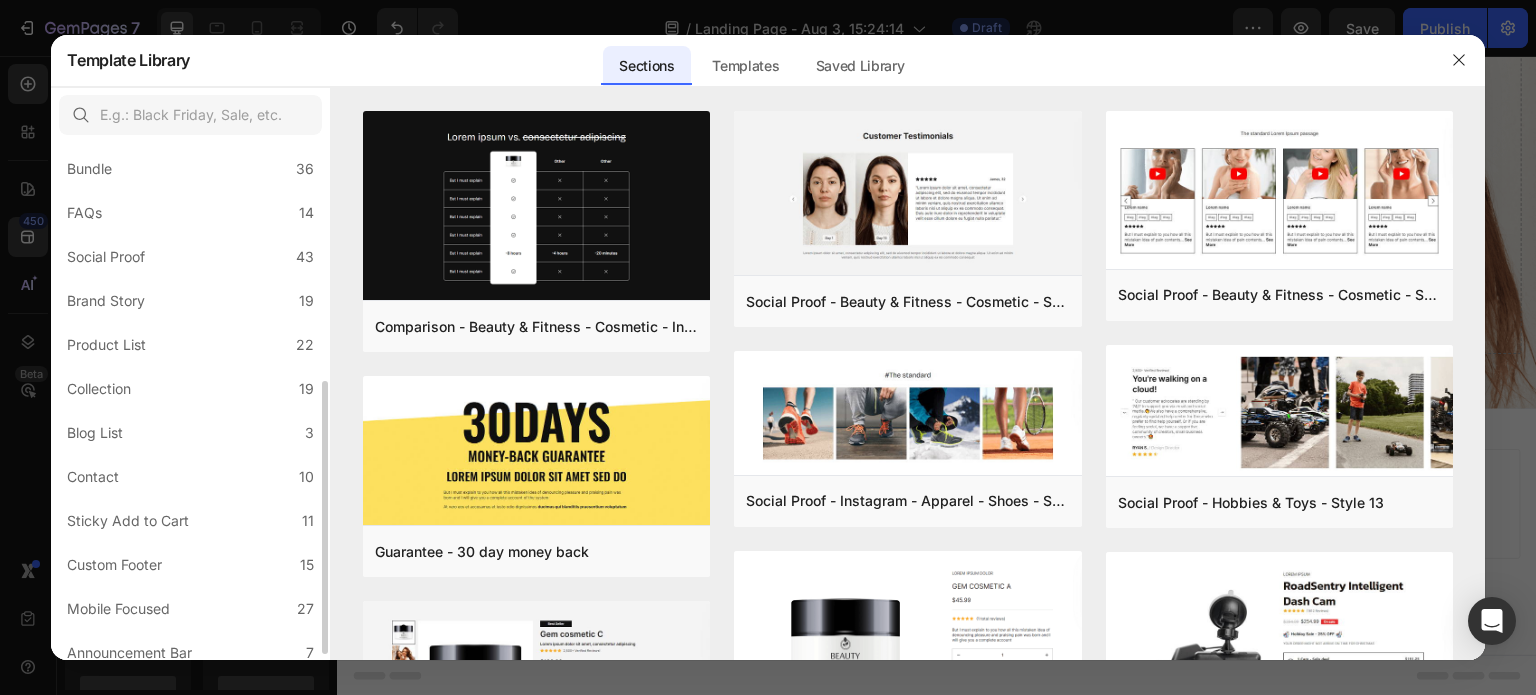 scroll, scrollTop: 462, scrollLeft: 0, axis: vertical 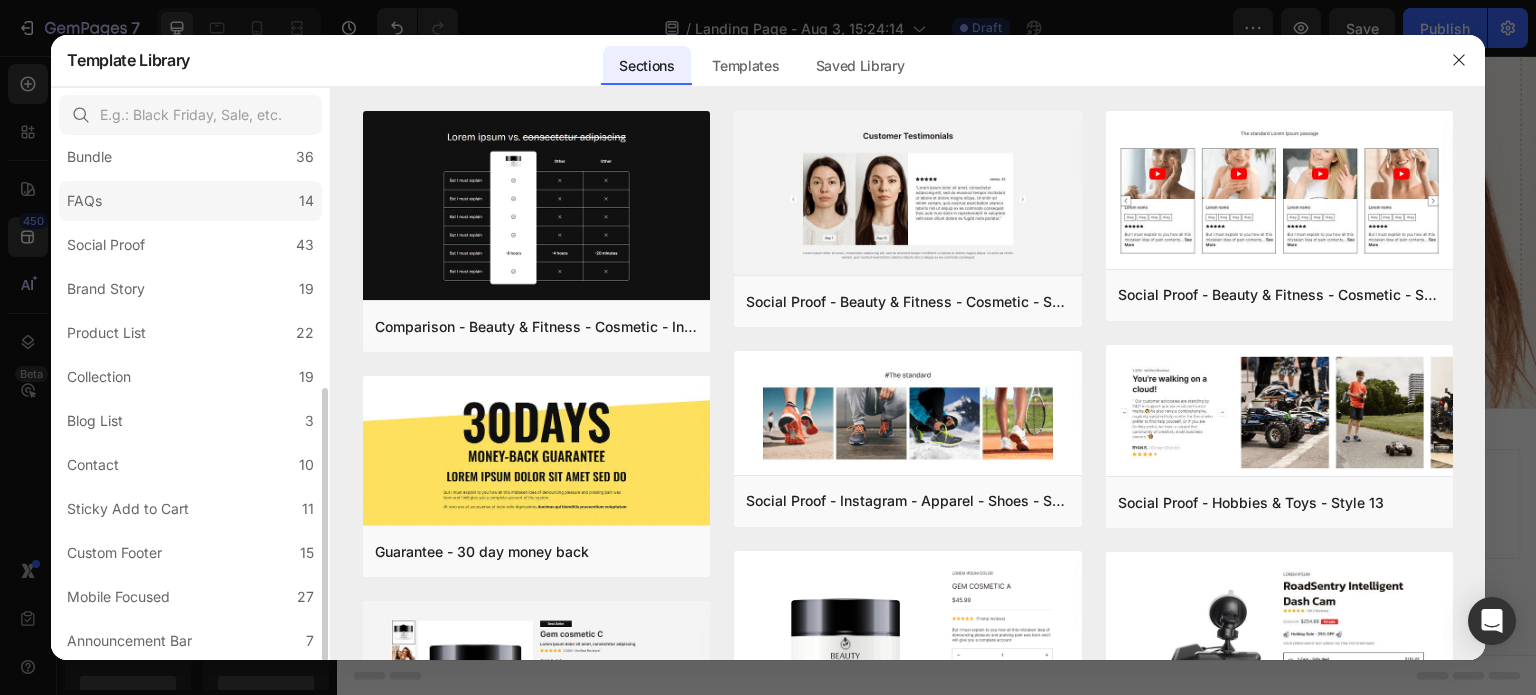 click on "FAQs 14" 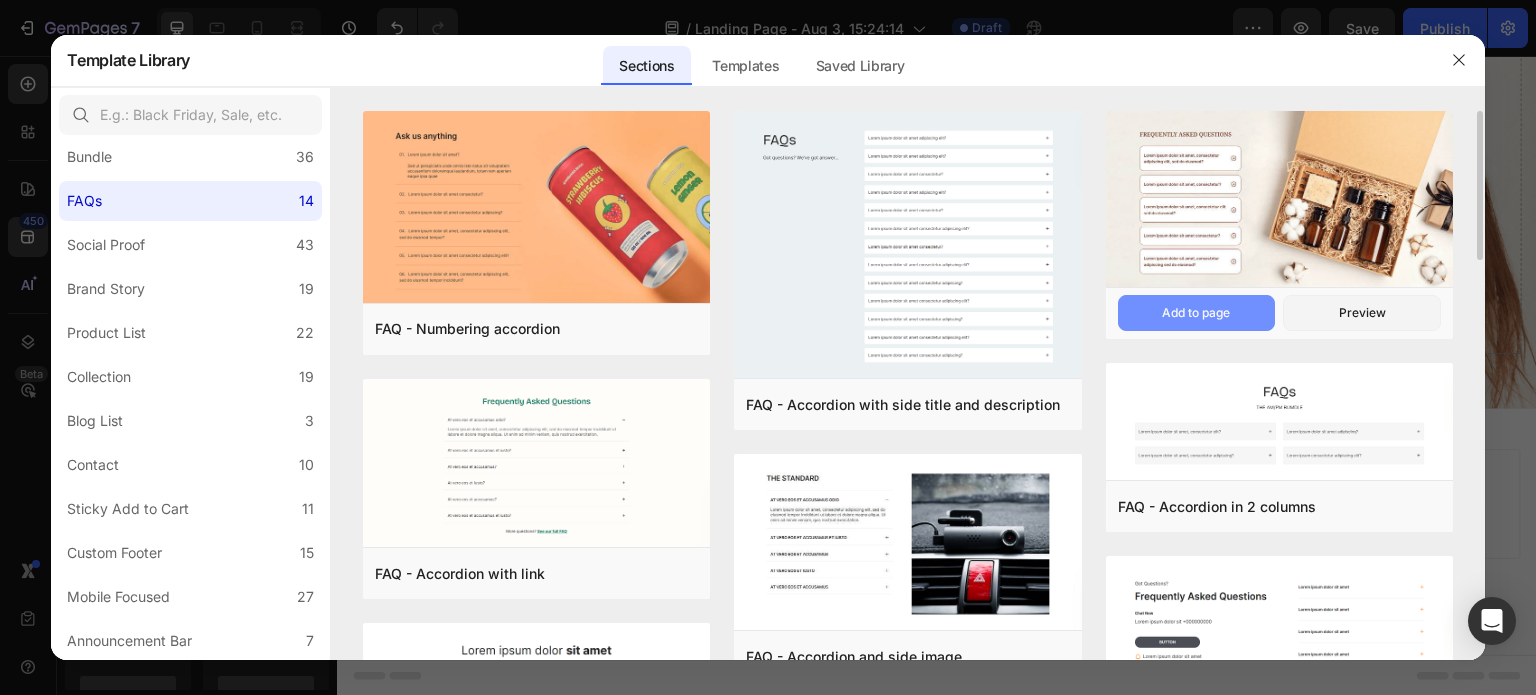 click on "Add to page" at bounding box center (1196, 313) 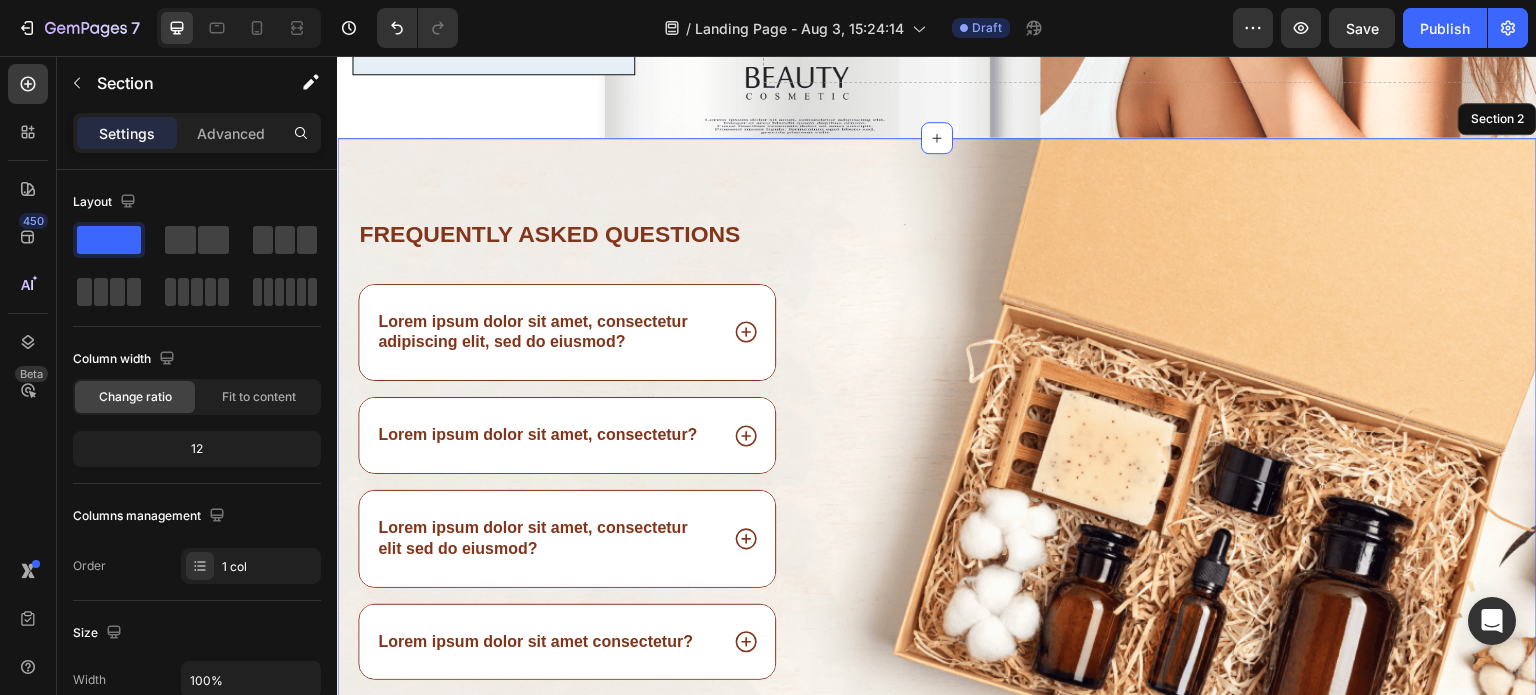 scroll, scrollTop: 635, scrollLeft: 0, axis: vertical 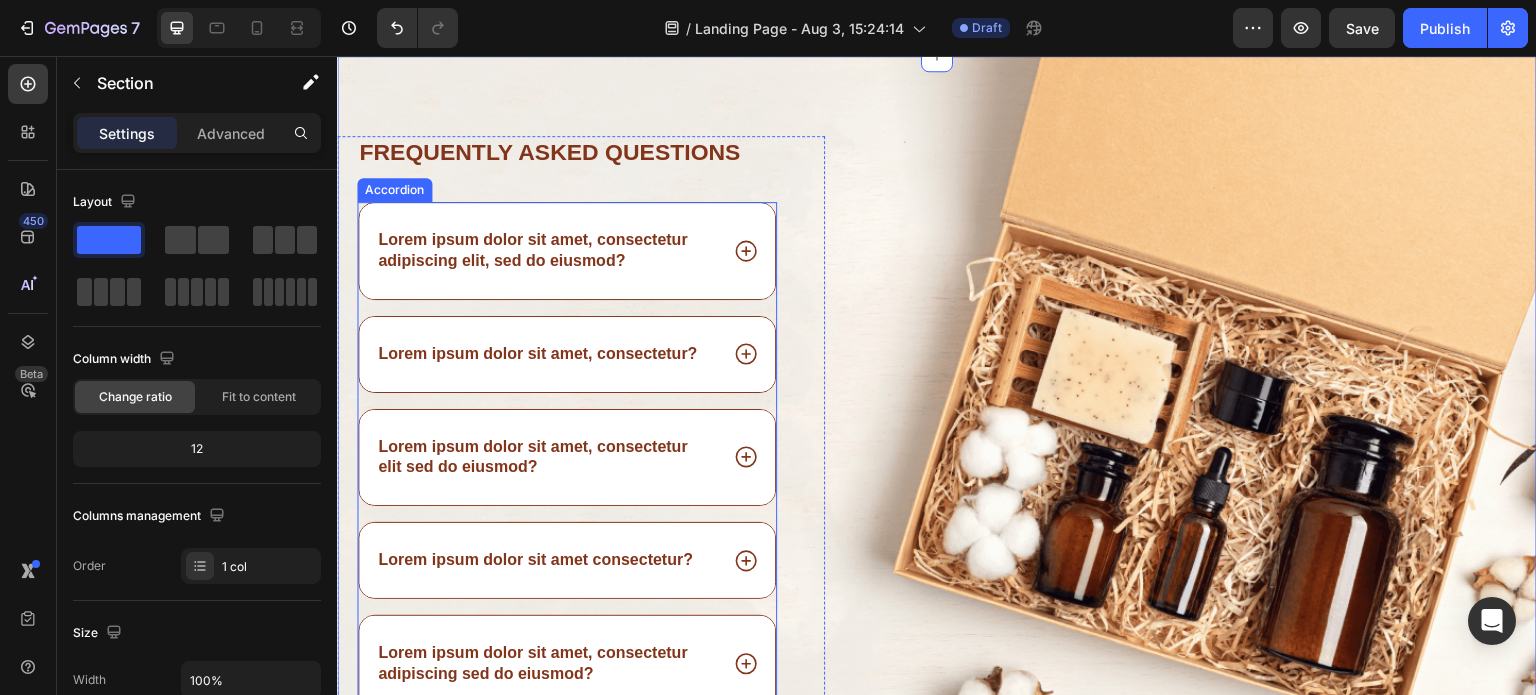click on "Lorem ipsum dolor sit amet, consectetur adipiscing elit, sed do eiusmod?" at bounding box center [546, 251] 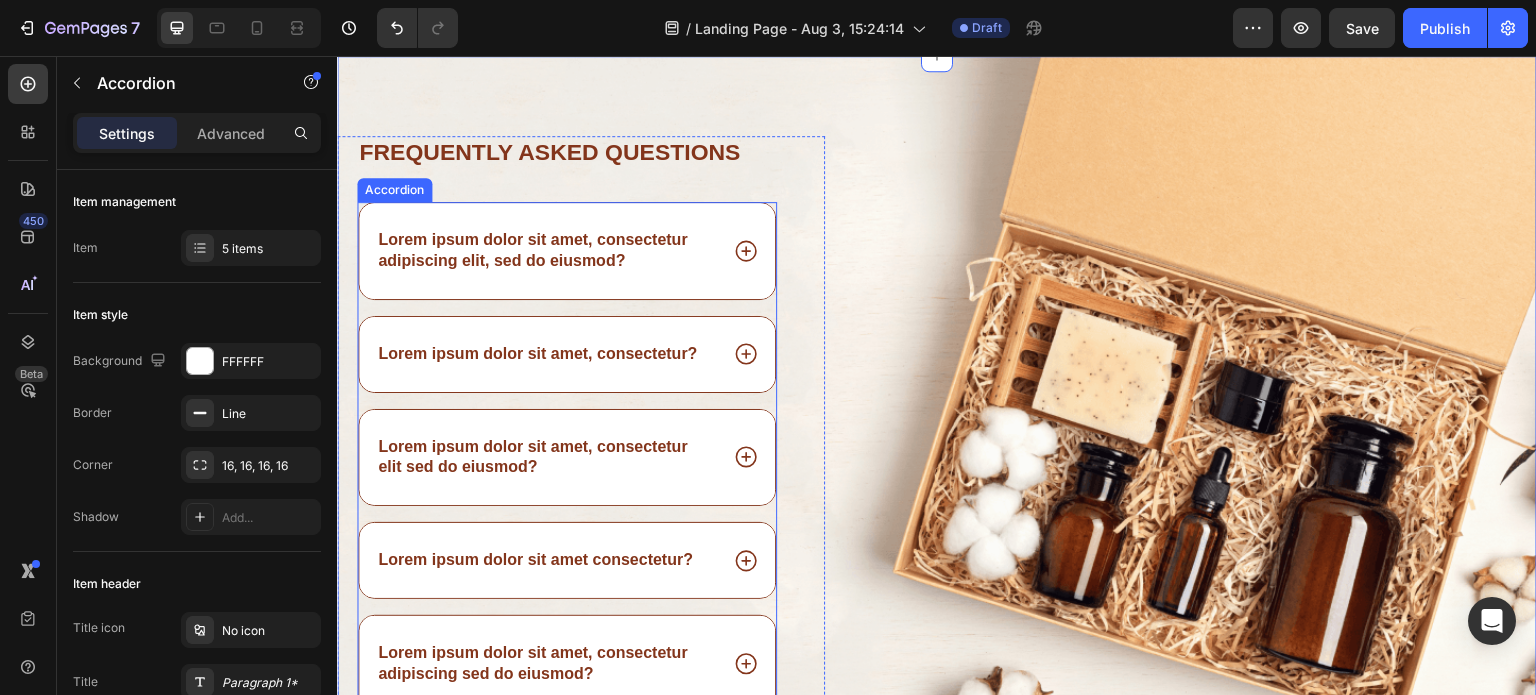 click on "Lorem ipsum dolor sit amet, consectetur adipiscing elit, sed do eiusmod?" at bounding box center [546, 251] 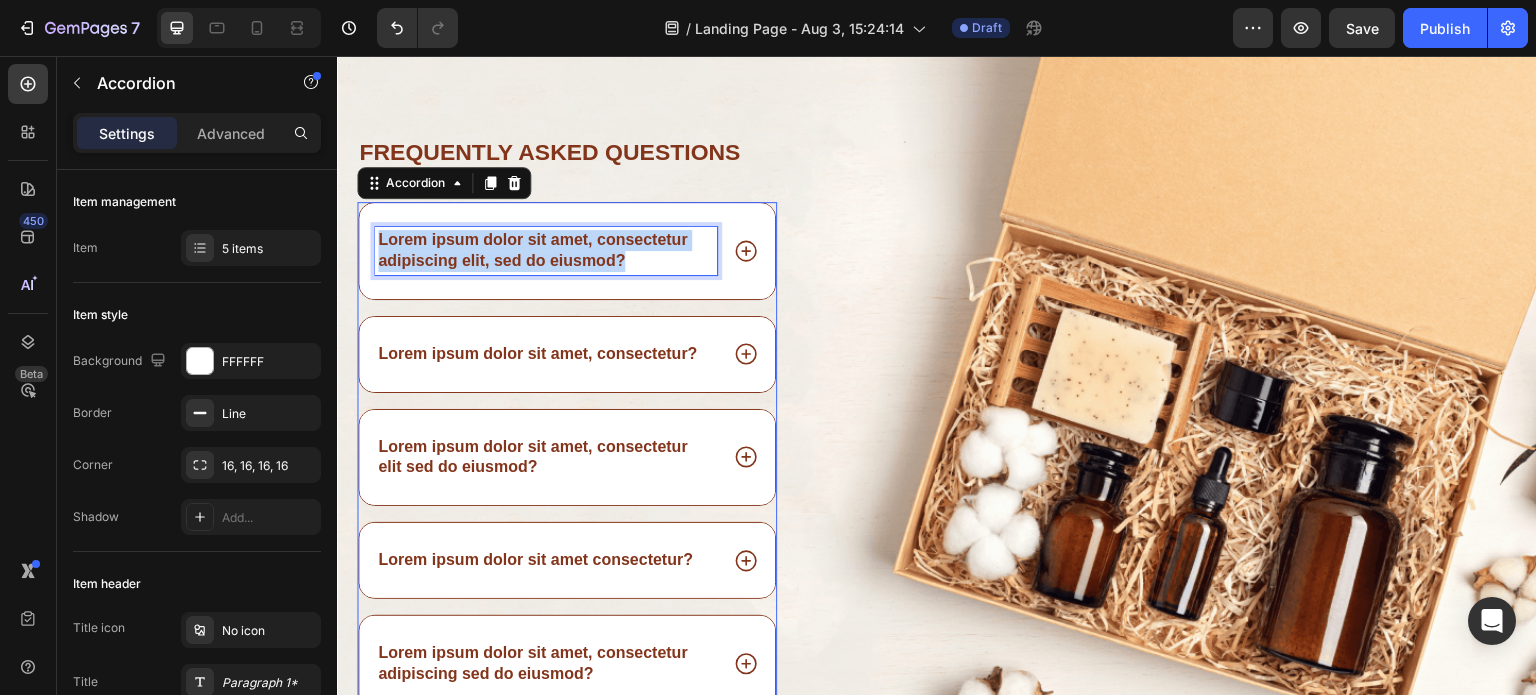 click on "Lorem ipsum dolor sit amet, consectetur adipiscing elit, sed do eiusmod?" at bounding box center [546, 251] 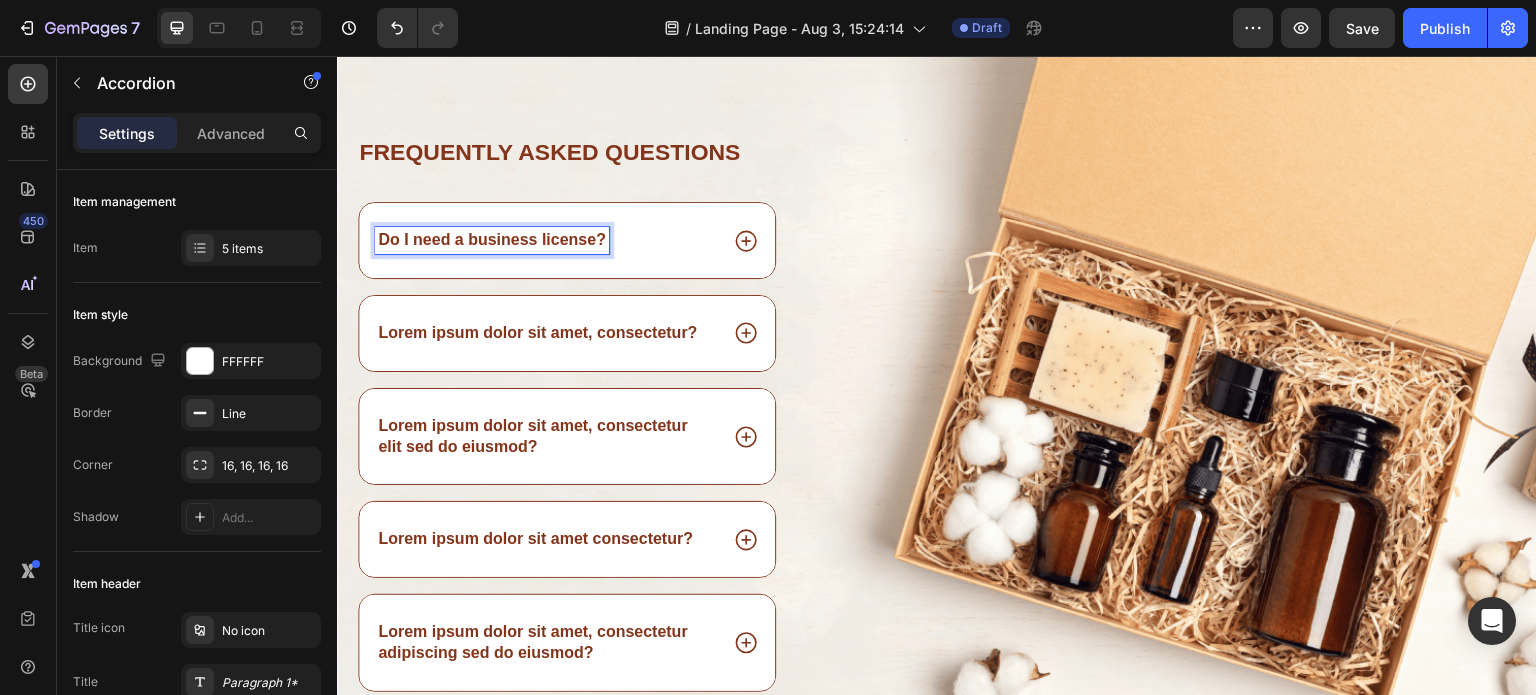 click 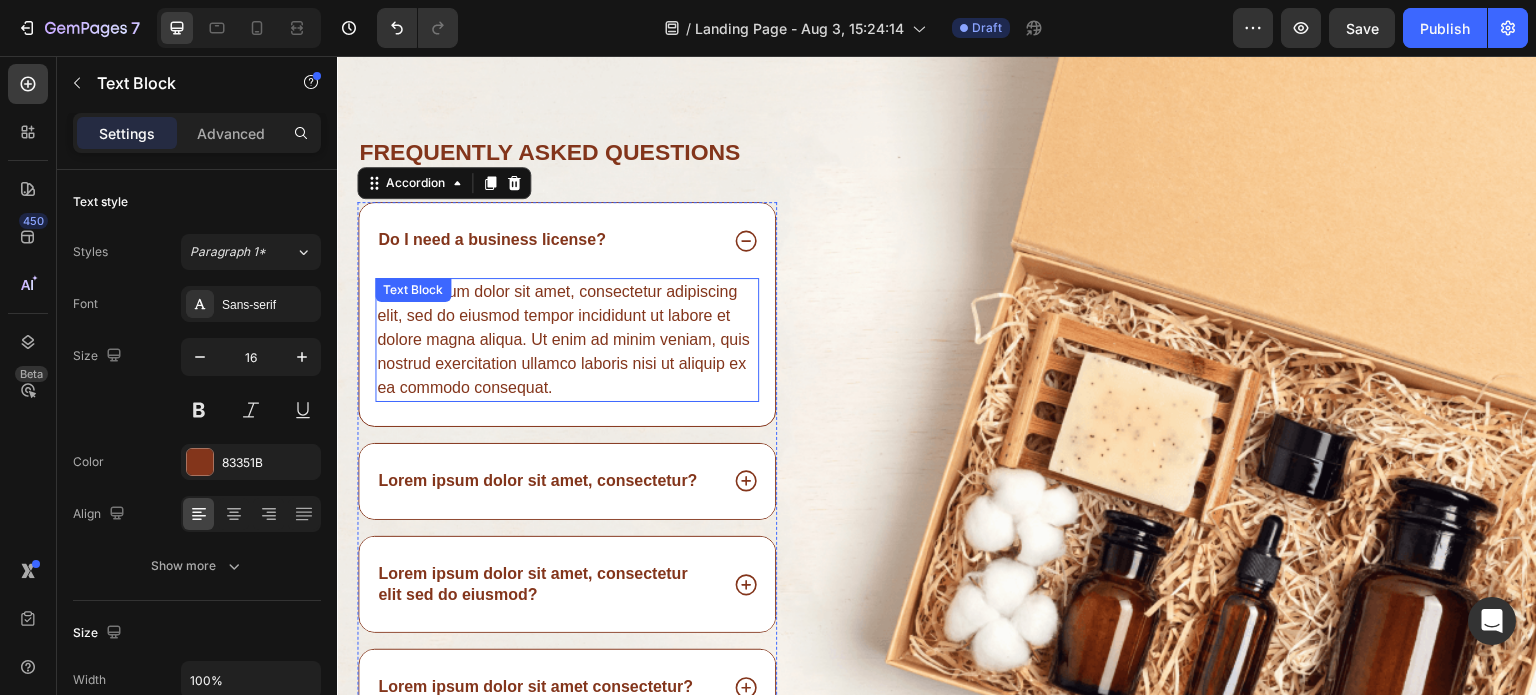 click on "Lorem ipsum dolor sit amet, consectetur adipiscing elit, sed do eiusmod tempor incididunt ut labore et dolore magna aliqua. Ut enim ad minim veniam, quis nostrud exercitation ullamco laboris nisi ut aliquip ex ea commodo consequat." at bounding box center (567, 340) 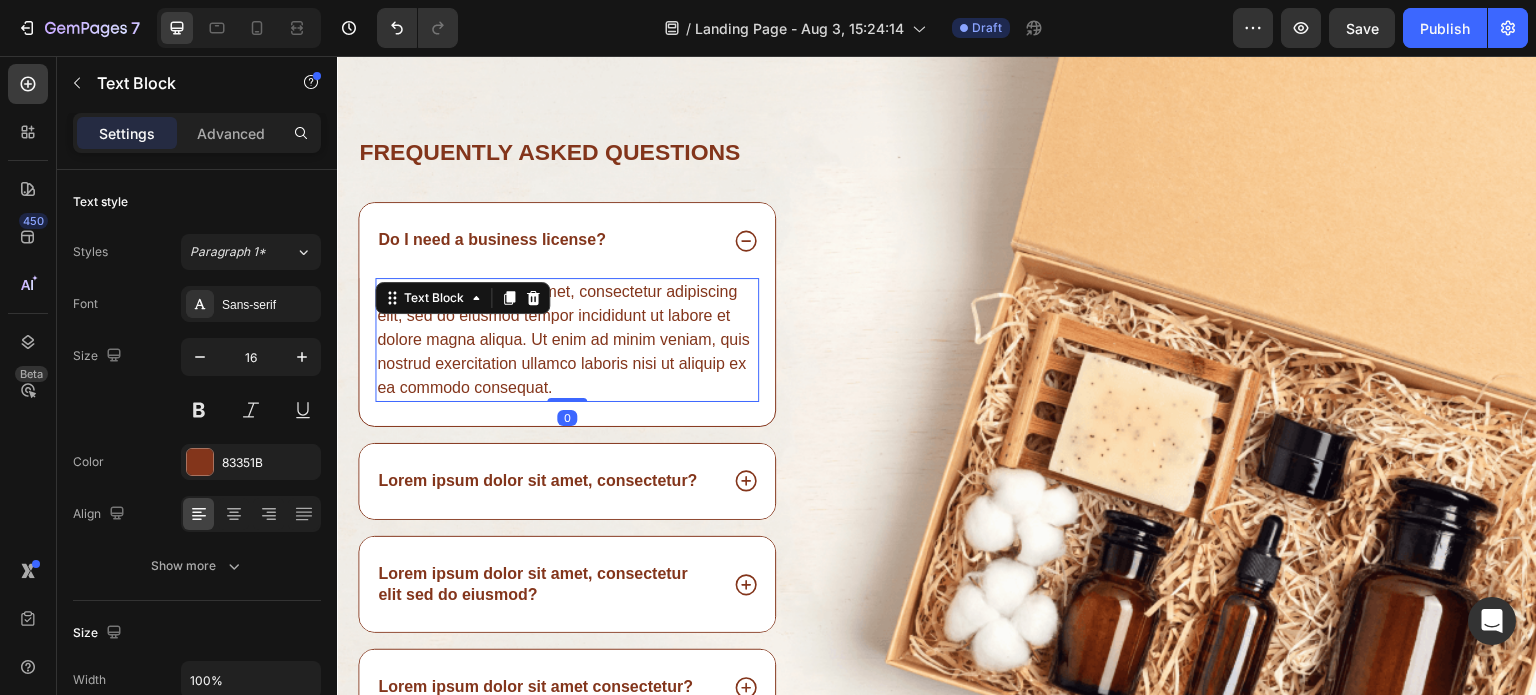 click on "Lorem ipsum dolor sit amet, consectetur adipiscing elit, sed do eiusmod tempor incididunt ut labore et dolore magna aliqua. Ut enim ad minim veniam, quis nostrud exercitation ullamco laboris nisi ut aliquip ex ea commodo consequat." at bounding box center (567, 340) 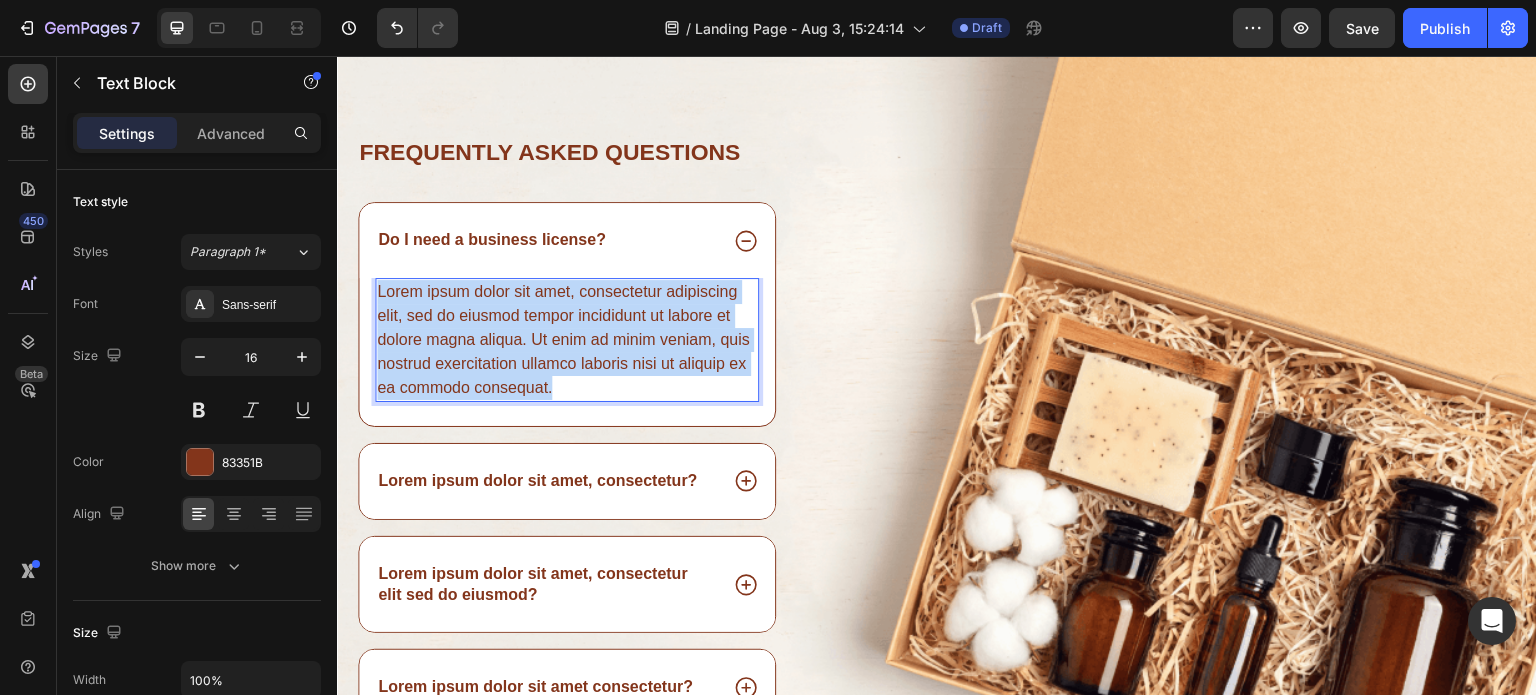 click on "Lorem ipsum dolor sit amet, consectetur adipiscing elit, sed do eiusmod tempor incididunt ut labore et dolore magna aliqua. Ut enim ad minim veniam, quis nostrud exercitation ullamco laboris nisi ut aliquip ex ea commodo consequat." at bounding box center [567, 340] 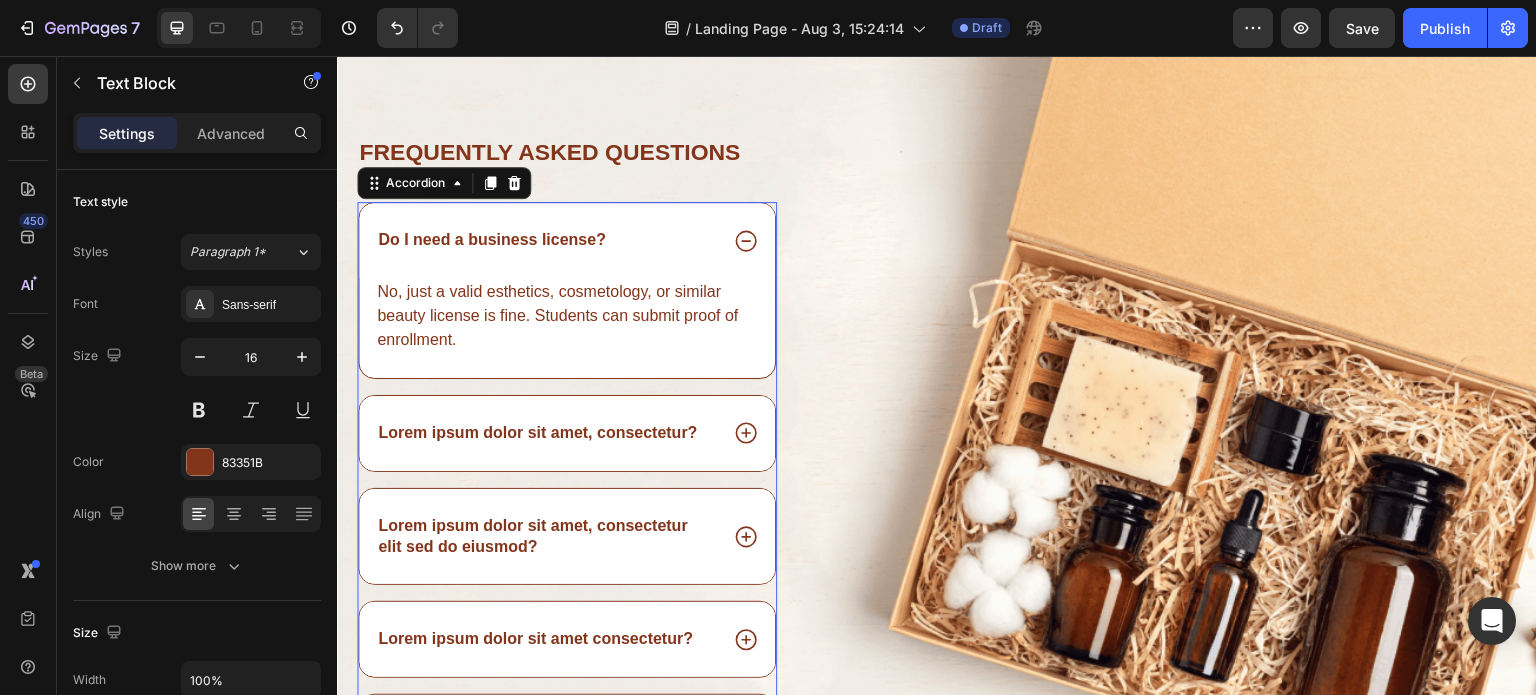 click 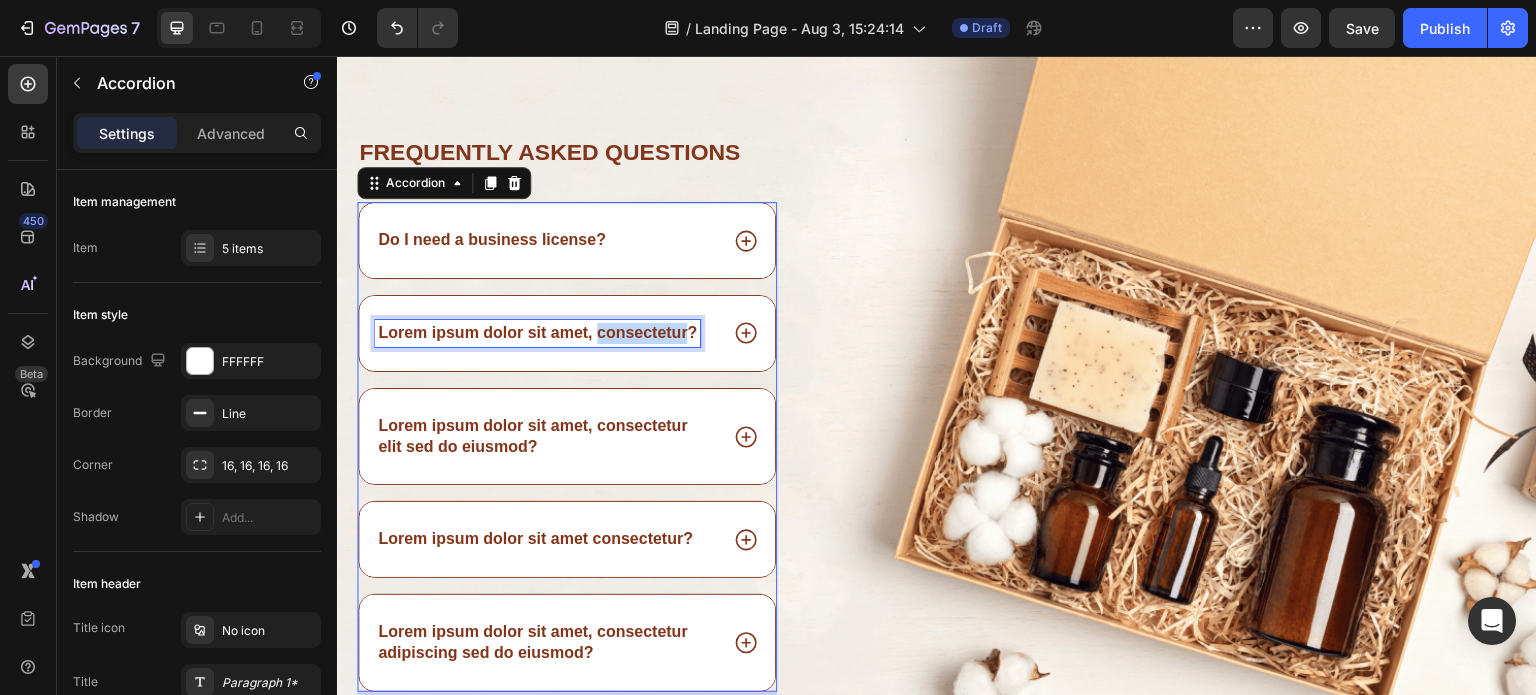 click on "Lorem ipsum dolor sit amet, consectetur?" at bounding box center [537, 333] 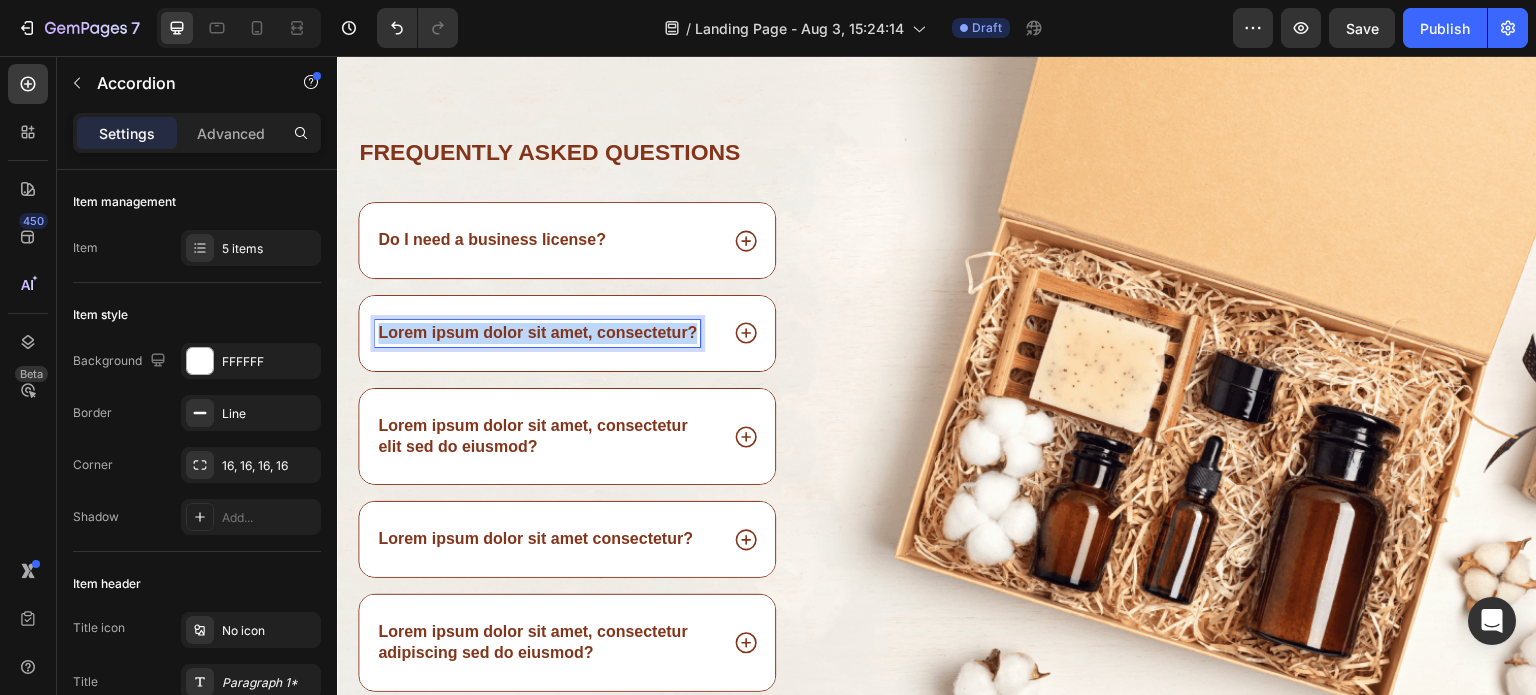 click on "Lorem ipsum dolor sit amet, consectetur?" at bounding box center (537, 333) 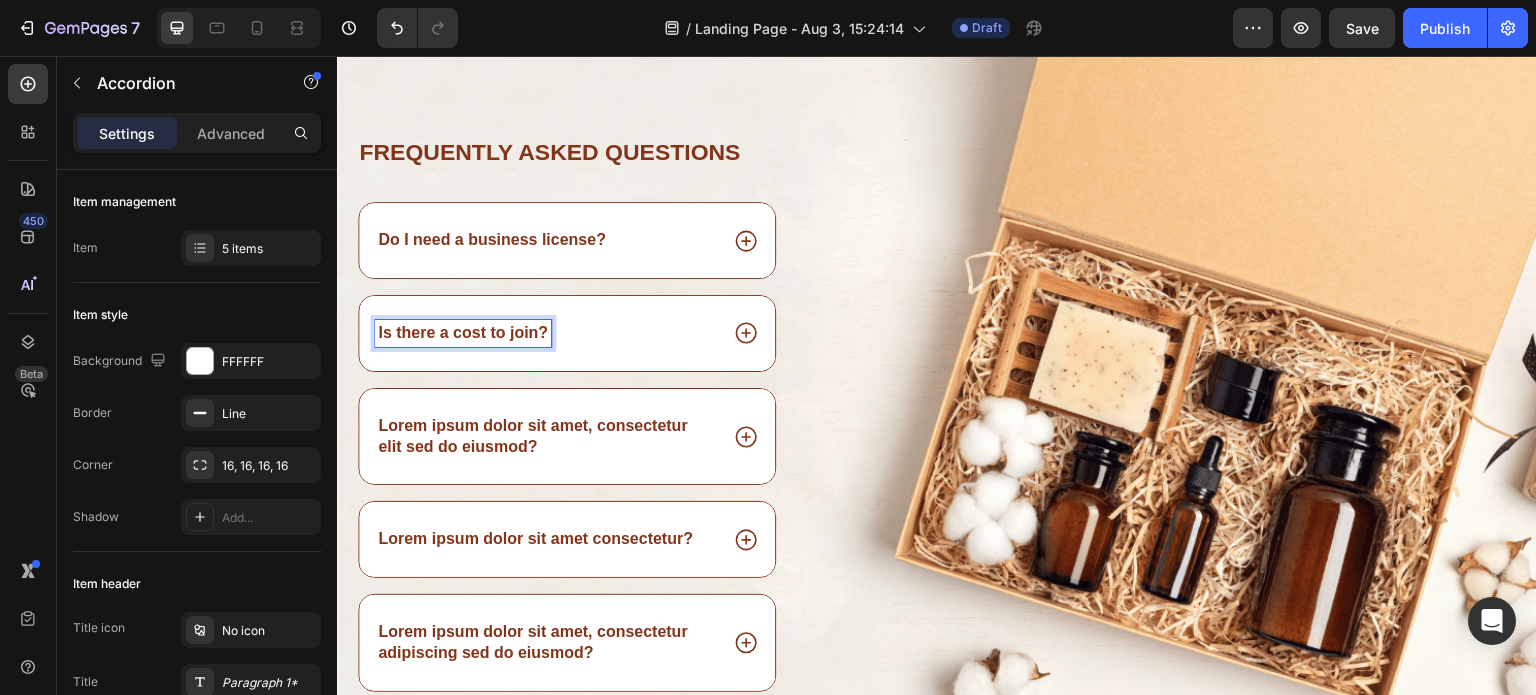 click 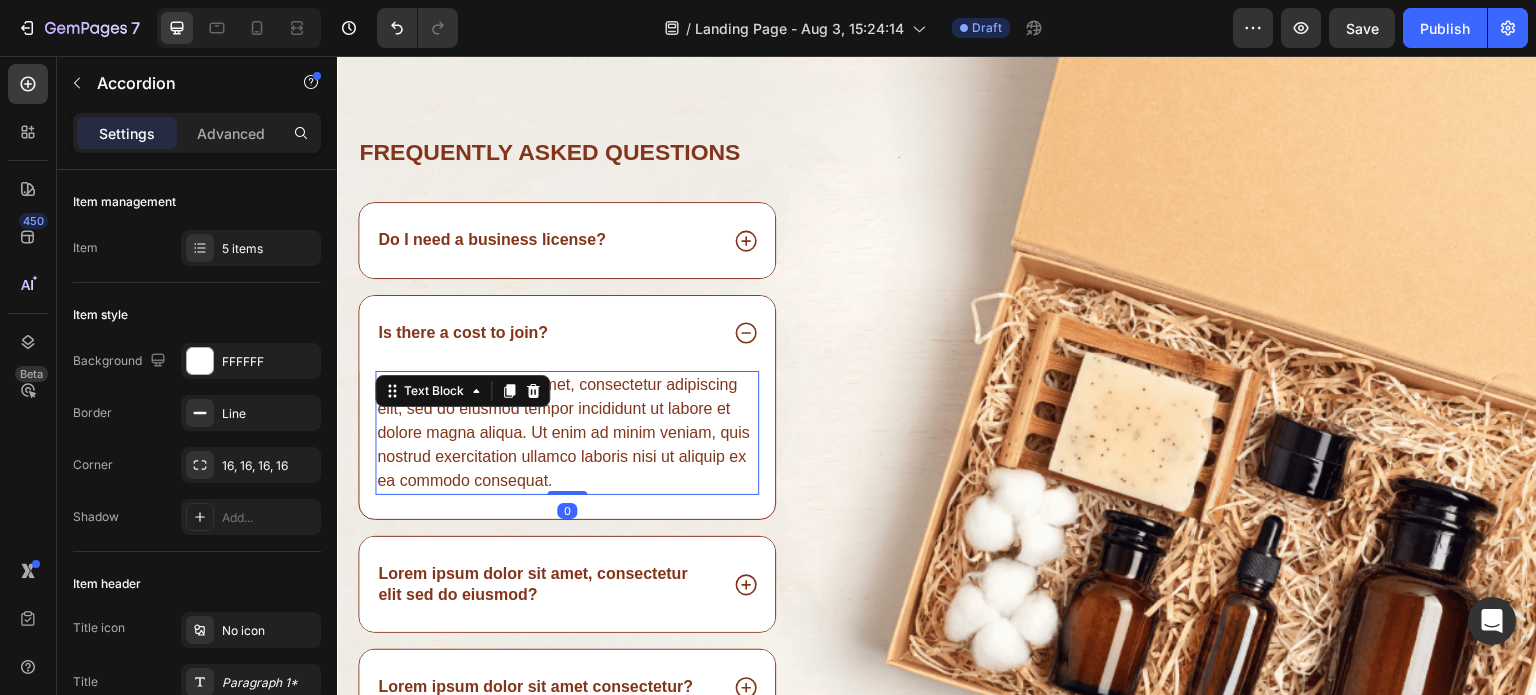 click on "Lorem ipsum dolor sit amet, consectetur adipiscing elit, sed do eiusmod tempor incididunt ut labore et dolore magna aliqua. Ut enim ad minim veniam, quis nostrud exercitation ullamco laboris nisi ut aliquip ex ea commodo consequat." at bounding box center [567, 433] 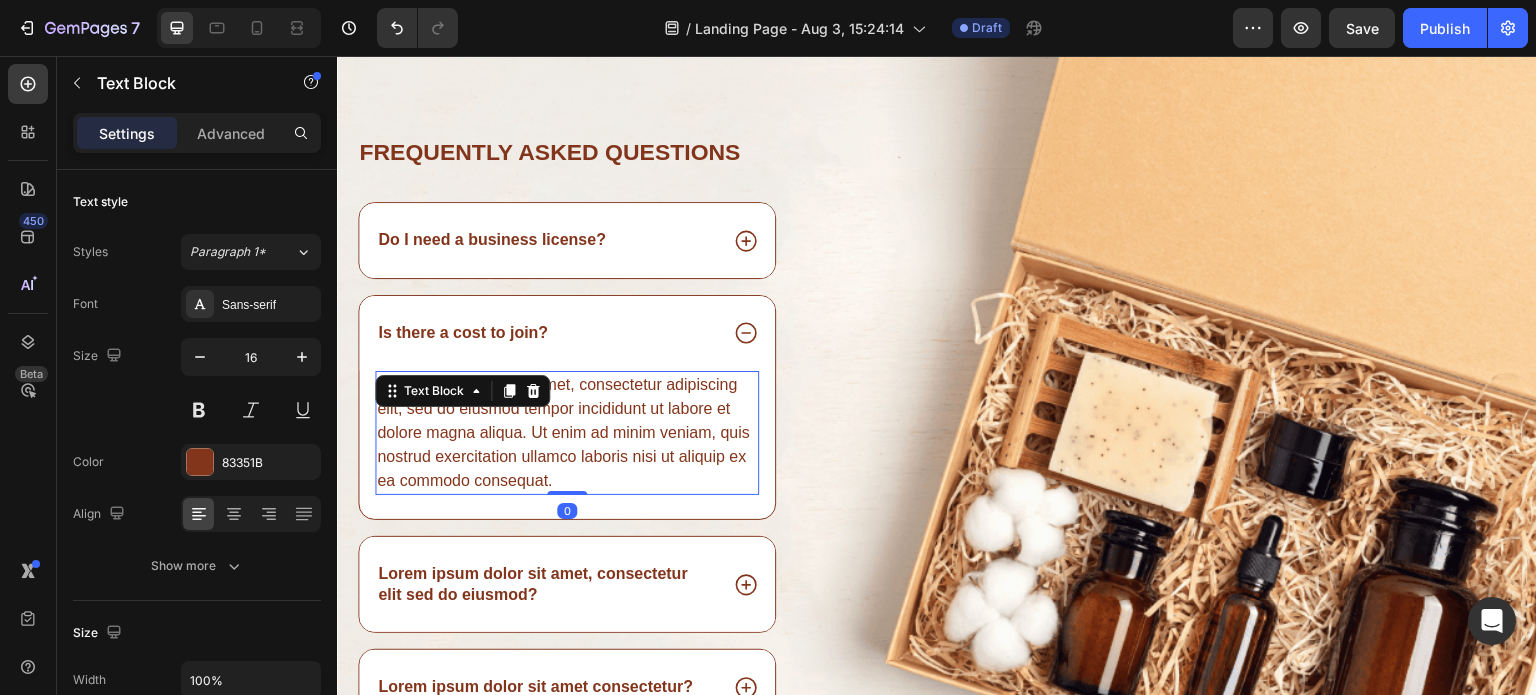 click on "Lorem ipsum dolor sit amet, consectetur adipiscing elit, sed do eiusmod tempor incididunt ut labore et dolore magna aliqua. Ut enim ad minim veniam, quis nostrud exercitation ullamco laboris nisi ut aliquip ex ea commodo consequat." at bounding box center [567, 433] 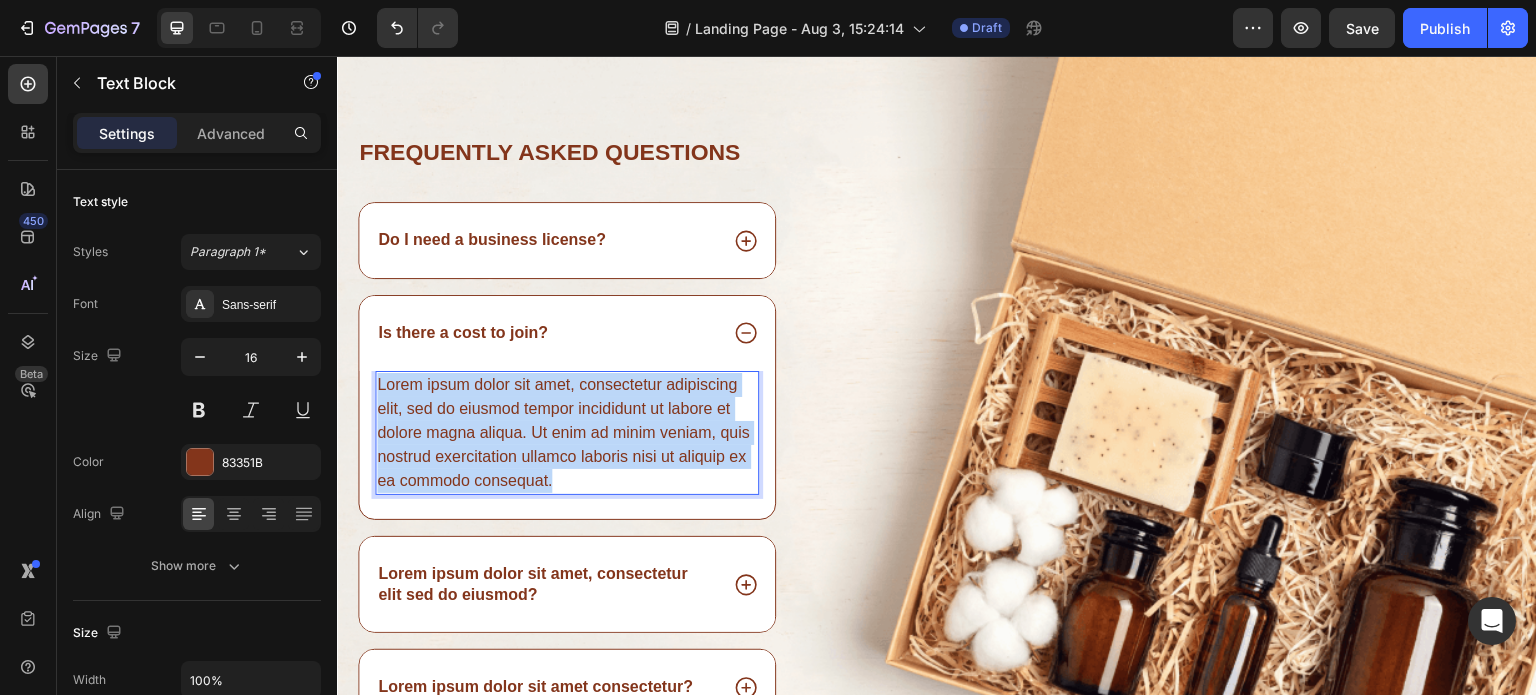 click on "Lorem ipsum dolor sit amet, consectetur adipiscing elit, sed do eiusmod tempor incididunt ut labore et dolore magna aliqua. Ut enim ad minim veniam, quis nostrud exercitation ullamco laboris nisi ut aliquip ex ea commodo consequat." at bounding box center [567, 433] 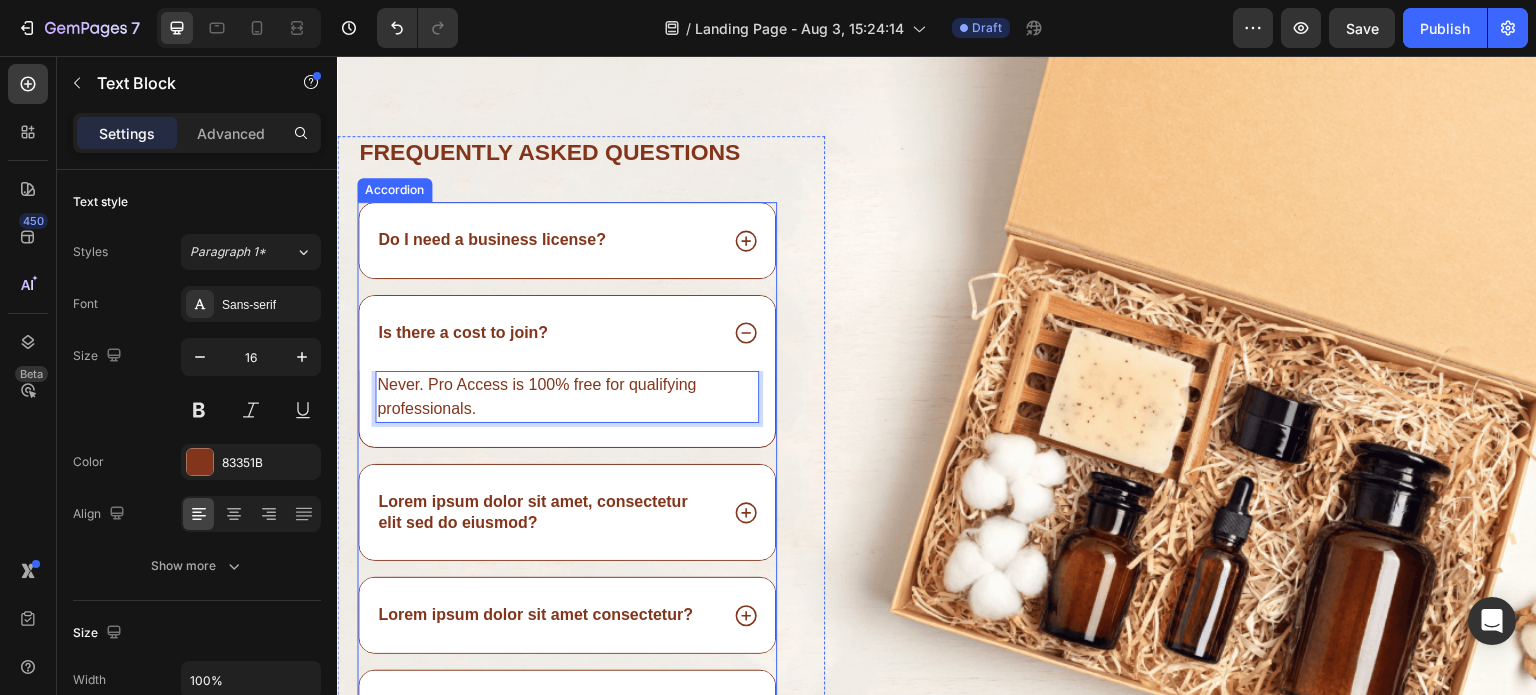click on "Lorem ipsum dolor sit amet, consectetur elit sed do eiusmod?" at bounding box center (546, 513) 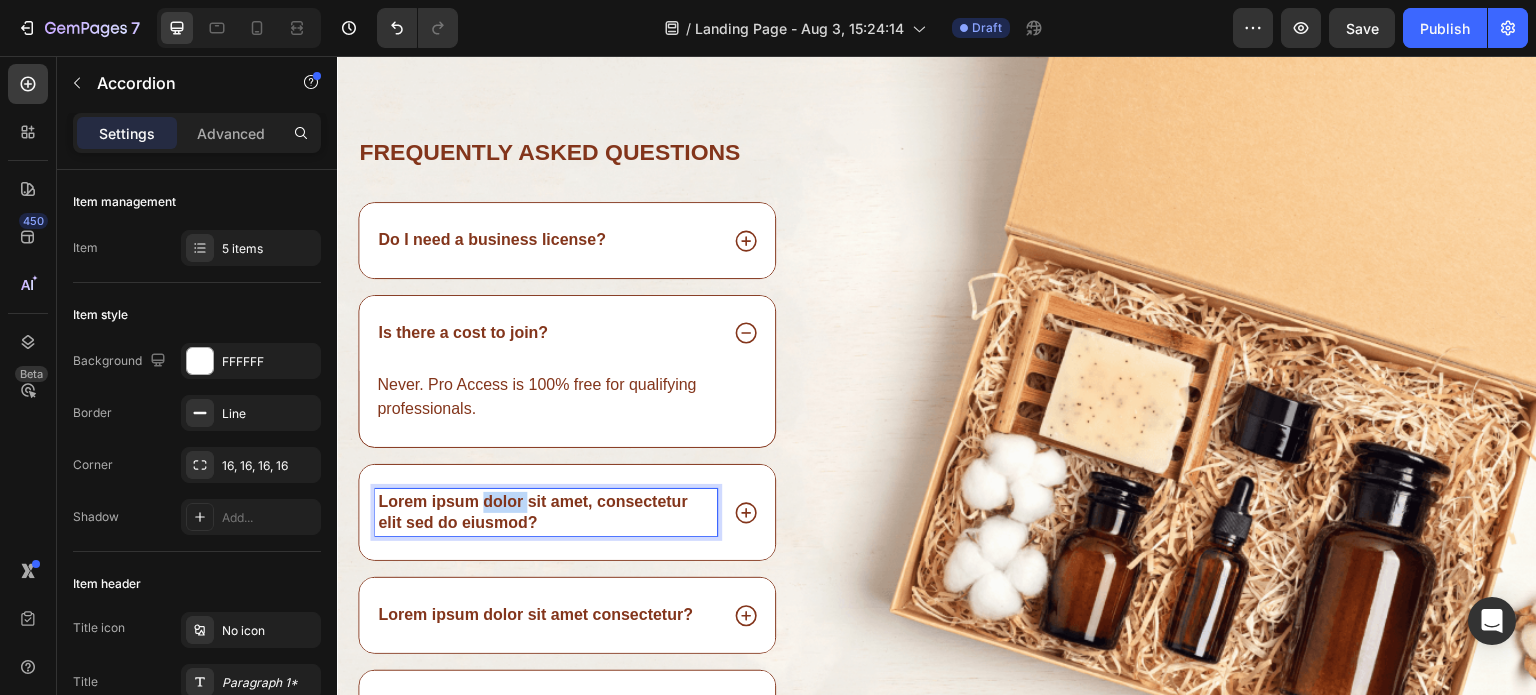 click on "Lorem ipsum dolor sit amet, consectetur elit sed do eiusmod?" at bounding box center (546, 513) 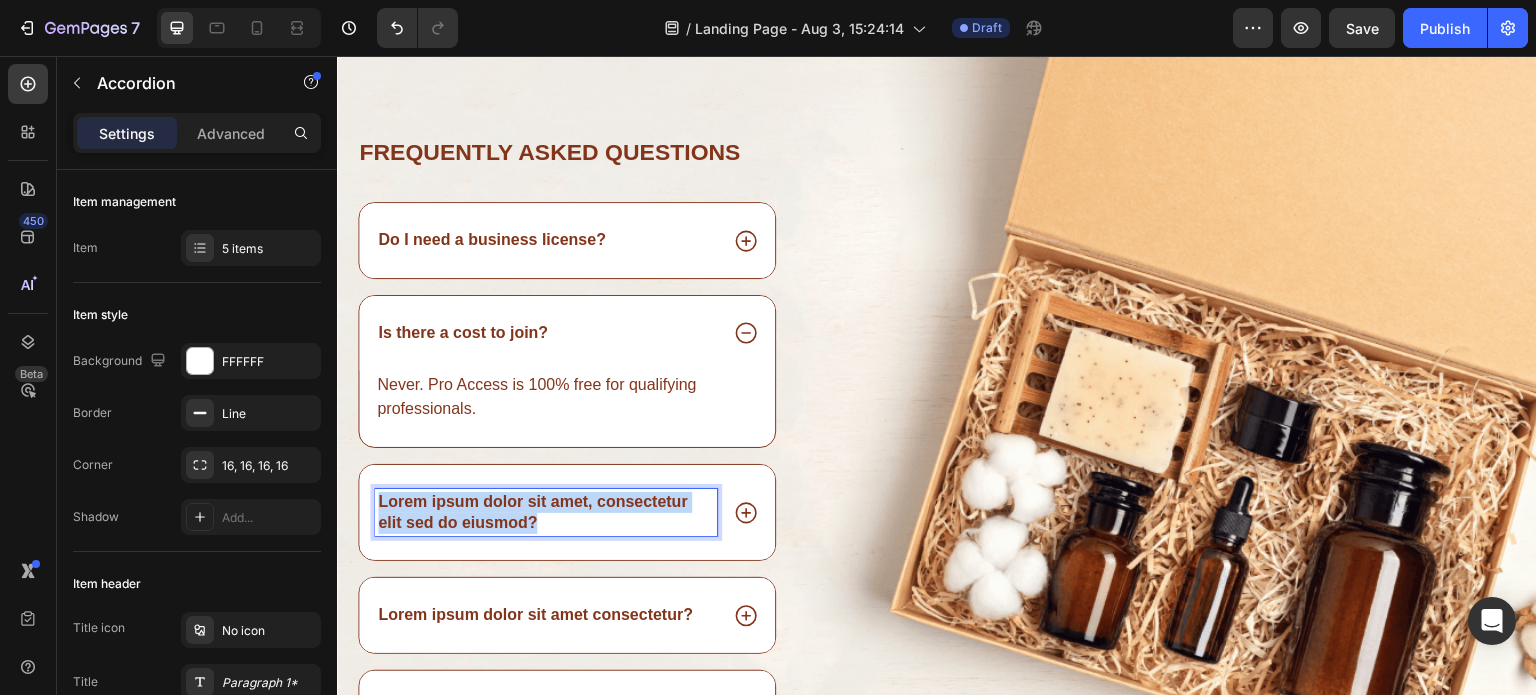 click on "Lorem ipsum dolor sit amet, consectetur elit sed do eiusmod?" at bounding box center [546, 513] 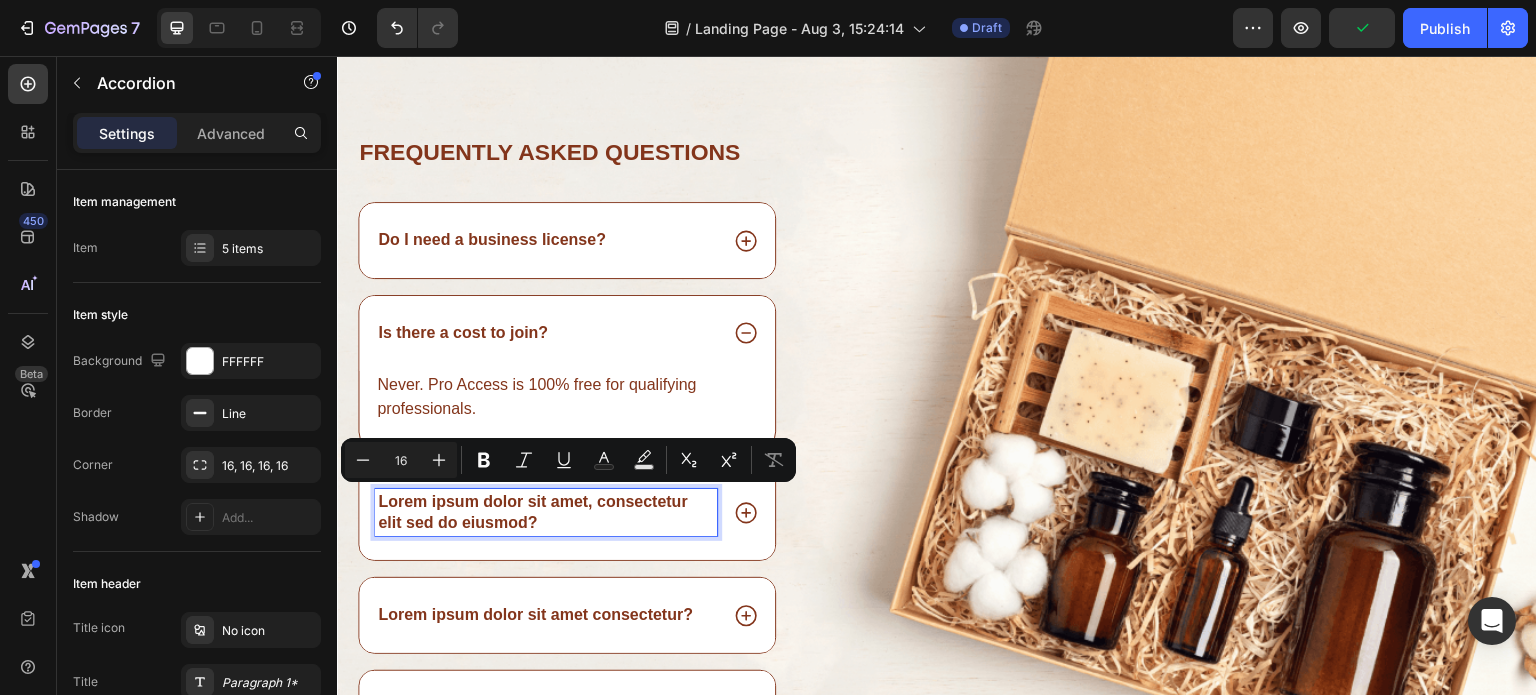 click on "Lorem ipsum dolor sit amet consectetur?" at bounding box center [535, 615] 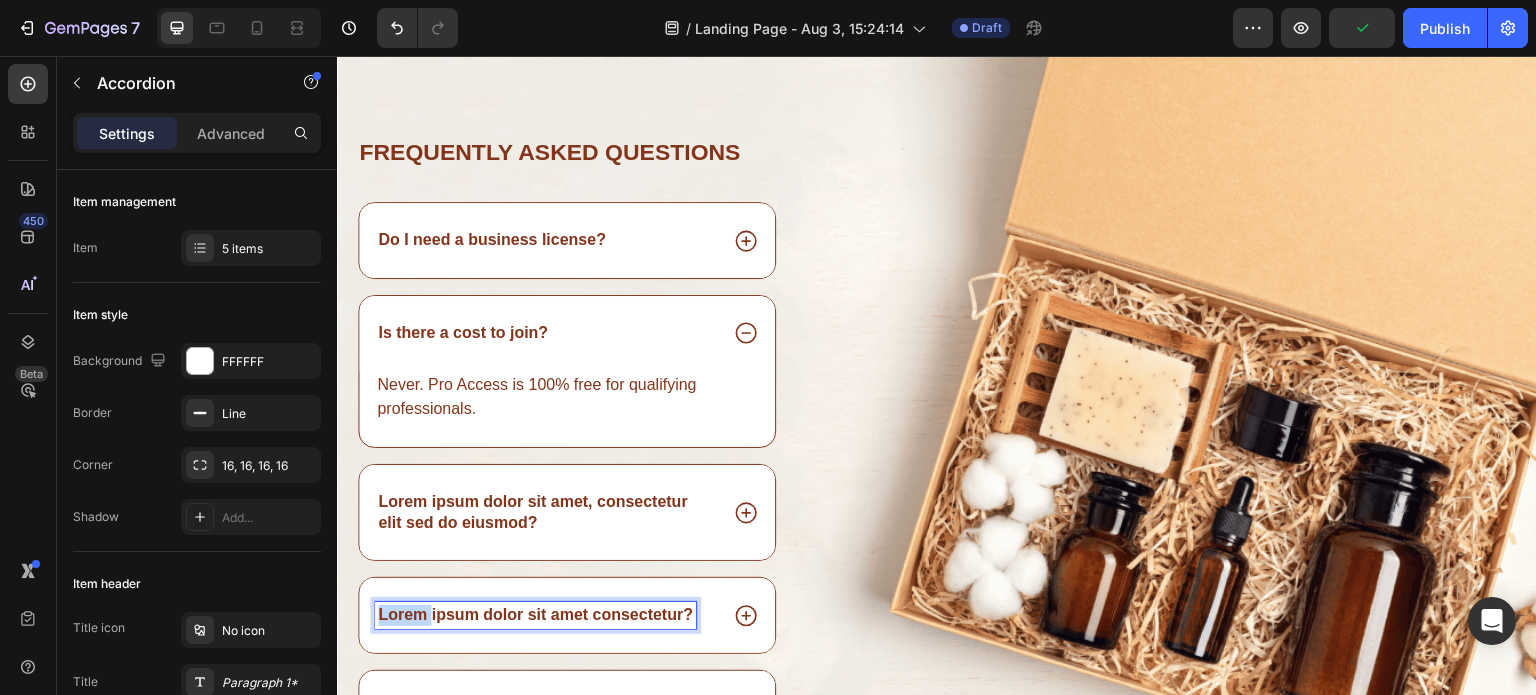 click on "Lorem ipsum dolor sit amet consectetur?" at bounding box center (535, 615) 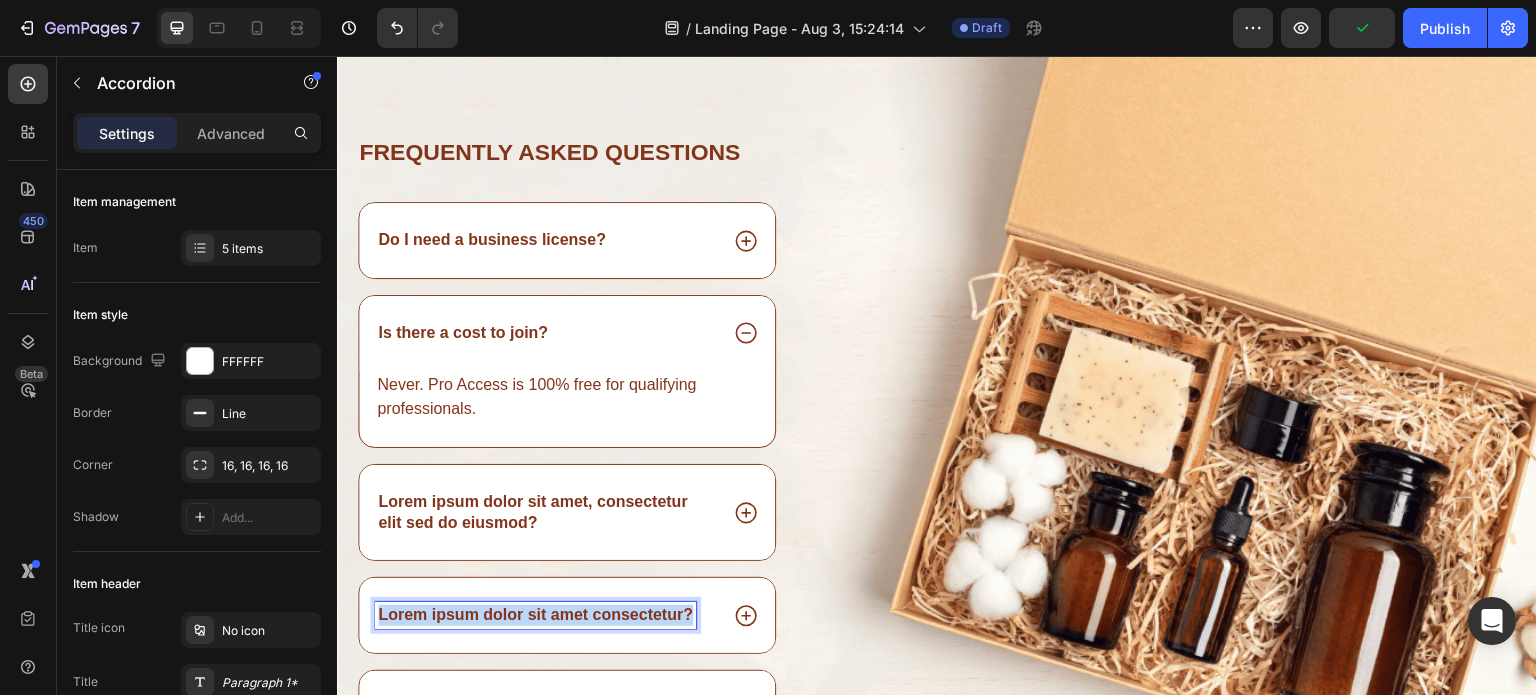 click on "Lorem ipsum dolor sit amet consectetur?" at bounding box center (535, 615) 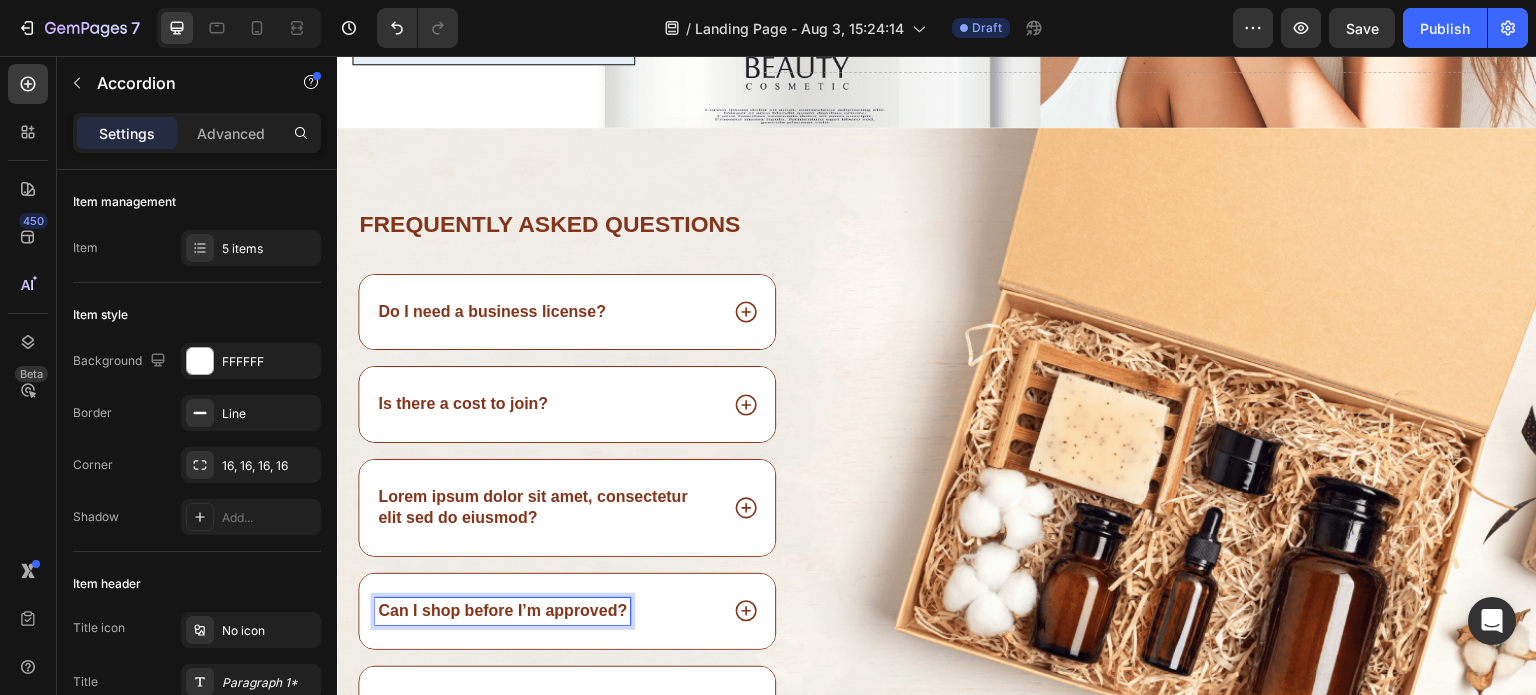 click 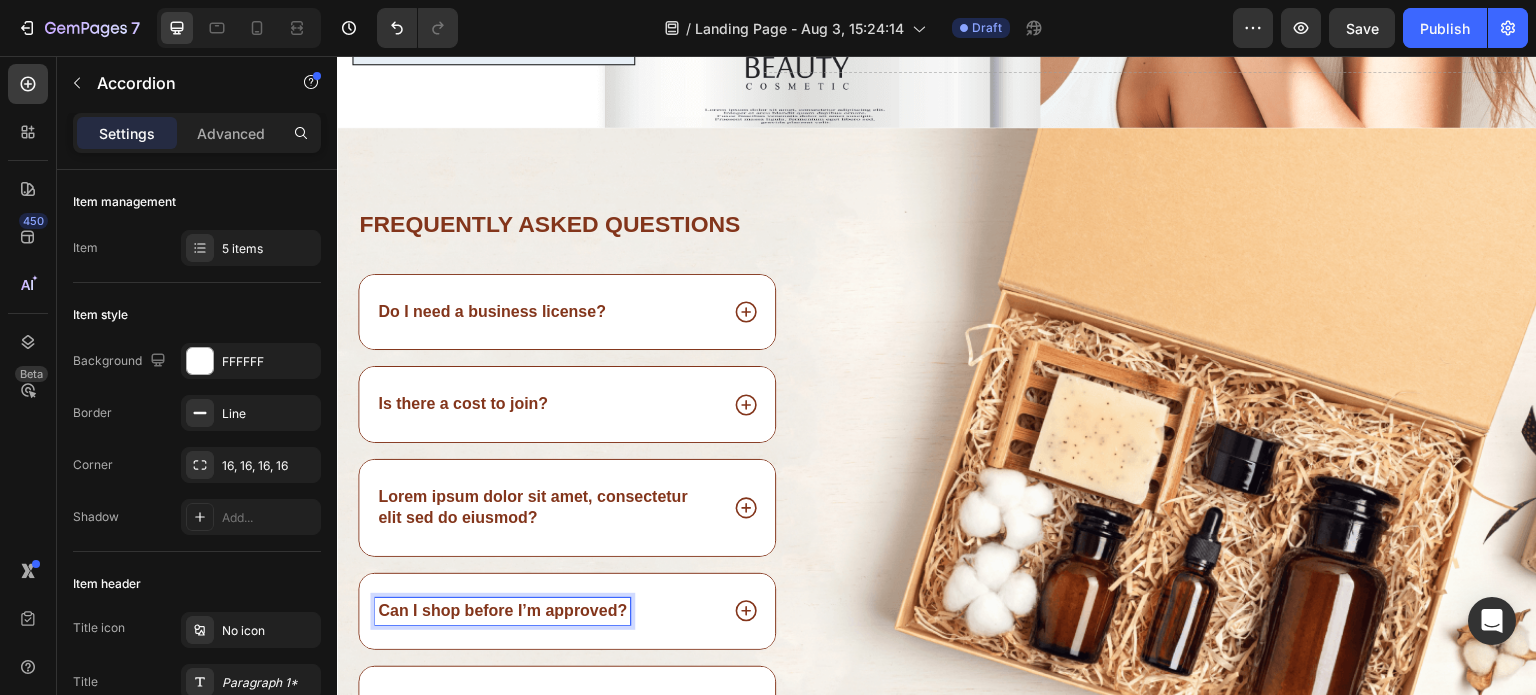 scroll, scrollTop: 561, scrollLeft: 0, axis: vertical 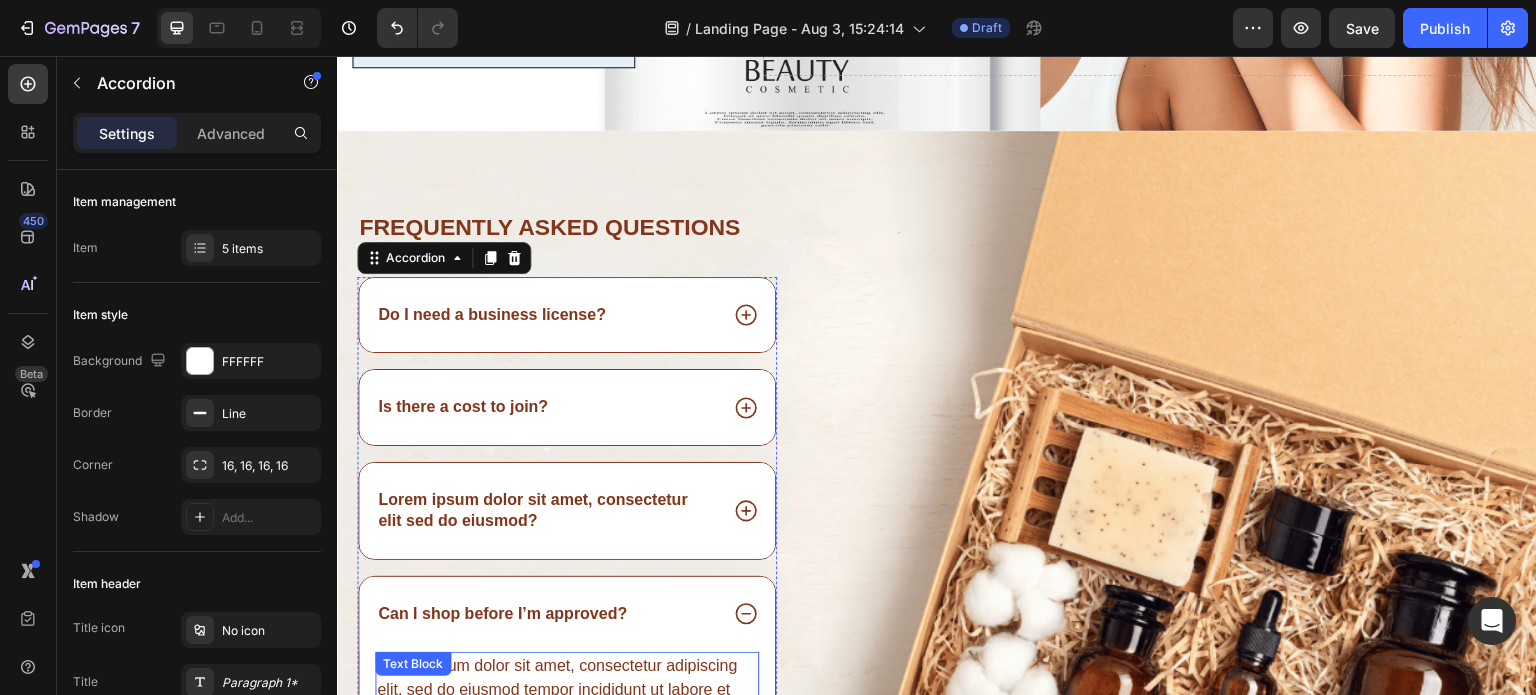 click on "Lorem ipsum dolor sit amet, consectetur adipiscing elit, sed do eiusmod tempor incididunt ut labore et dolore magna aliqua. Ut enim ad minim veniam, quis nostrud exercitation ullamco laboris nisi ut aliquip ex ea commodo consequat. Text Block" at bounding box center (567, 714) 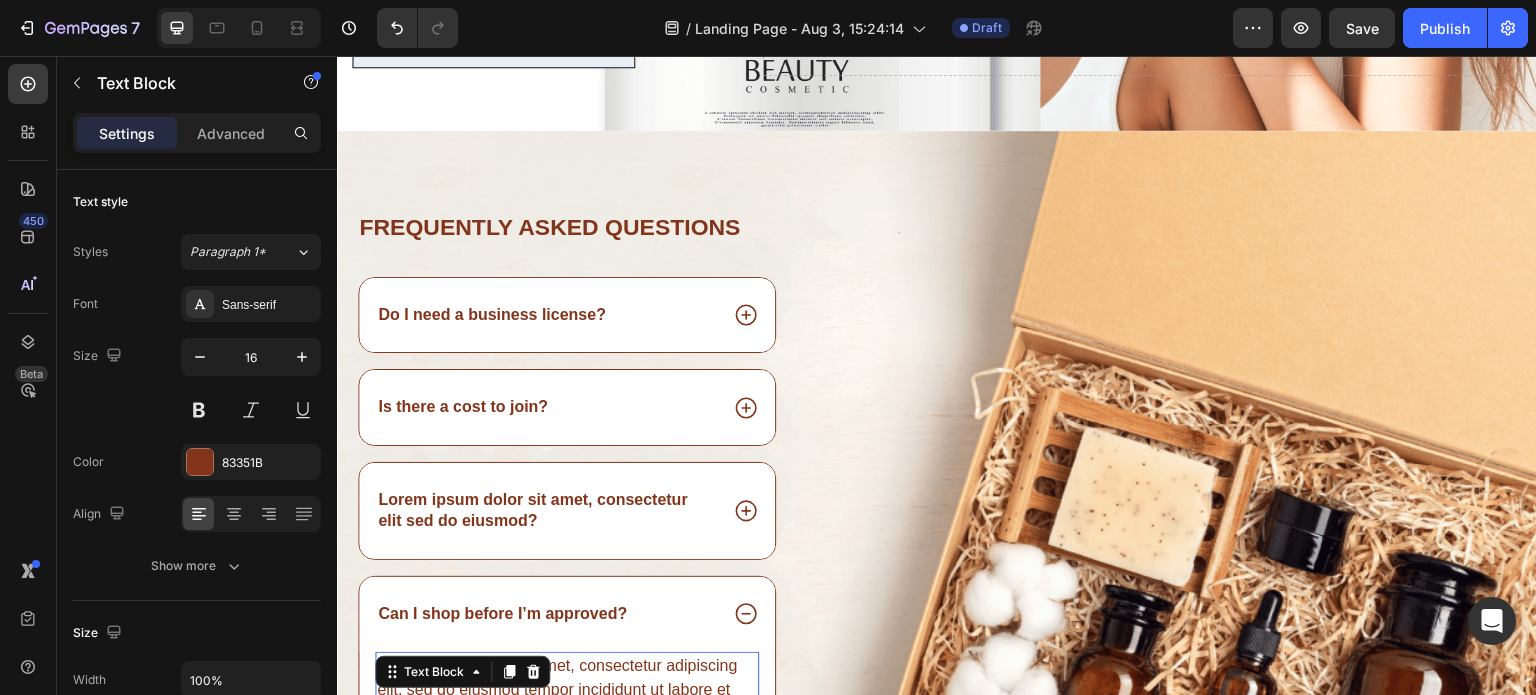 click 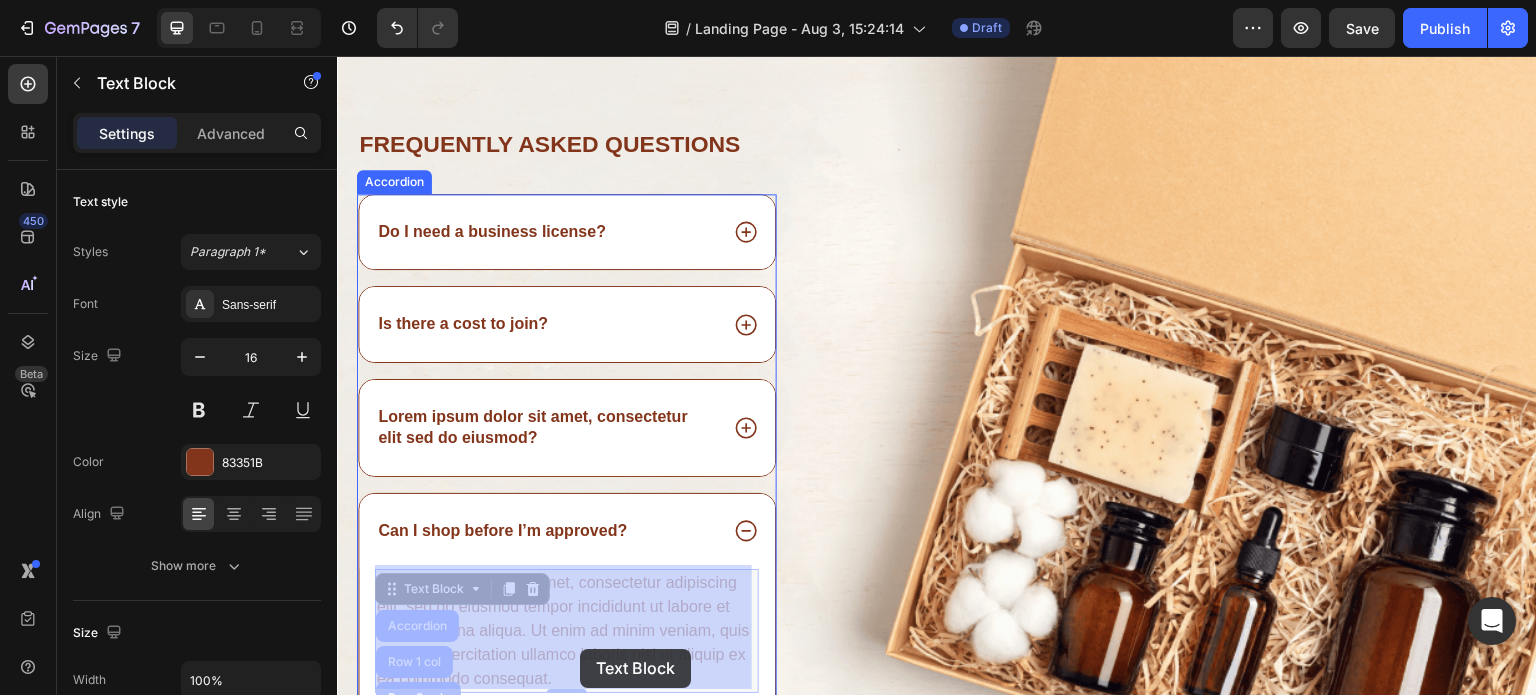 drag, startPoint x: 476, startPoint y: 668, endPoint x: 580, endPoint y: 650, distance: 105.546196 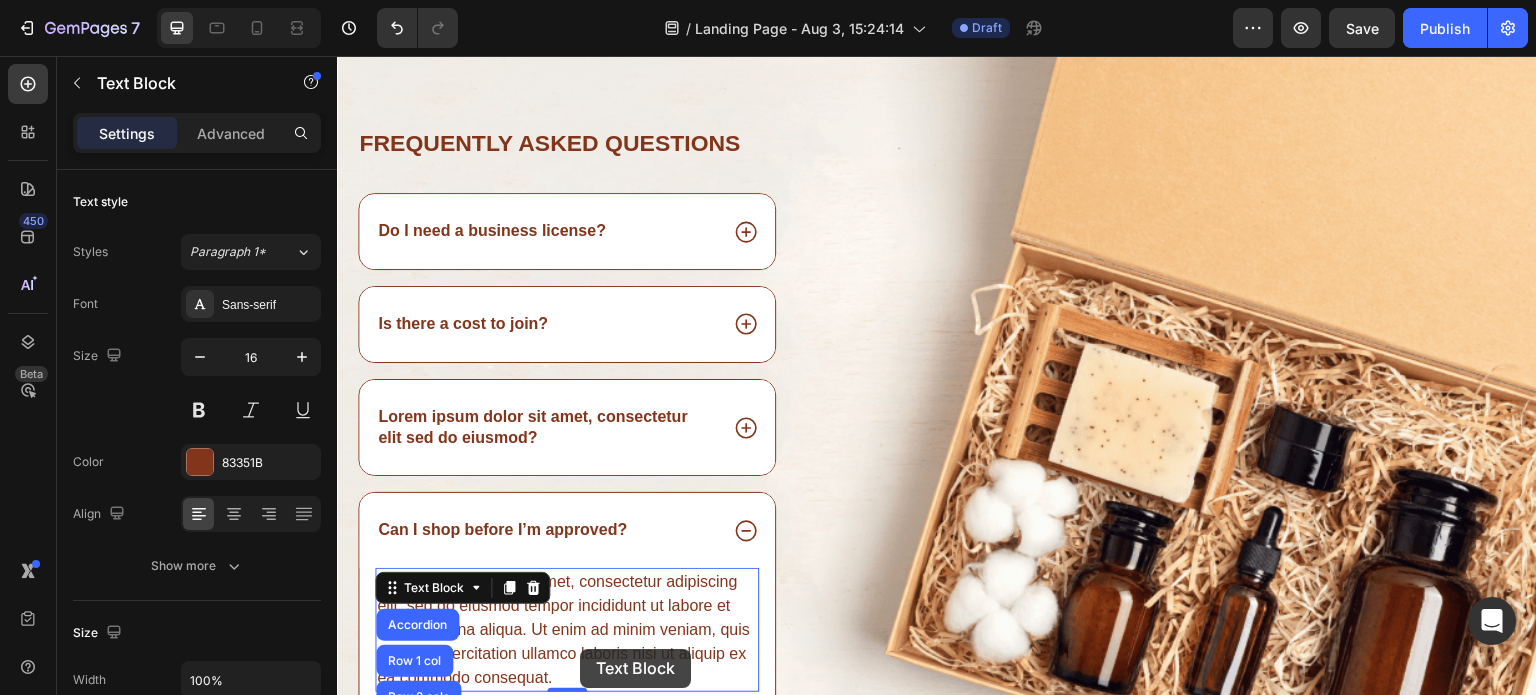 scroll, scrollTop: 655, scrollLeft: 0, axis: vertical 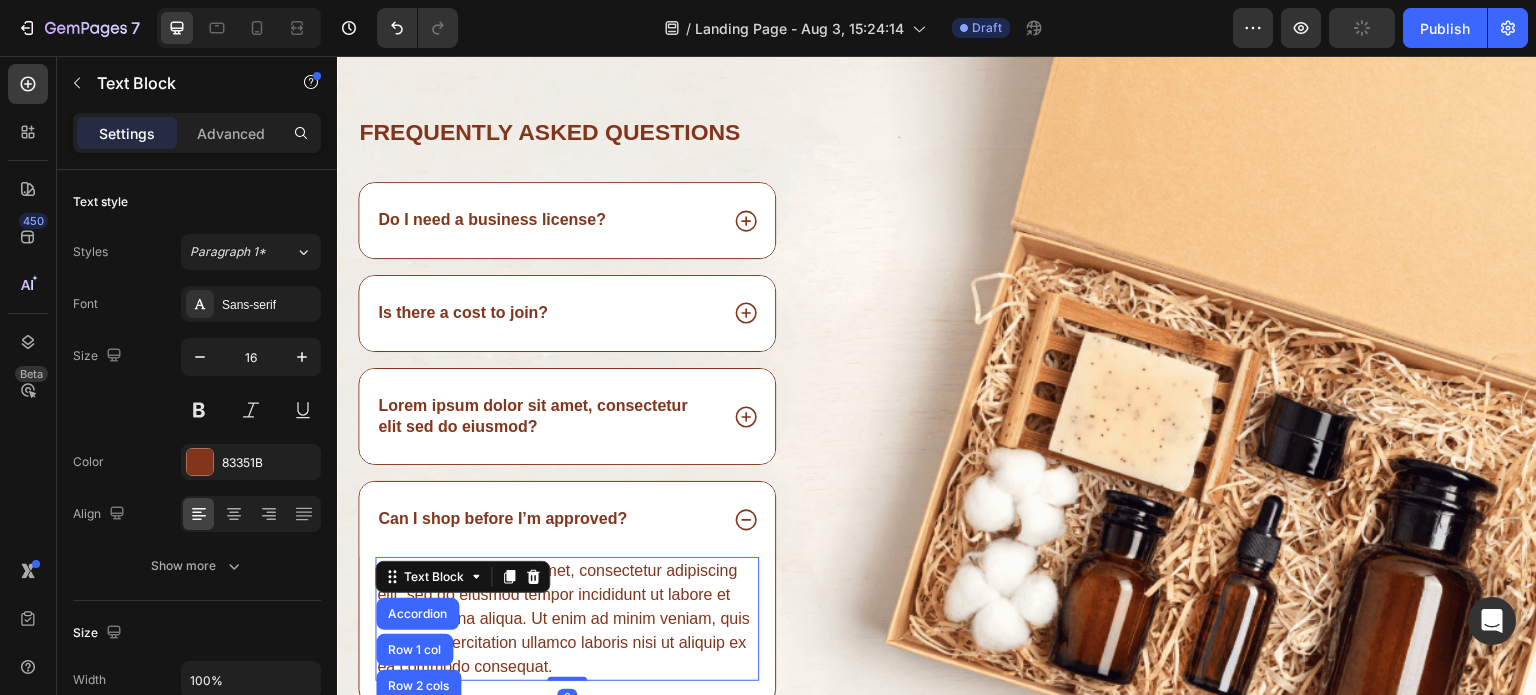 click on "Lorem ipsum dolor sit amet, consectetur adipiscing elit, sed do eiusmod tempor incididunt ut labore et dolore magna aliqua. Ut enim ad minim veniam, quis nostrud exercitation ullamco laboris nisi ut aliquip ex ea commodo consequat." at bounding box center (567, 619) 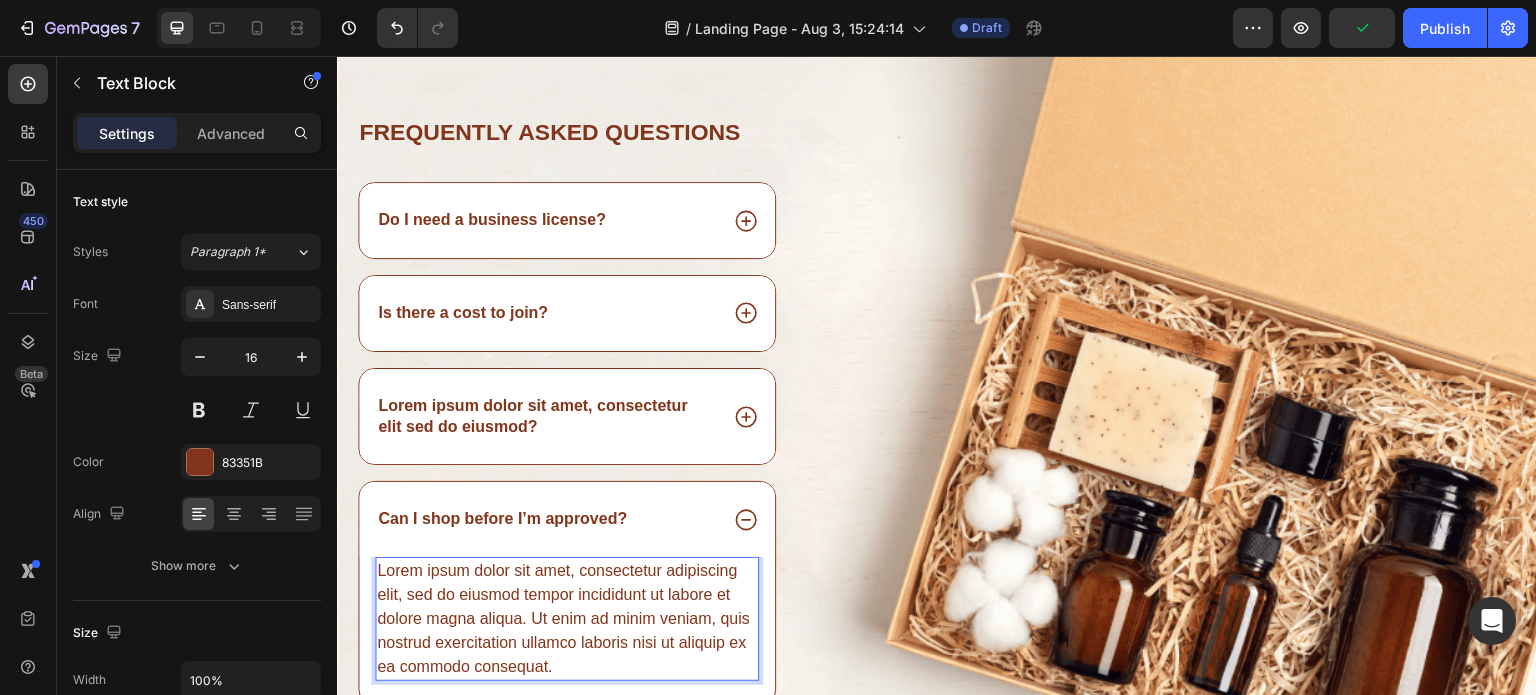 click on "Lorem ipsum dolor sit amet, consectetur adipiscing elit, sed do eiusmod tempor incididunt ut labore et dolore magna aliqua. Ut enim ad minim veniam, quis nostrud exercitation ullamco laboris nisi ut aliquip ex ea commodo consequat." at bounding box center [567, 619] 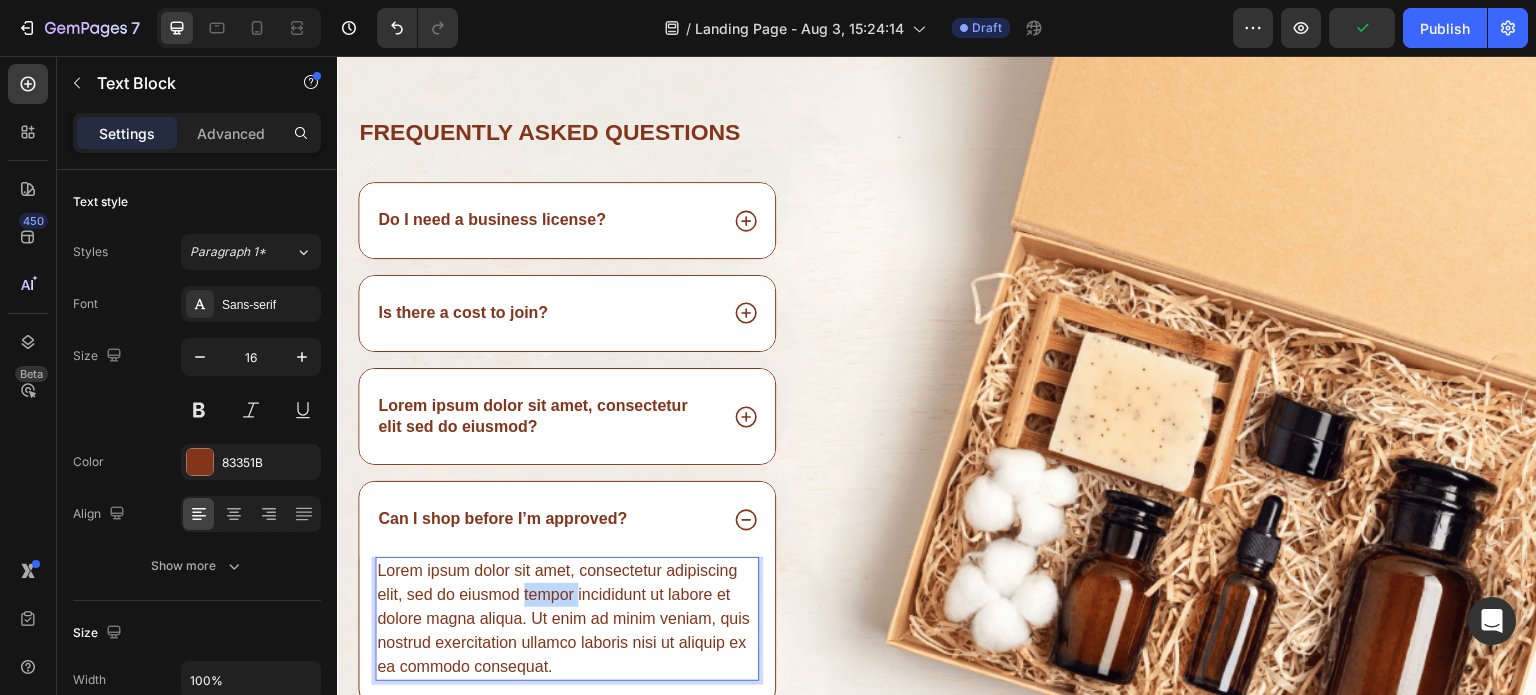 click on "Lorem ipsum dolor sit amet, consectetur adipiscing elit, sed do eiusmod tempor incididunt ut labore et dolore magna aliqua. Ut enim ad minim veniam, quis nostrud exercitation ullamco laboris nisi ut aliquip ex ea commodo consequat." at bounding box center (567, 619) 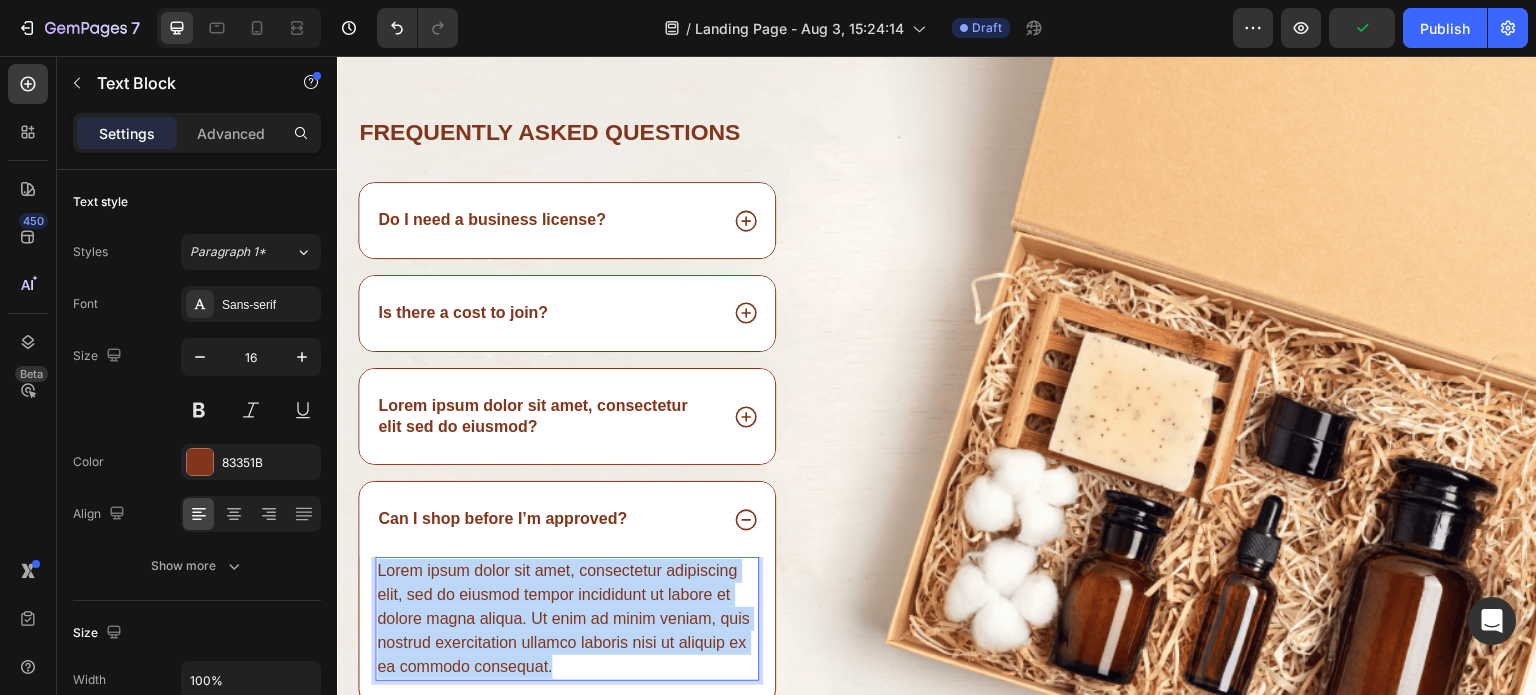 click on "Lorem ipsum dolor sit amet, consectetur adipiscing elit, sed do eiusmod tempor incididunt ut labore et dolore magna aliqua. Ut enim ad minim veniam, quis nostrud exercitation ullamco laboris nisi ut aliquip ex ea commodo consequat." at bounding box center [567, 619] 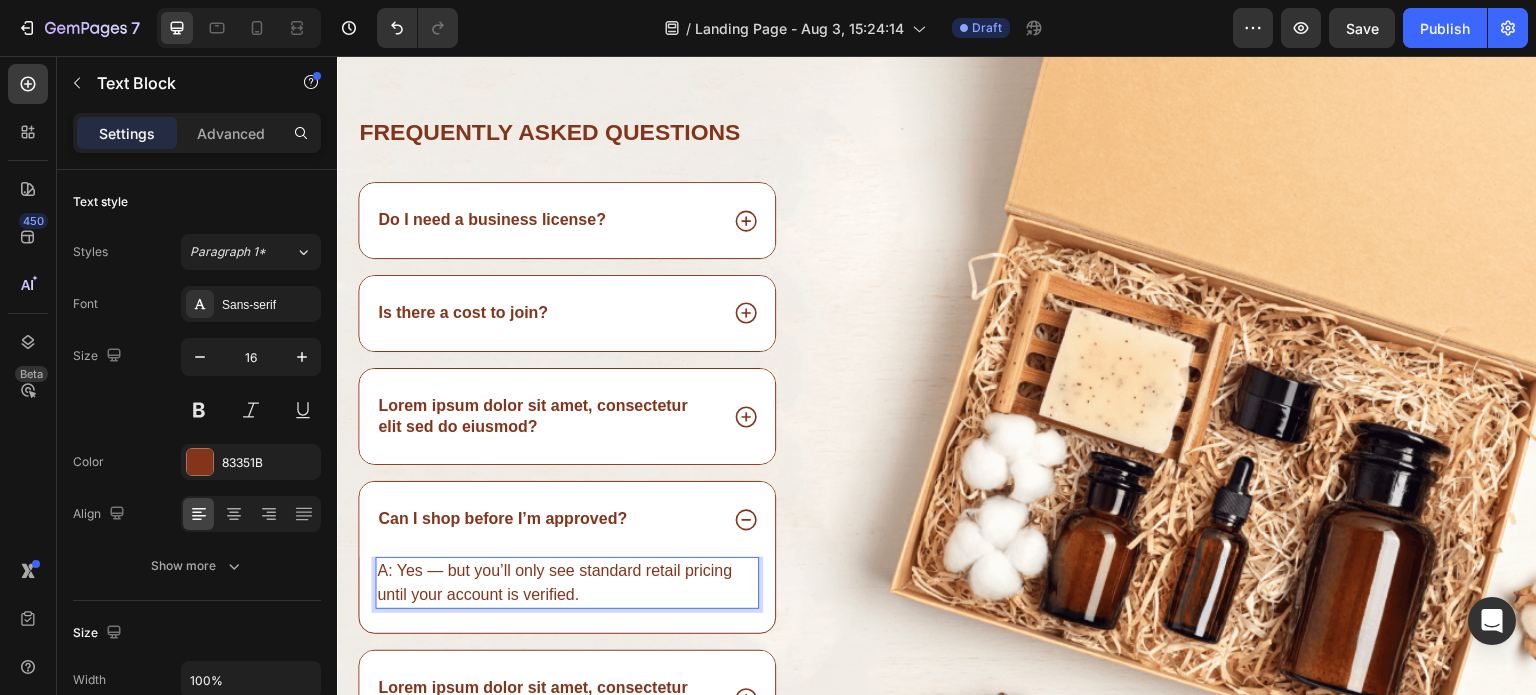 click on "A: Yes — but you’ll only see standard retail pricing until your account is verified." at bounding box center [567, 583] 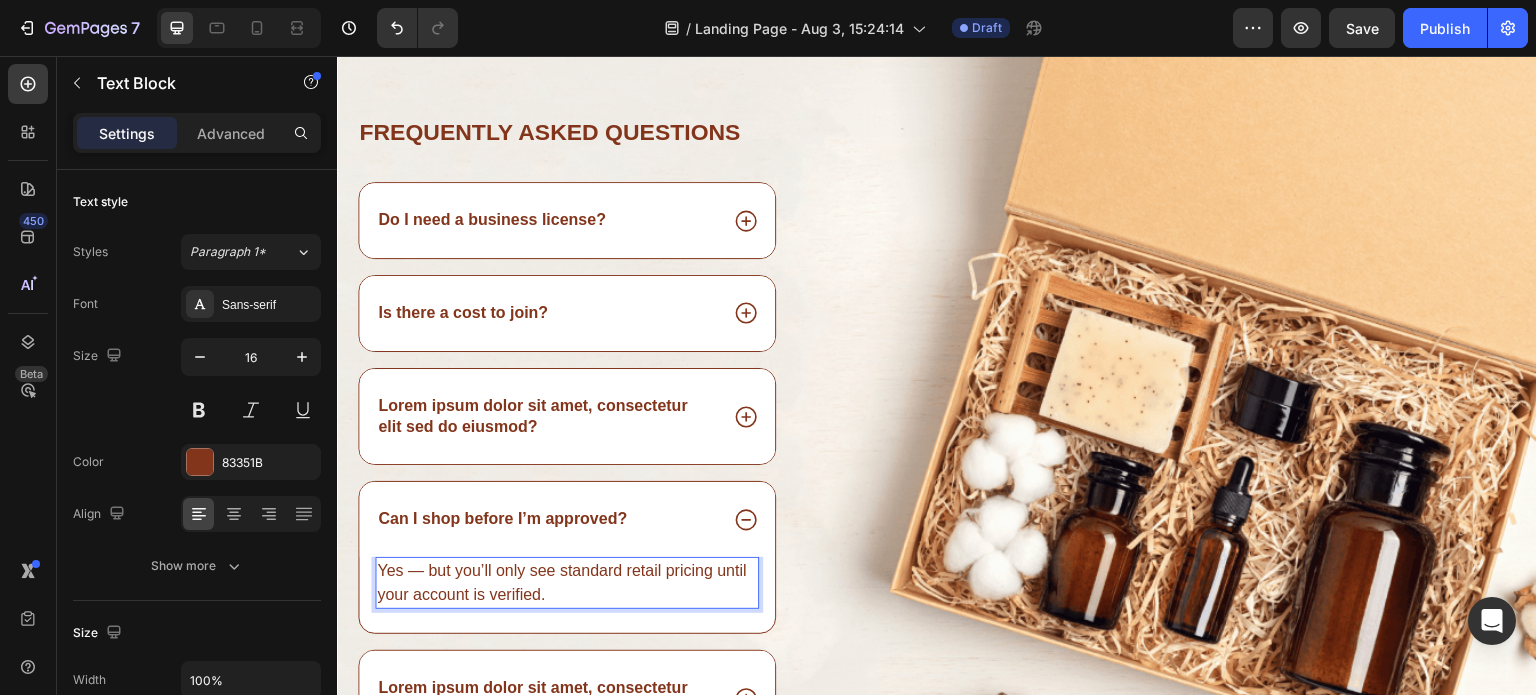 click on "Yes — but you’ll only see standard retail pricing until your account is verified." at bounding box center (567, 583) 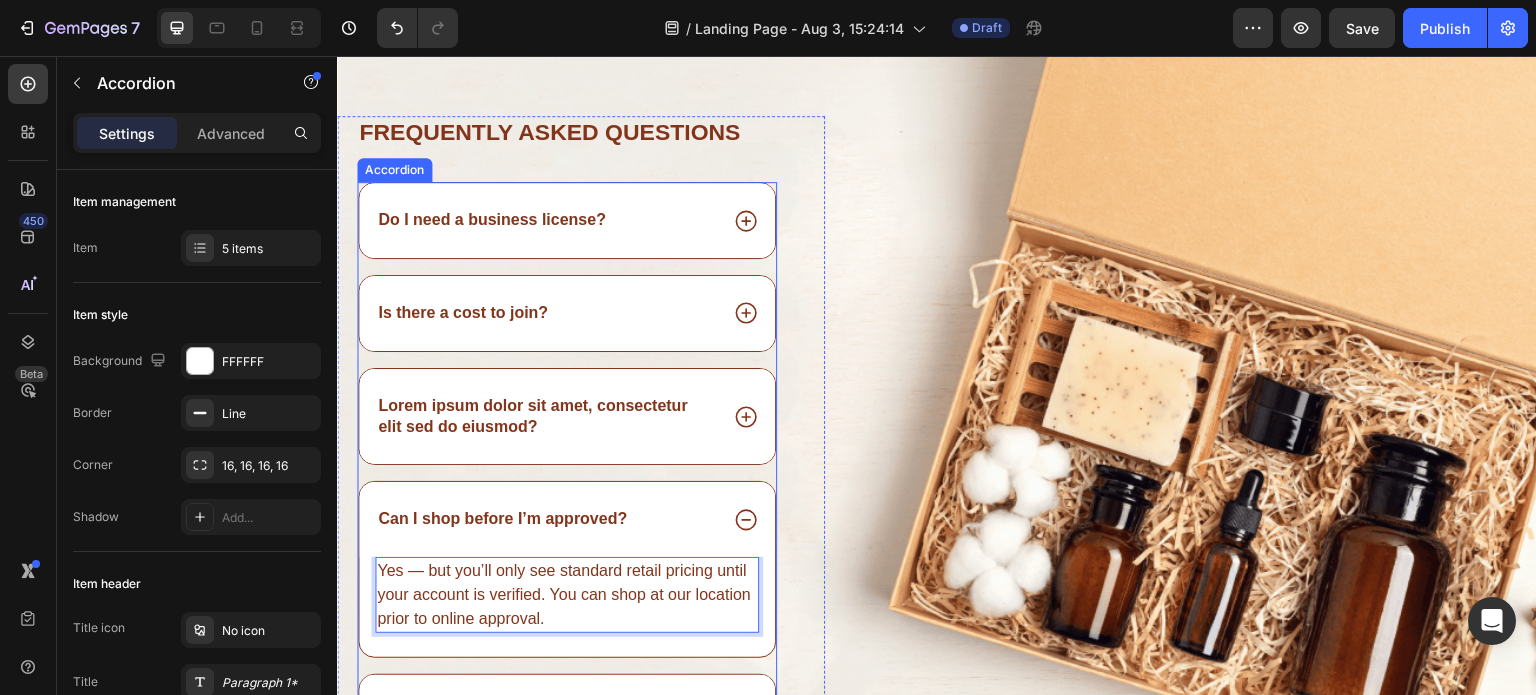 click on "Lorem ipsum dolor sit amet, consectetur elit sed do eiusmod?" at bounding box center (567, 417) 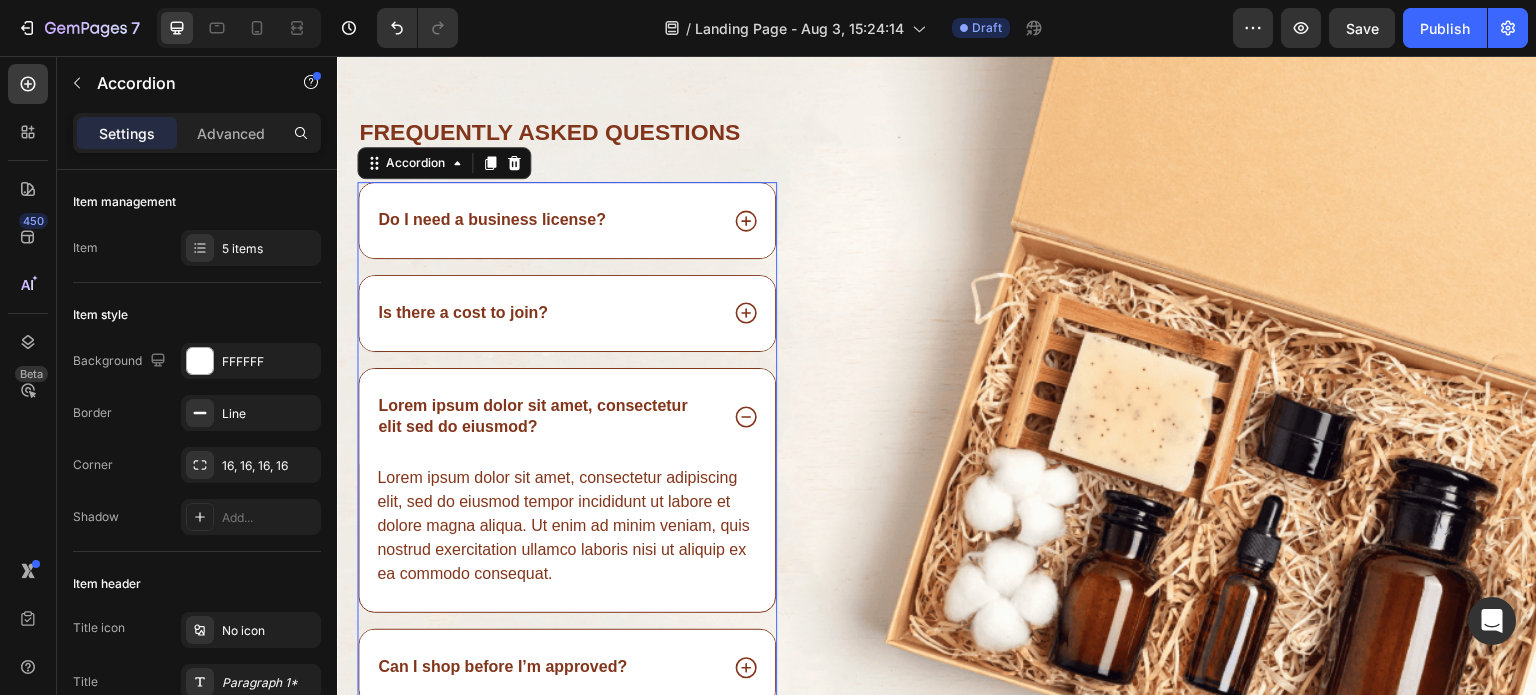 click 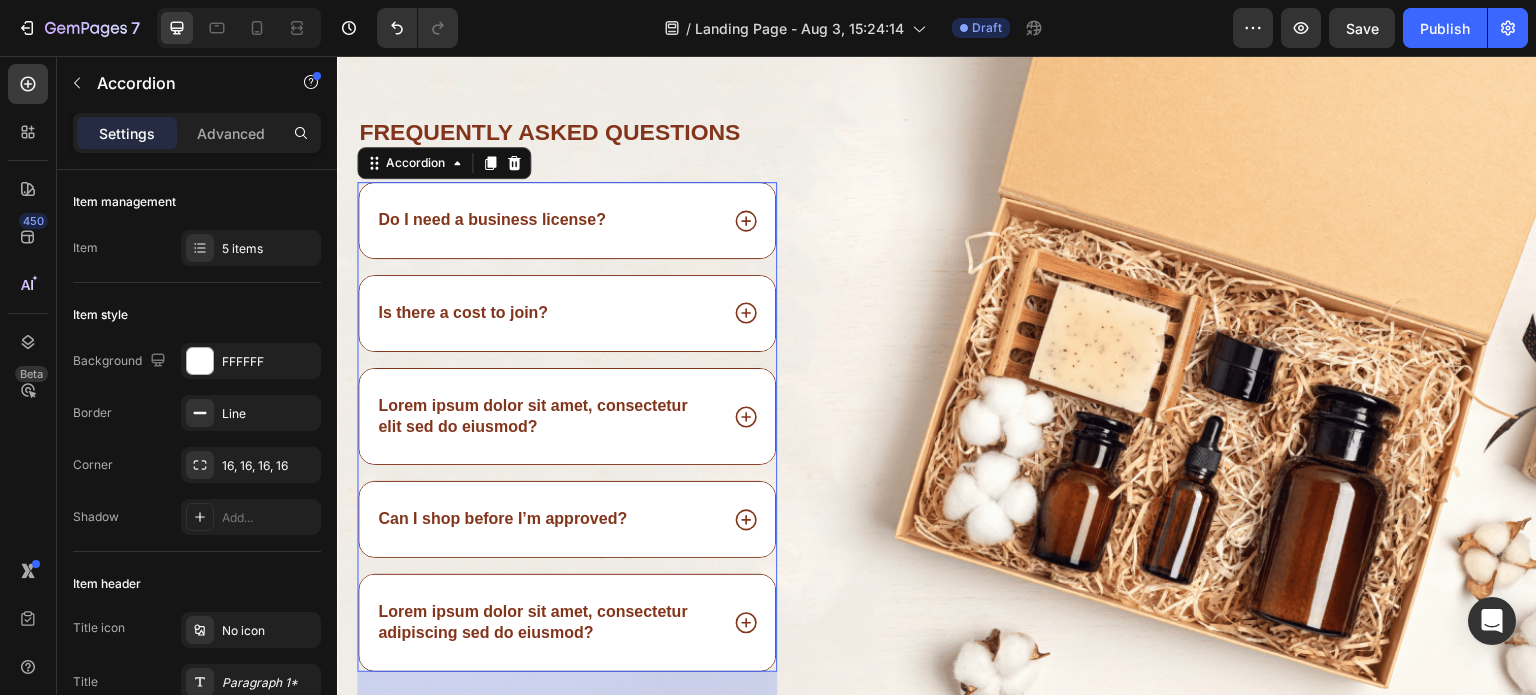 click on "Lorem ipsum dolor sit amet, consectetur elit sed do eiusmod?" at bounding box center [567, 417] 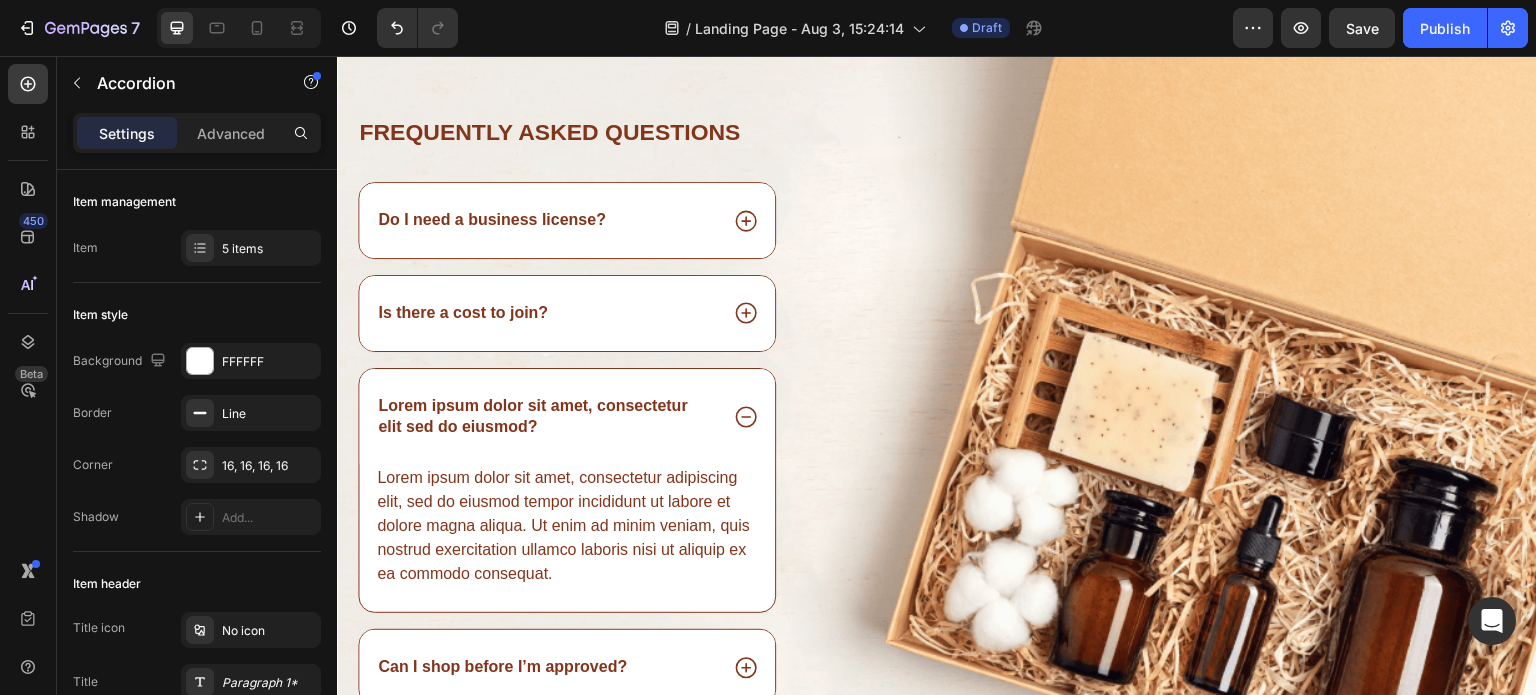 click on "Lorem ipsum dolor sit amet, consectetur elit sed do eiusmod?" at bounding box center [567, 417] 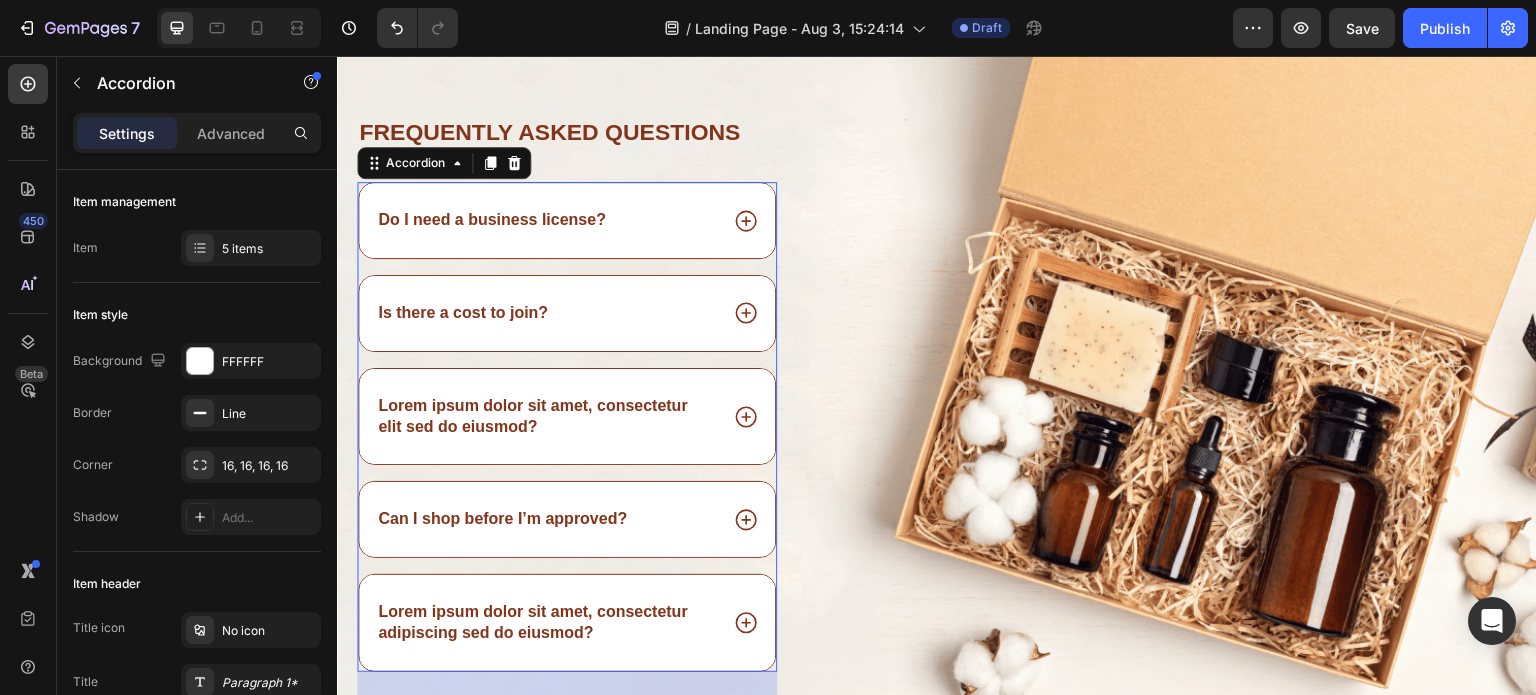 click on "Lorem ipsum dolor sit amet, consectetur elit sed do eiusmod?" at bounding box center (567, 417) 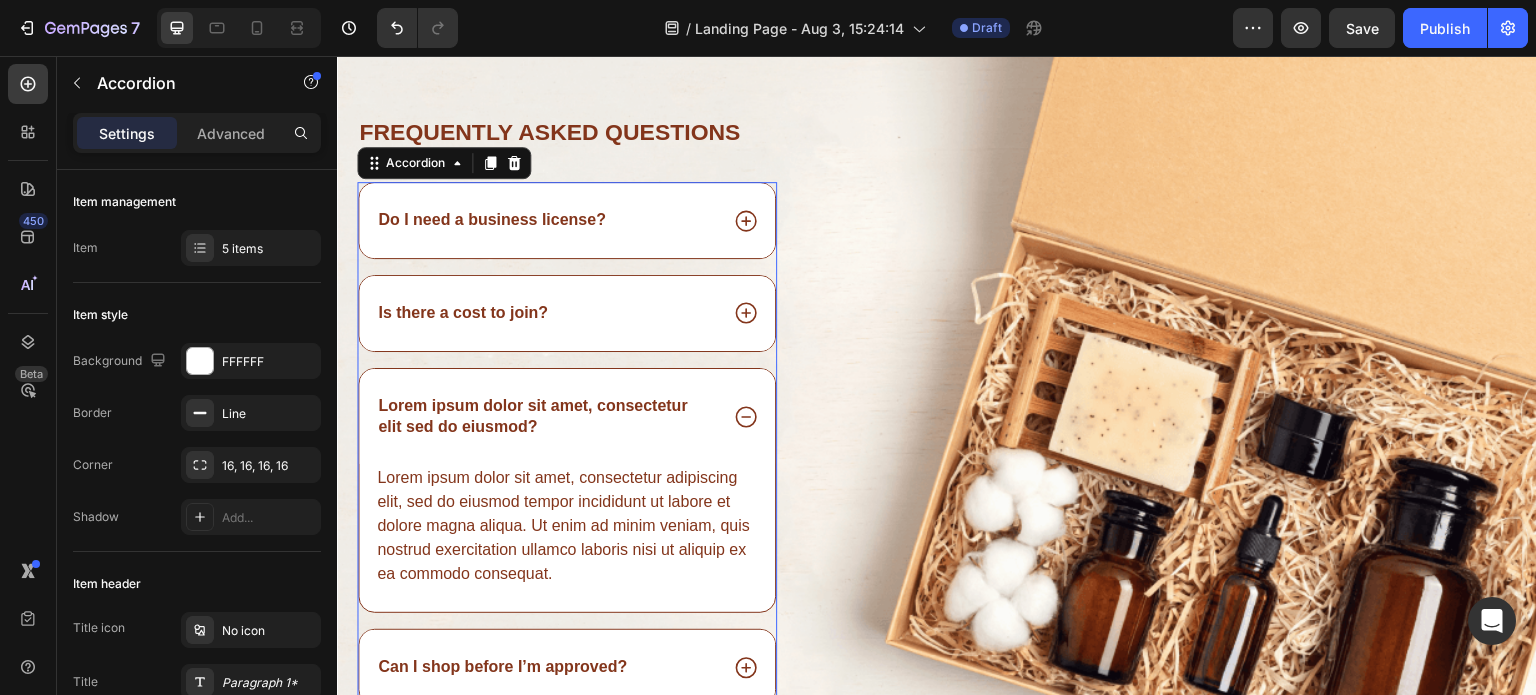 click on "Lorem ipsum dolor sit amet, consectetur elit sed do eiusmod?" at bounding box center [546, 417] 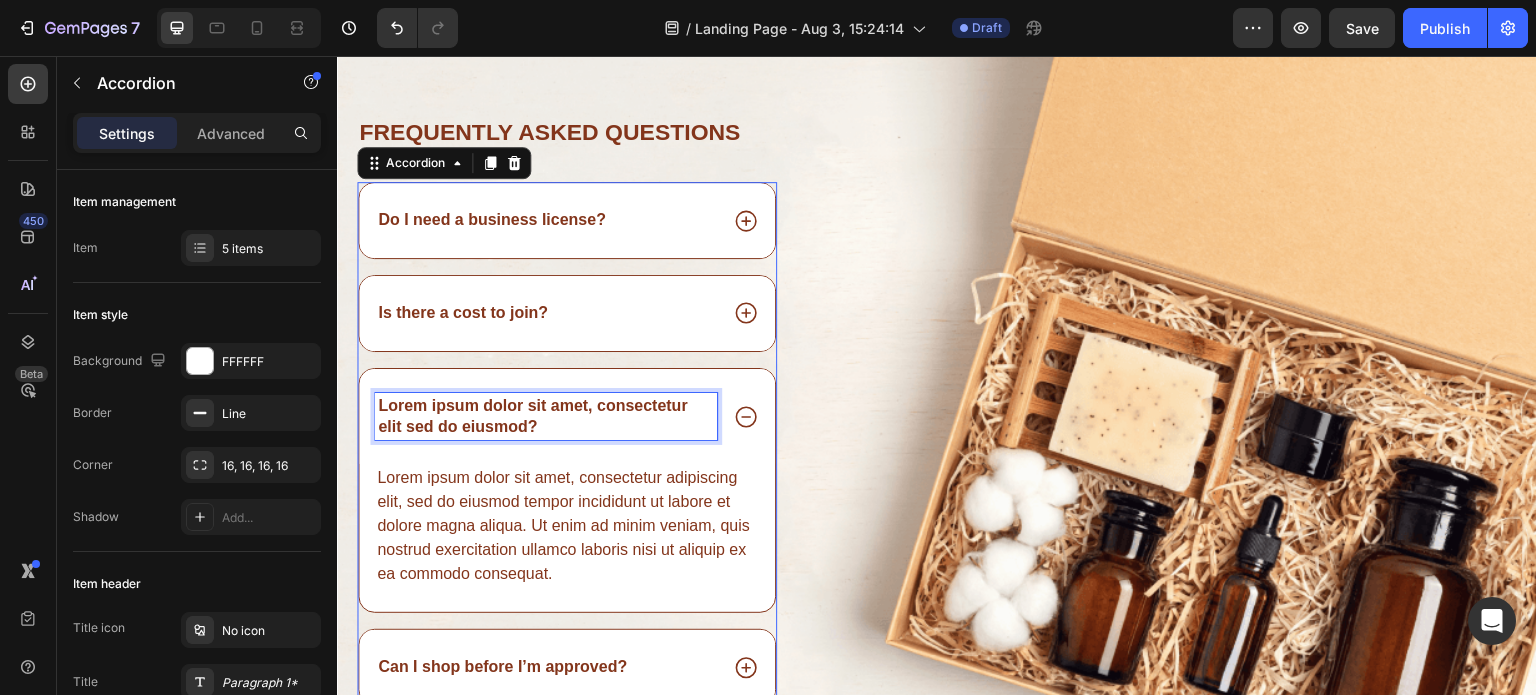 click on "Lorem ipsum dolor sit amet, consectetur elit sed do eiusmod?" at bounding box center [546, 417] 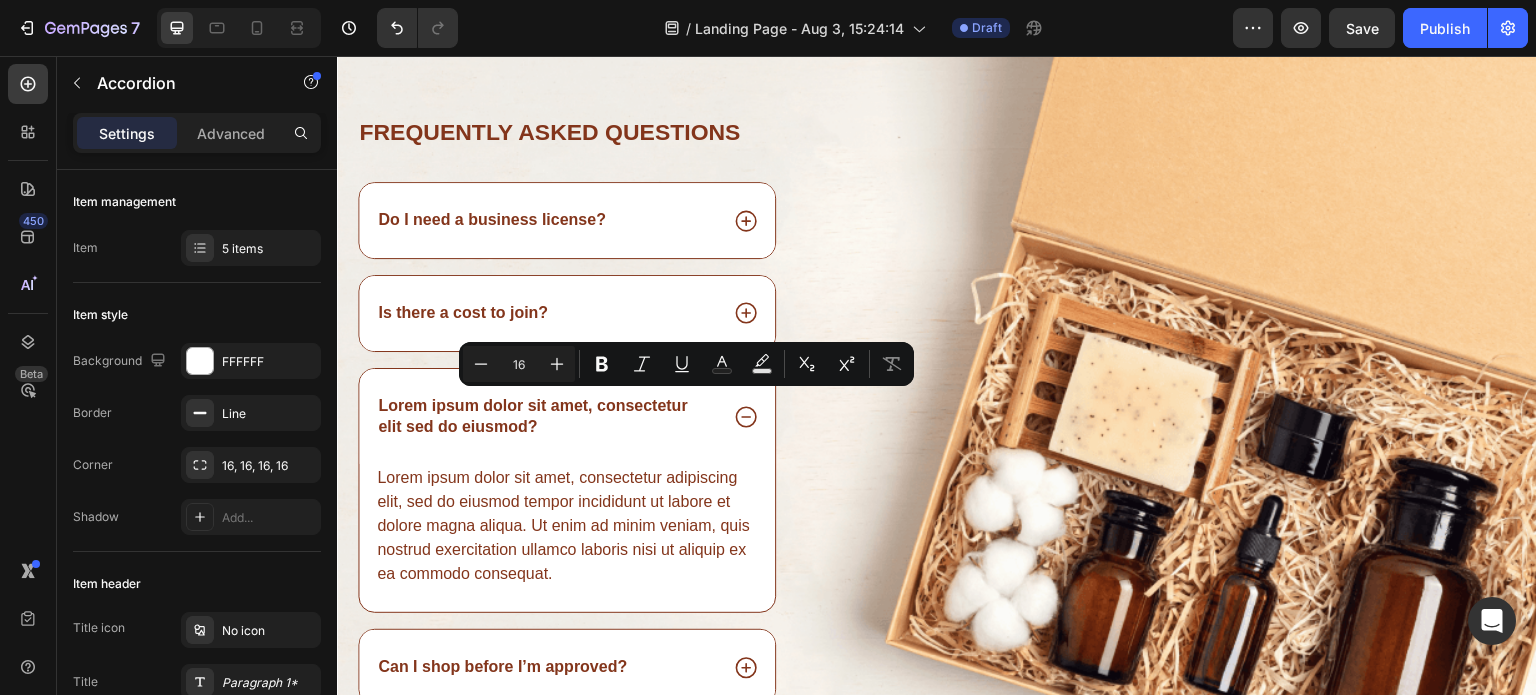 click on "Lorem ipsum dolor sit amet, consectetur adipiscing elit, sed do eiusmod tempor incididunt ut labore et dolore magna aliqua. Ut enim ad minim veniam, quis nostrud exercitation ullamco laboris nisi ut aliquip ex ea commodo consequat. Text Block" at bounding box center (567, 538) 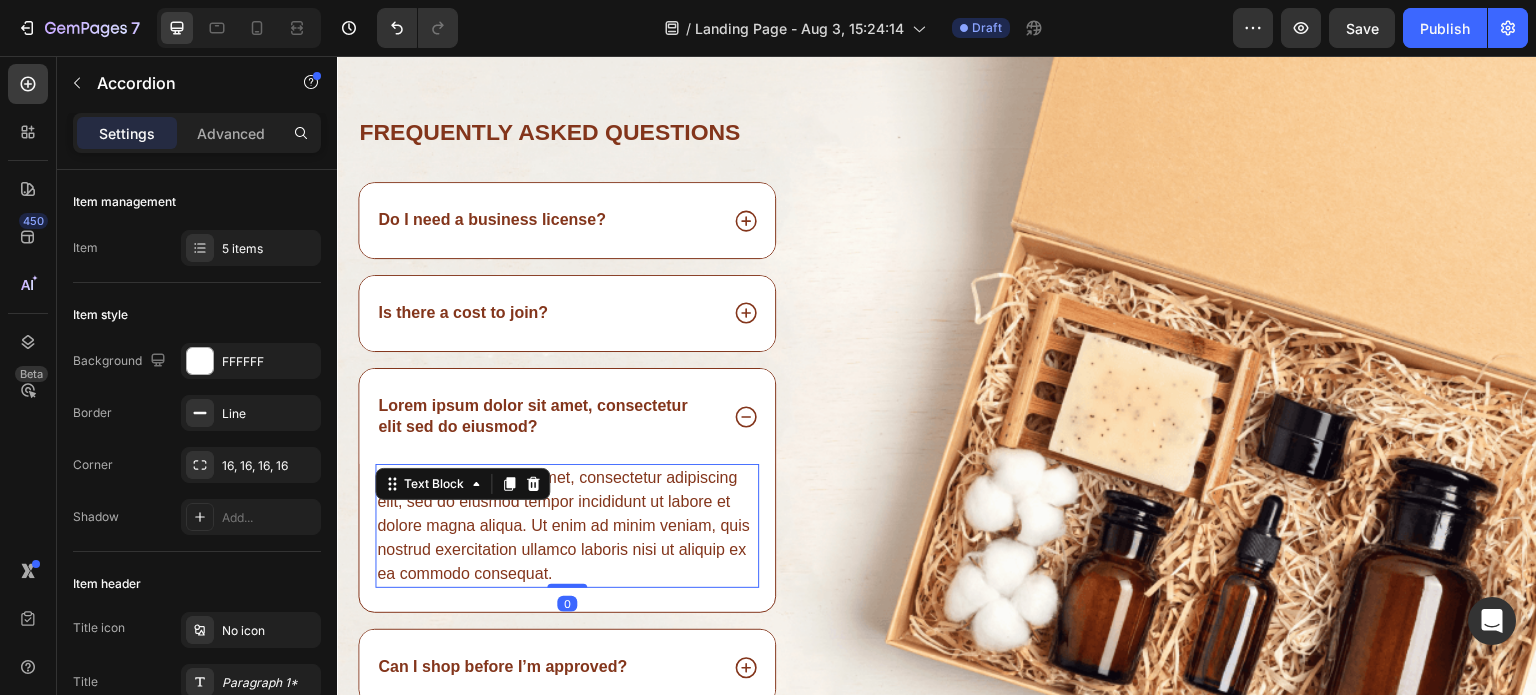 click on "Lorem ipsum dolor sit amet, consectetur adipiscing elit, sed do eiusmod tempor incididunt ut labore et dolore magna aliqua. Ut enim ad minim veniam, quis nostrud exercitation ullamco laboris nisi ut aliquip ex ea commodo consequat." at bounding box center [567, 526] 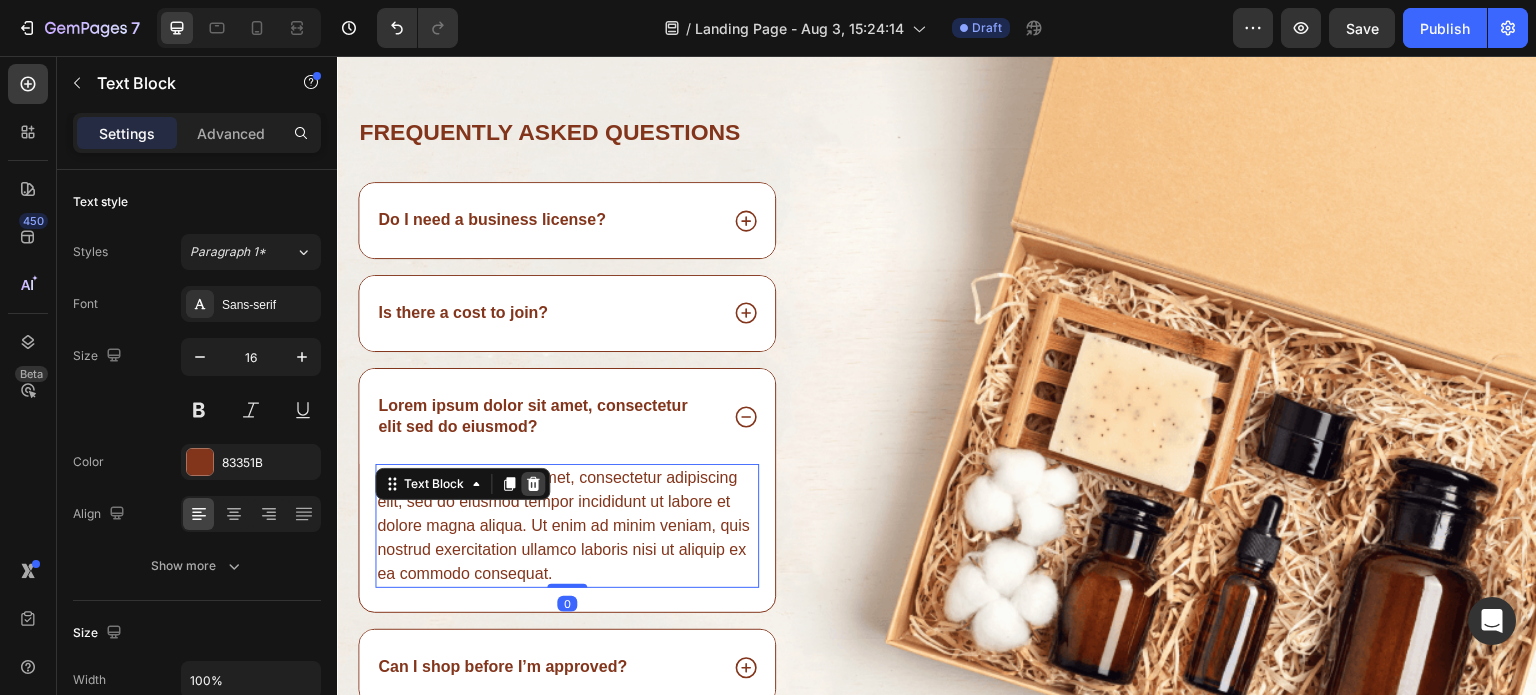 click 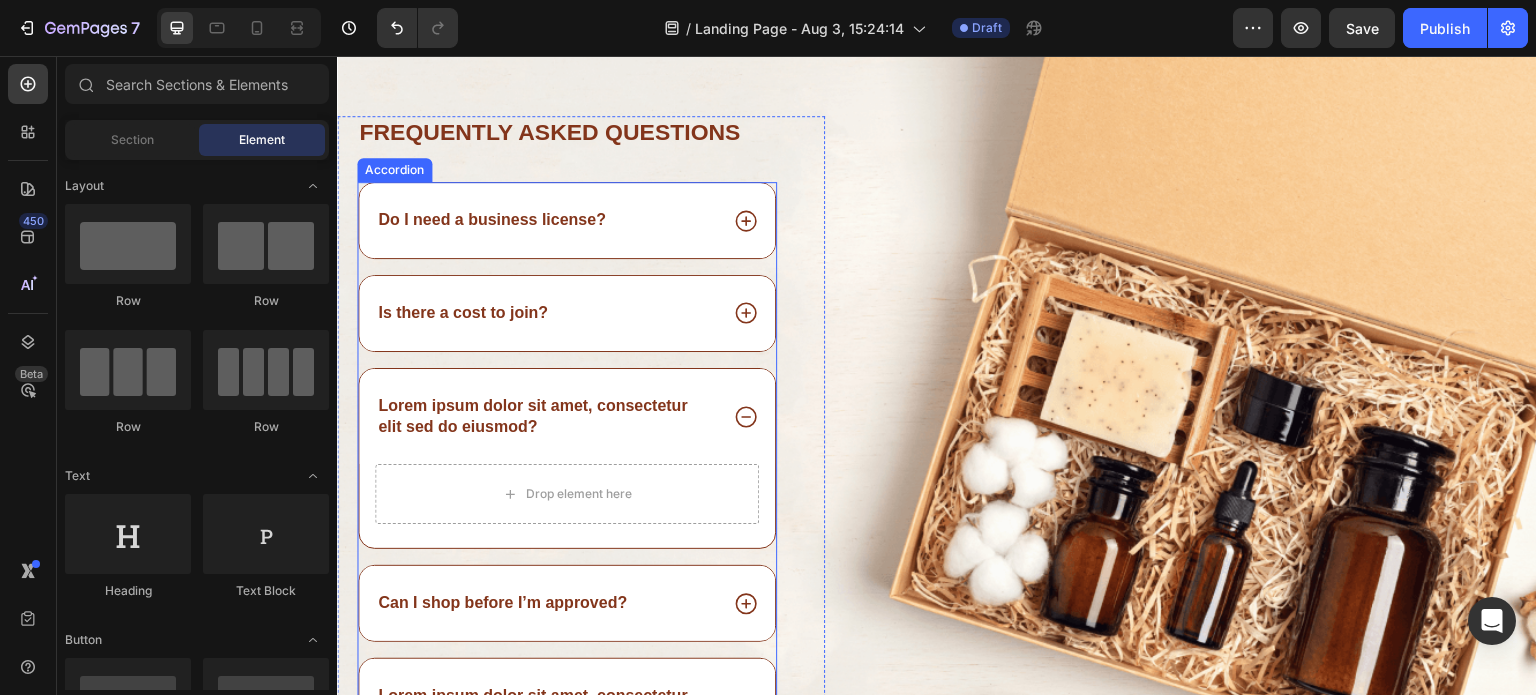click on "Lorem ipsum dolor sit amet, consectetur elit sed do eiusmod?" at bounding box center [546, 417] 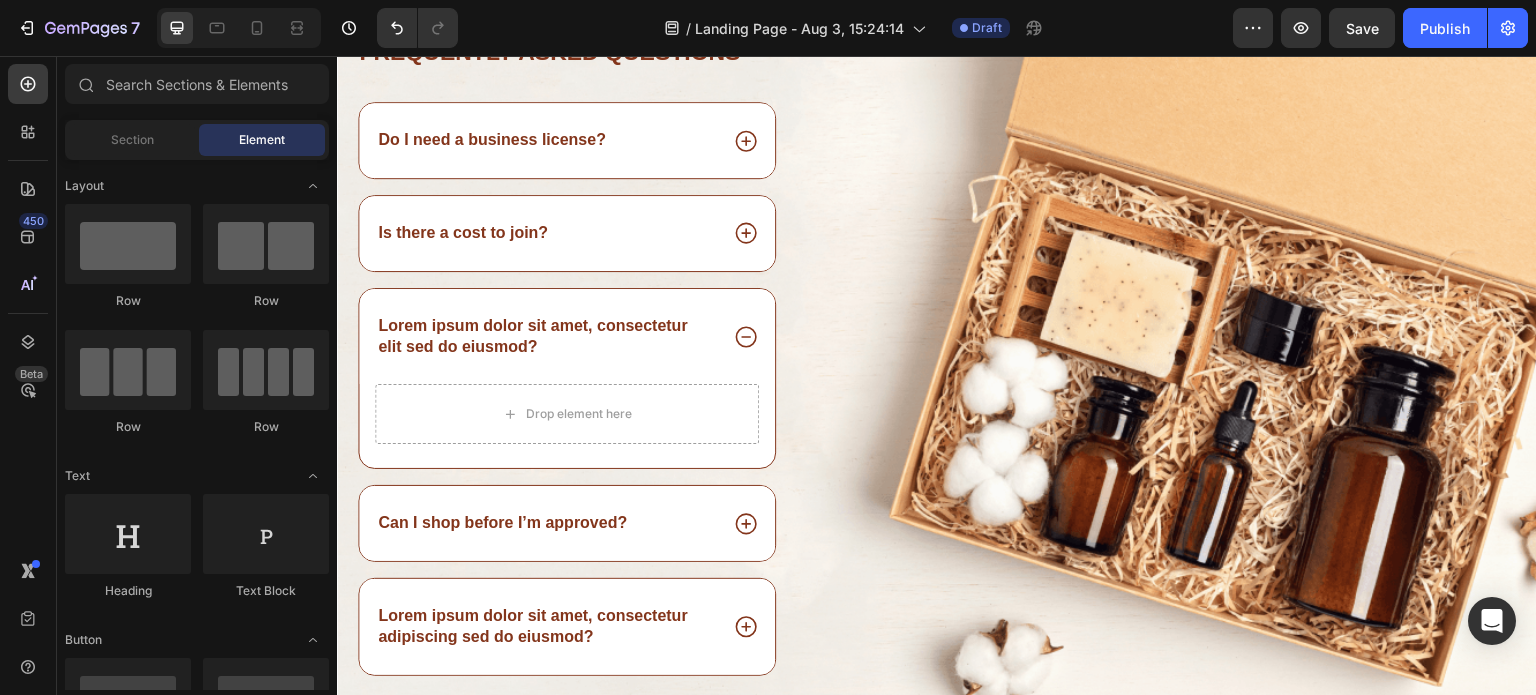 scroll, scrollTop: 762, scrollLeft: 0, axis: vertical 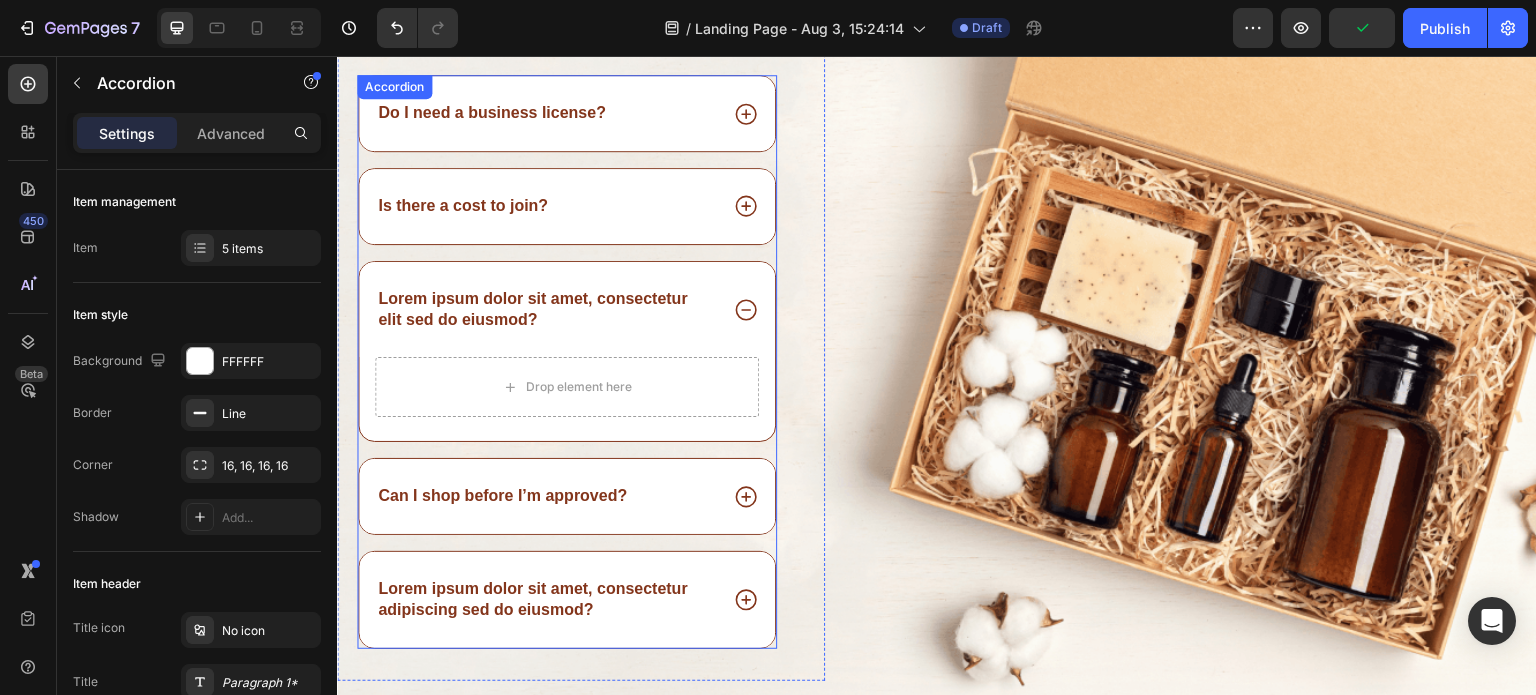 click on "Lorem ipsum dolor sit amet, consectetur elit sed do eiusmod?" at bounding box center (567, 310) 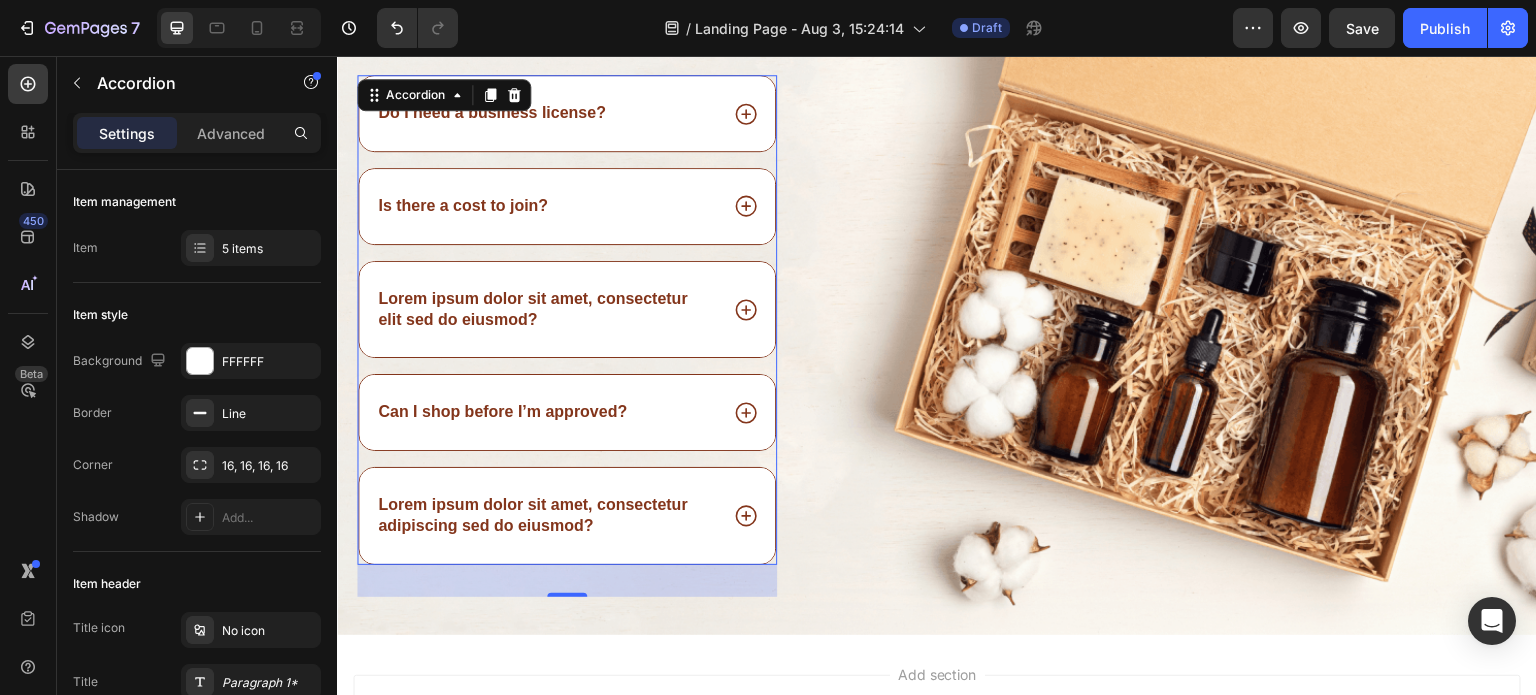 click on "Lorem ipsum dolor sit amet, consectetur adipiscing sed do eiusmod?" at bounding box center [567, 516] 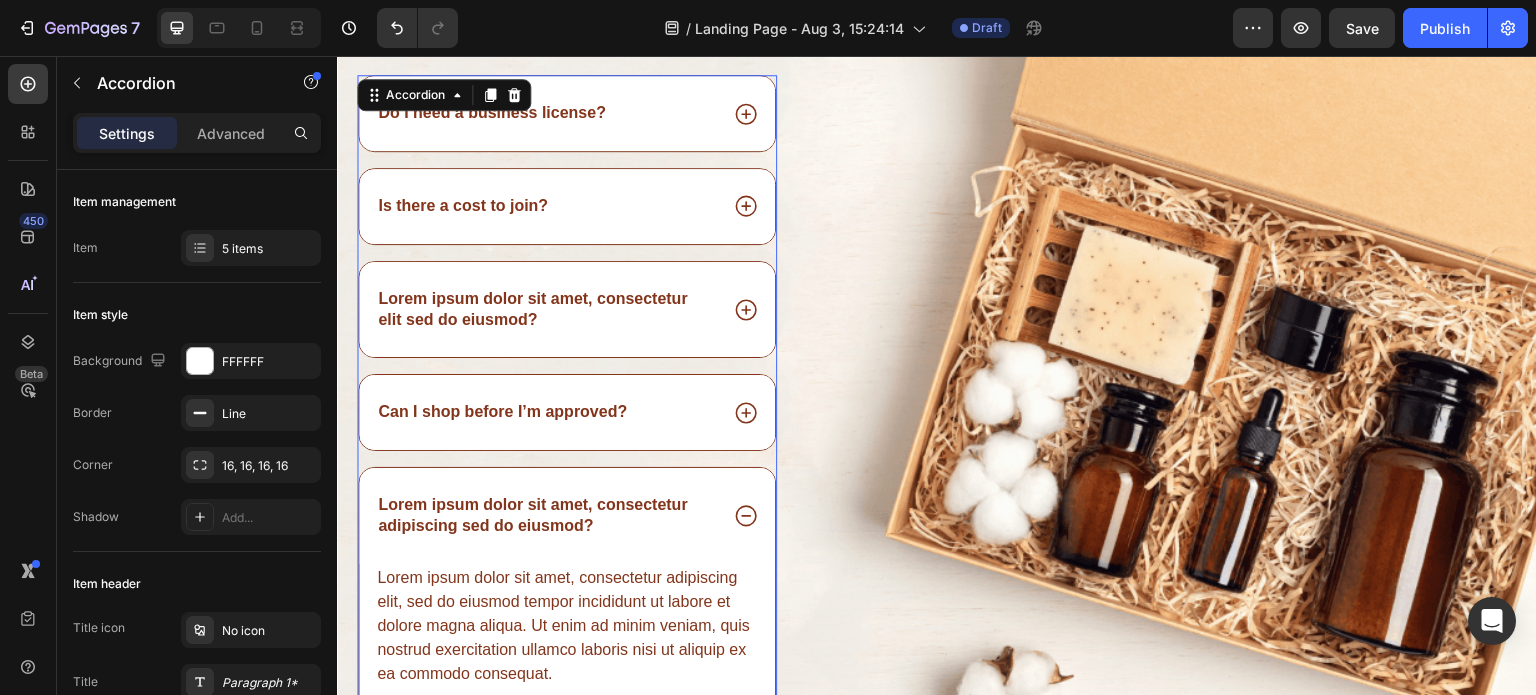 click 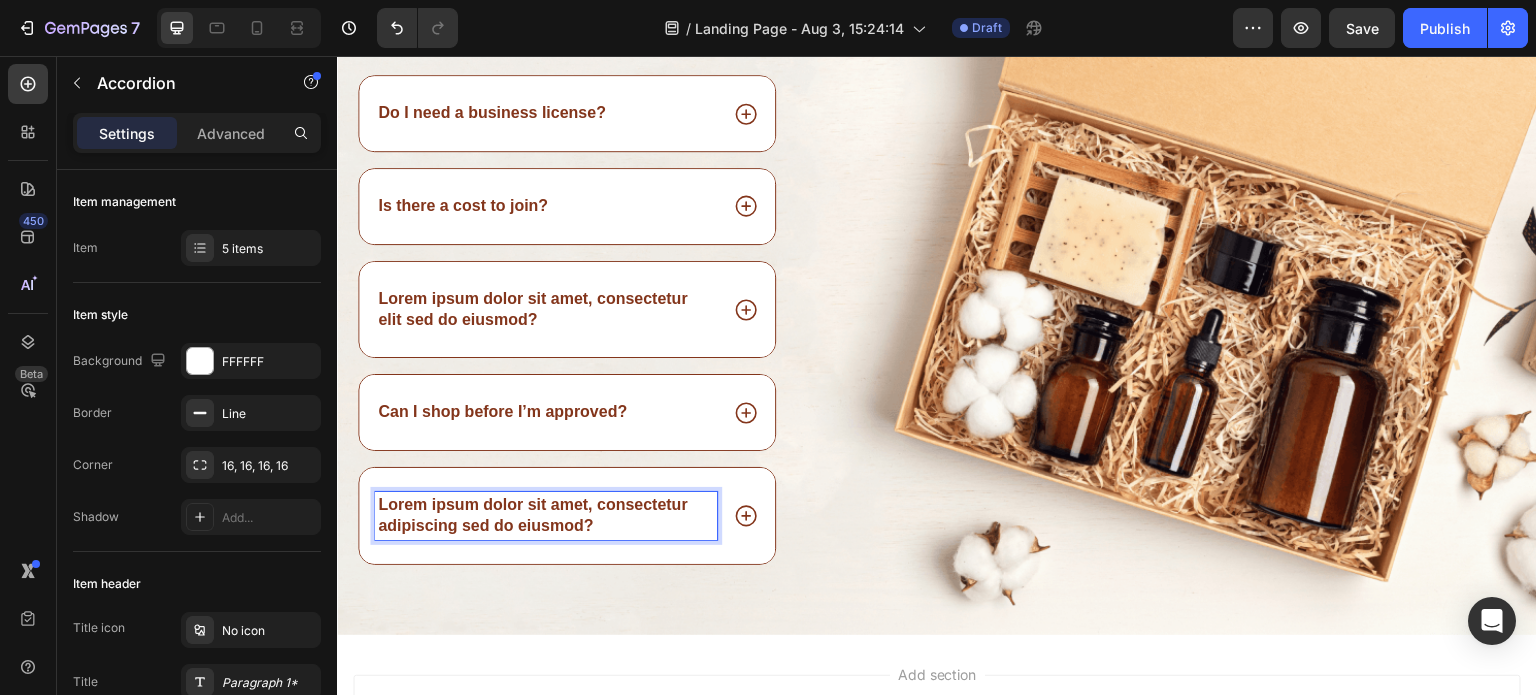 drag, startPoint x: 667, startPoint y: 496, endPoint x: 658, endPoint y: 504, distance: 12.0415945 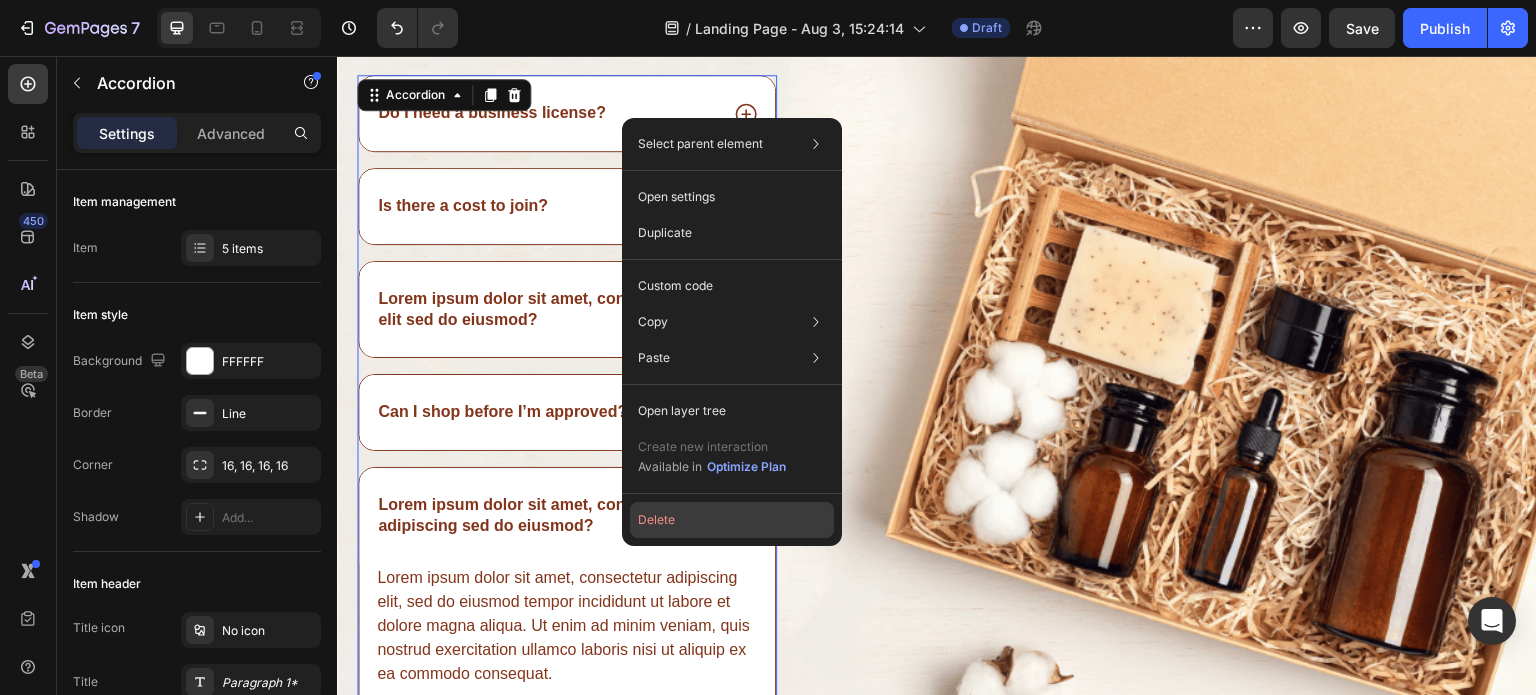 click on "Delete" 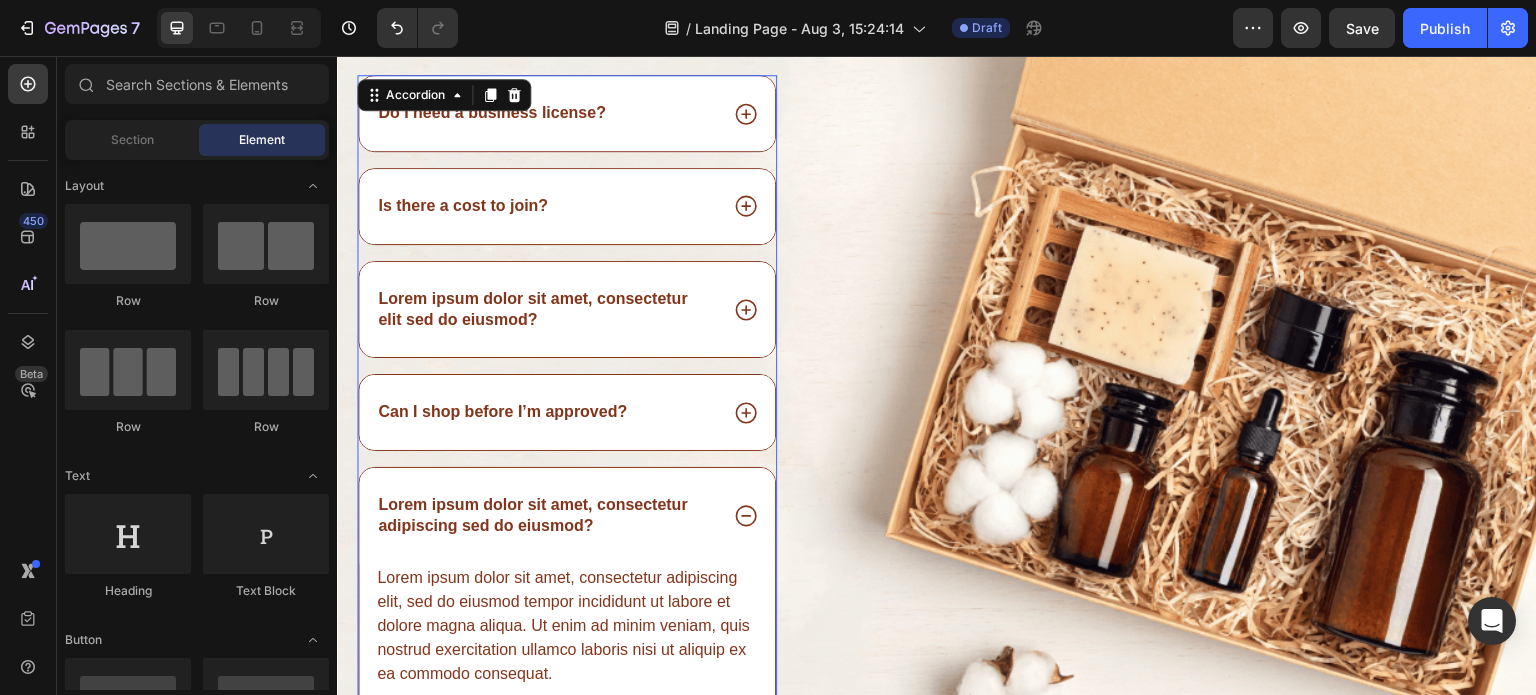 scroll, scrollTop: 467, scrollLeft: 0, axis: vertical 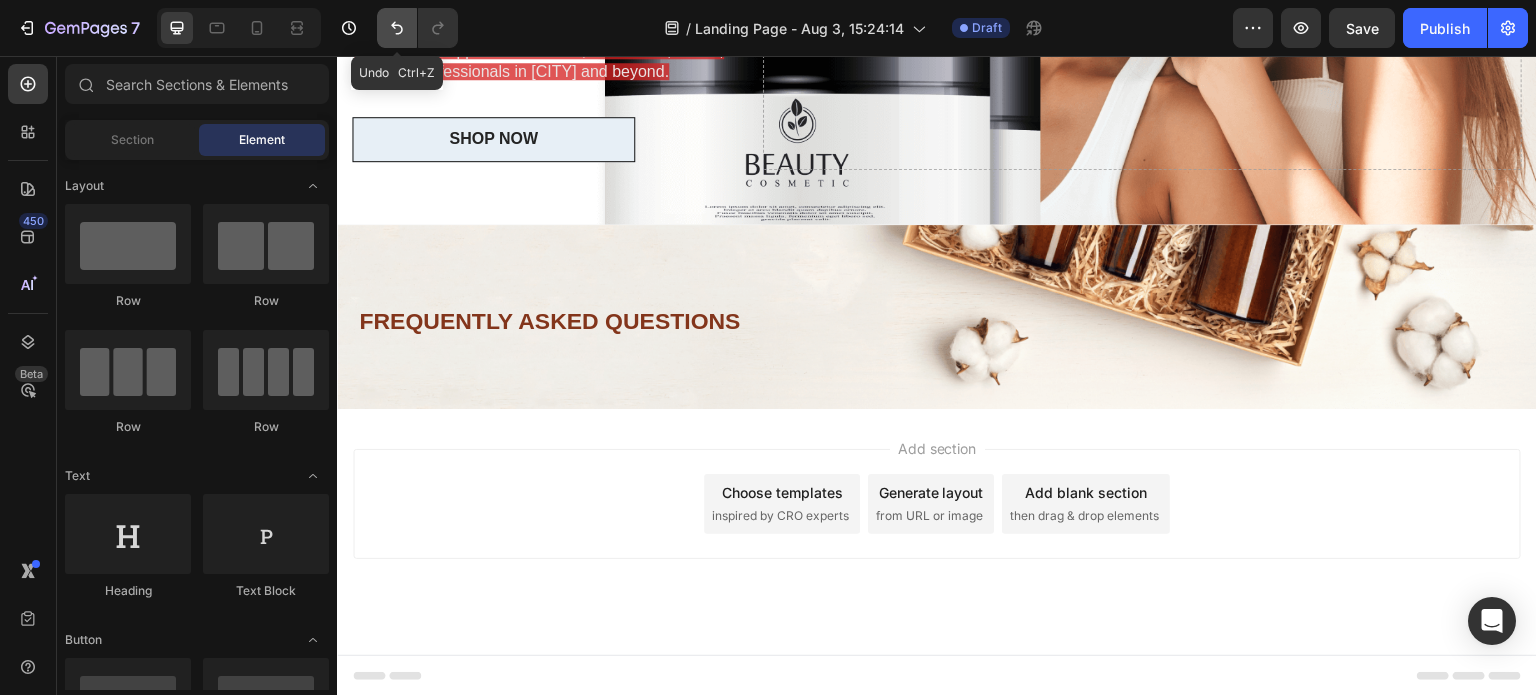 click 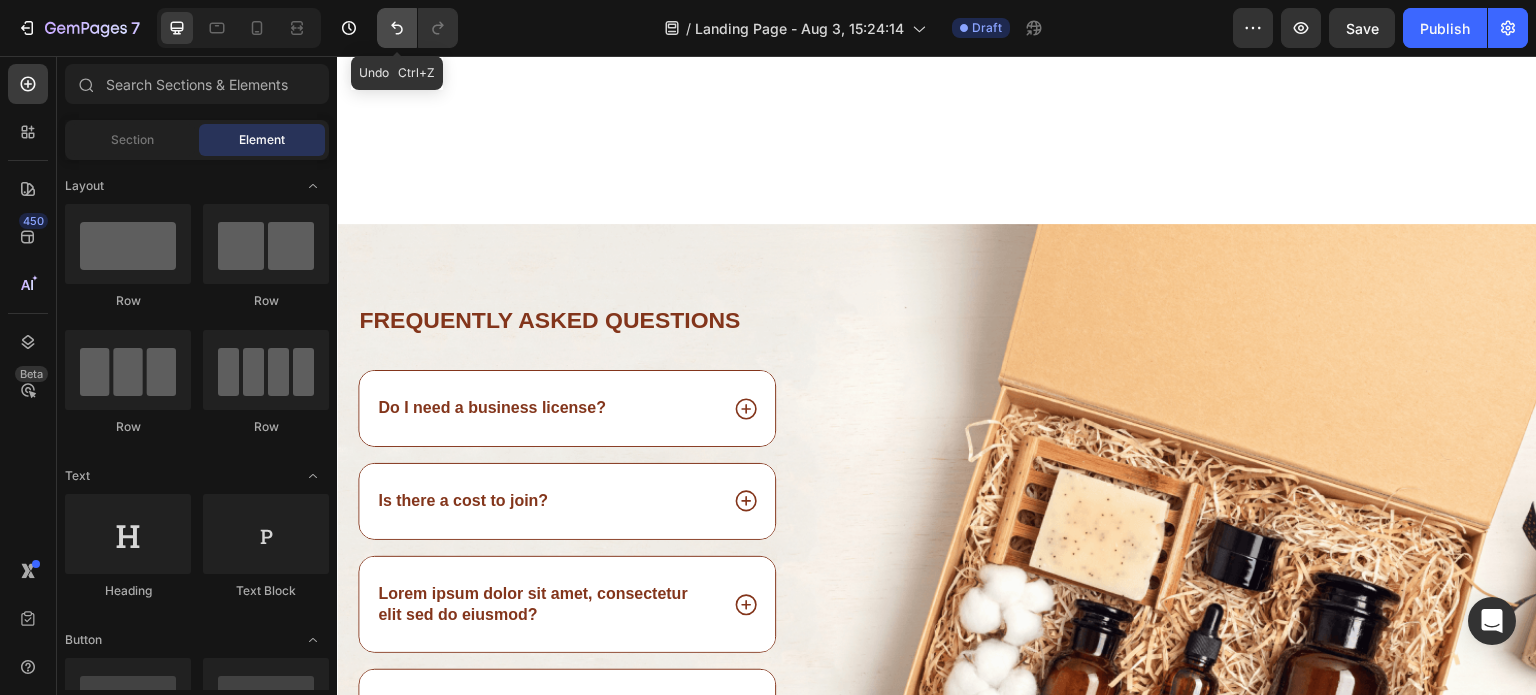 scroll, scrollTop: 762, scrollLeft: 0, axis: vertical 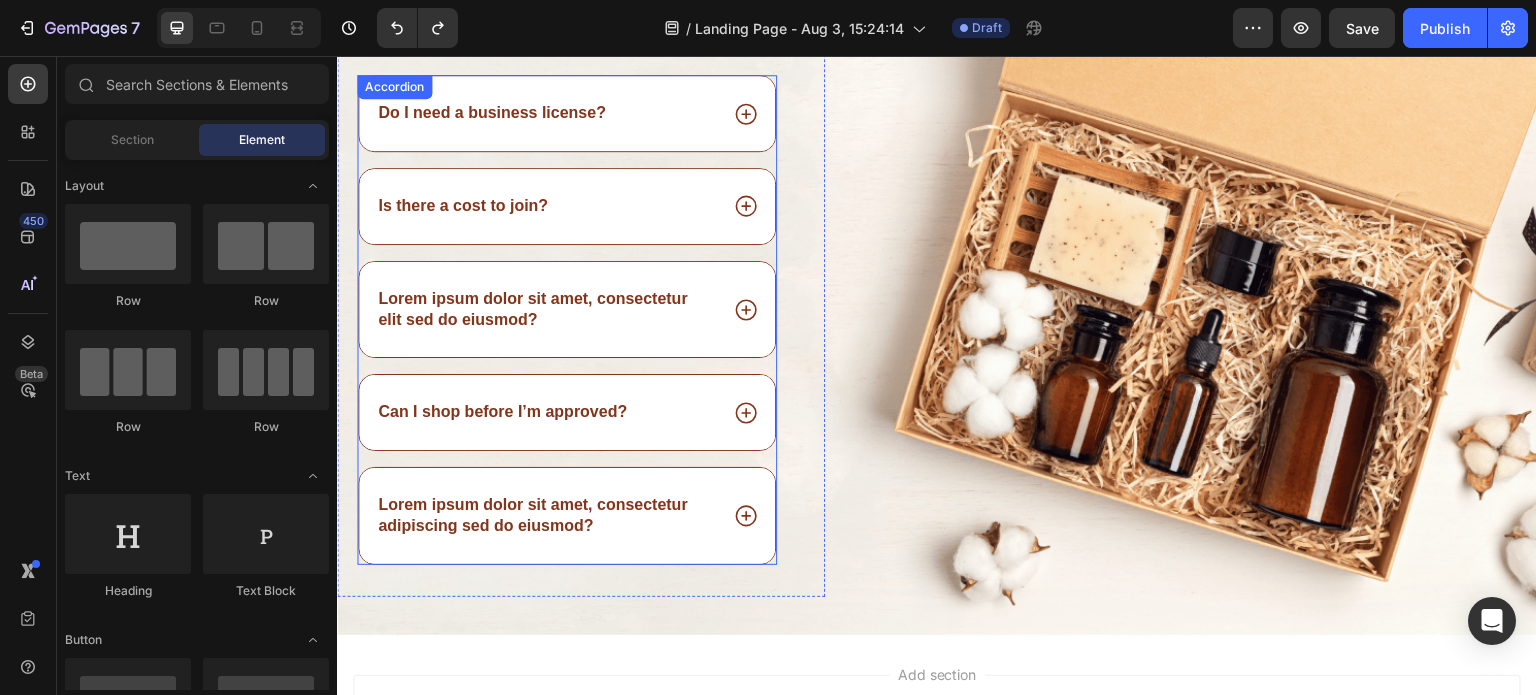 click on "Lorem ipsum dolor sit amet, consectetur adipiscing sed do eiusmod?" at bounding box center [567, 516] 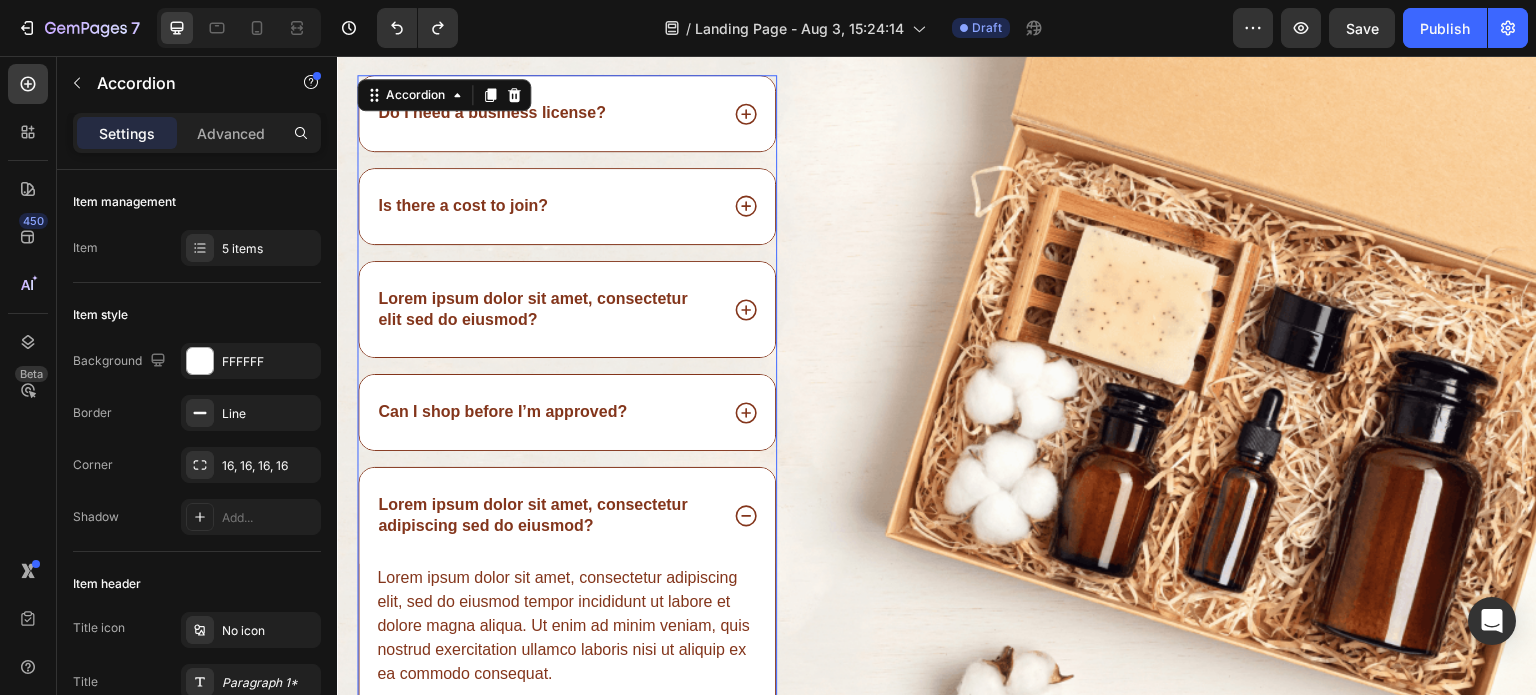 click 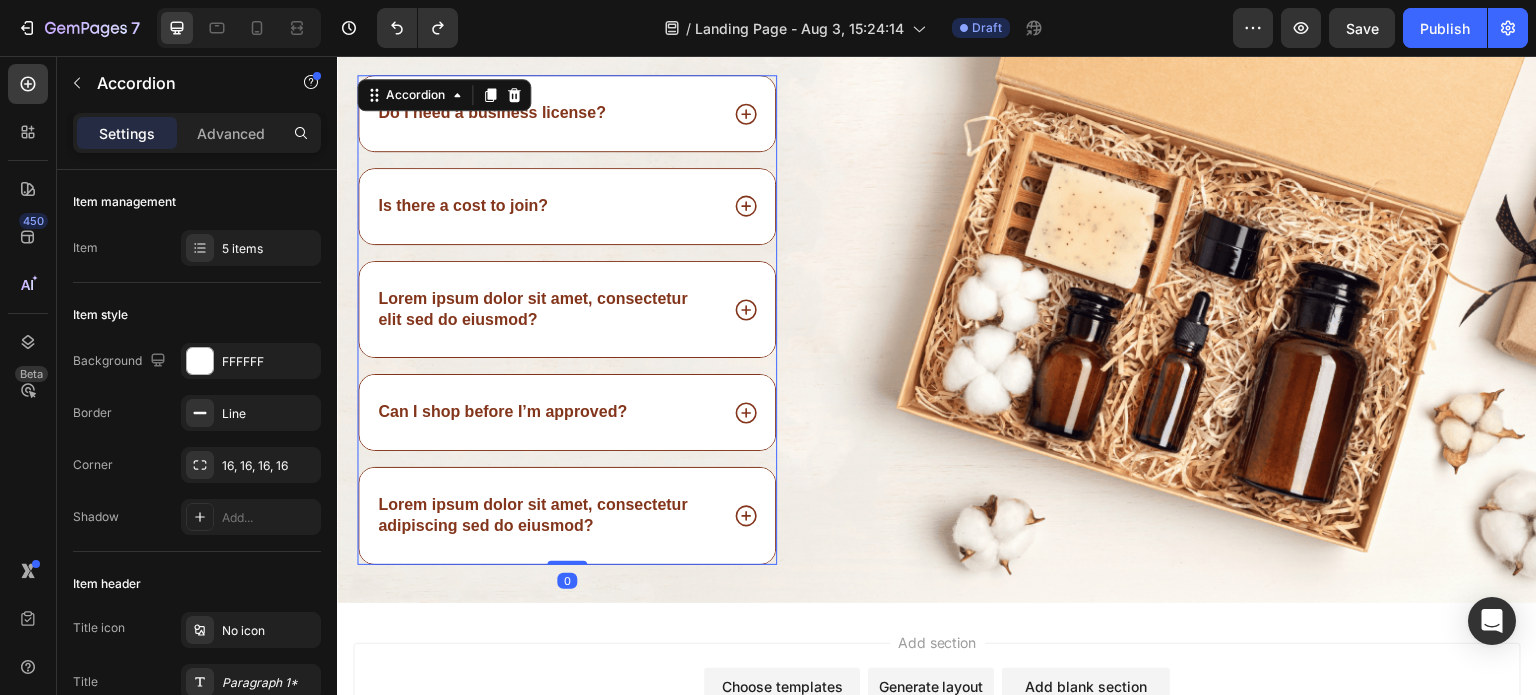 drag, startPoint x: 568, startPoint y: 587, endPoint x: 572, endPoint y: 485, distance: 102.0784 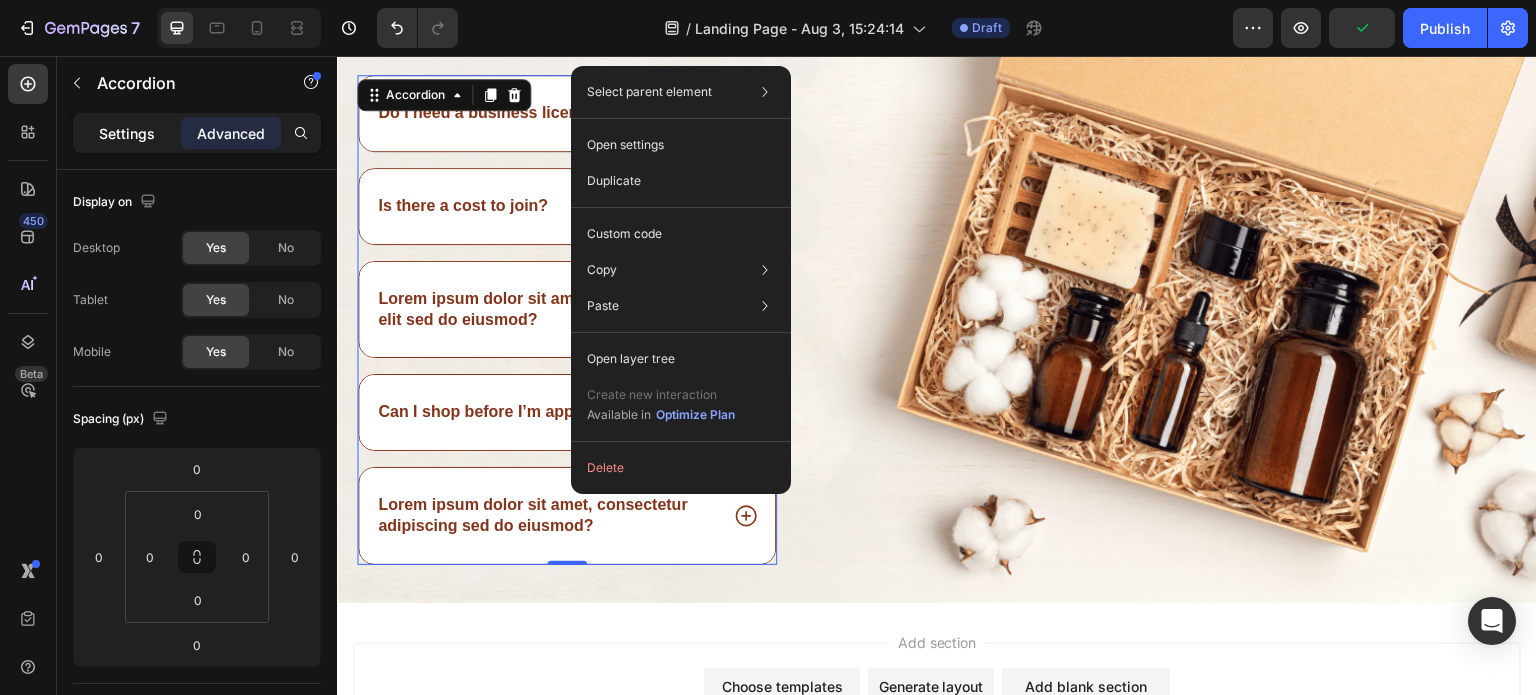 click on "Settings" at bounding box center (127, 133) 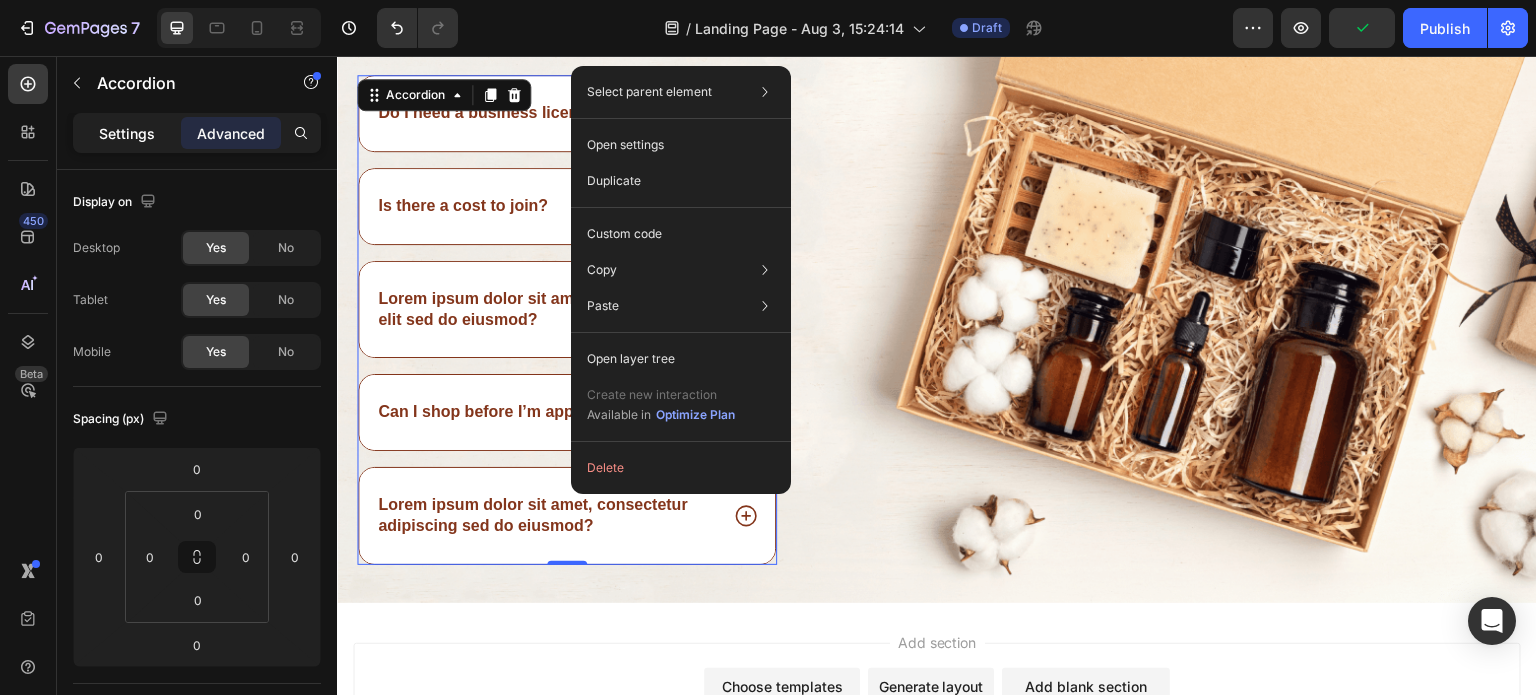 type on "16" 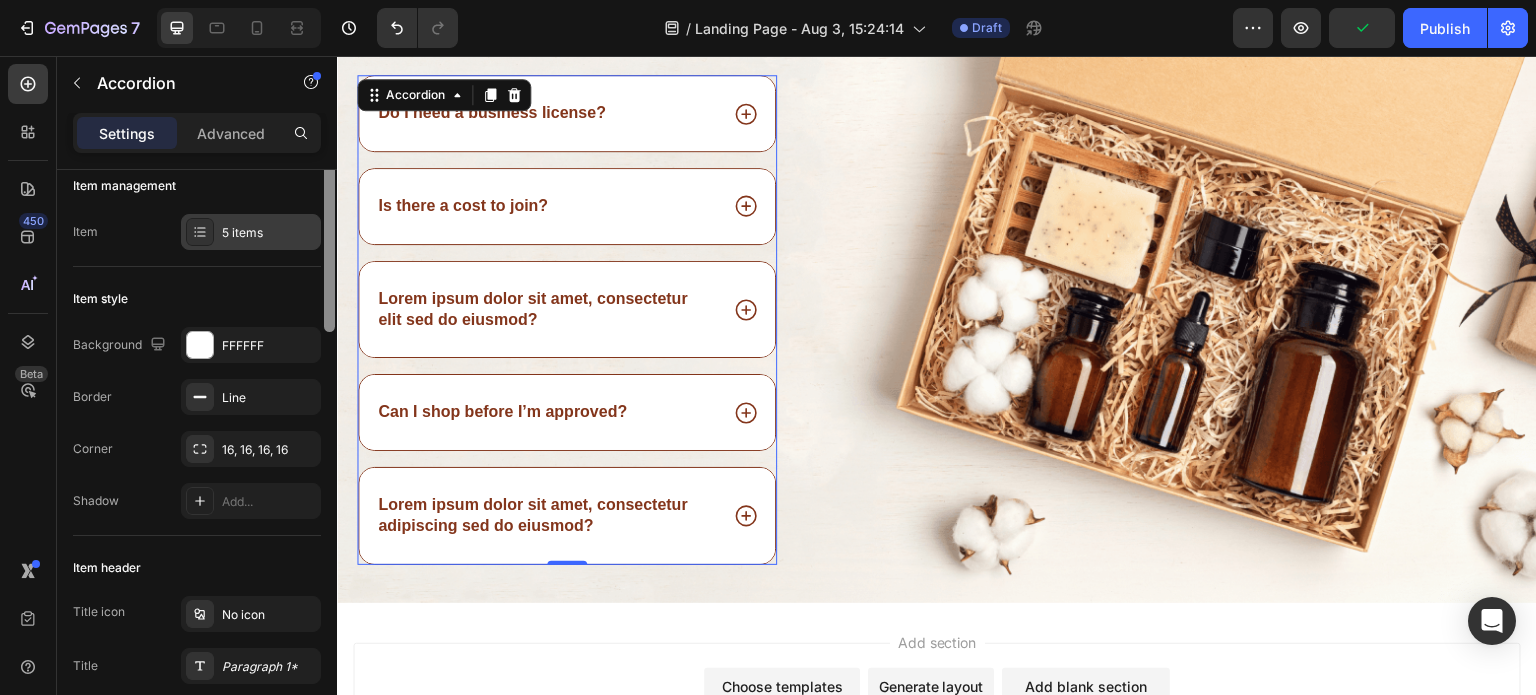 scroll, scrollTop: 0, scrollLeft: 0, axis: both 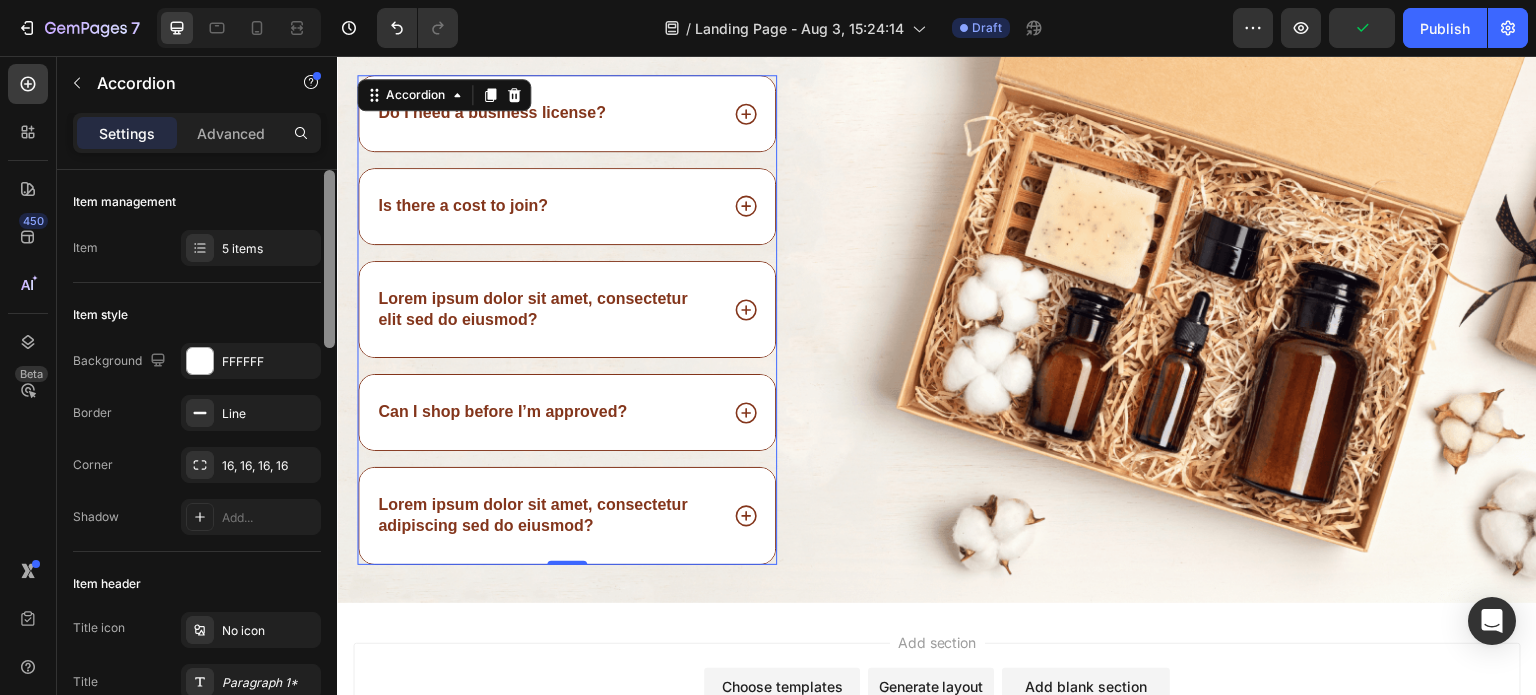 drag, startPoint x: 330, startPoint y: 263, endPoint x: 325, endPoint y: 243, distance: 20.615528 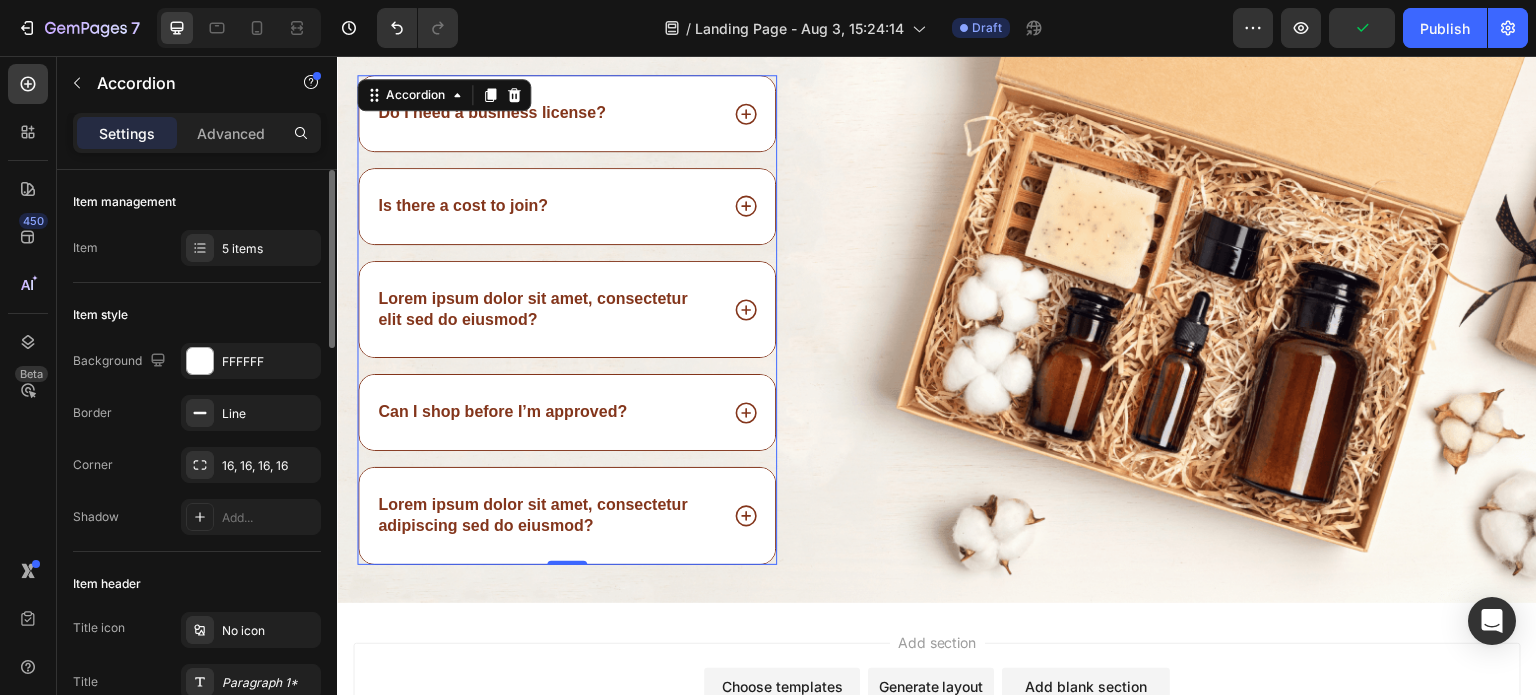 click on "Do I need a business license?" at bounding box center [567, 113] 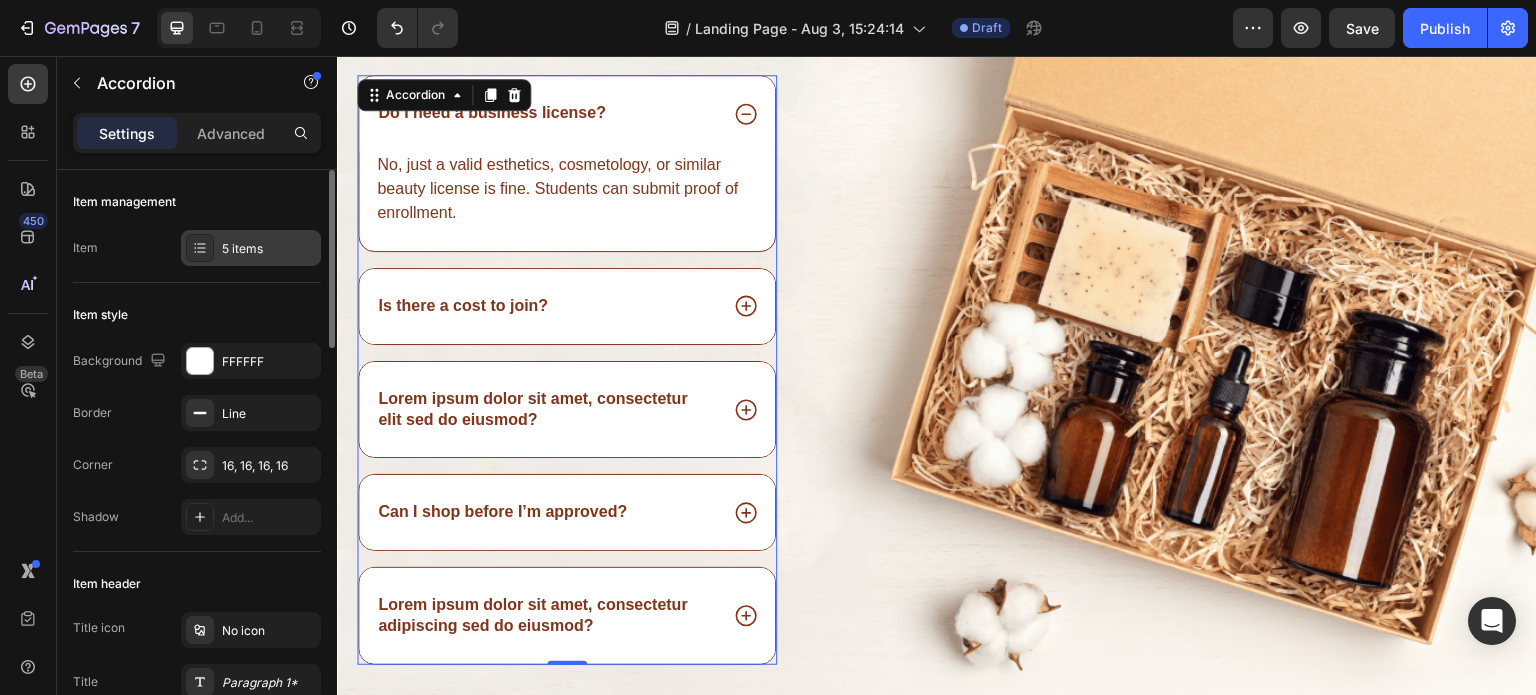 click on "5 items" at bounding box center (269, 249) 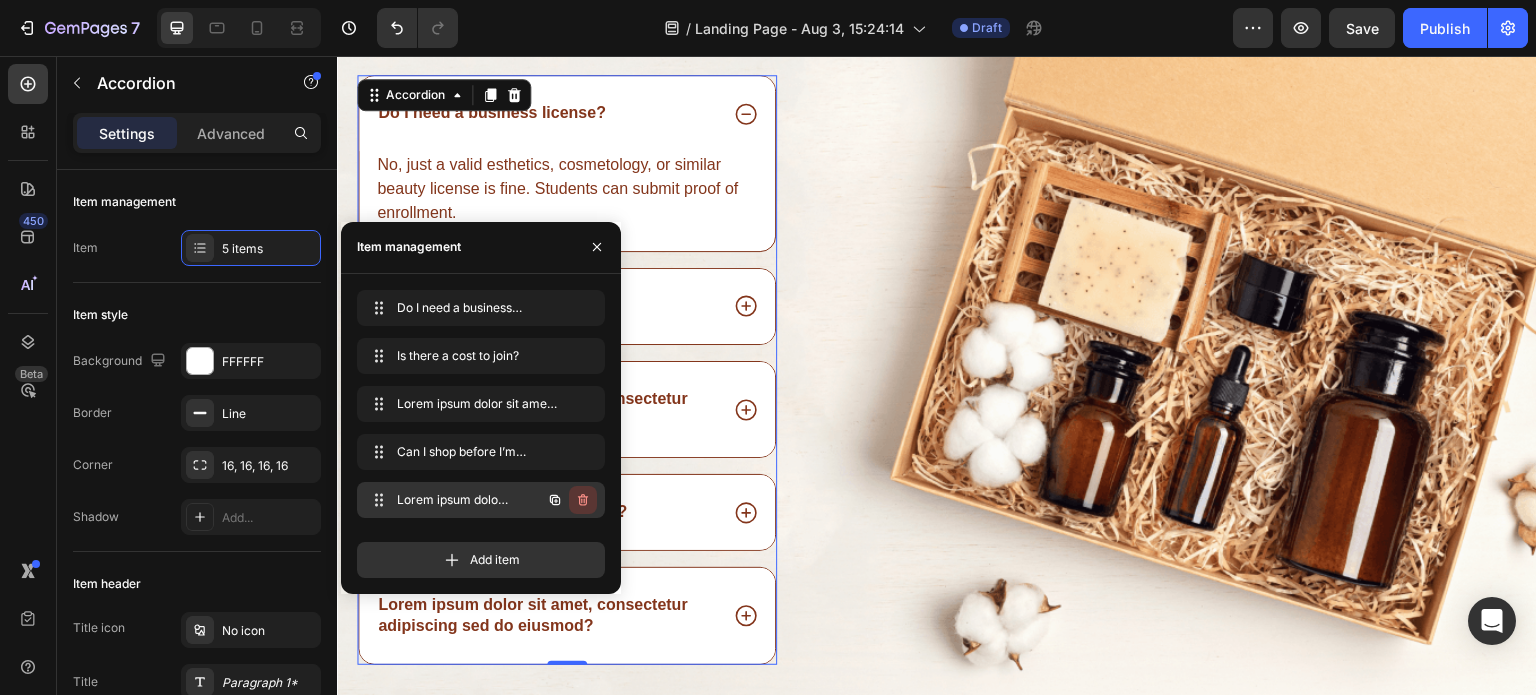 click 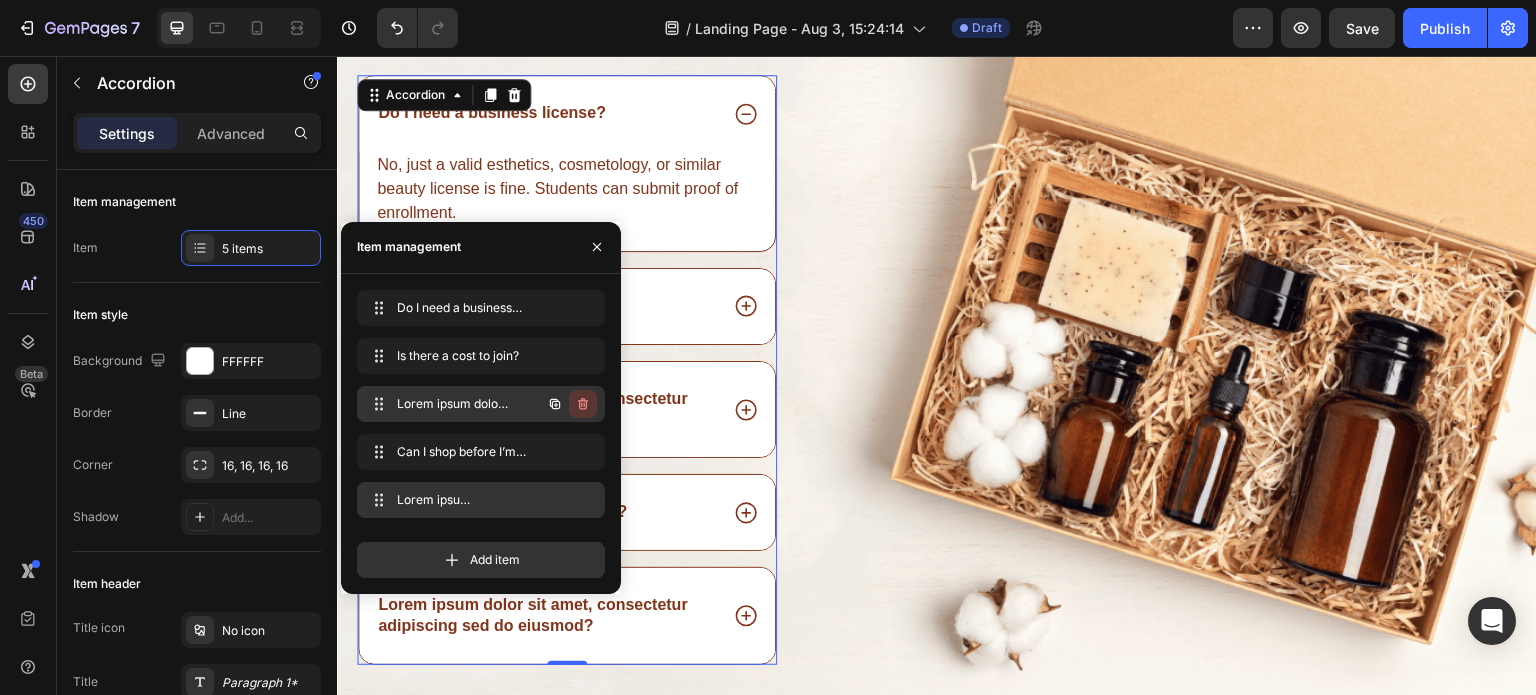 click 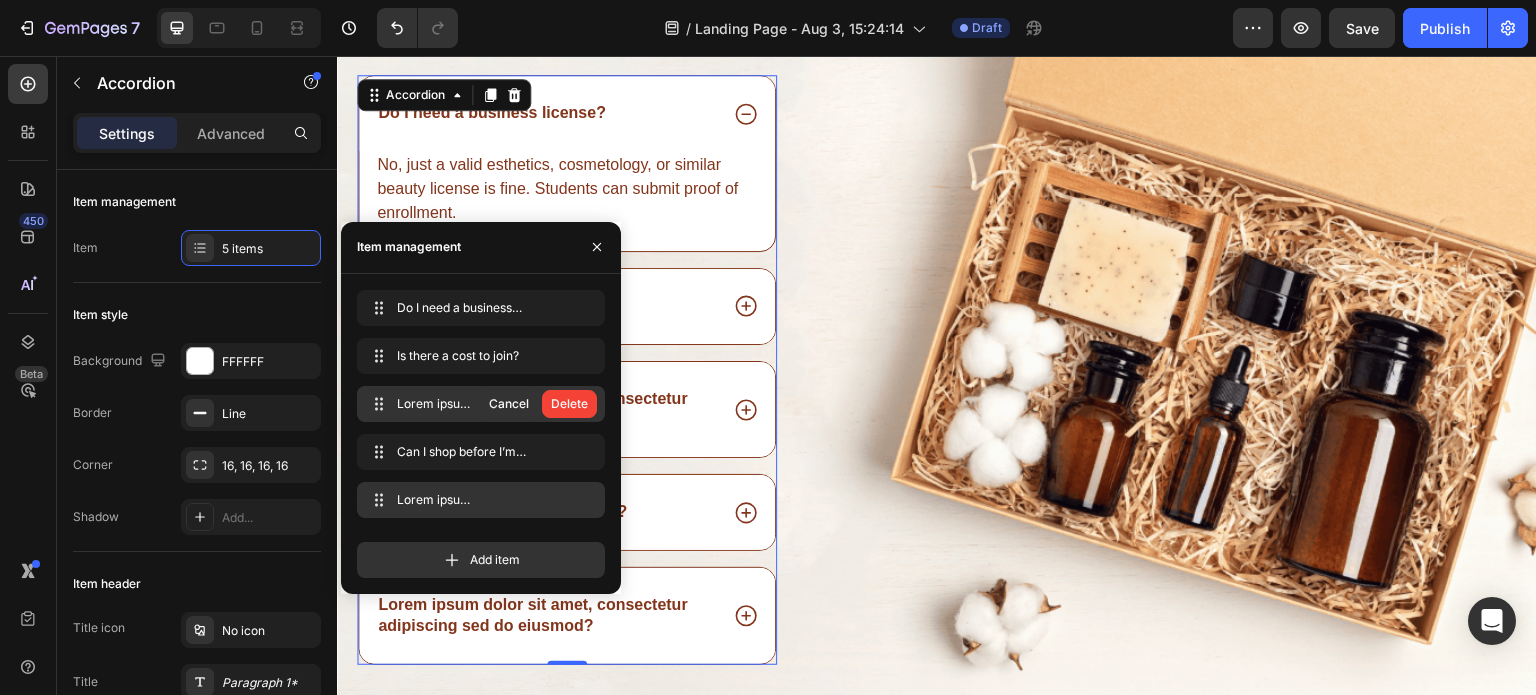 click on "Delete" at bounding box center [569, 404] 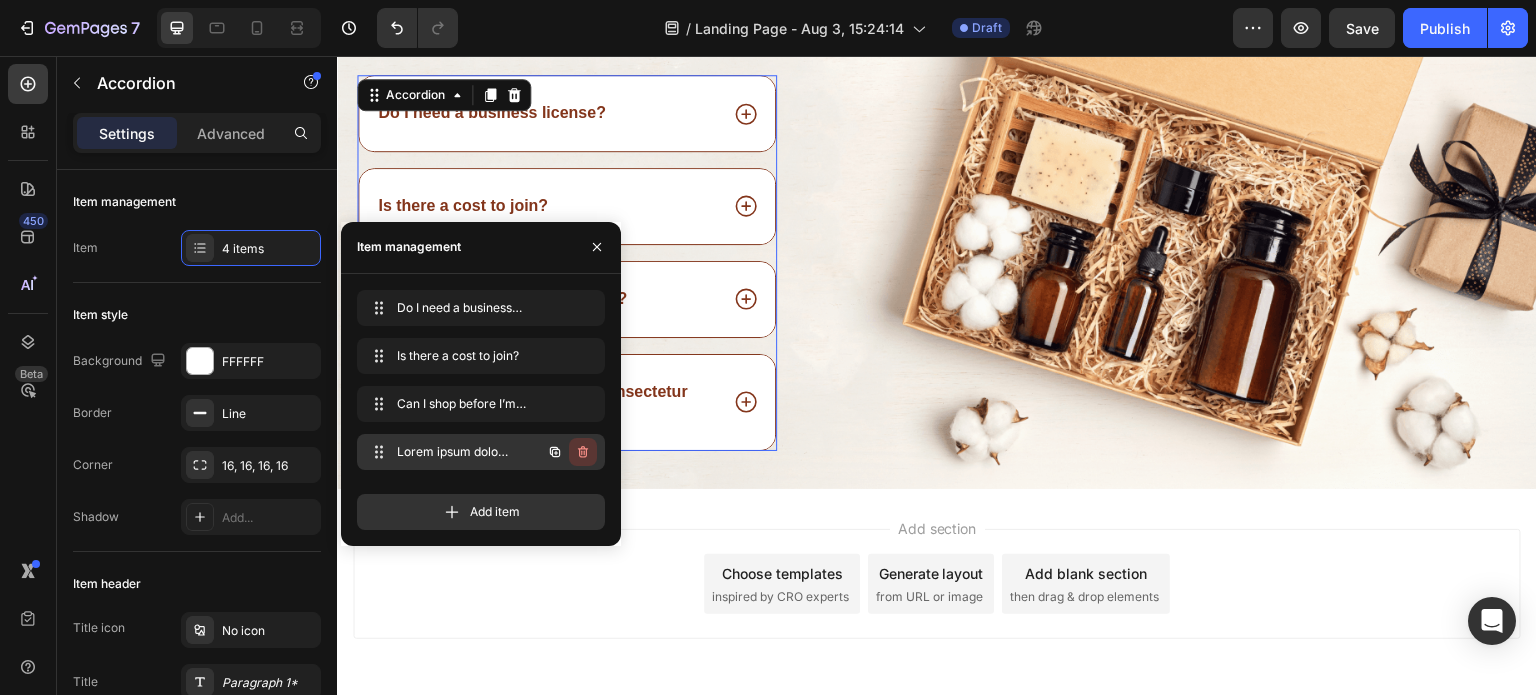 click 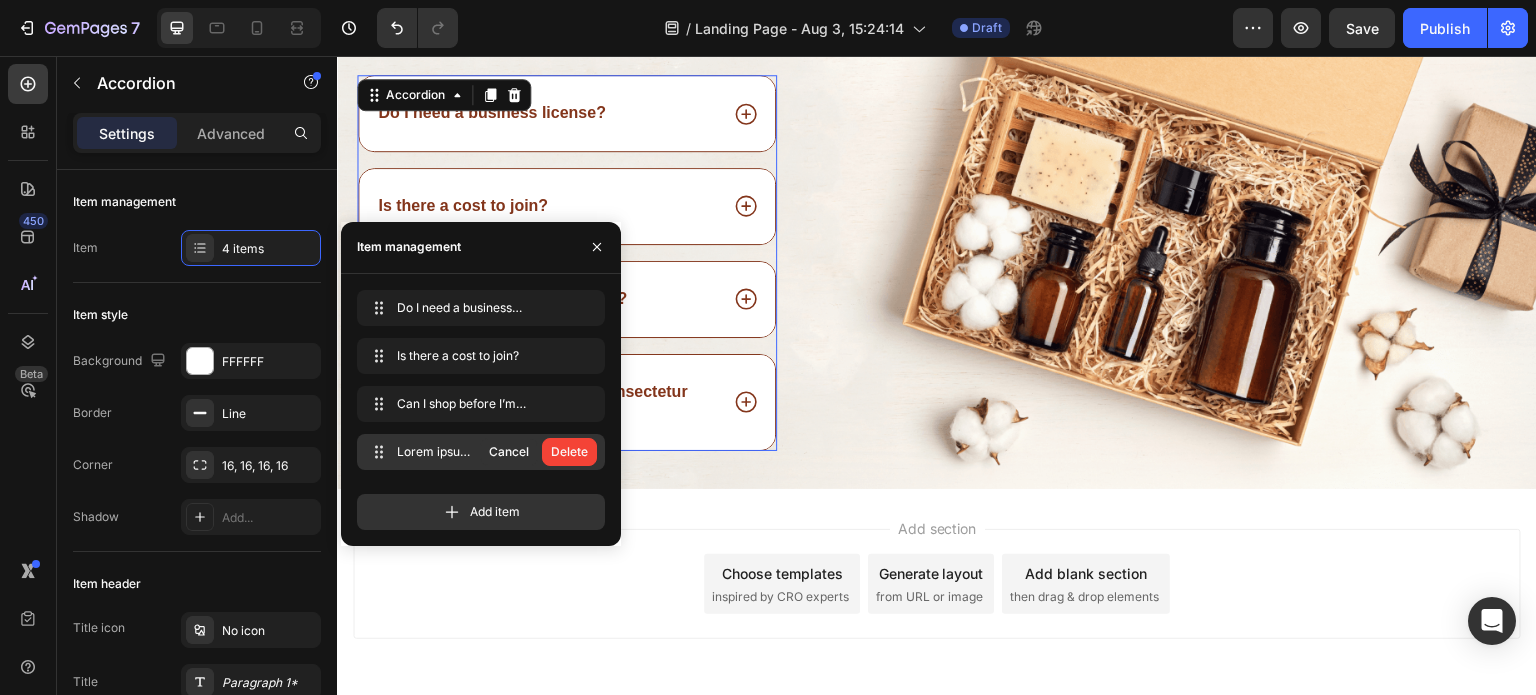 click on "Delete" at bounding box center [569, 452] 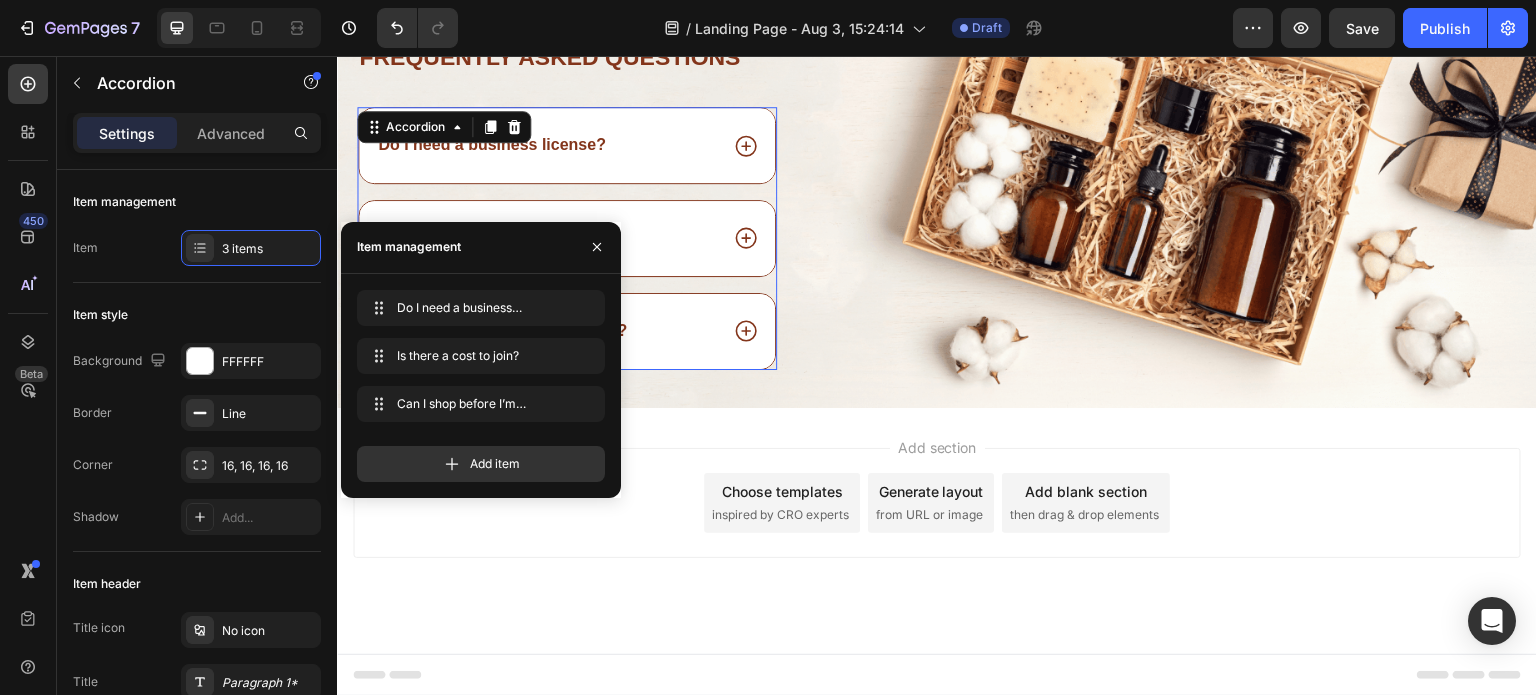 scroll, scrollTop: 727, scrollLeft: 0, axis: vertical 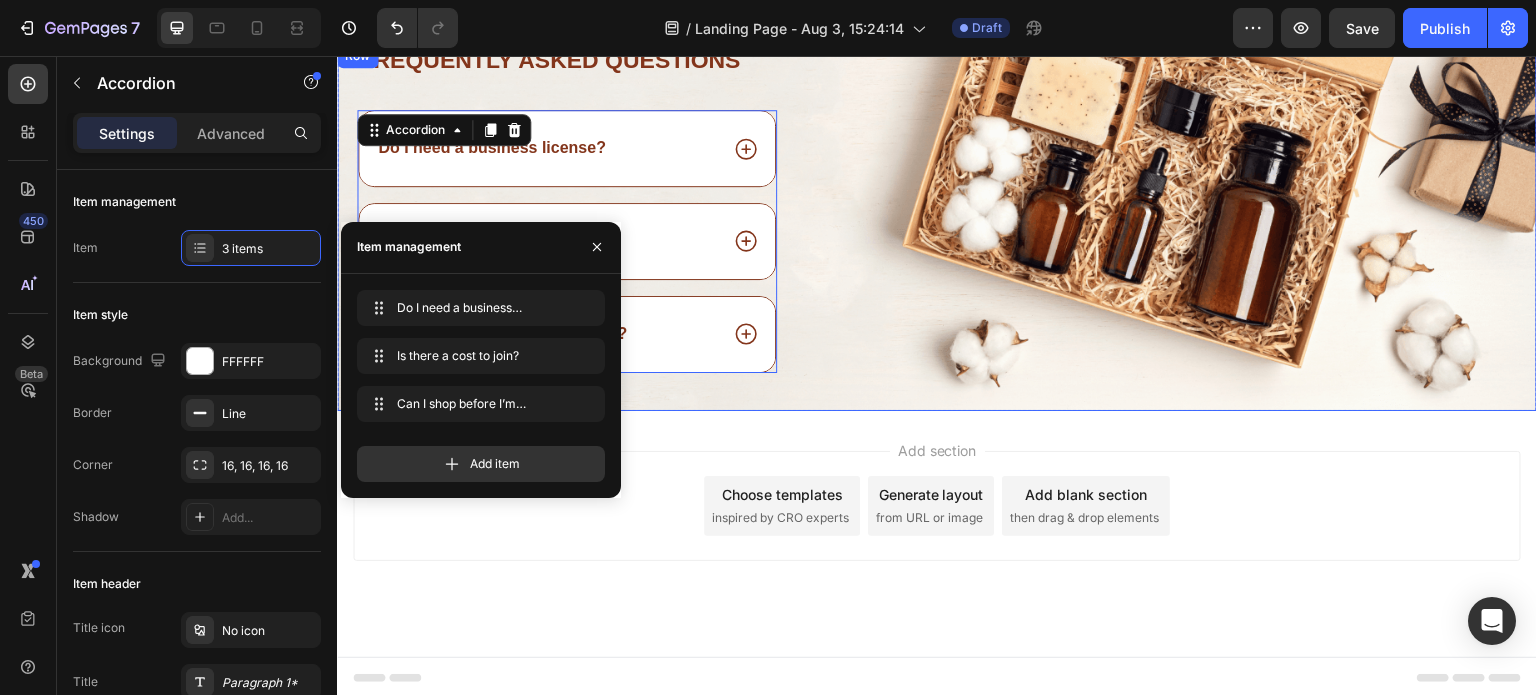 click on "Frequently asked questions Heading
Do I need a business license?
Is there a cost to join?
Can I shop before I’m approved? Accordion   0 Row Image Row" at bounding box center [937, 227] 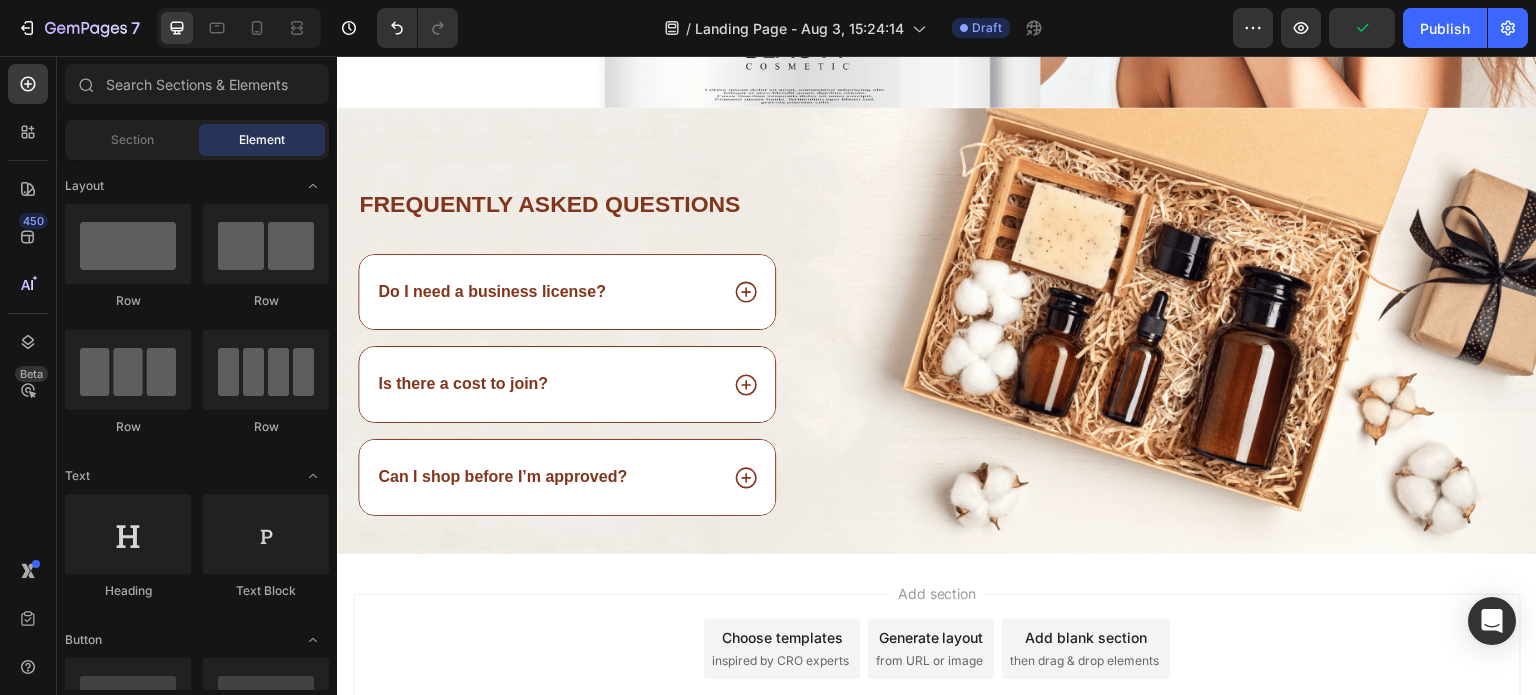 scroll, scrollTop: 651, scrollLeft: 0, axis: vertical 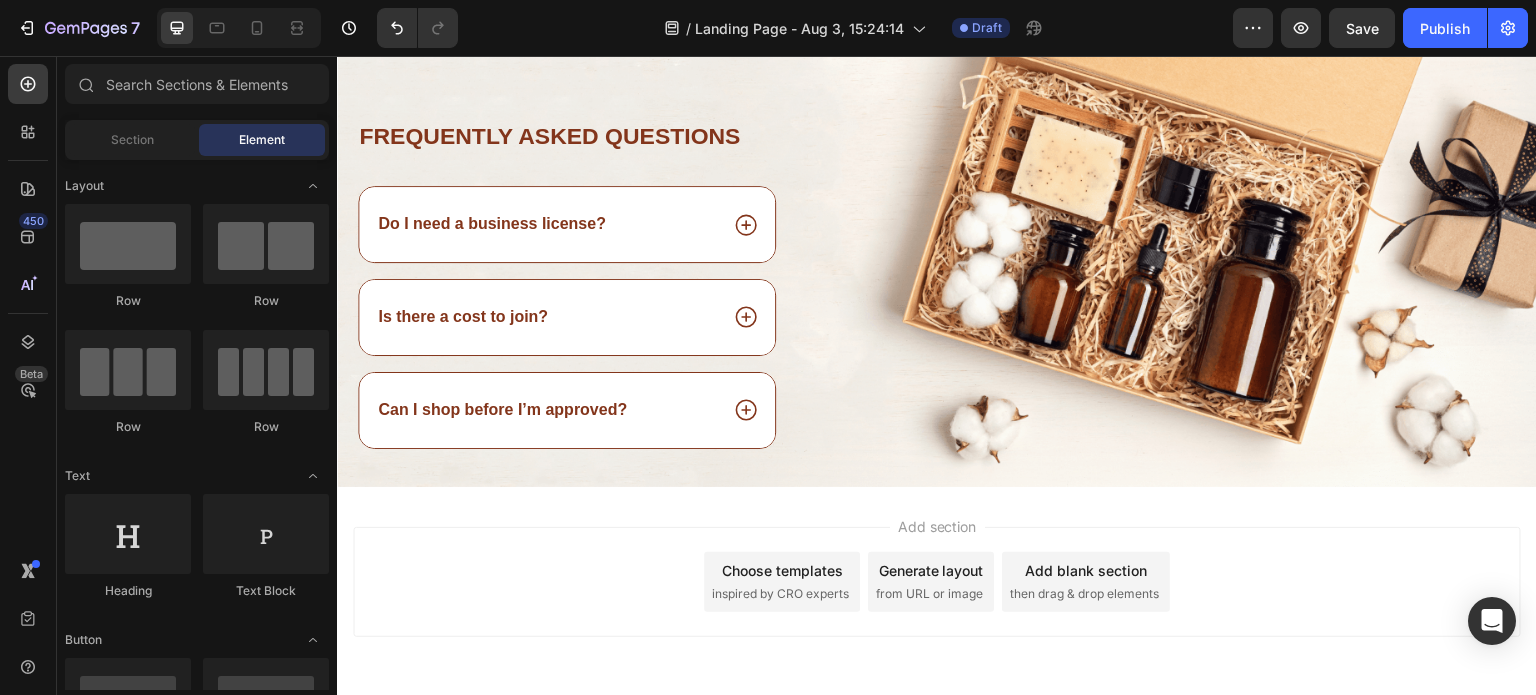 click on "Choose templates inspired by CRO experts" at bounding box center (782, 582) 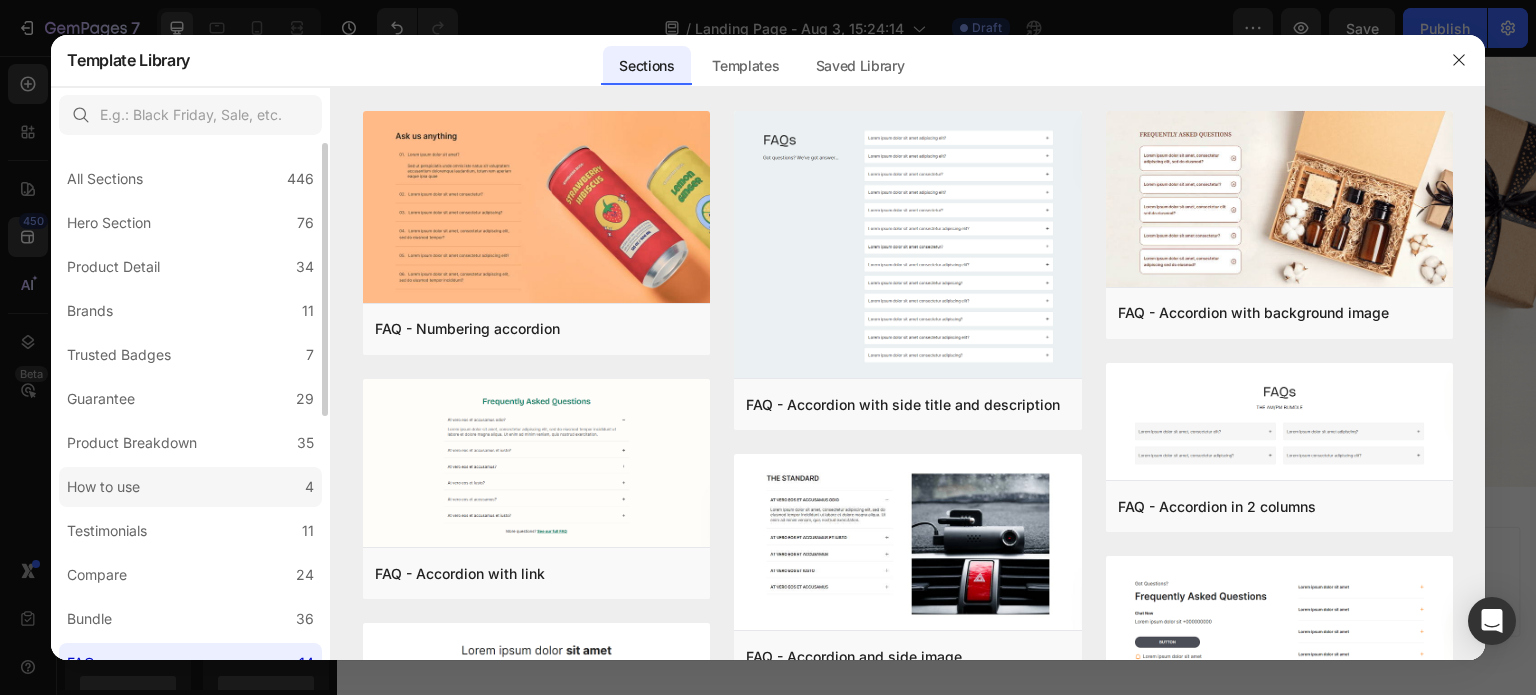 click on "How to use 4" 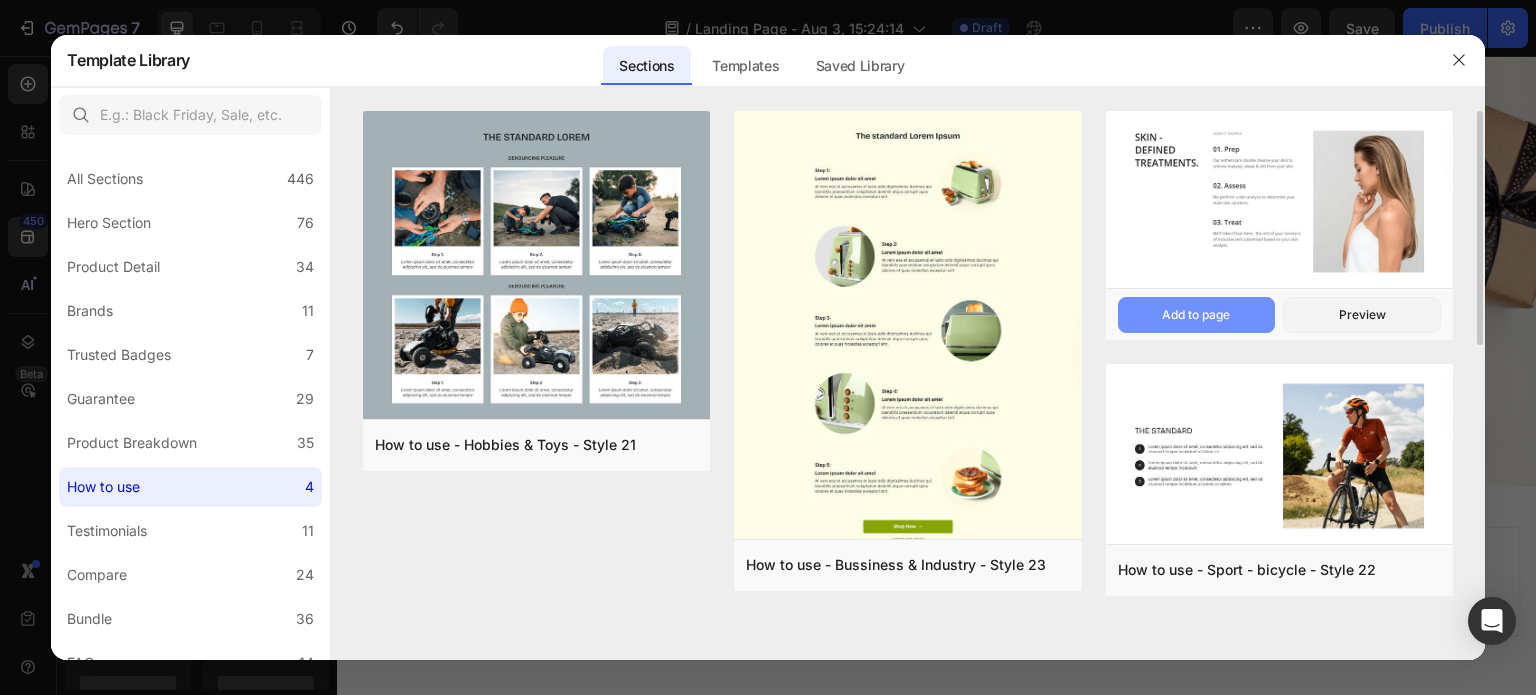click on "Add to page" at bounding box center [1196, 315] 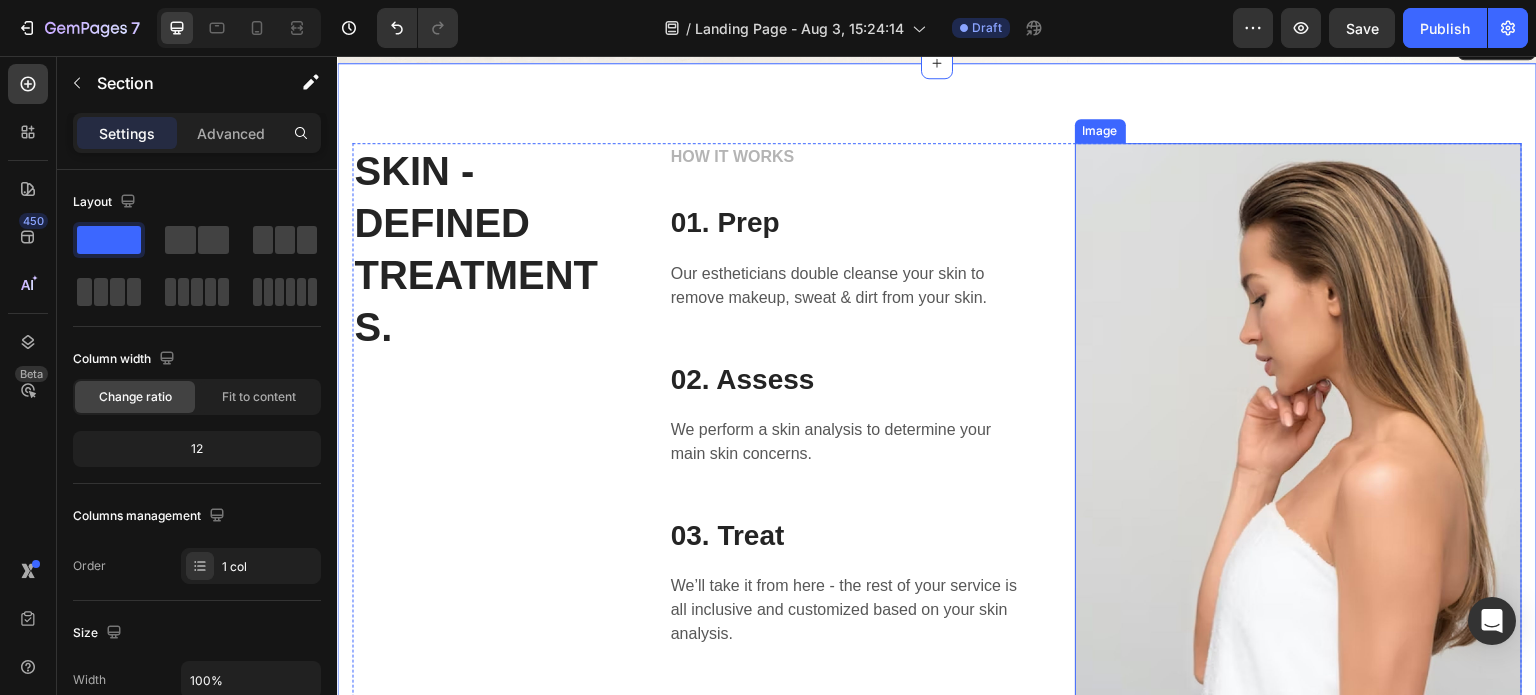 scroll, scrollTop: 1079, scrollLeft: 0, axis: vertical 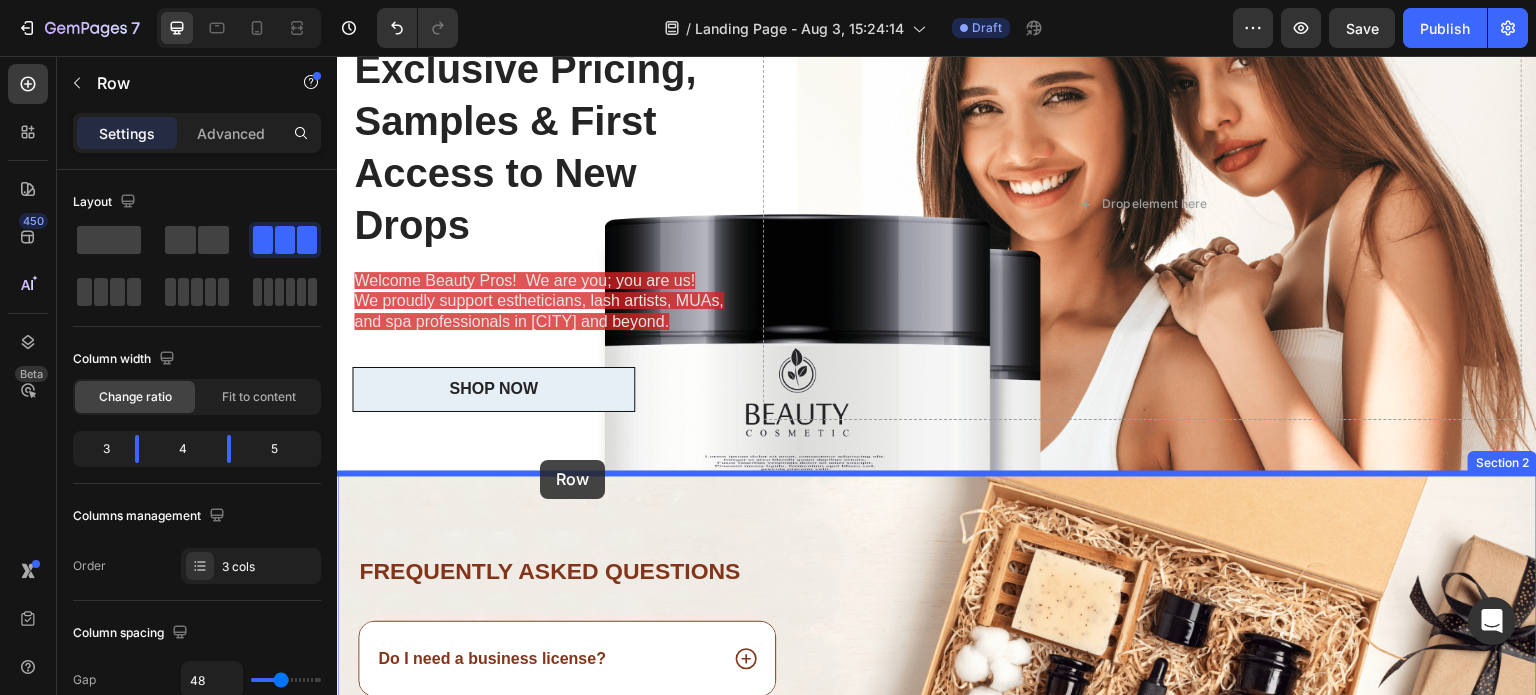 drag, startPoint x: 535, startPoint y: 401, endPoint x: 540, endPoint y: 460, distance: 59.211487 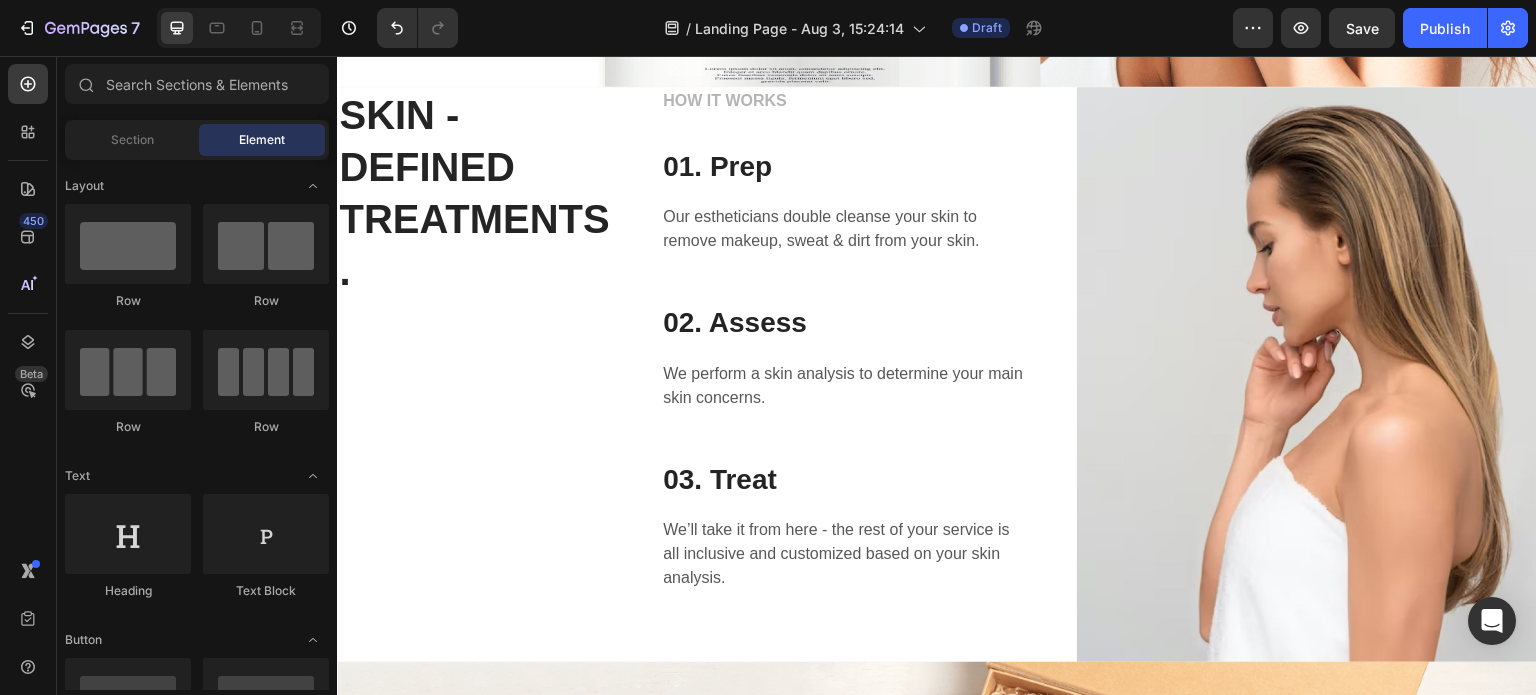 scroll, scrollTop: 570, scrollLeft: 0, axis: vertical 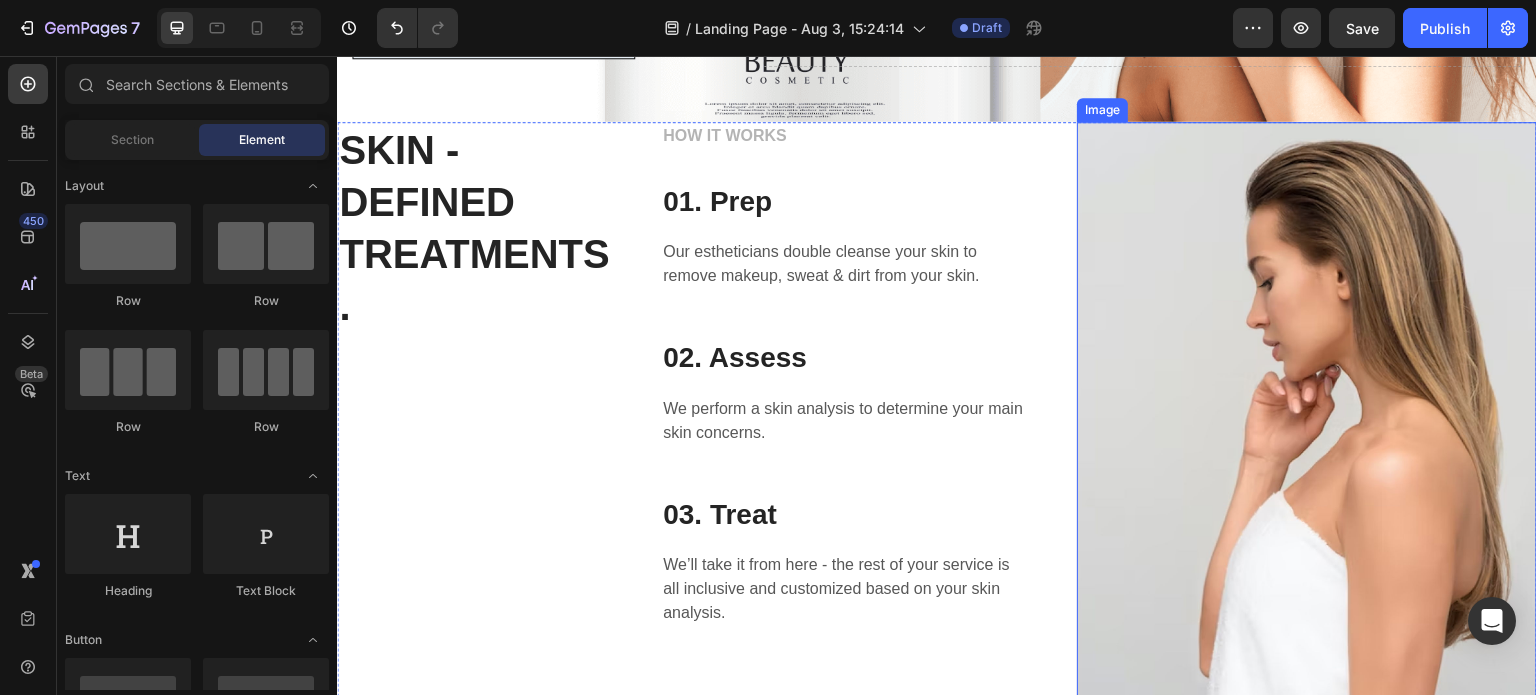 click at bounding box center (1307, 409) 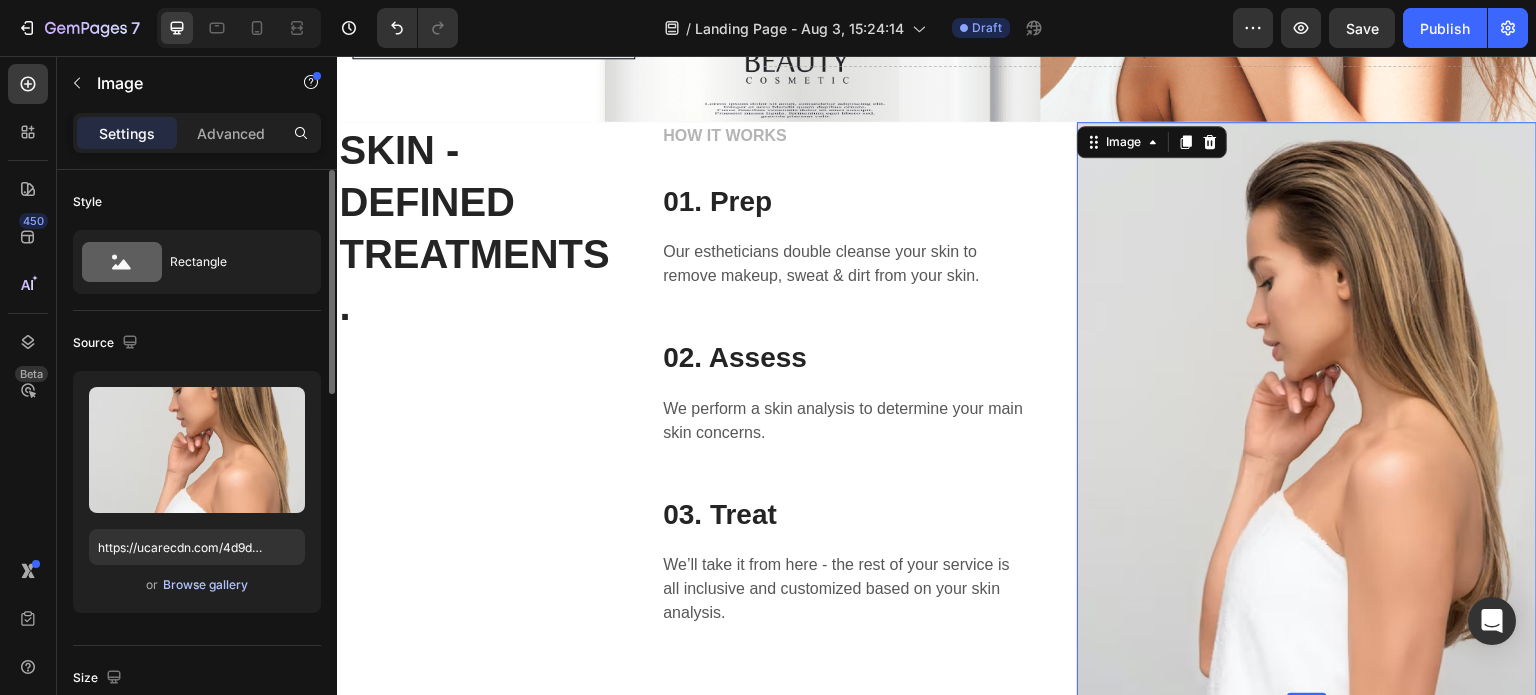 click on "Browse gallery" at bounding box center [205, 585] 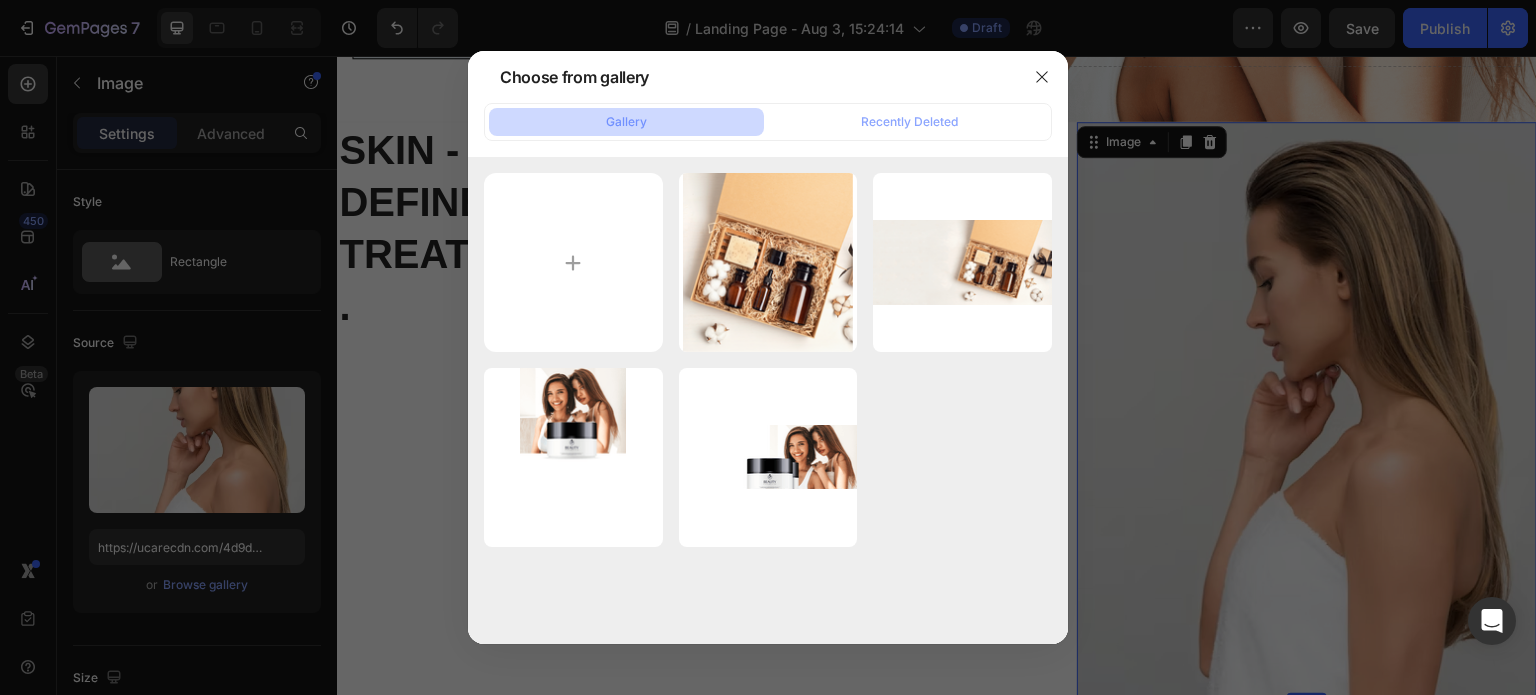 click on "Gallery" at bounding box center (626, 122) 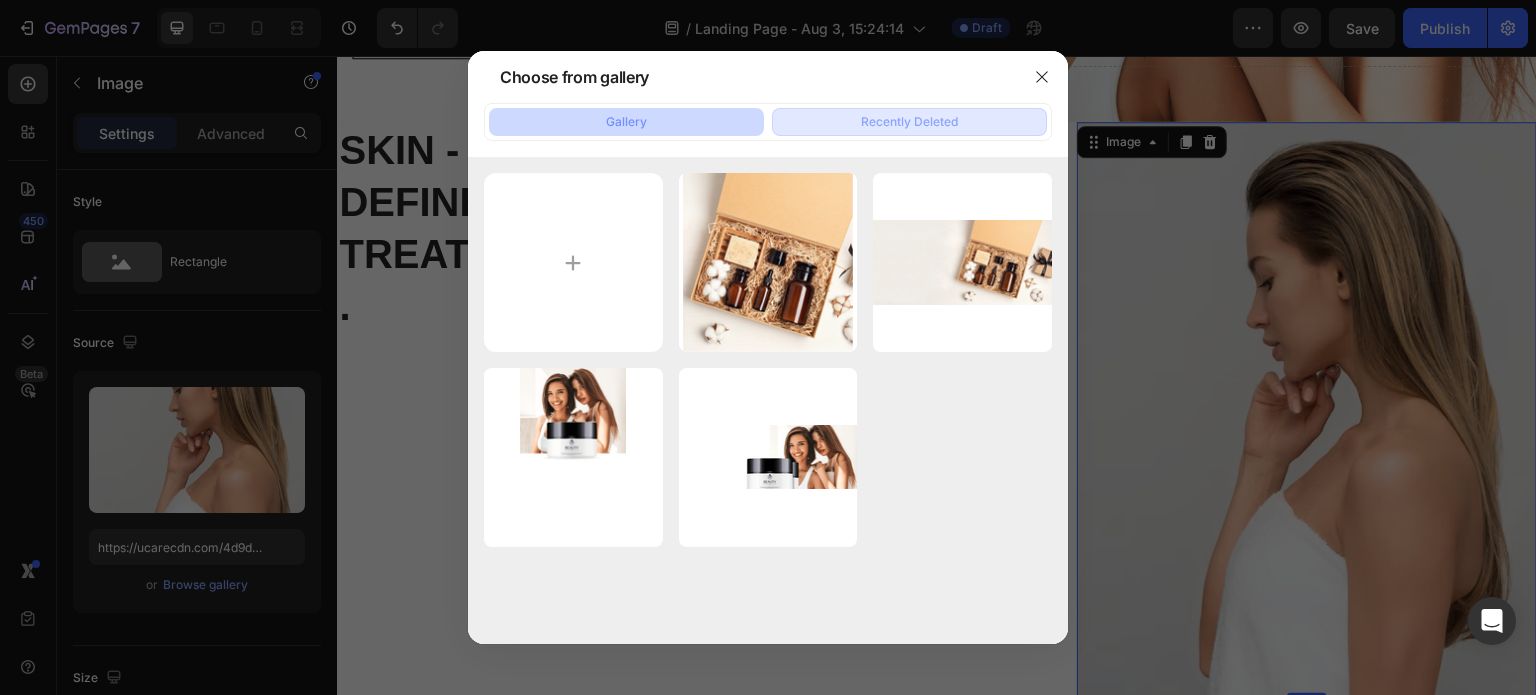 click on "Recently Deleted" 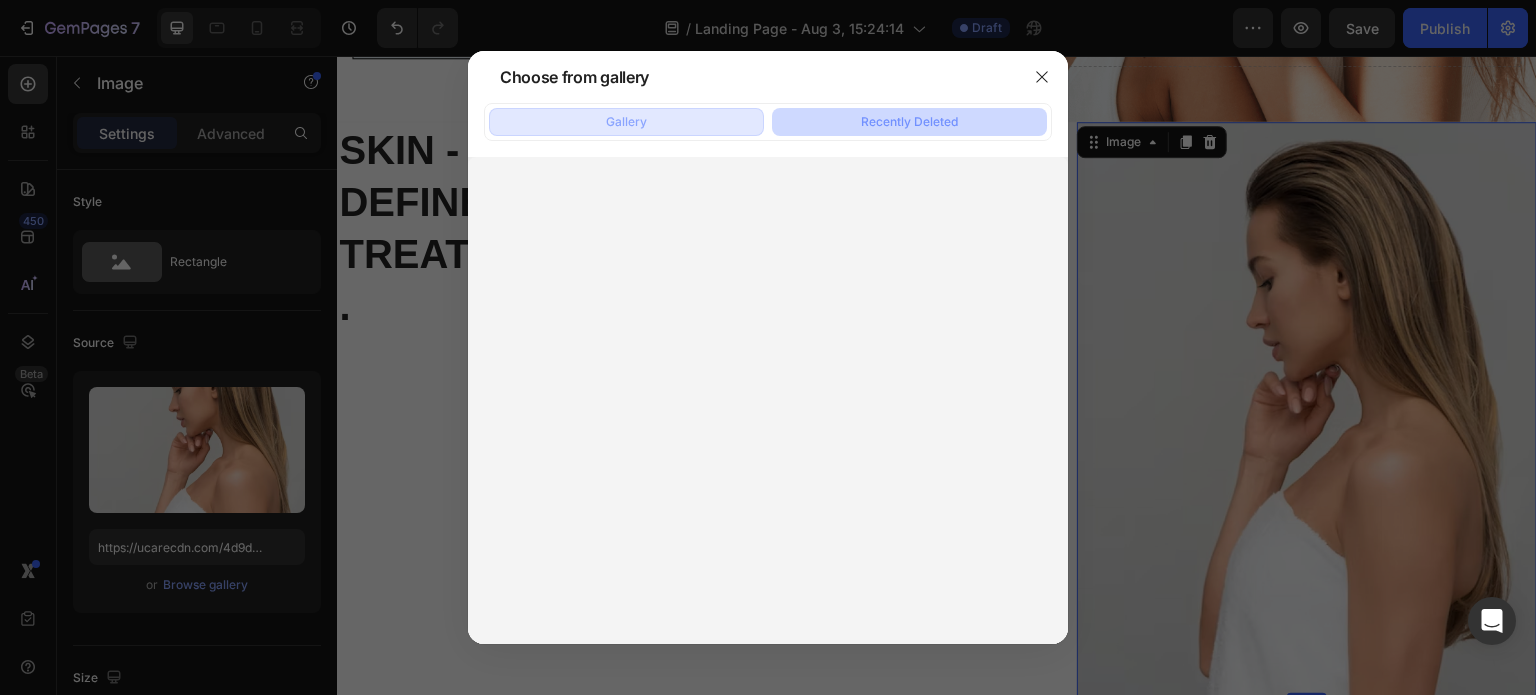 click on "Gallery" at bounding box center [626, 122] 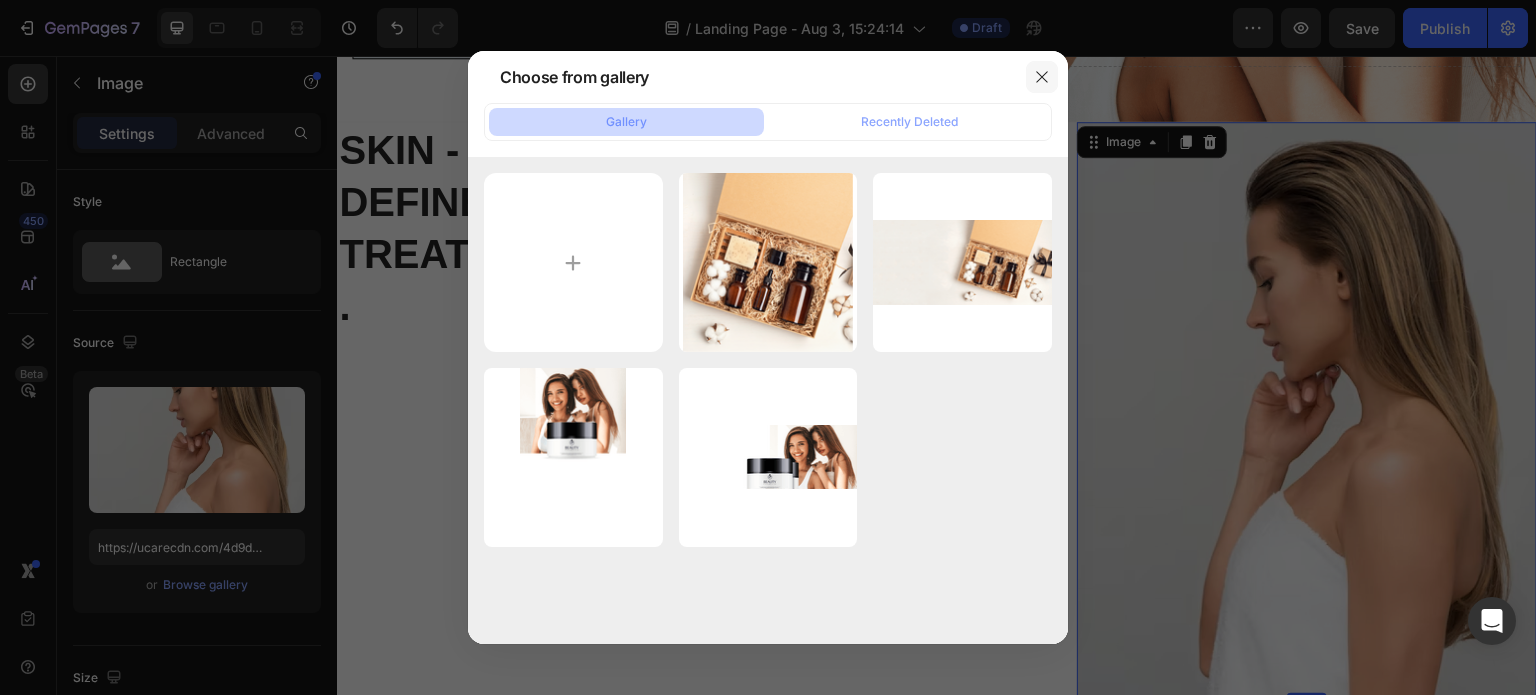 click 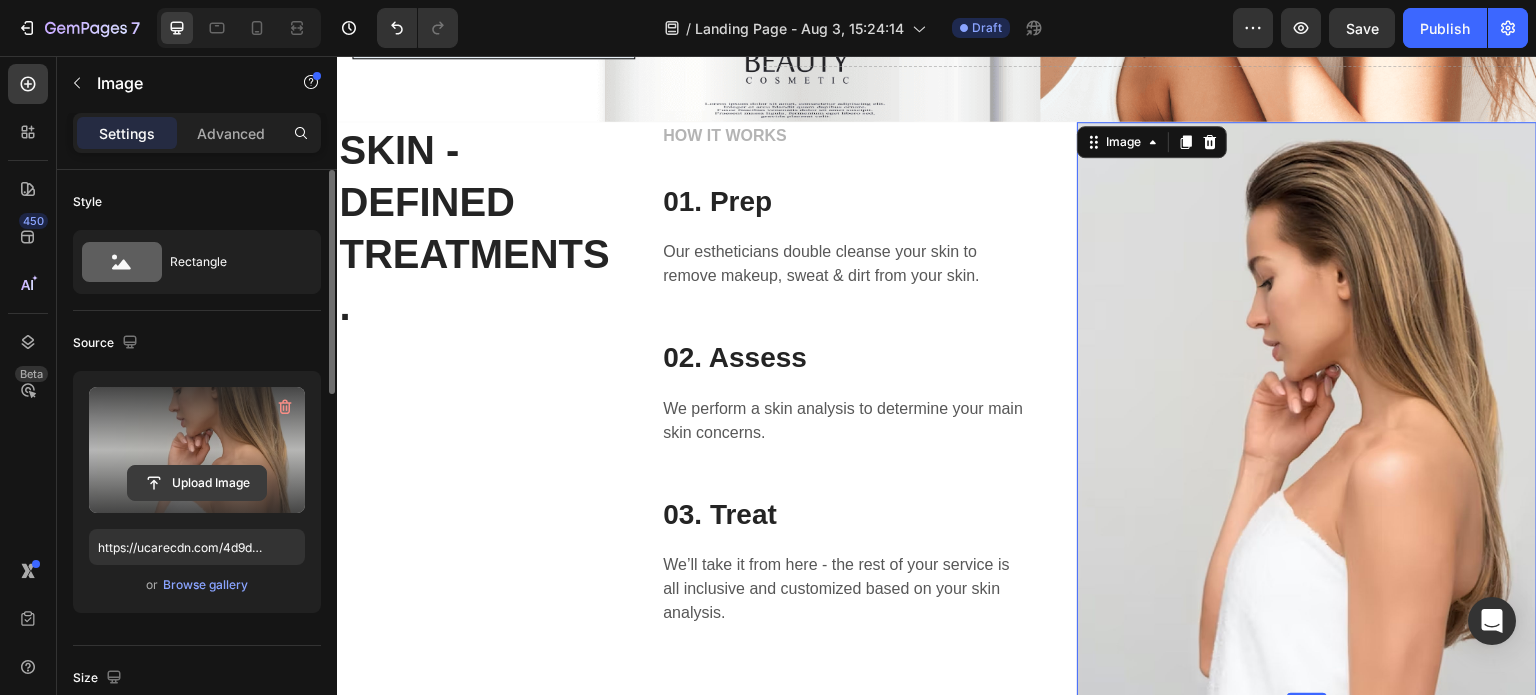click 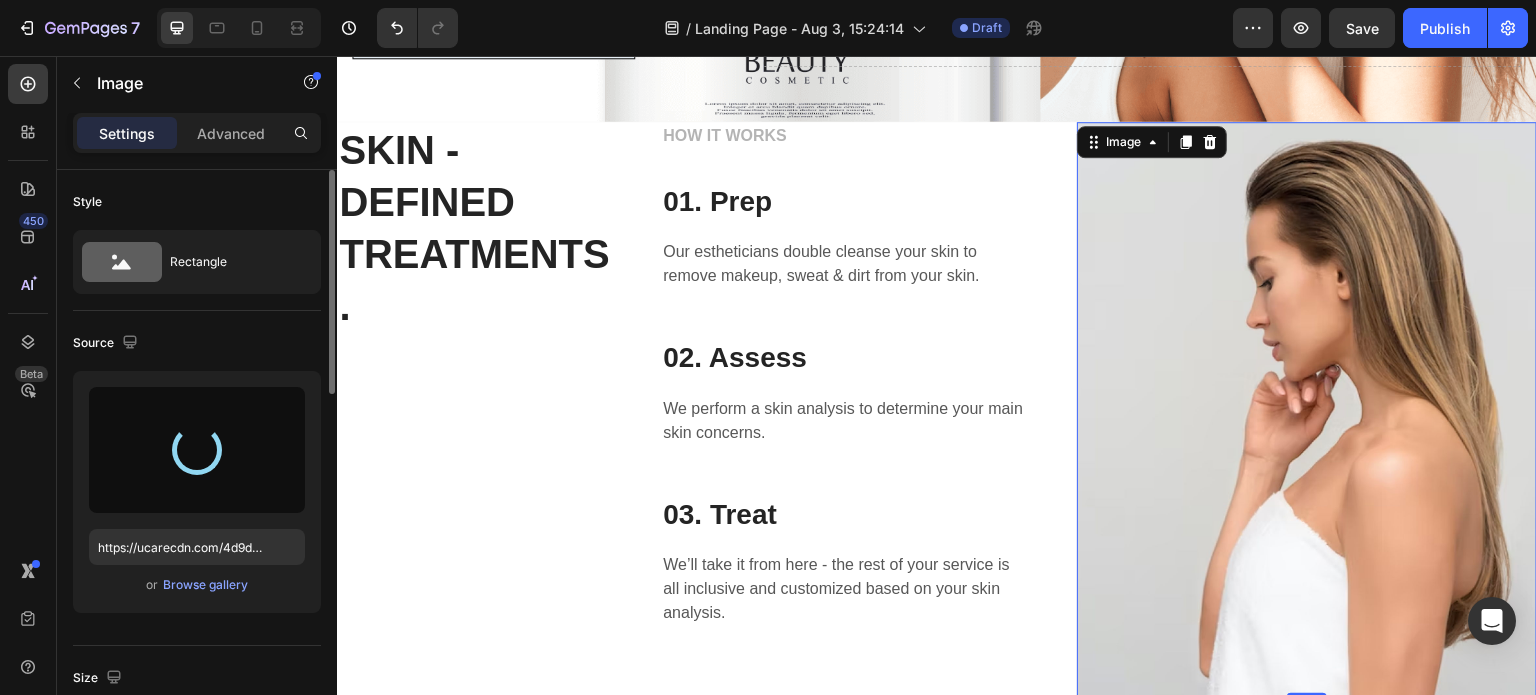 type on "https://cdn.shopify.com/s/files/1/0832/6551/9925/files/gempages_578354639322219196-897996d8-e768-4143-8b71-723fe50603f9.jpg" 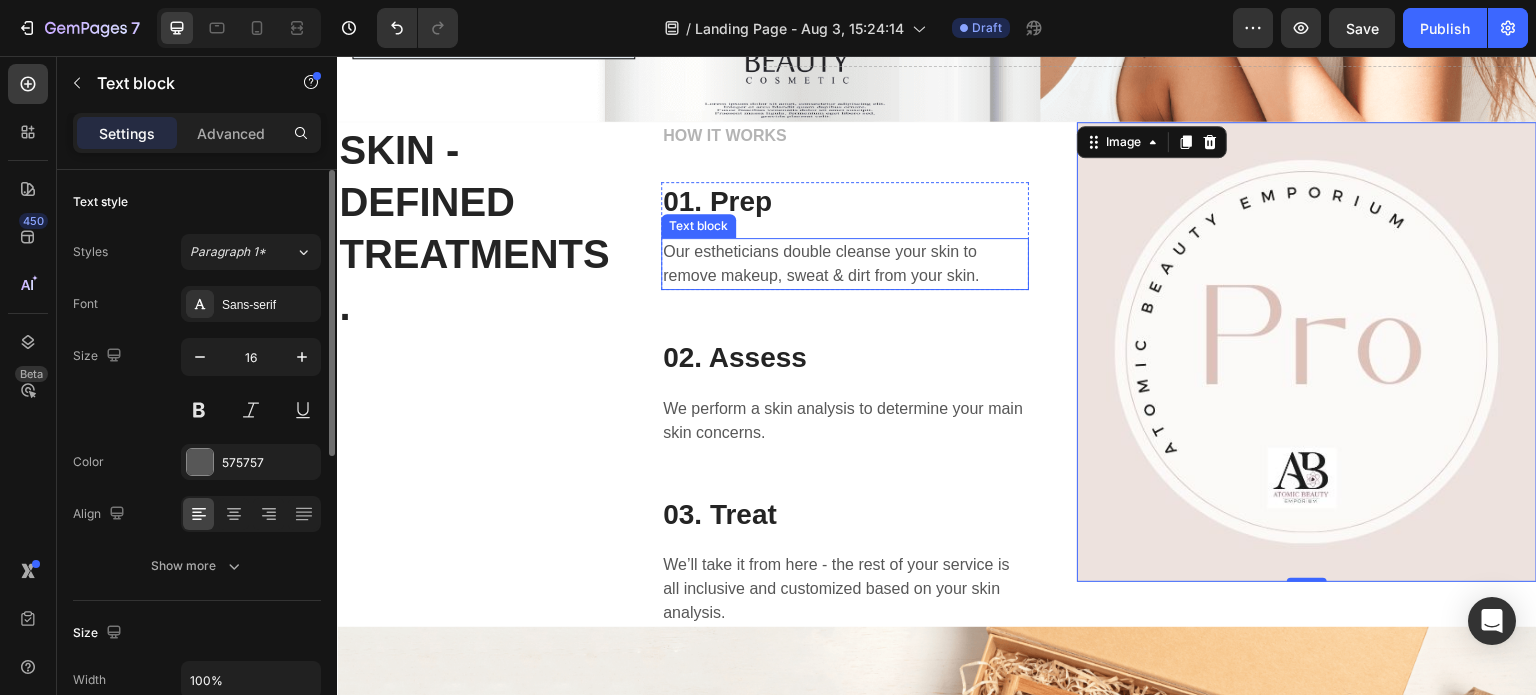 click on "Our estheticians double cleanse your skin to remove makeup, sweat & dirt from your skin." at bounding box center (845, 264) 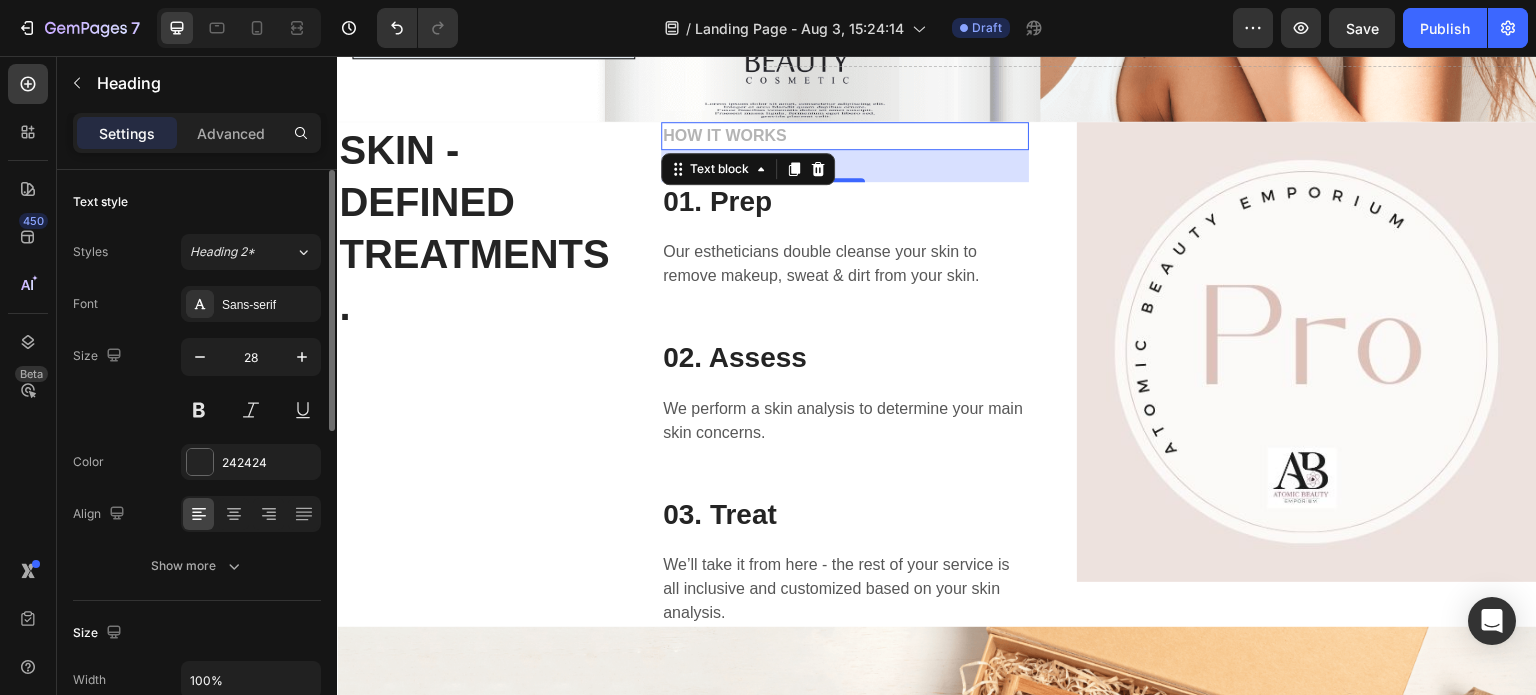 click on "HOW IT WORKS" at bounding box center [845, 136] 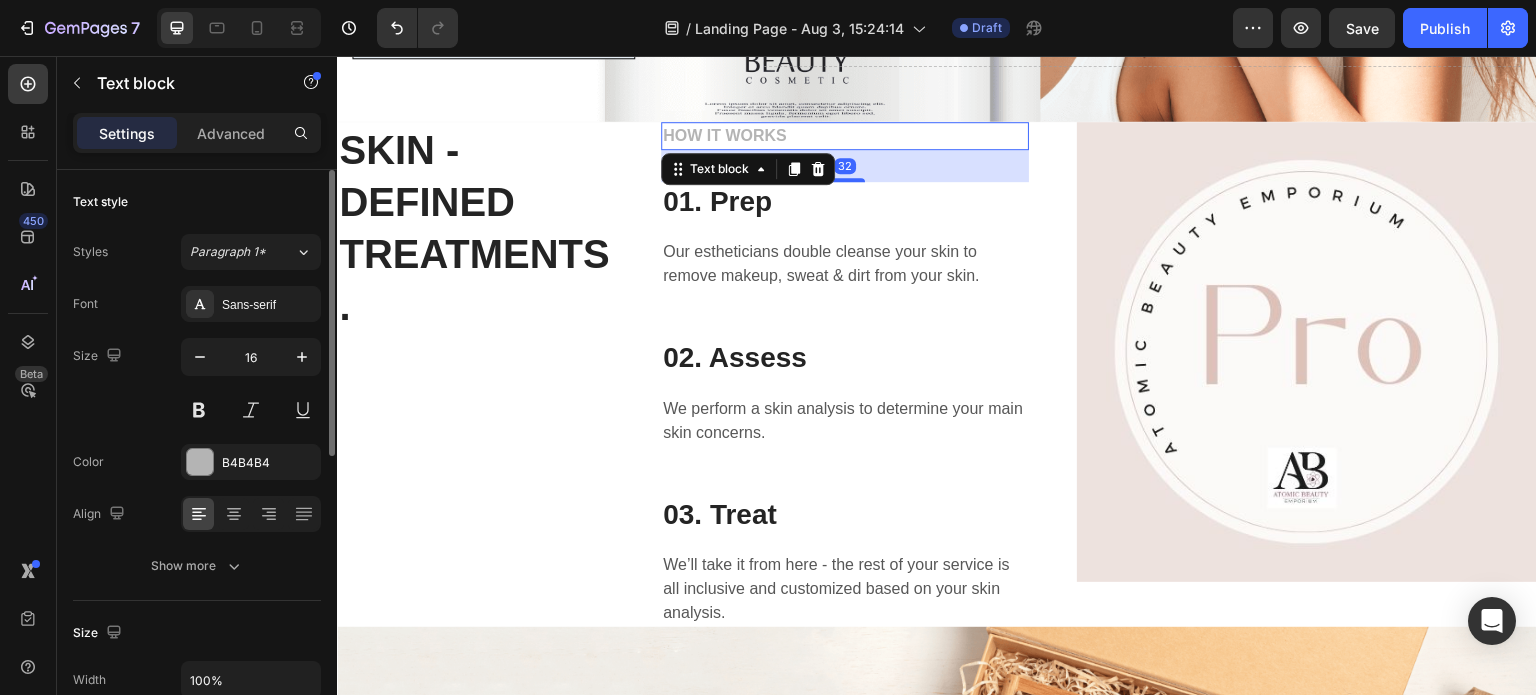 click on "HOW IT WORKS" at bounding box center [845, 136] 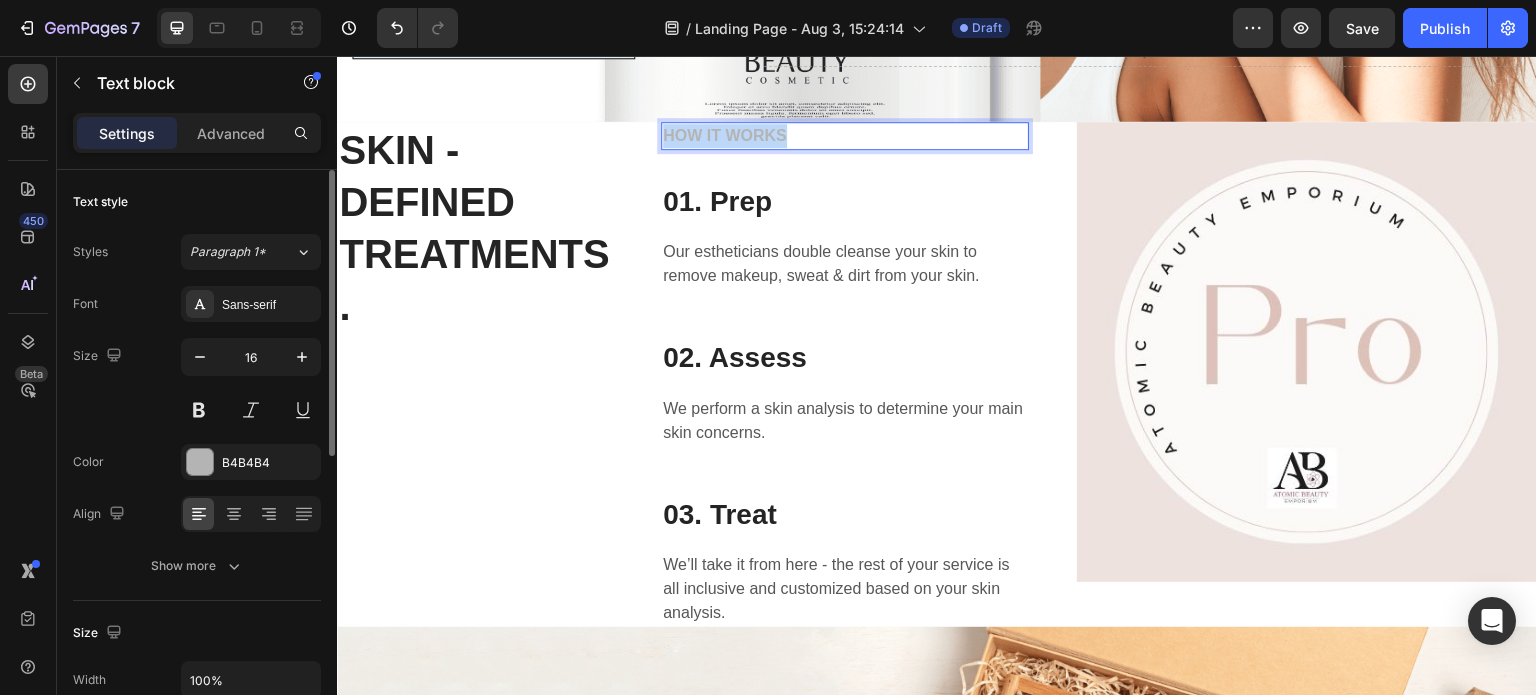 click on "HOW IT WORKS" at bounding box center [845, 136] 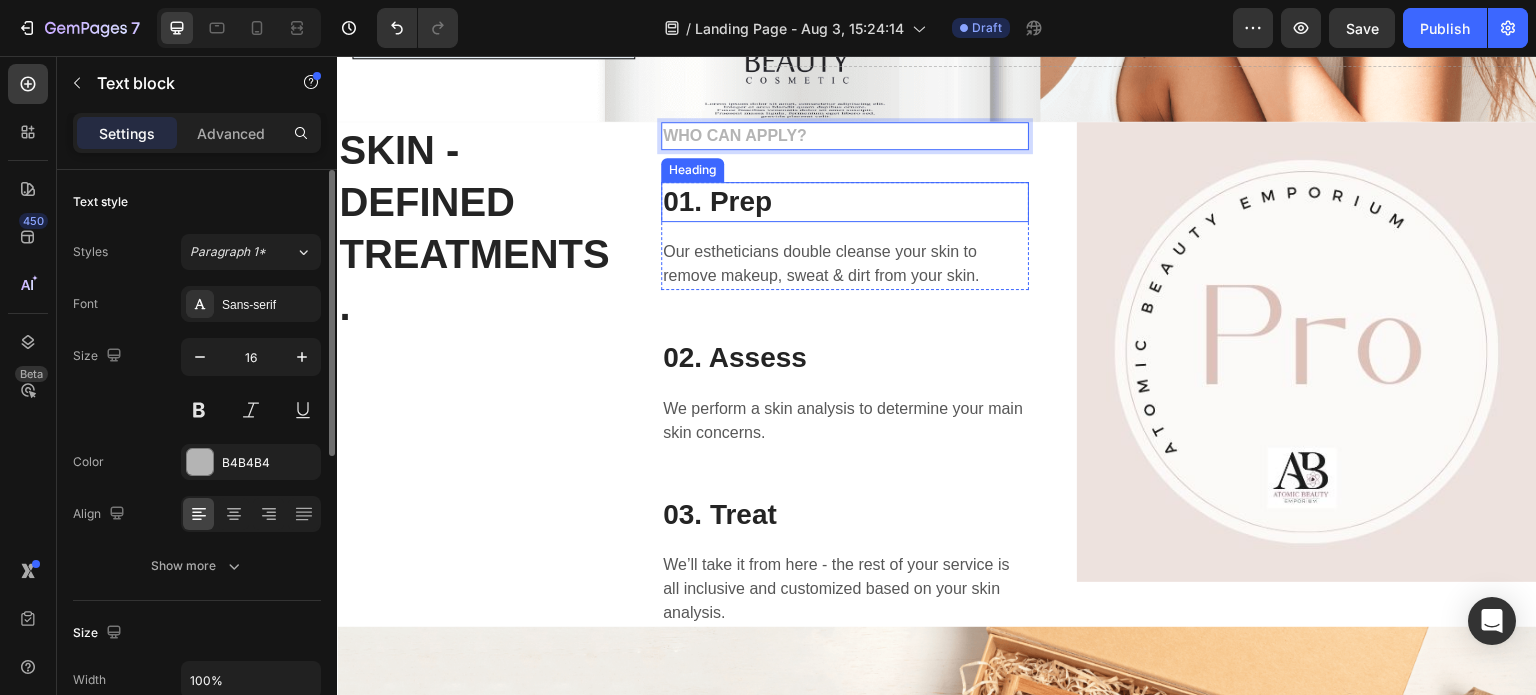 click on "01. Prep" at bounding box center [845, 202] 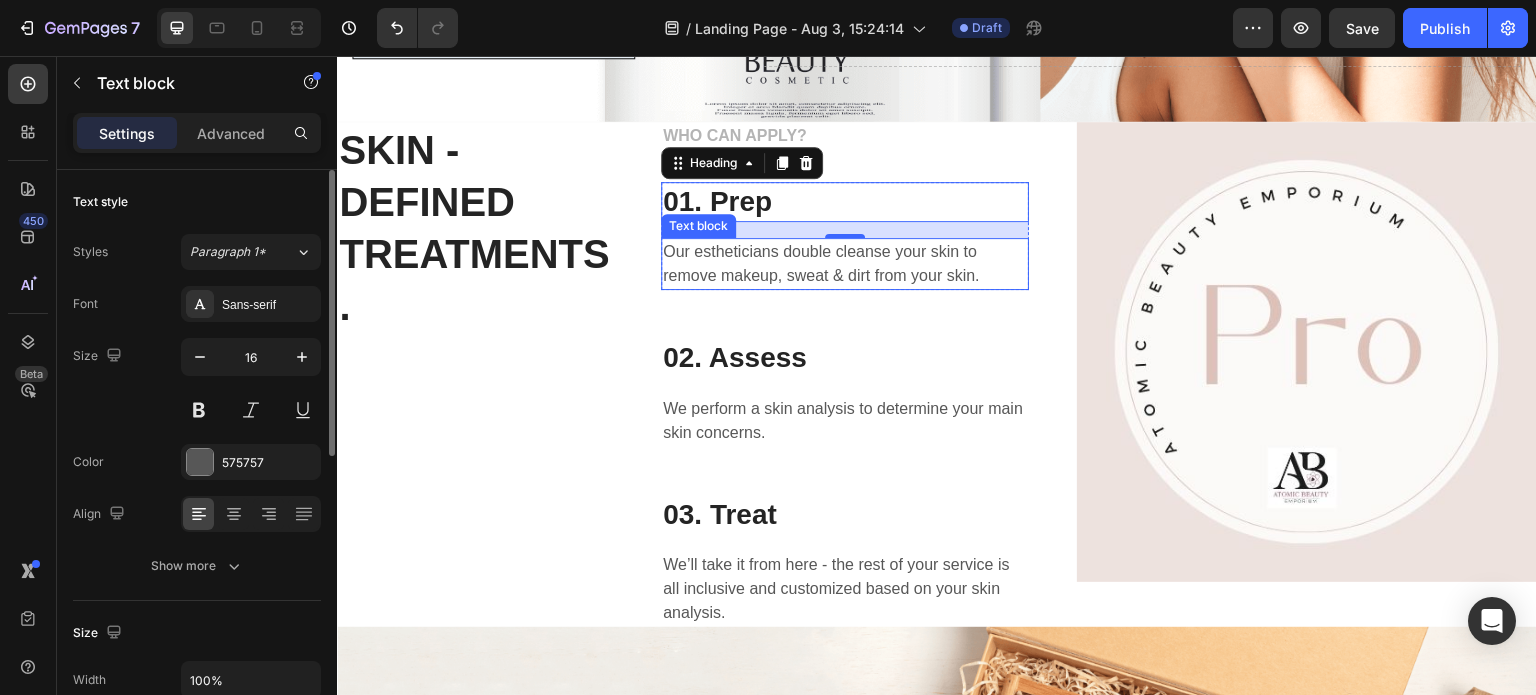 click on "Our estheticians double cleanse your skin to remove makeup, sweat & dirt from your skin." at bounding box center (845, 264) 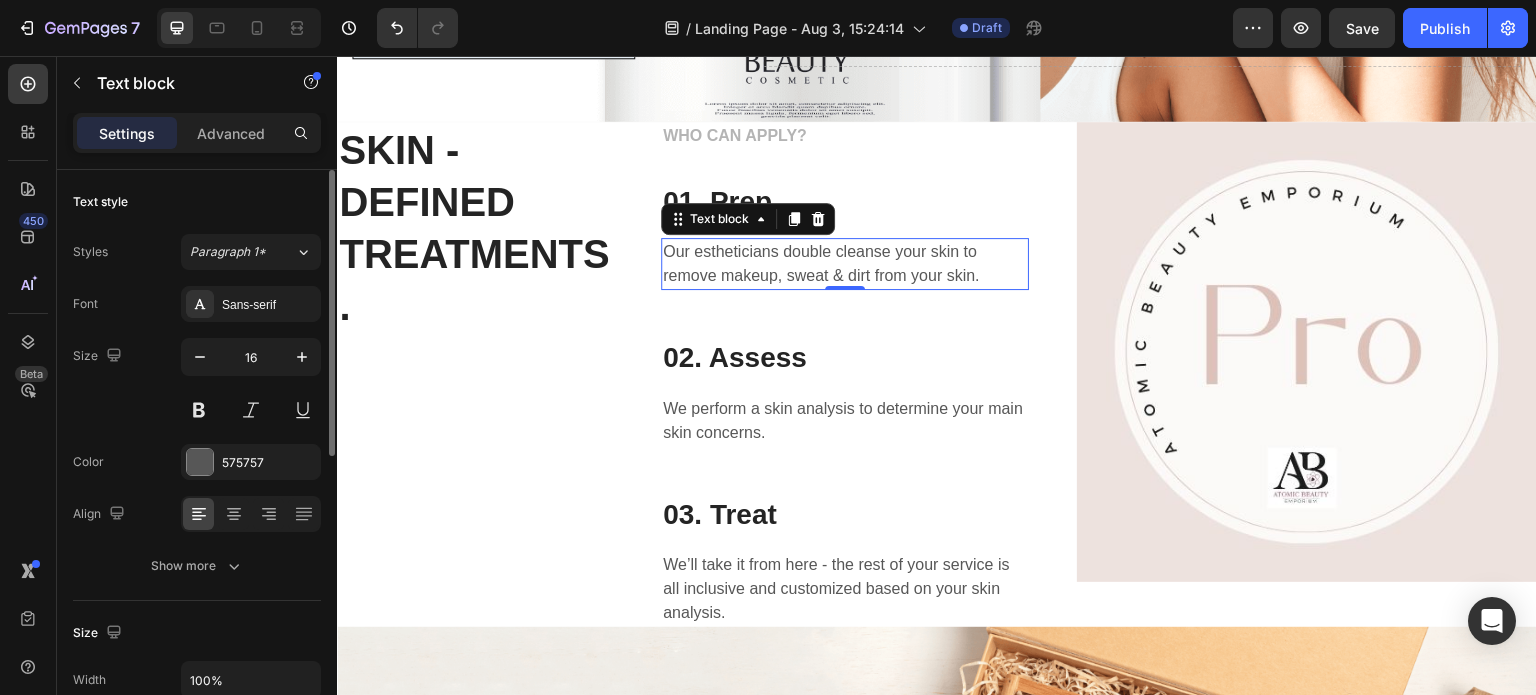 click on "Our estheticians double cleanse your skin to remove makeup, sweat & dirt from your skin." at bounding box center (845, 264) 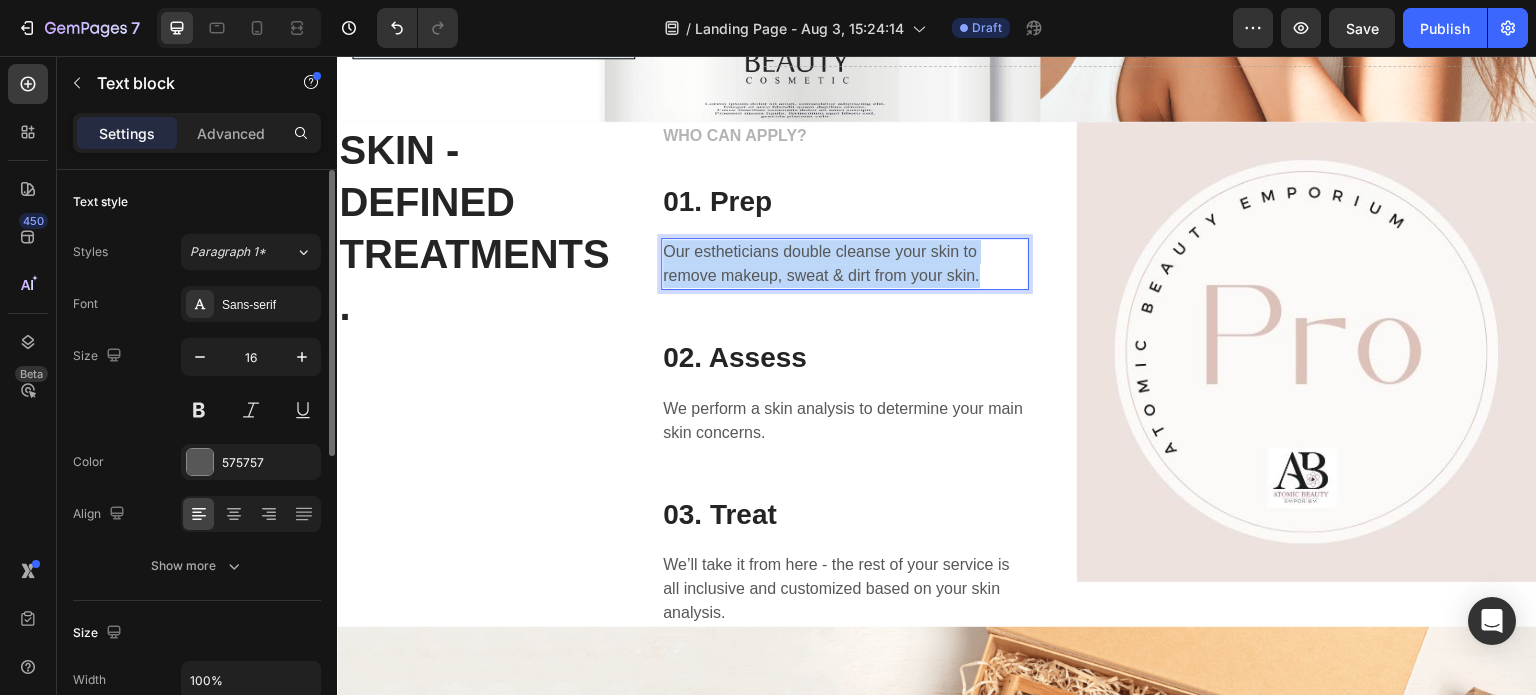 click on "Our estheticians double cleanse your skin to remove makeup, sweat & dirt from your skin." at bounding box center (845, 264) 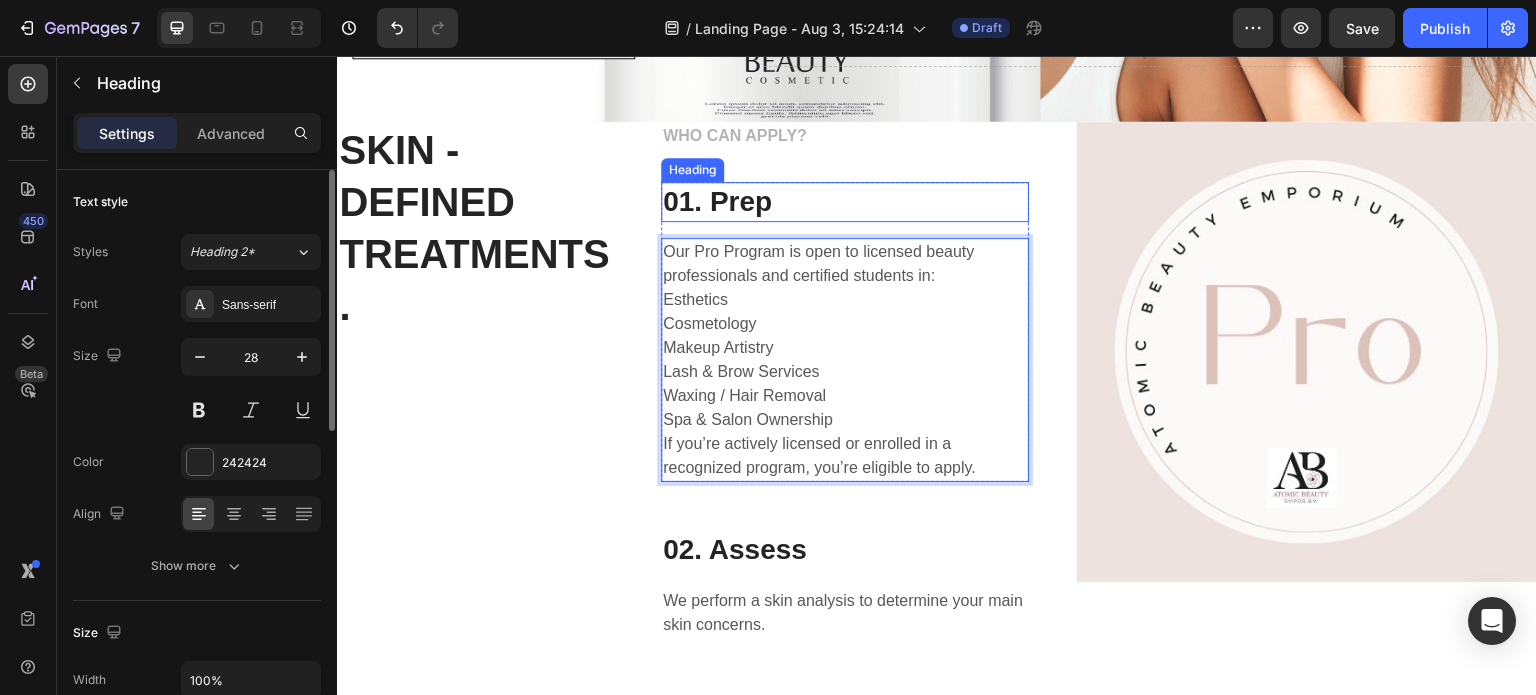 click on "01. Prep" at bounding box center [845, 202] 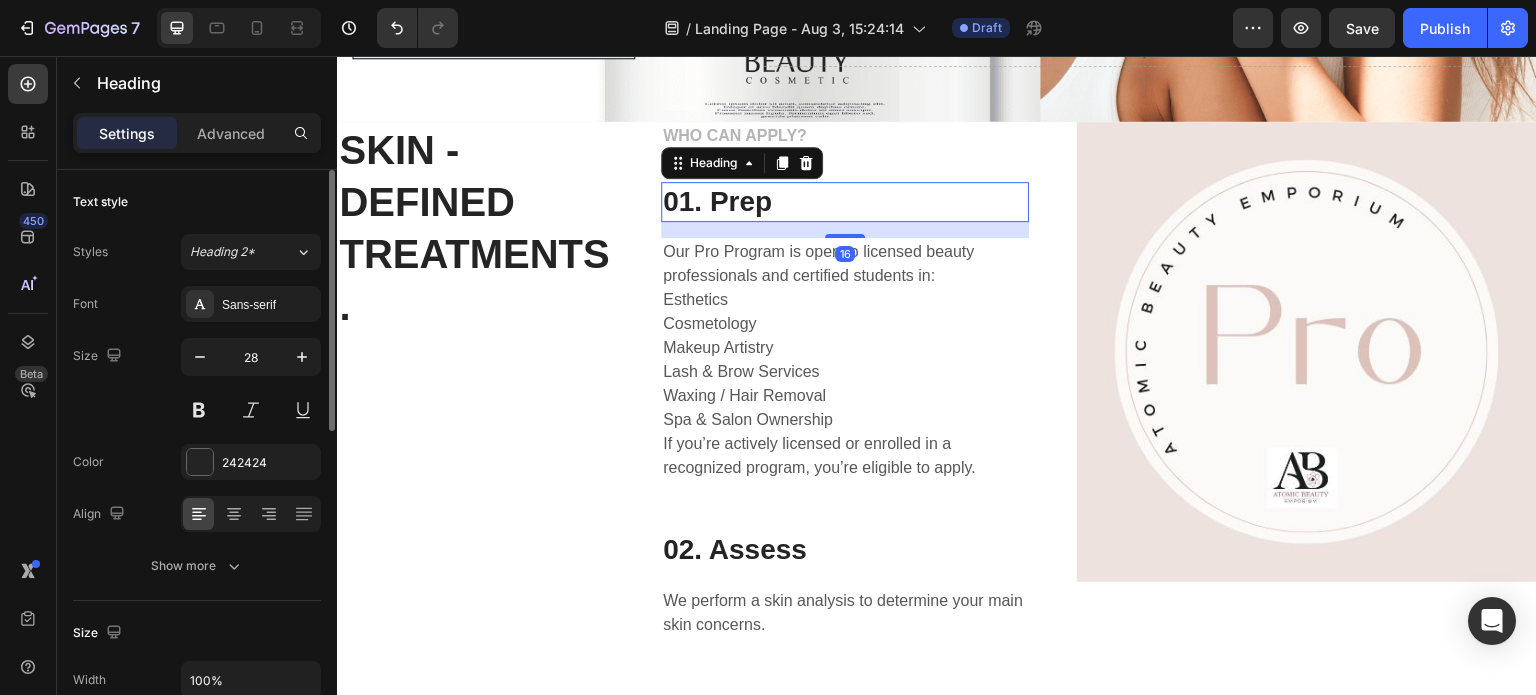 click on "01. Prep" at bounding box center (845, 202) 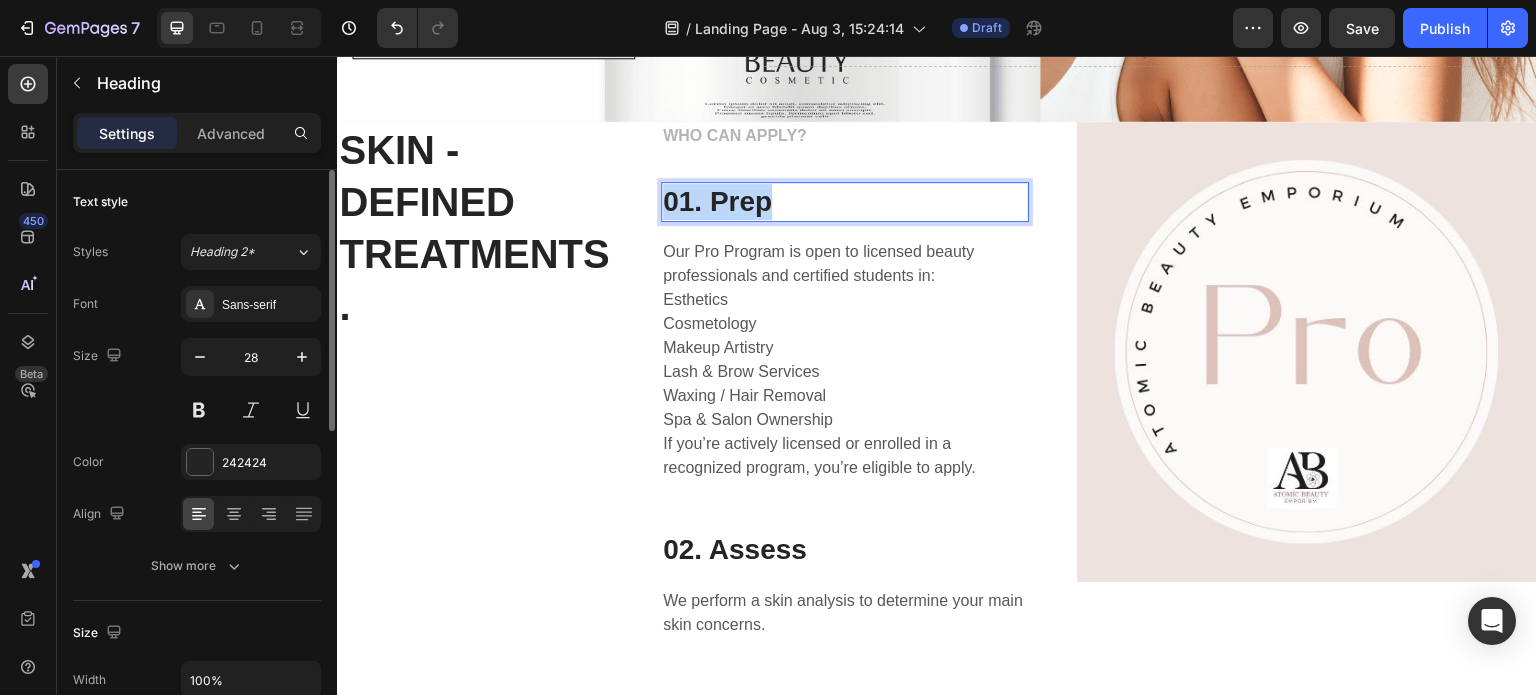 click on "01. Prep" at bounding box center [845, 202] 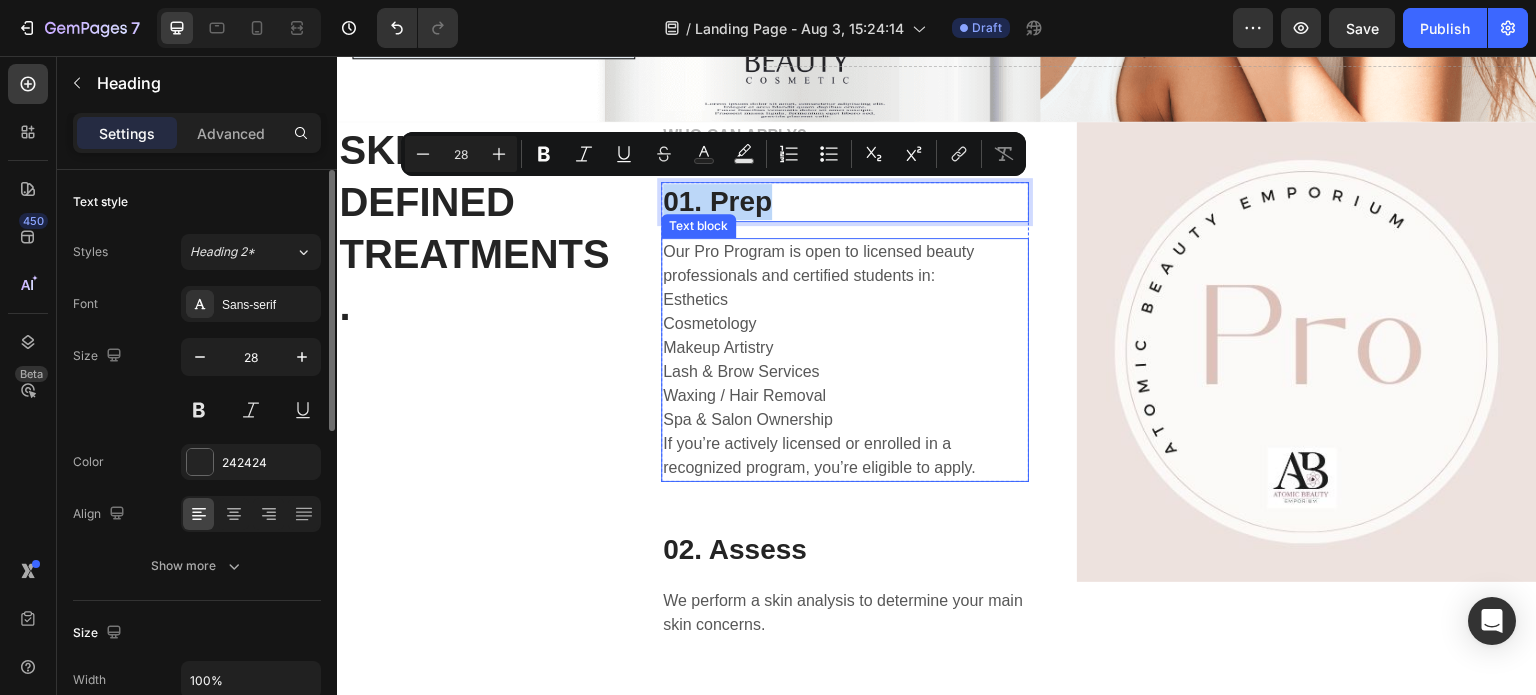 click on "Esthetics" at bounding box center [845, 300] 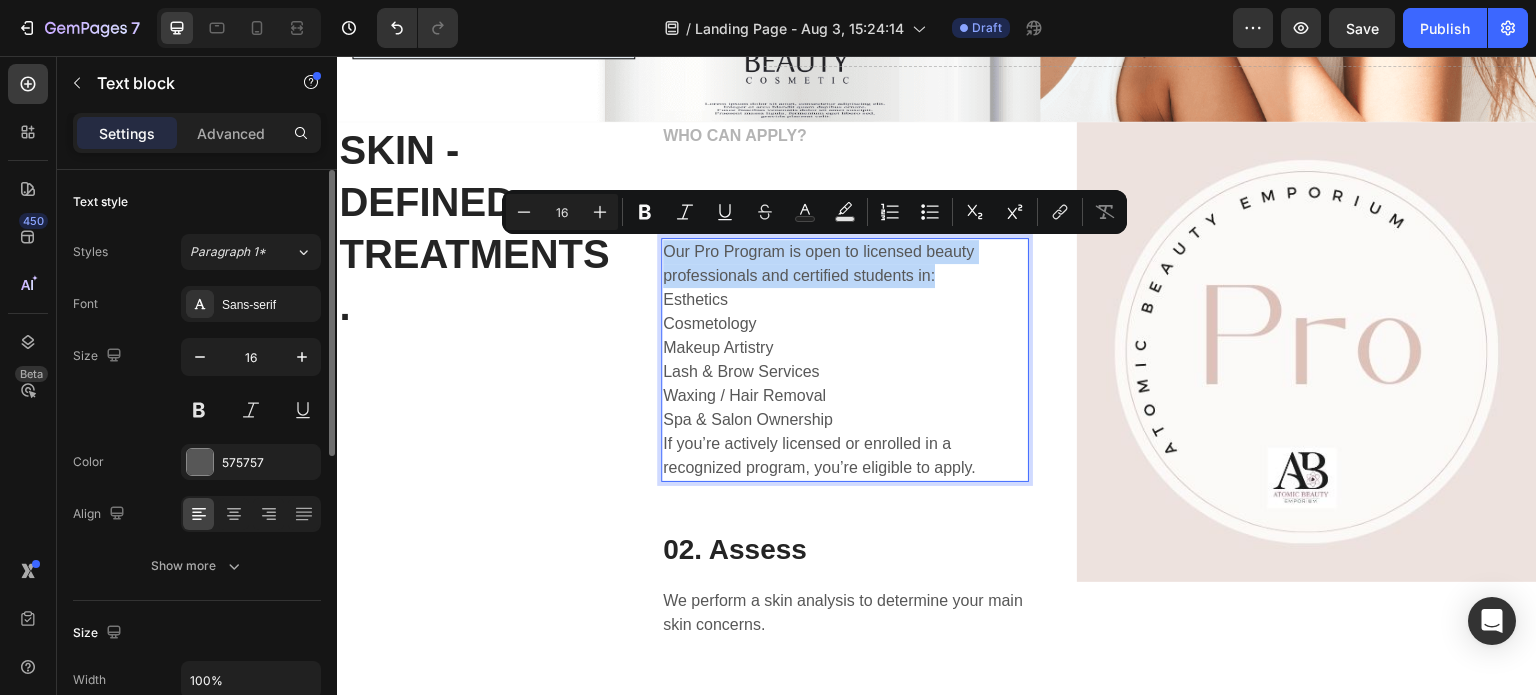 drag, startPoint x: 936, startPoint y: 282, endPoint x: 662, endPoint y: 250, distance: 275.86227 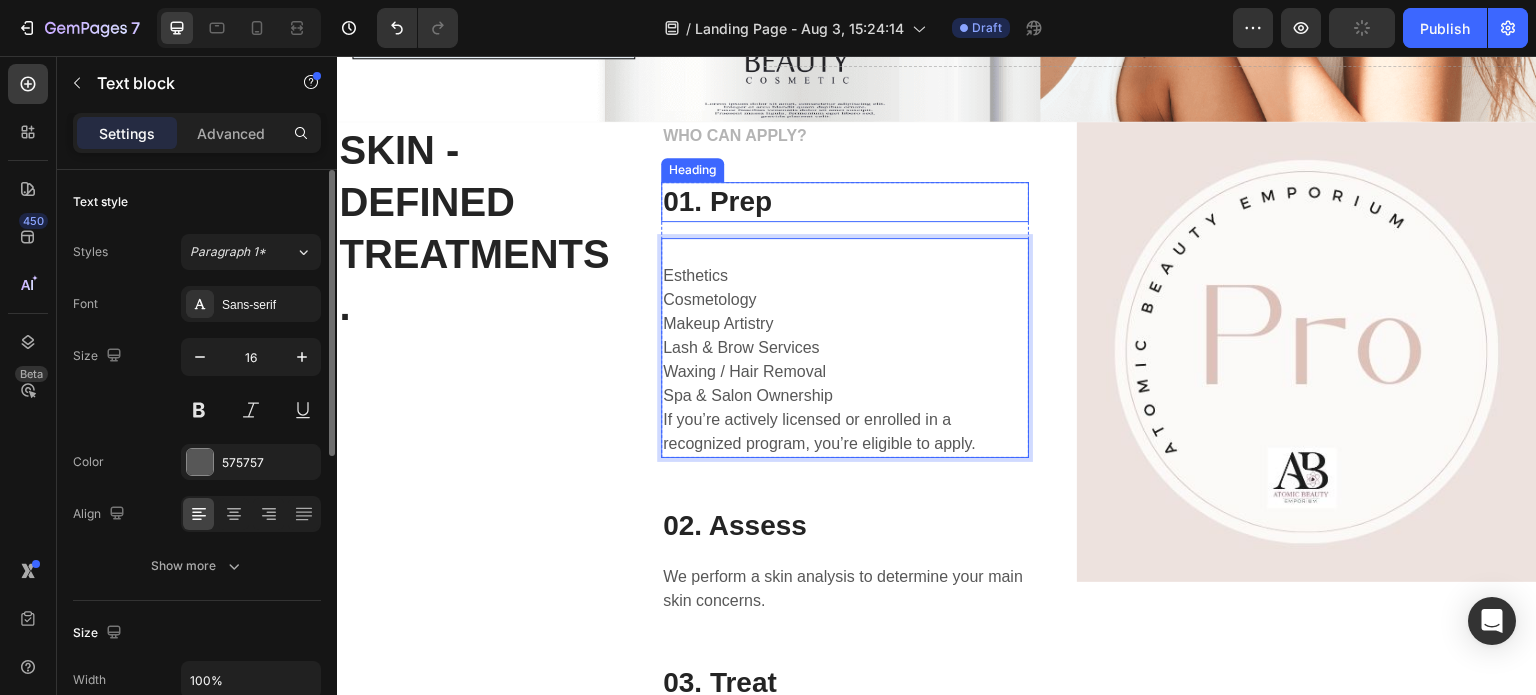 click on "01. Prep" at bounding box center [845, 202] 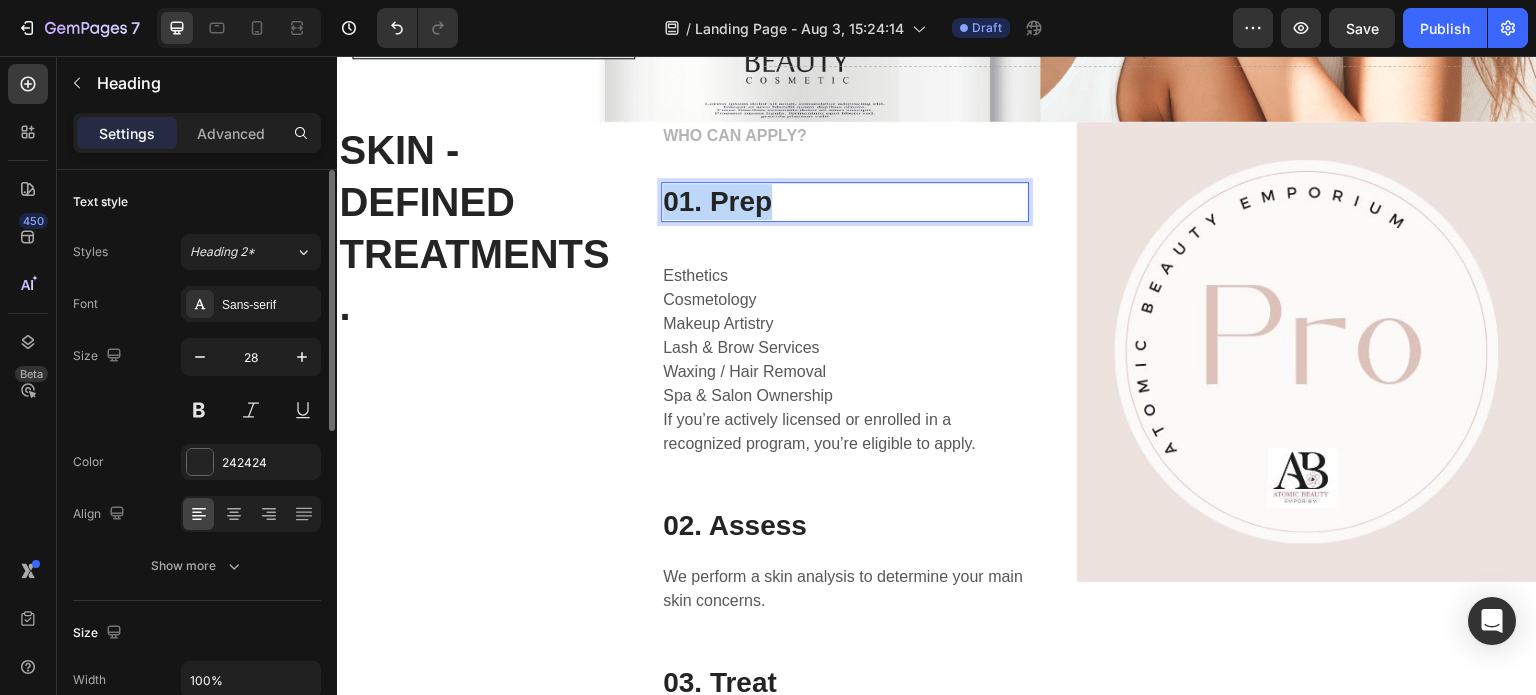 click on "01. Prep" at bounding box center [845, 202] 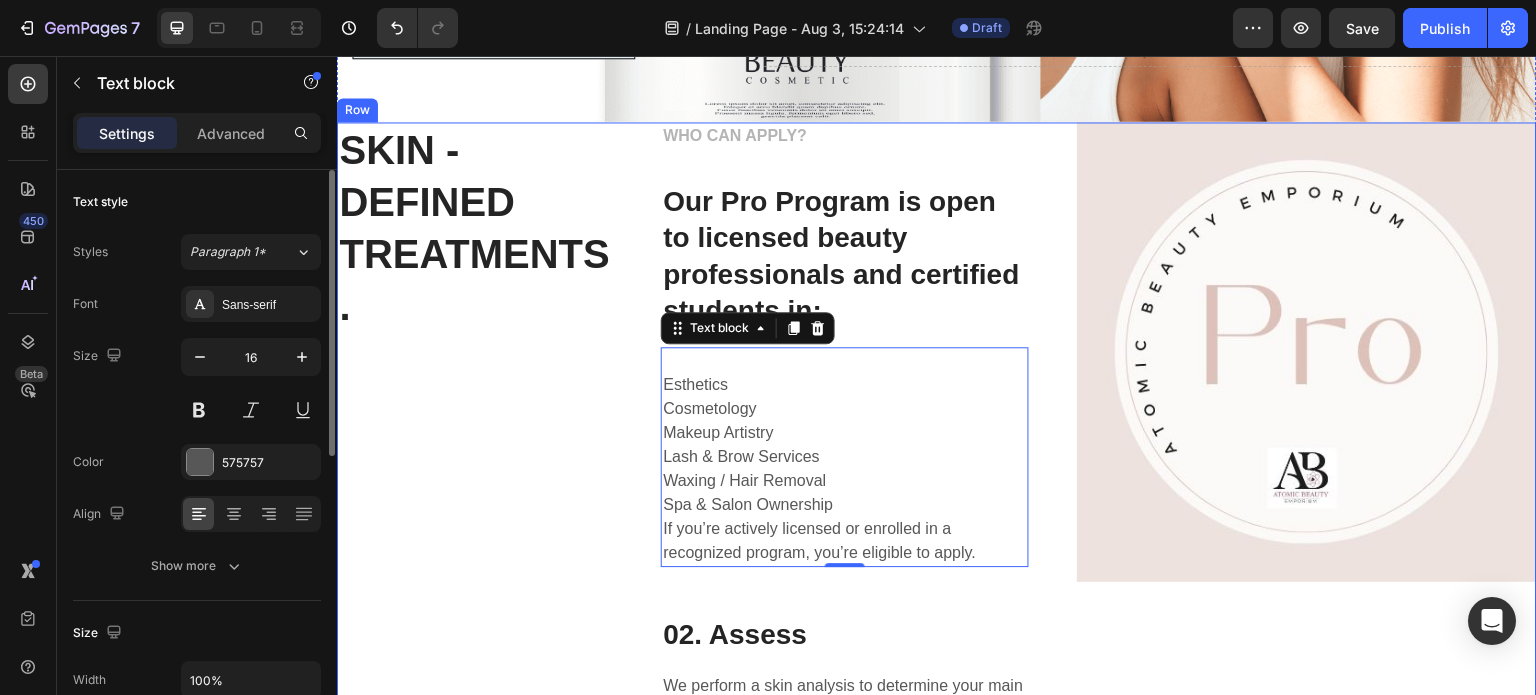 click on "SKIN -  DEFINED  TREATMENTS. Heading" at bounding box center (475, 513) 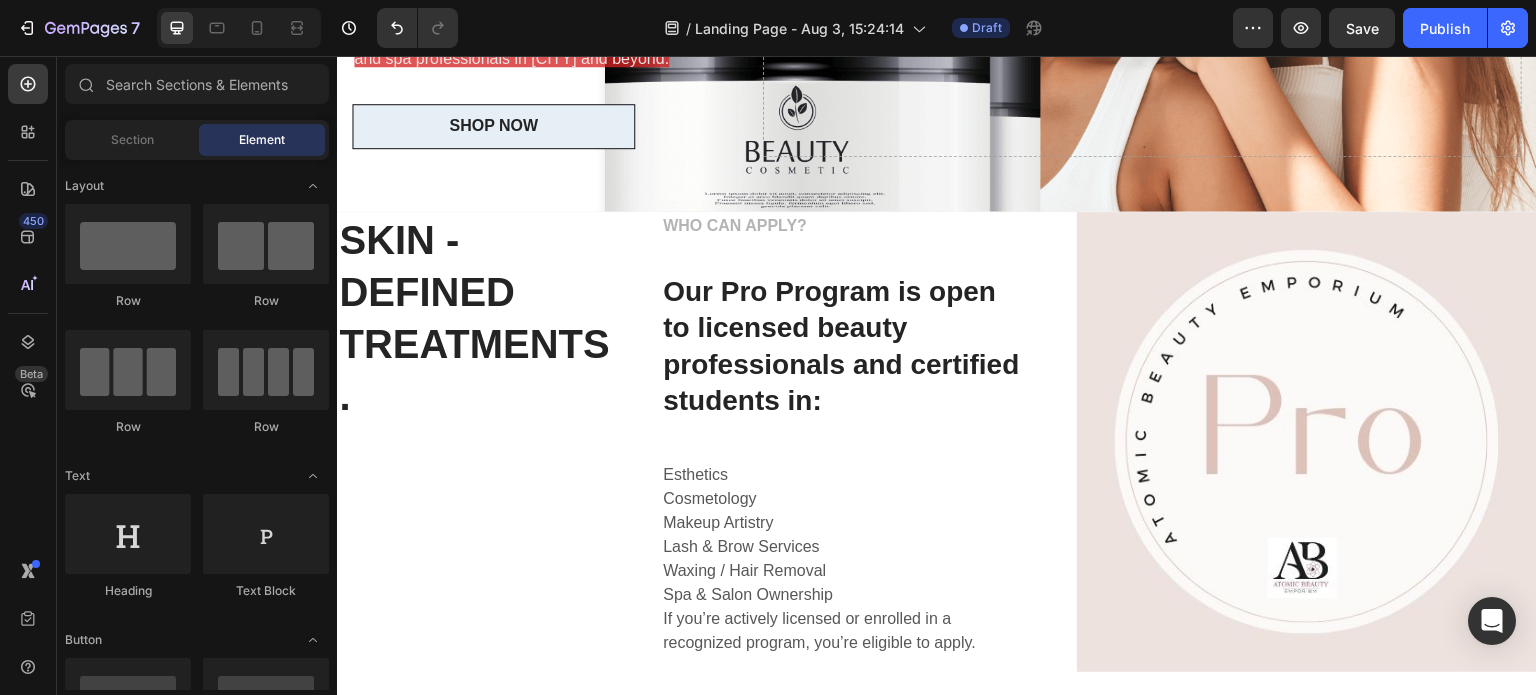 scroll, scrollTop: 484, scrollLeft: 0, axis: vertical 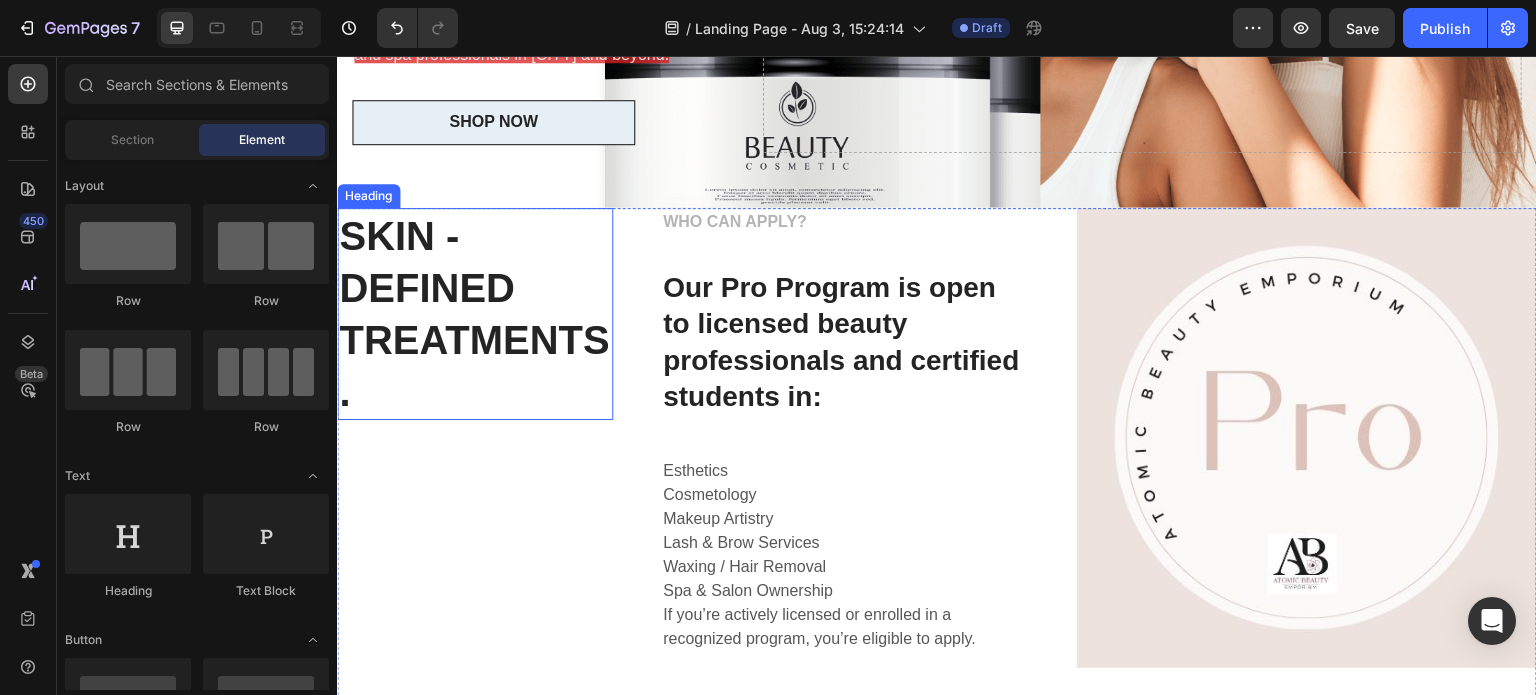 click on "SKIN -  DEFINED  TREATMENTS." at bounding box center (475, 314) 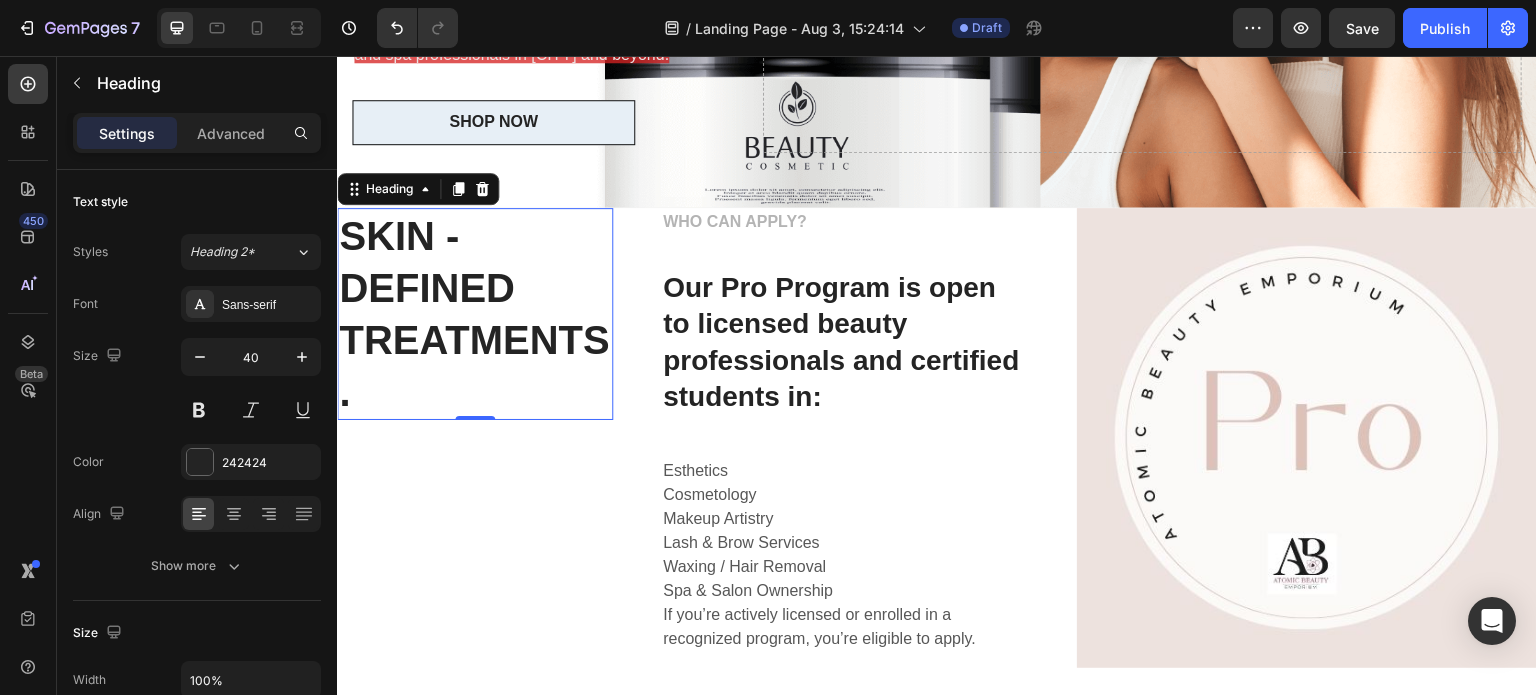 click on "SKIN -  DEFINED  TREATMENTS." at bounding box center (475, 314) 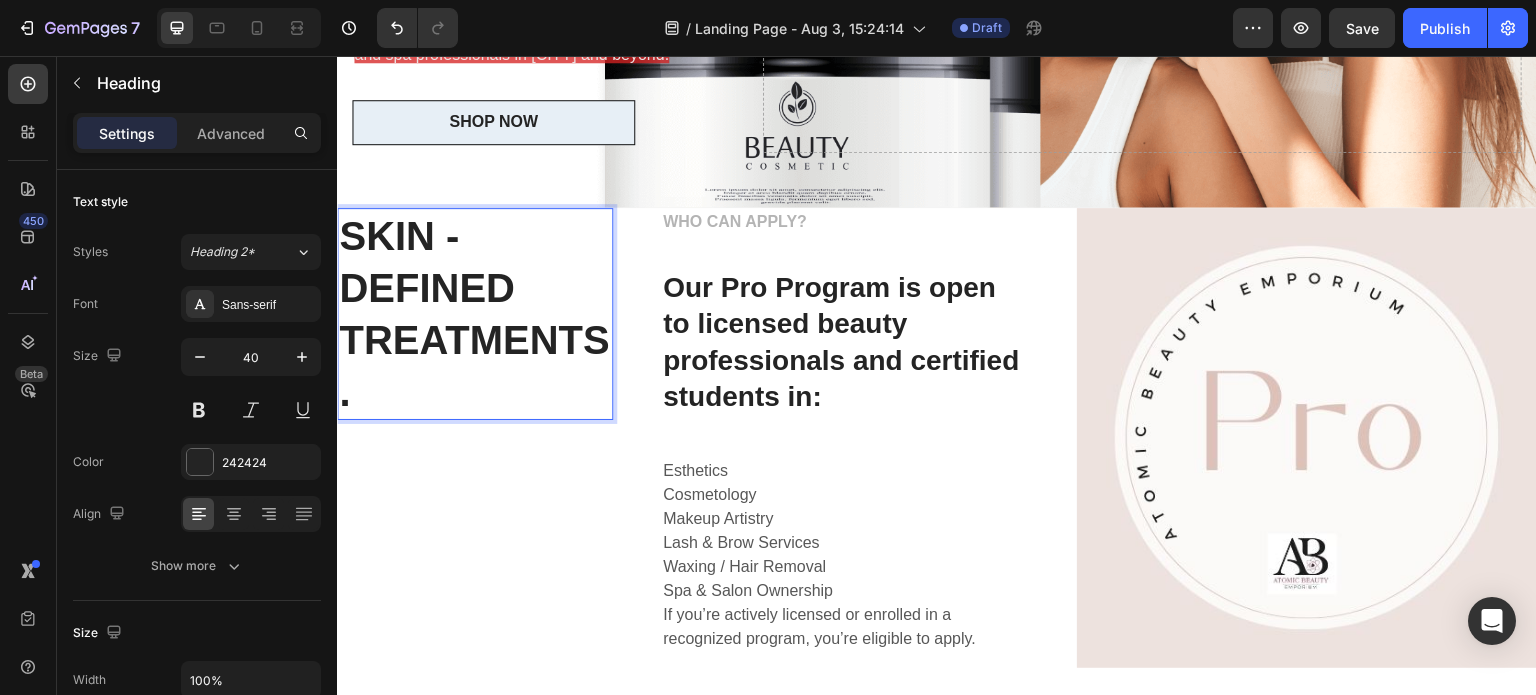 click on "SKIN -  DEFINED  TREATMENTS." at bounding box center (475, 314) 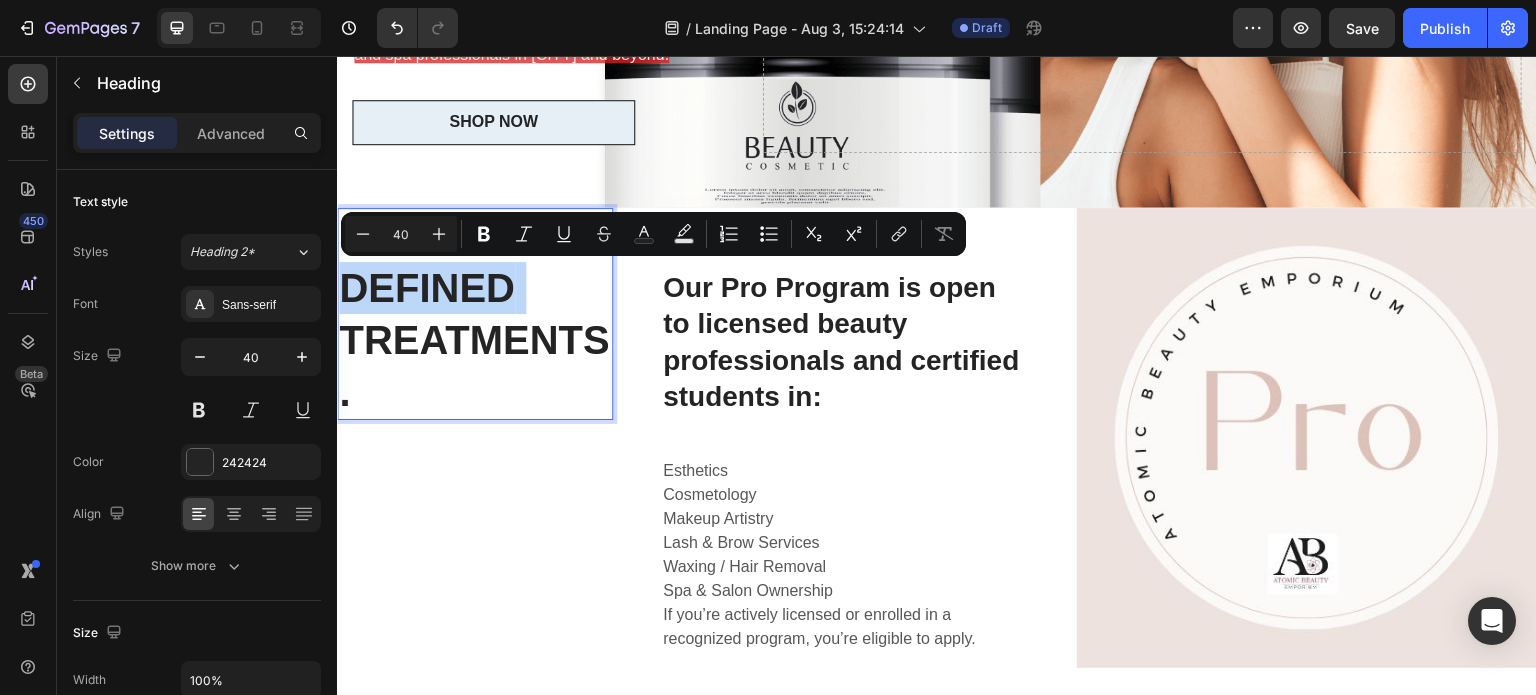 click on "SKIN -  DEFINED  TREATMENTS." at bounding box center [475, 314] 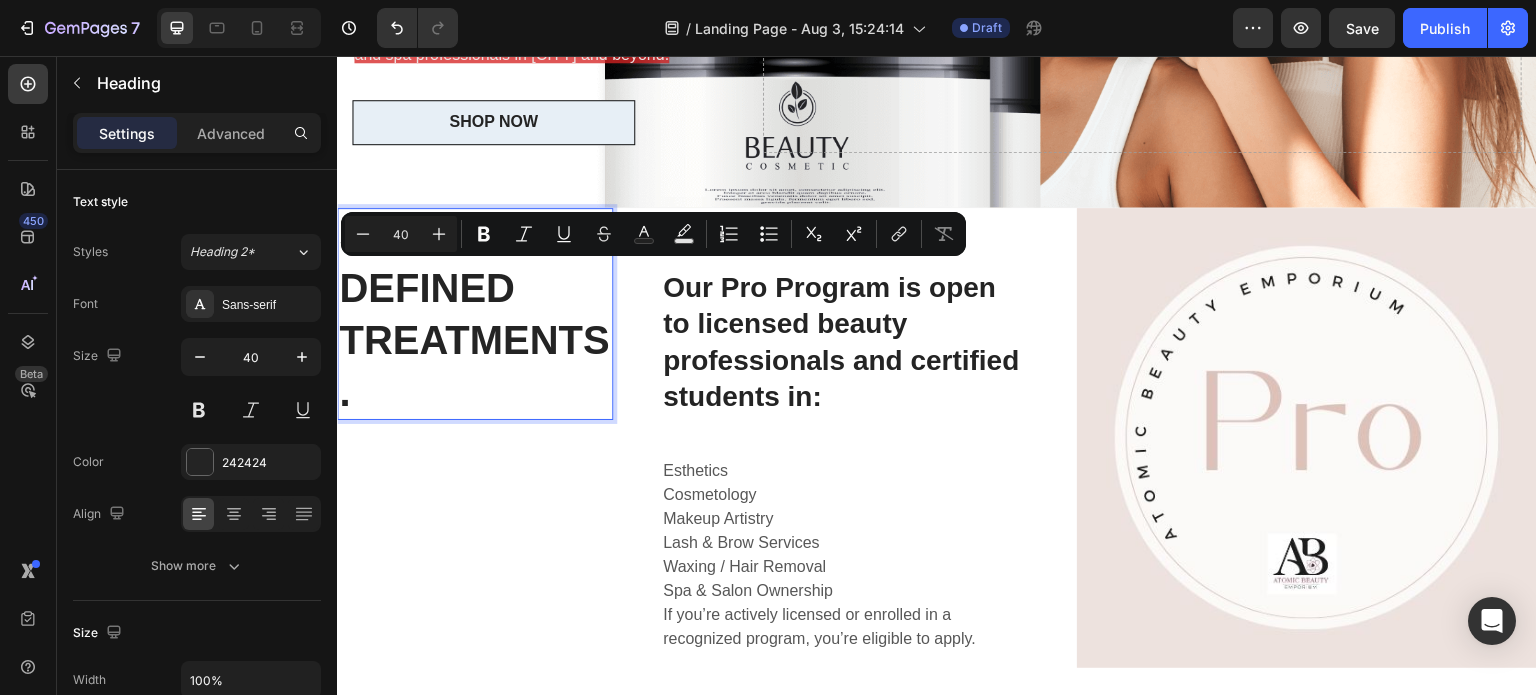 click on "SKIN -  DEFINED  TREATMENTS." at bounding box center (475, 314) 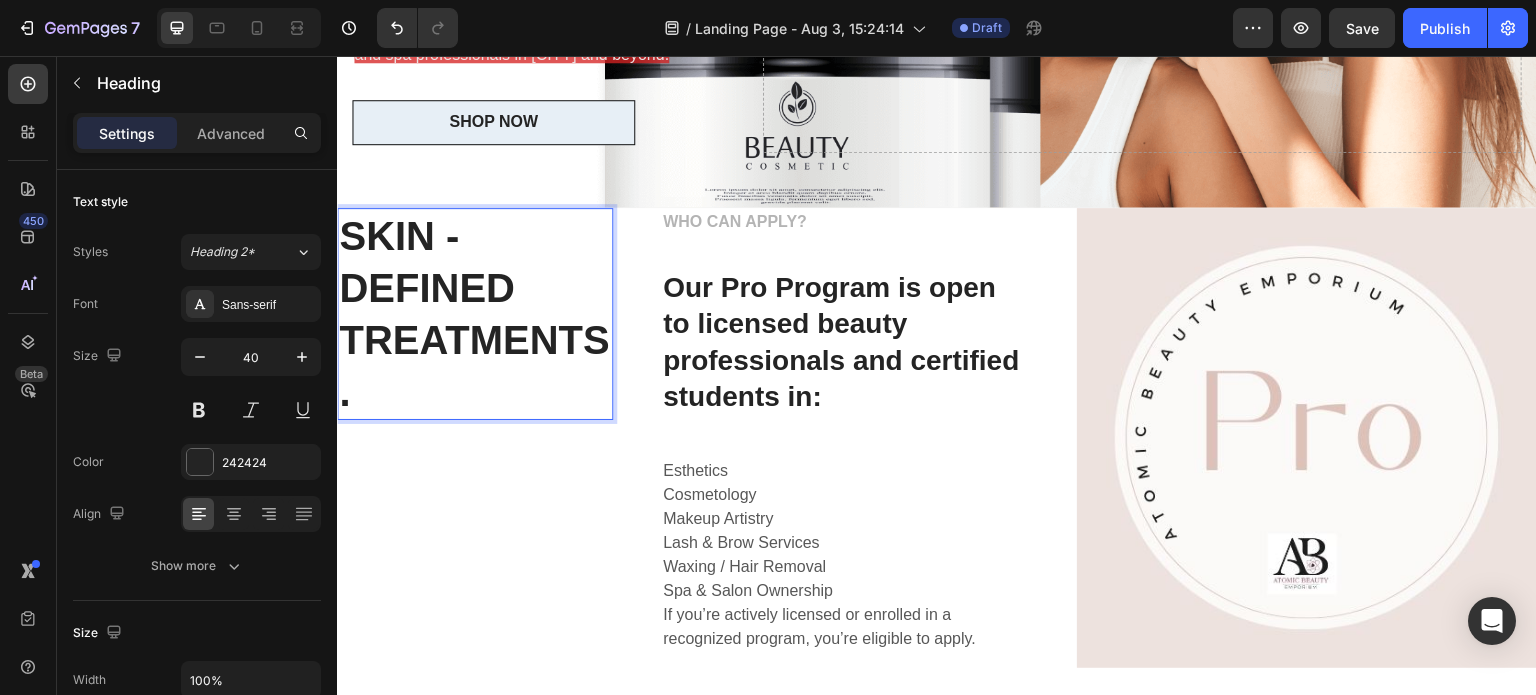 click on "SKIN -  DEFINED  TREATMENTS." at bounding box center [475, 314] 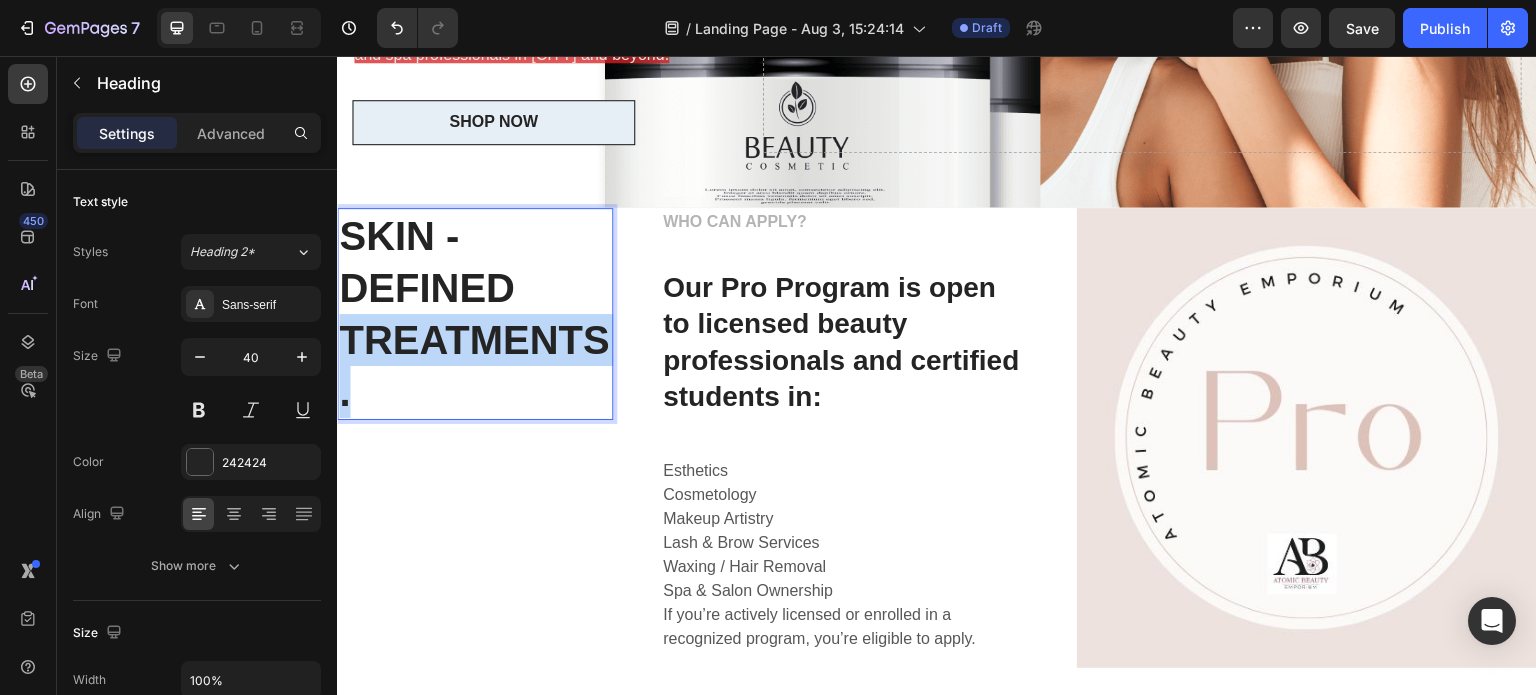 click on "SKIN -  DEFINED  TREATMENTS." at bounding box center [475, 314] 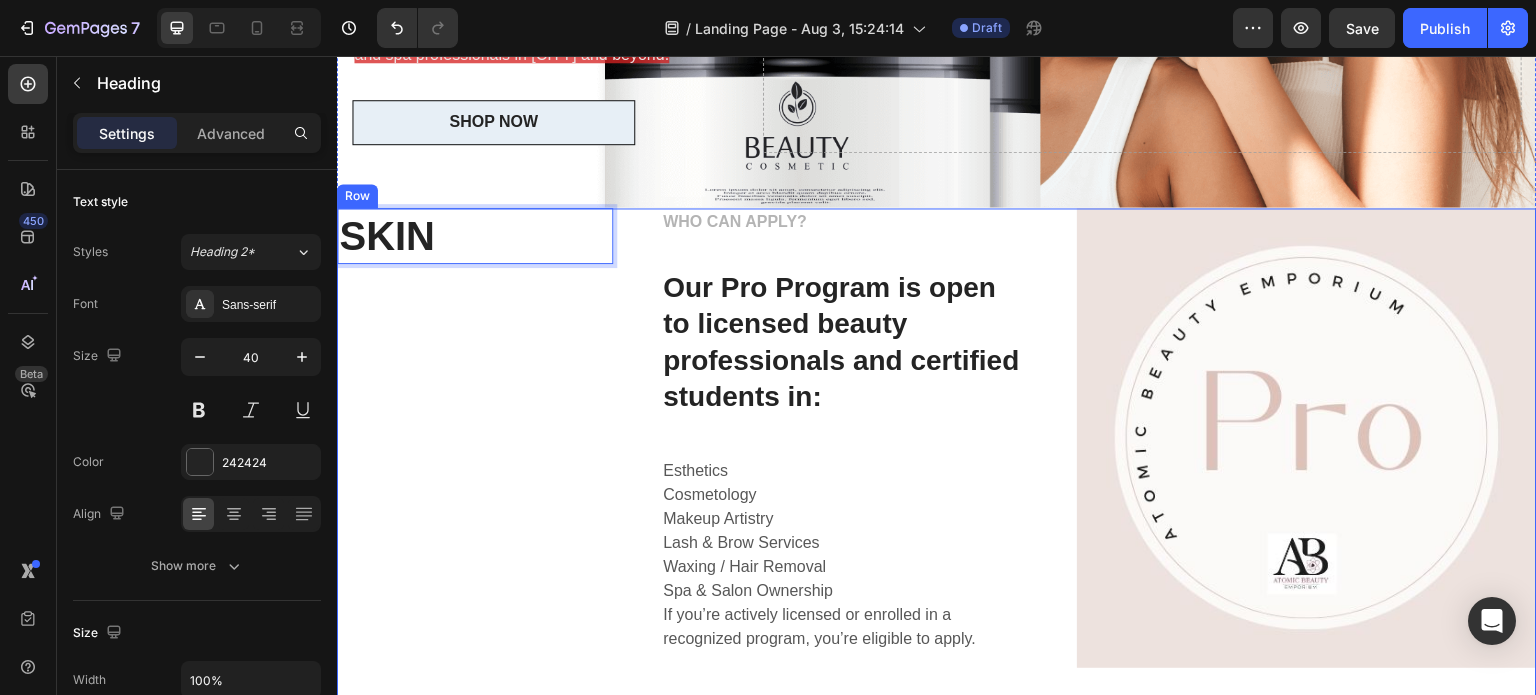 click on "SKIN Heading 0" at bounding box center [475, 599] 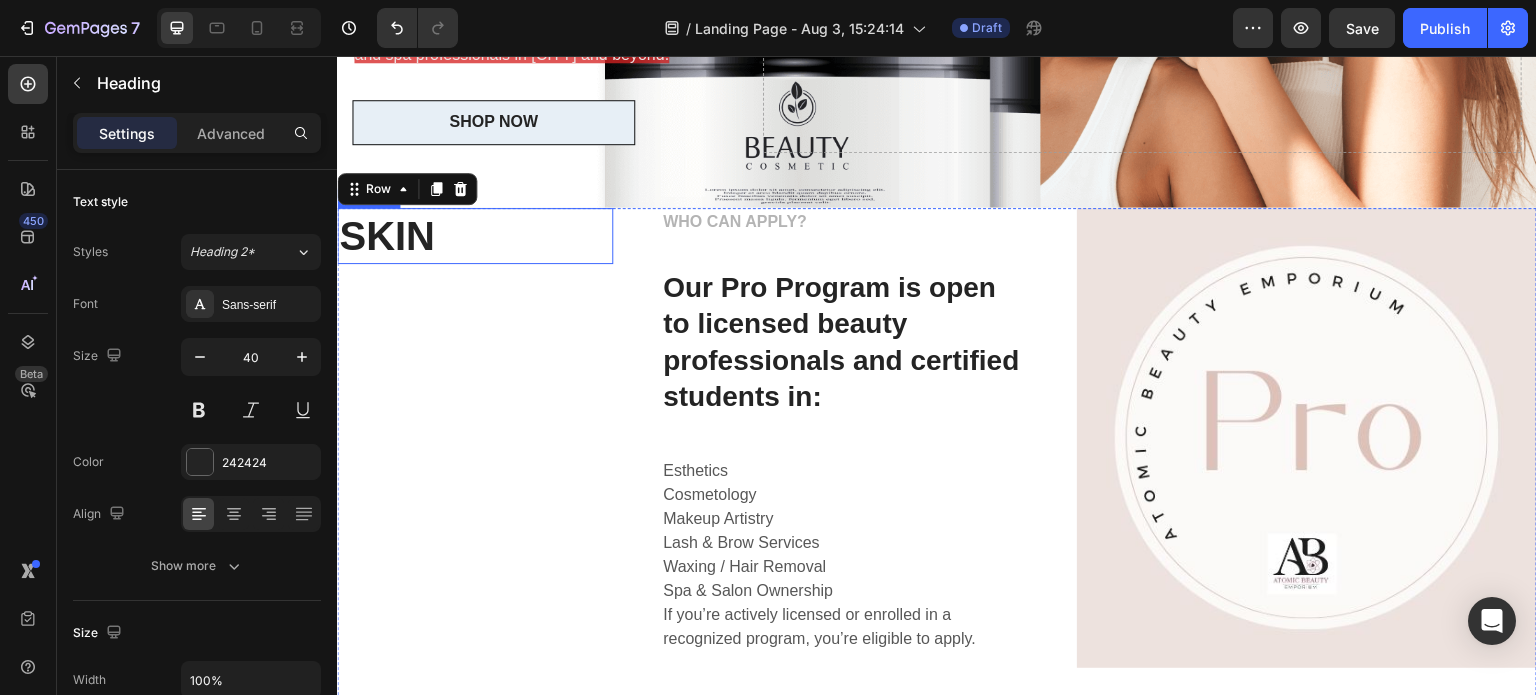click on "SKIN" at bounding box center (475, 236) 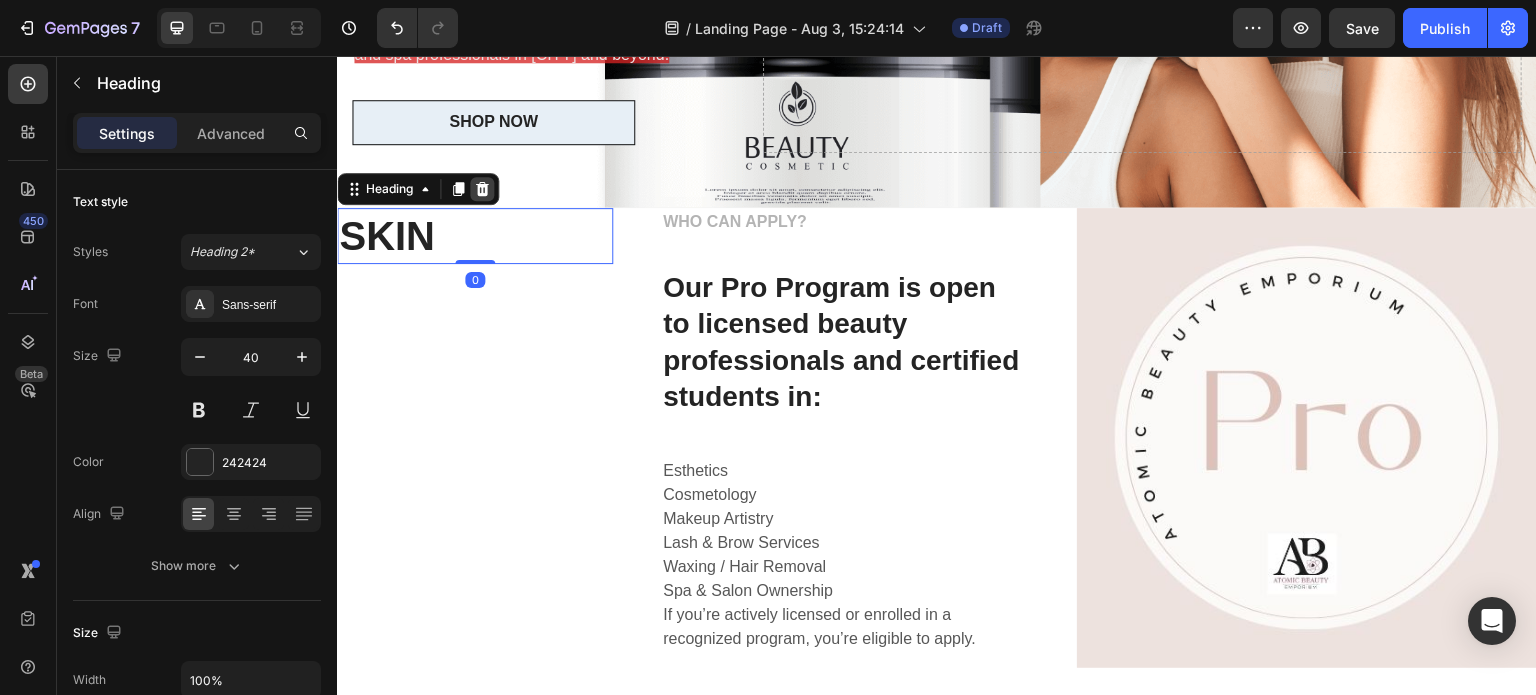 click 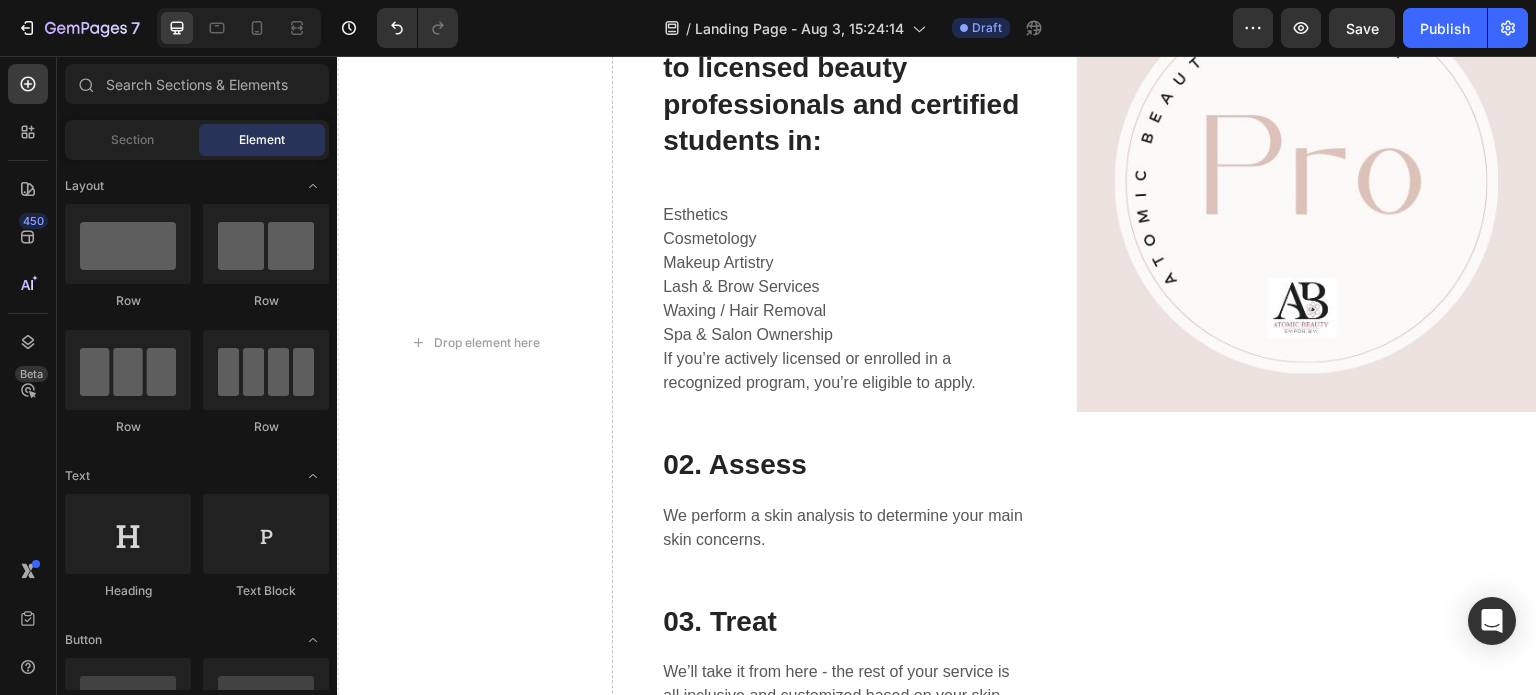 scroll, scrollTop: 747, scrollLeft: 0, axis: vertical 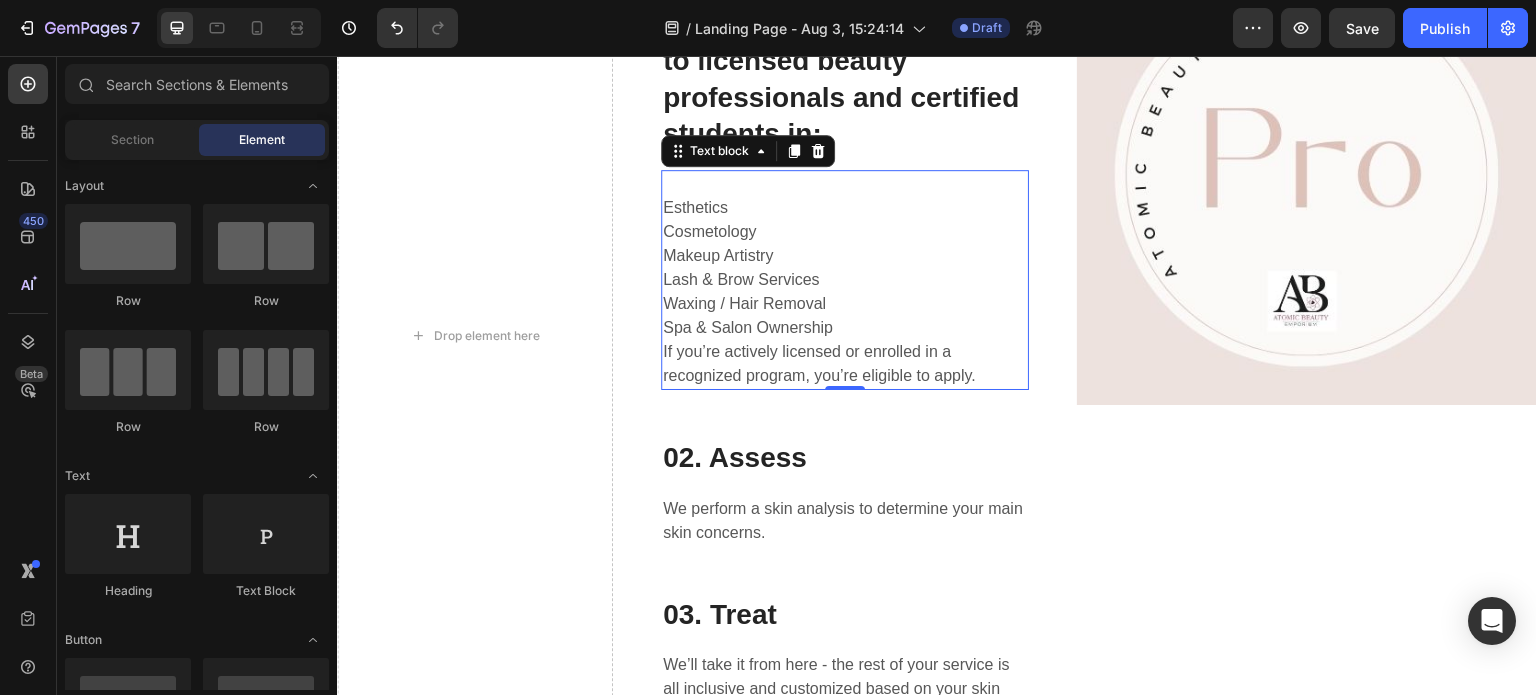 click on "Spa & Salon Ownership" at bounding box center [845, 328] 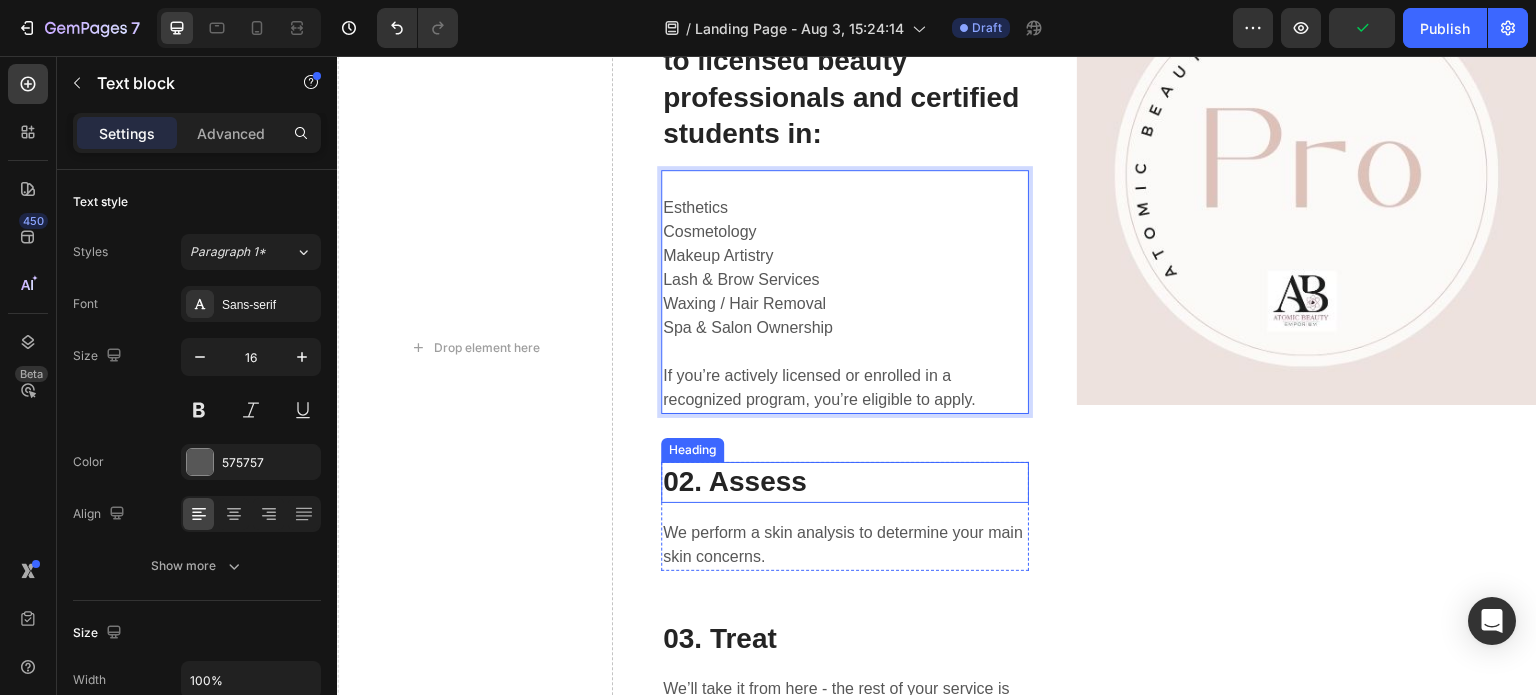 click on "02. Assess" at bounding box center [845, 482] 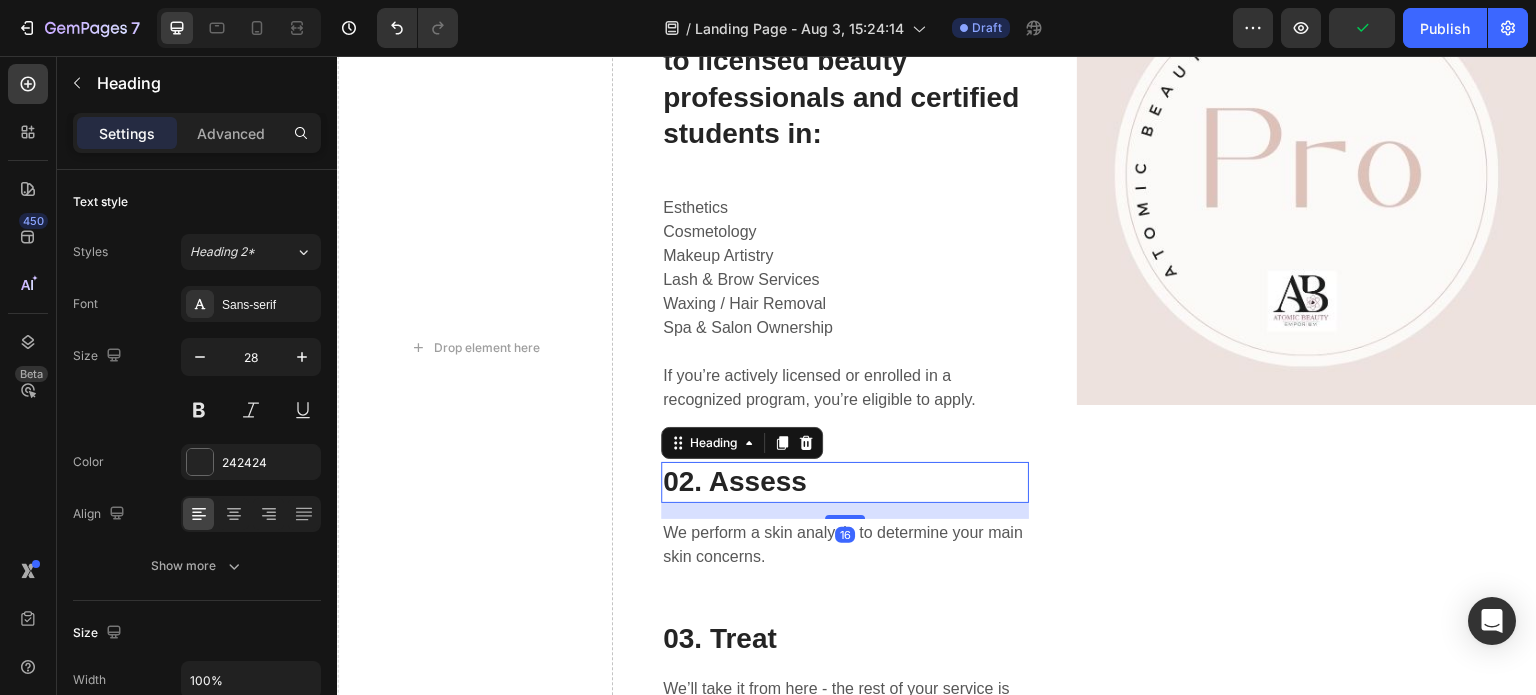 click on "02. Assess" at bounding box center (845, 482) 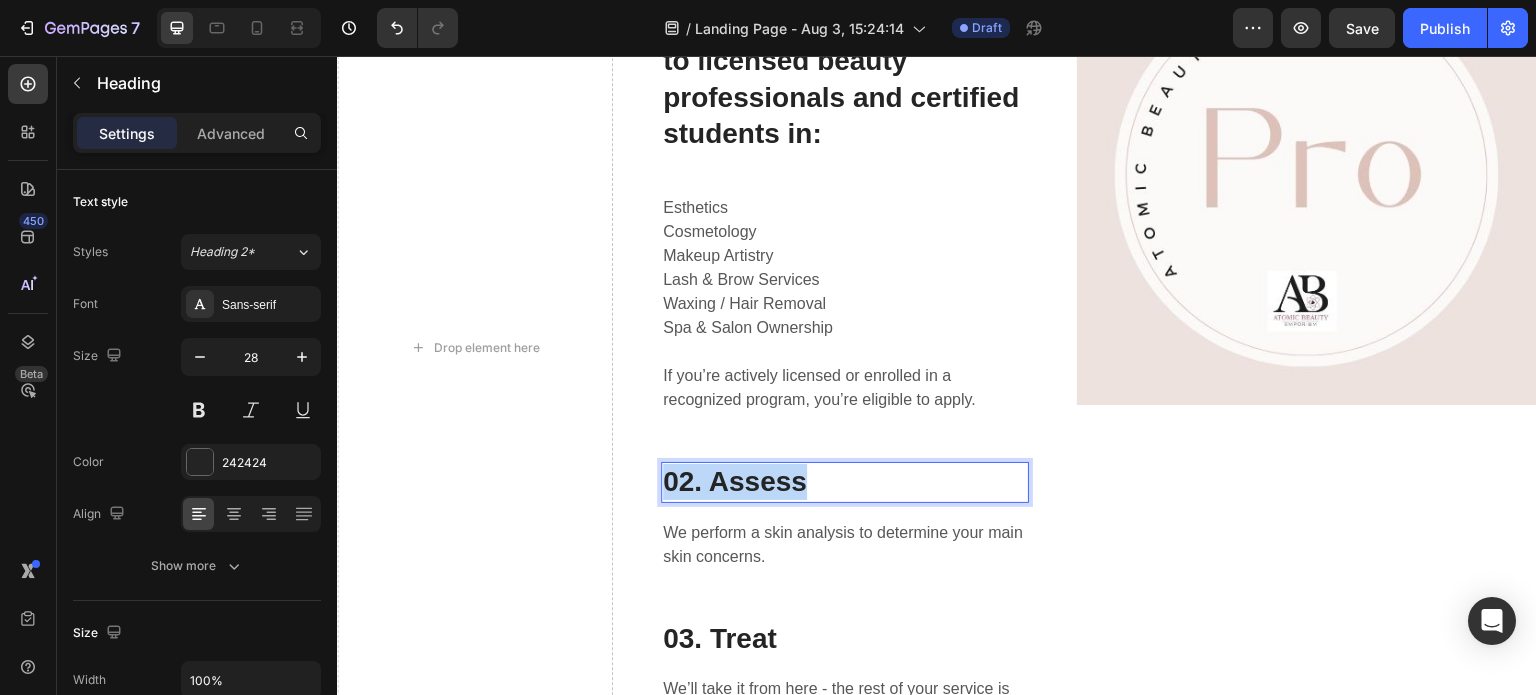 click on "02. Assess" at bounding box center [845, 482] 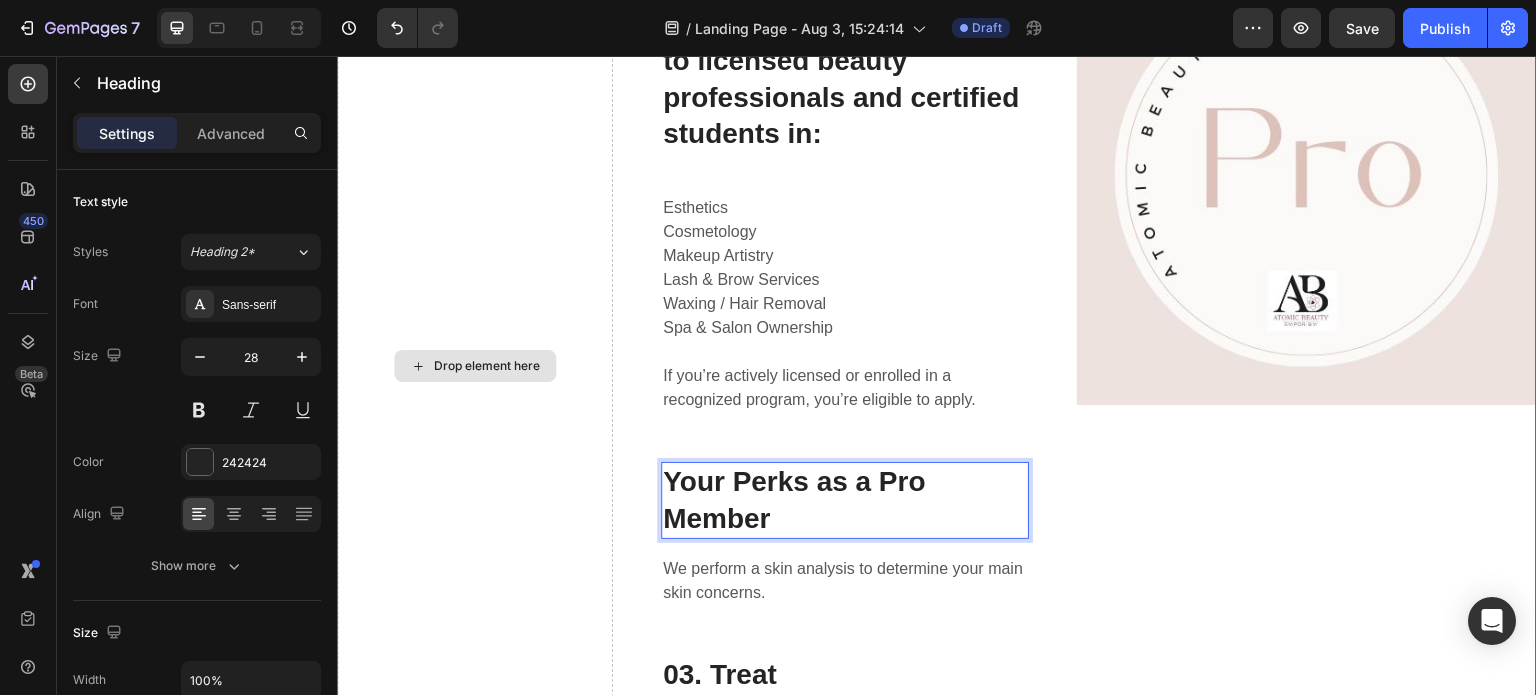 click on "Drop element here" at bounding box center (475, 366) 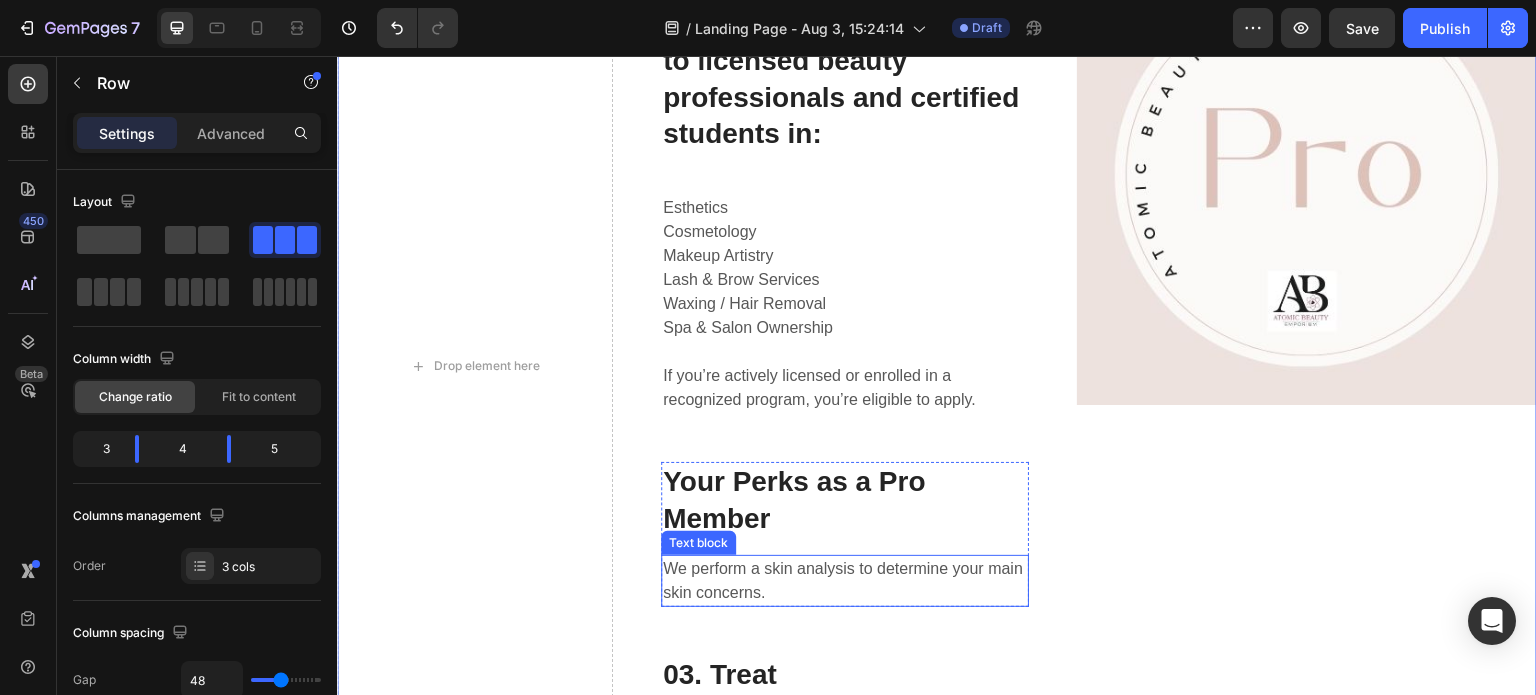 click on "We perform a skin analysis to determine your main skin concerns." at bounding box center (845, 581) 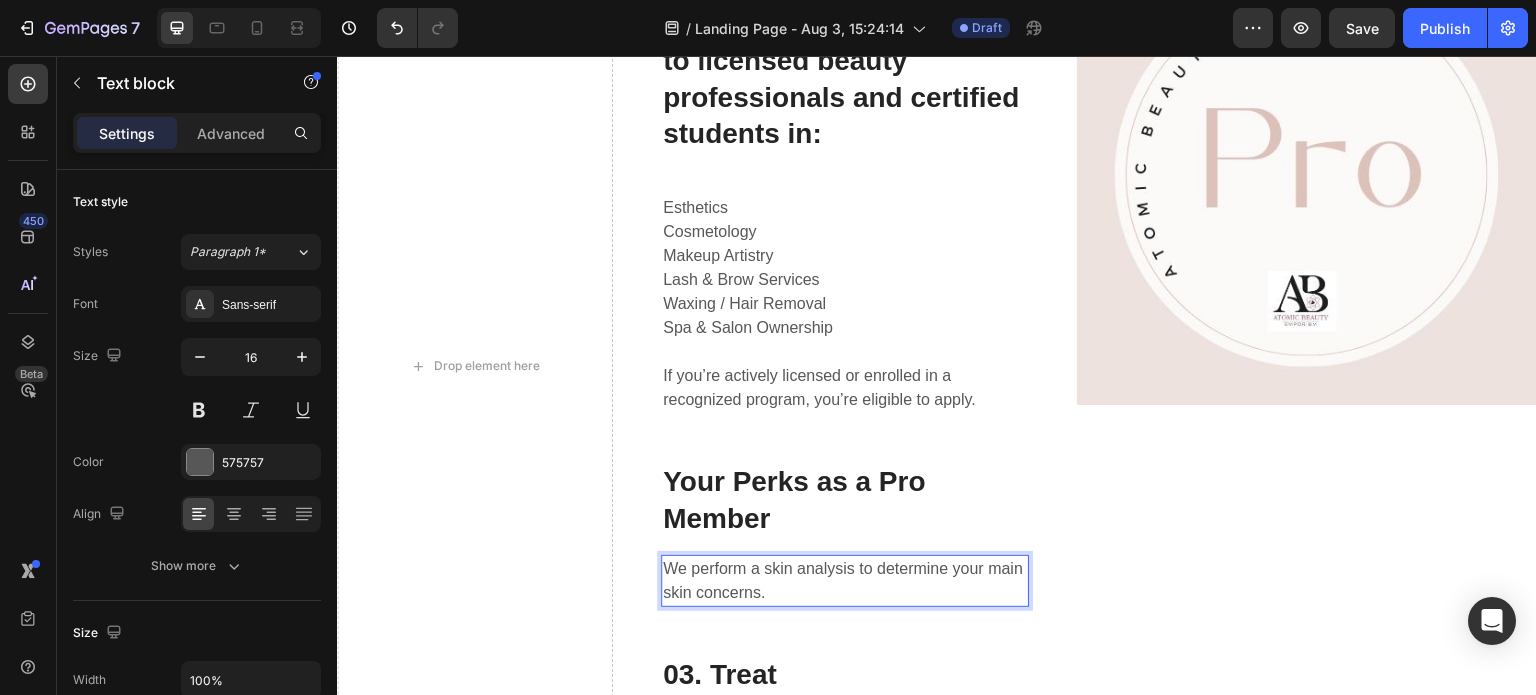 click on "We perform a skin analysis to determine your main skin concerns." at bounding box center [845, 581] 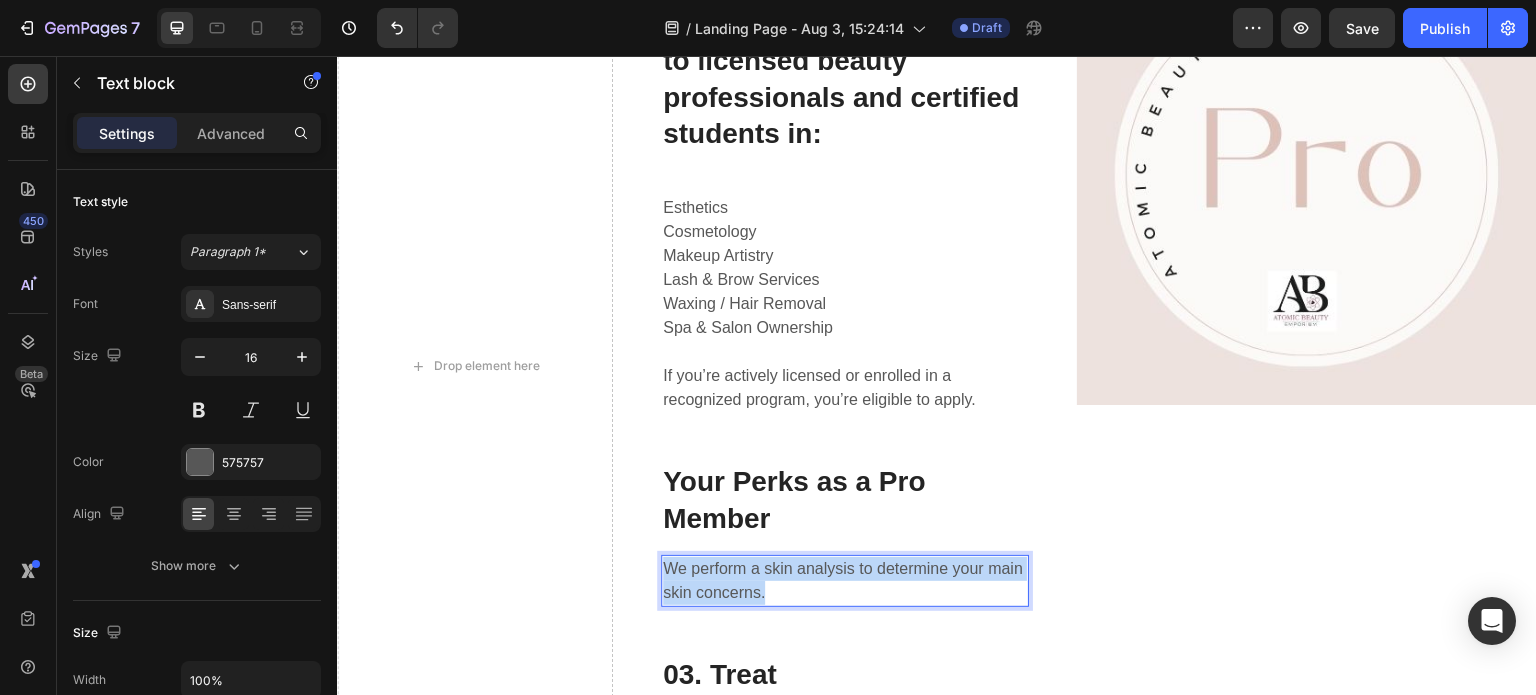 click on "We perform a skin analysis to determine your main skin concerns." at bounding box center (845, 581) 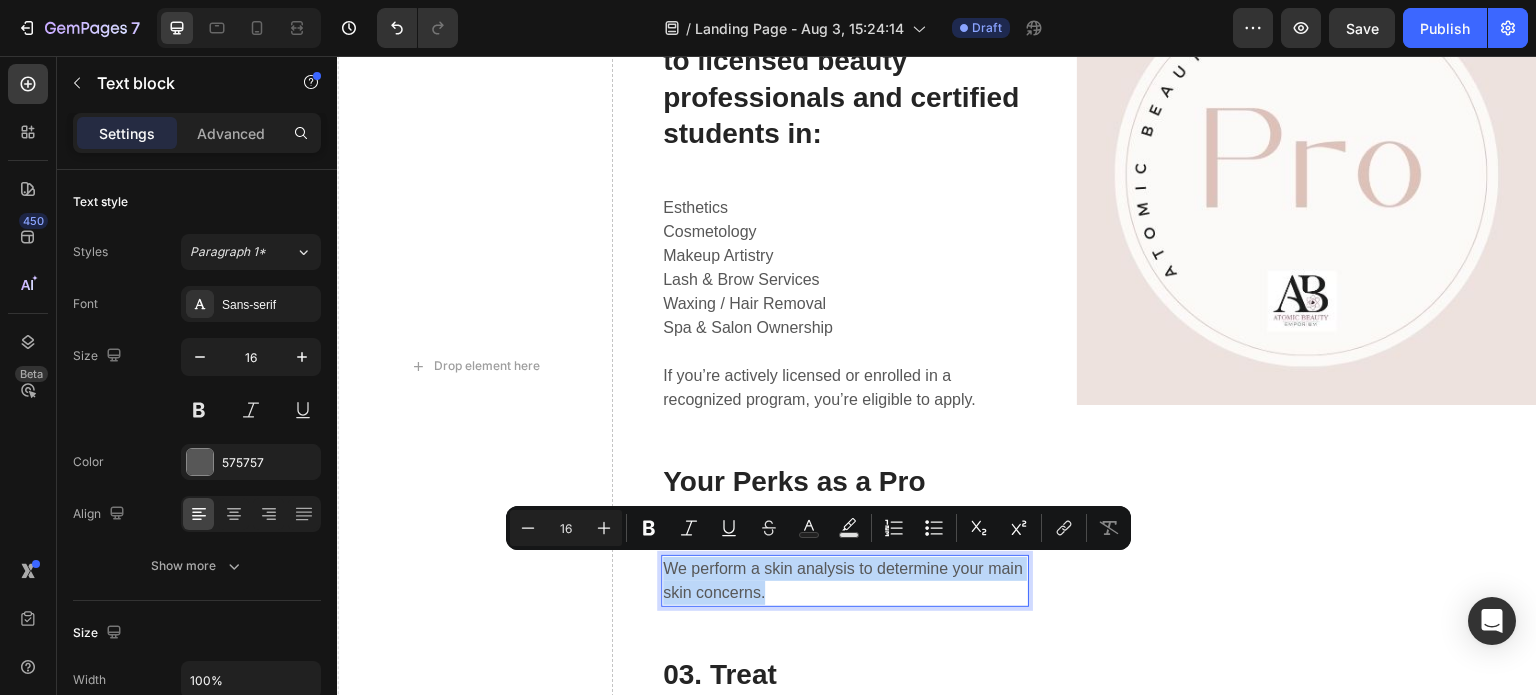 scroll, scrollTop: 819, scrollLeft: 0, axis: vertical 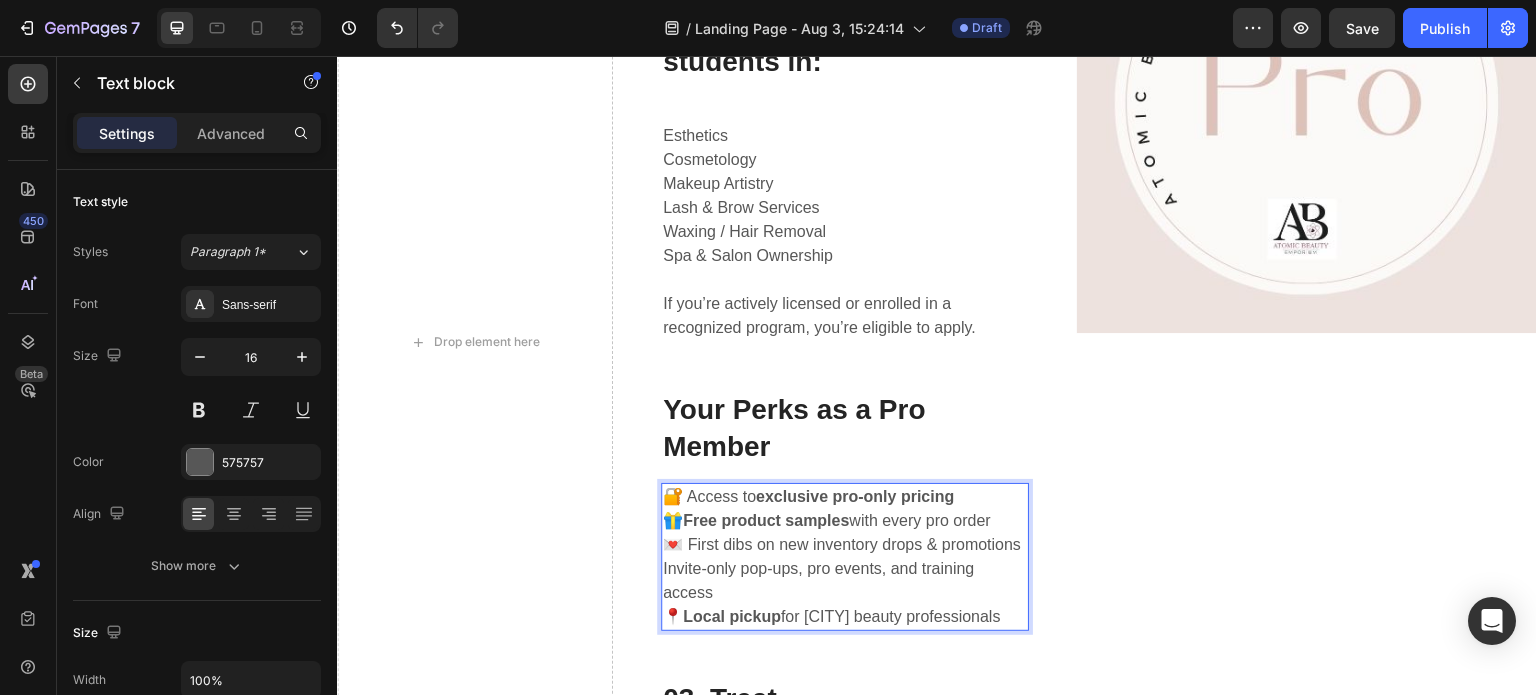 click on "🎁 Free product samples with every pro order" at bounding box center (845, 521) 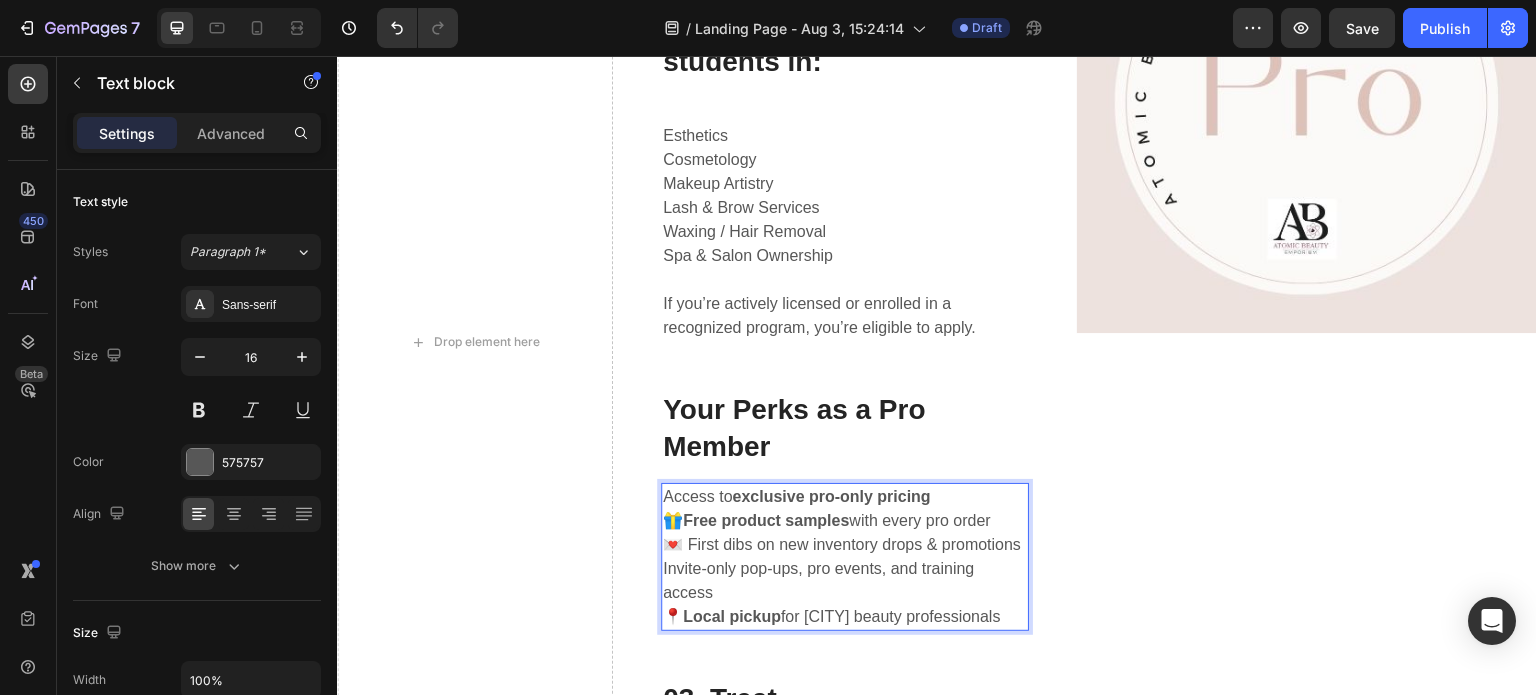 click on "🎁 Free product samples with every pro order" at bounding box center [845, 521] 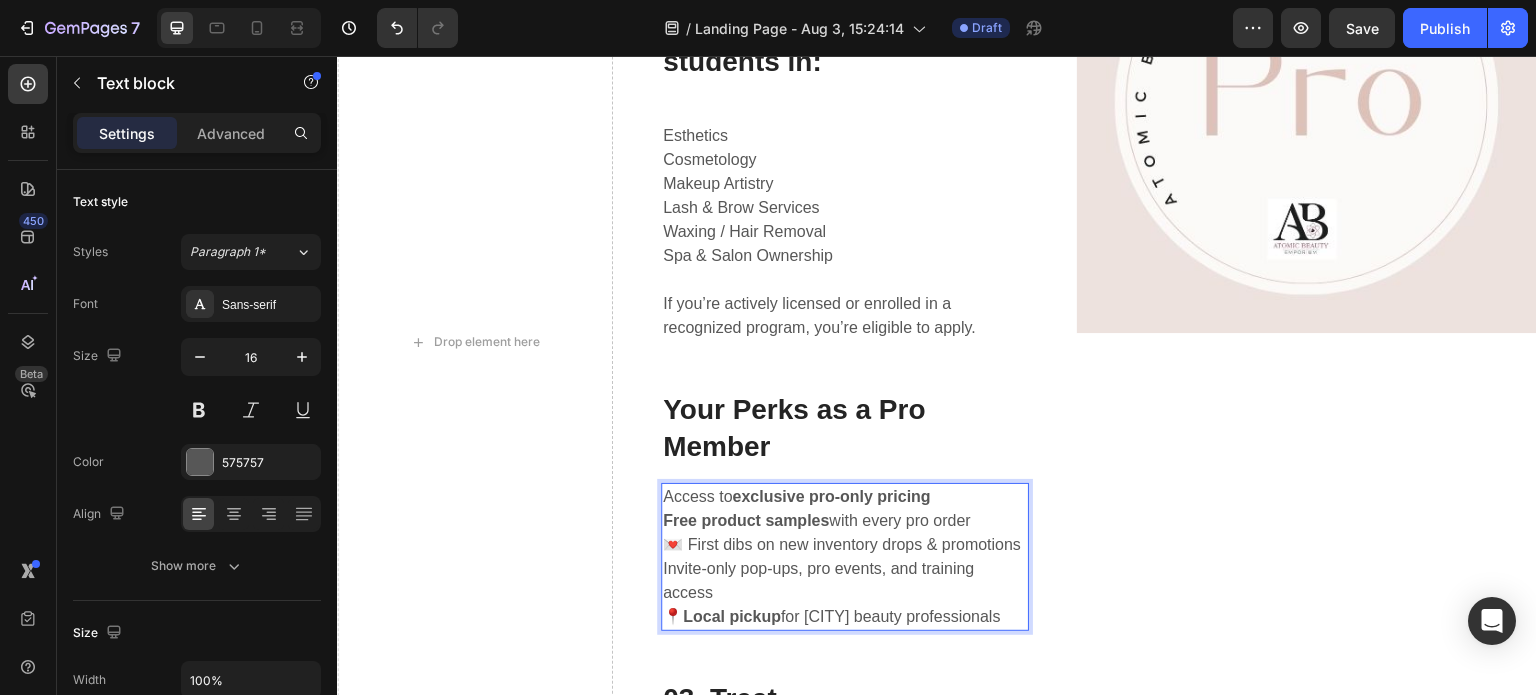 click on "💌 First dibs on new inventory drops & promotions" at bounding box center (845, 545) 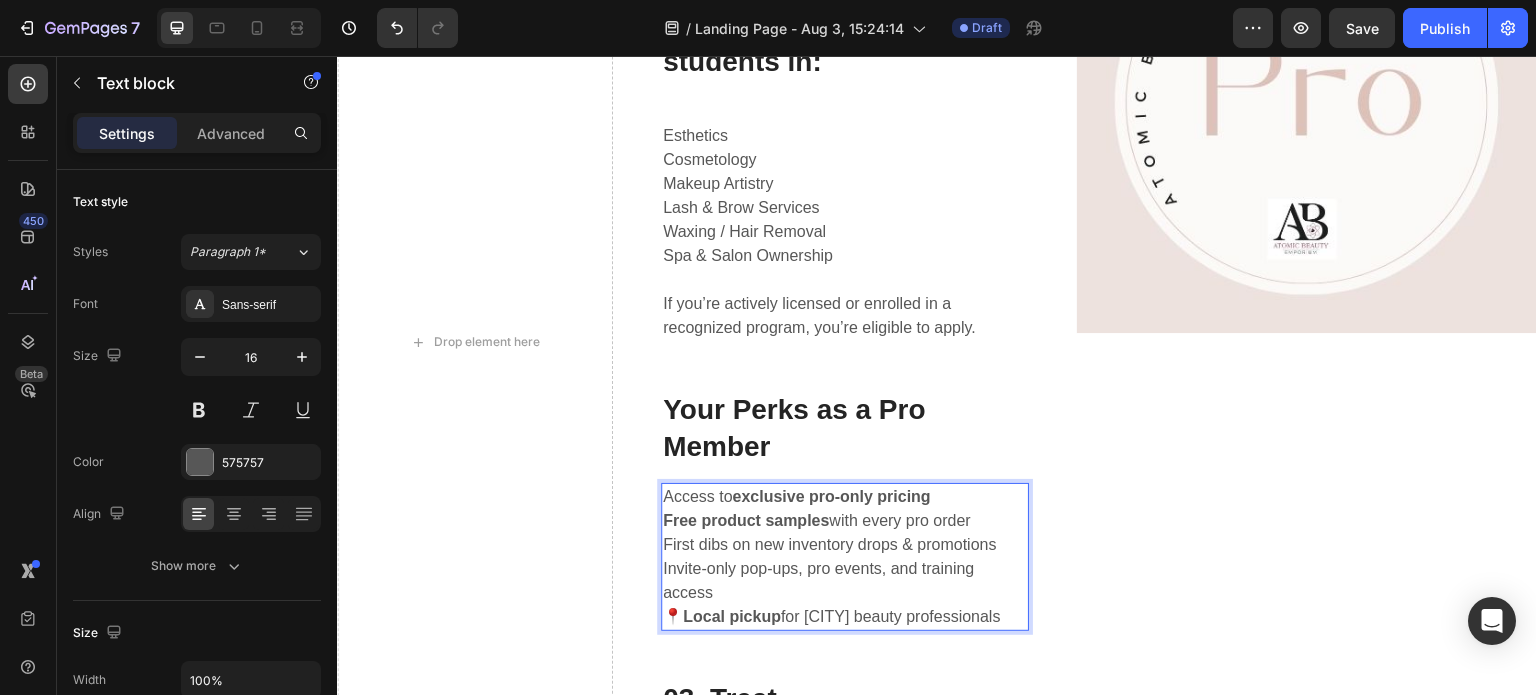 scroll, scrollTop: 807, scrollLeft: 0, axis: vertical 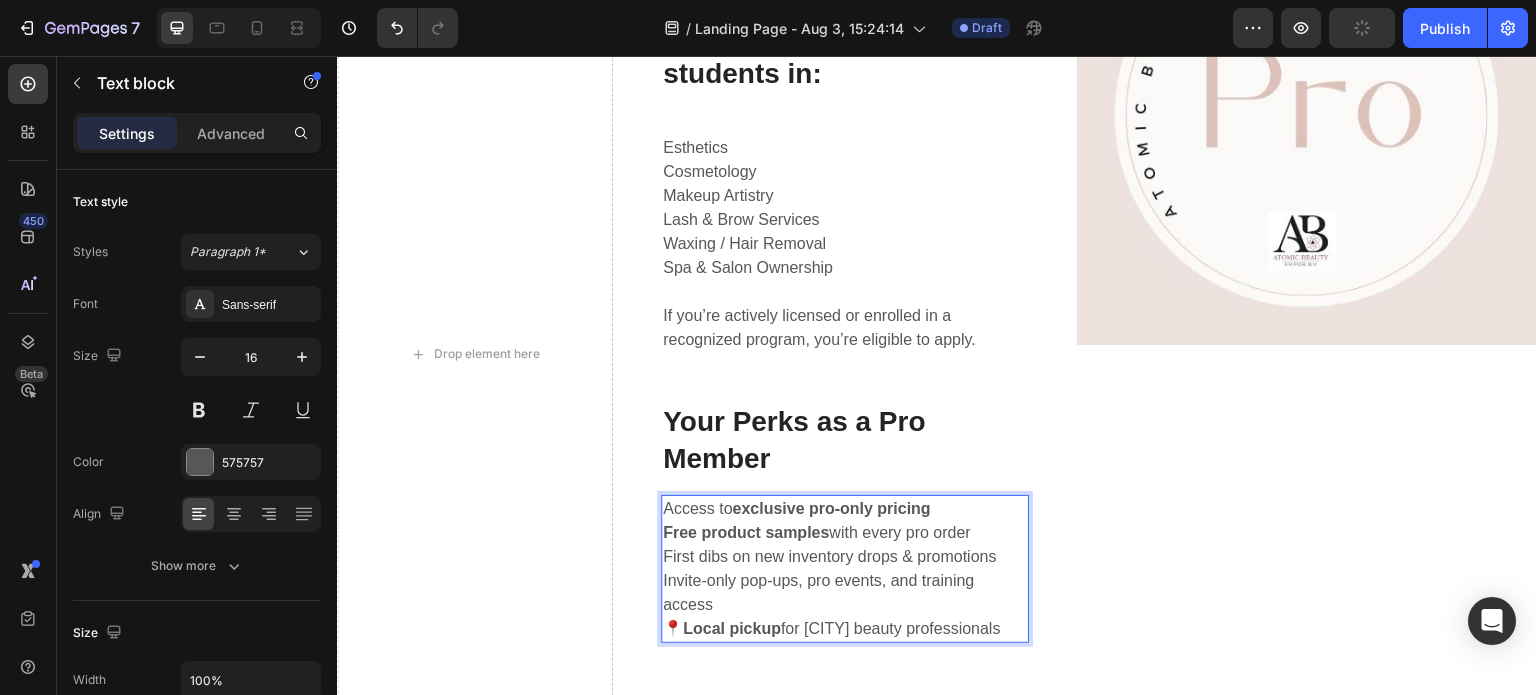 click on "Invite-only pop-ups, pro events, and training access" at bounding box center [845, 593] 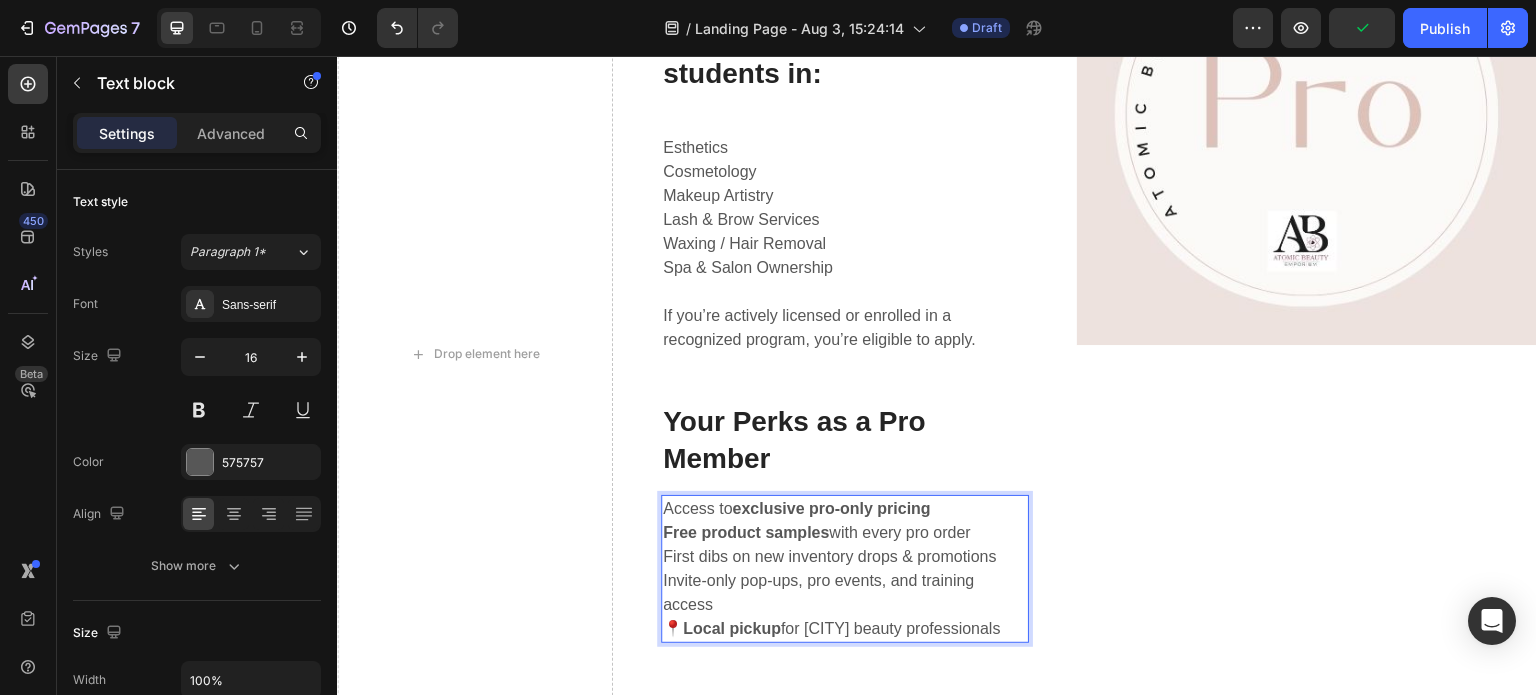 click on "📍 Local pickup for [CITY] beauty professionals" at bounding box center [845, 629] 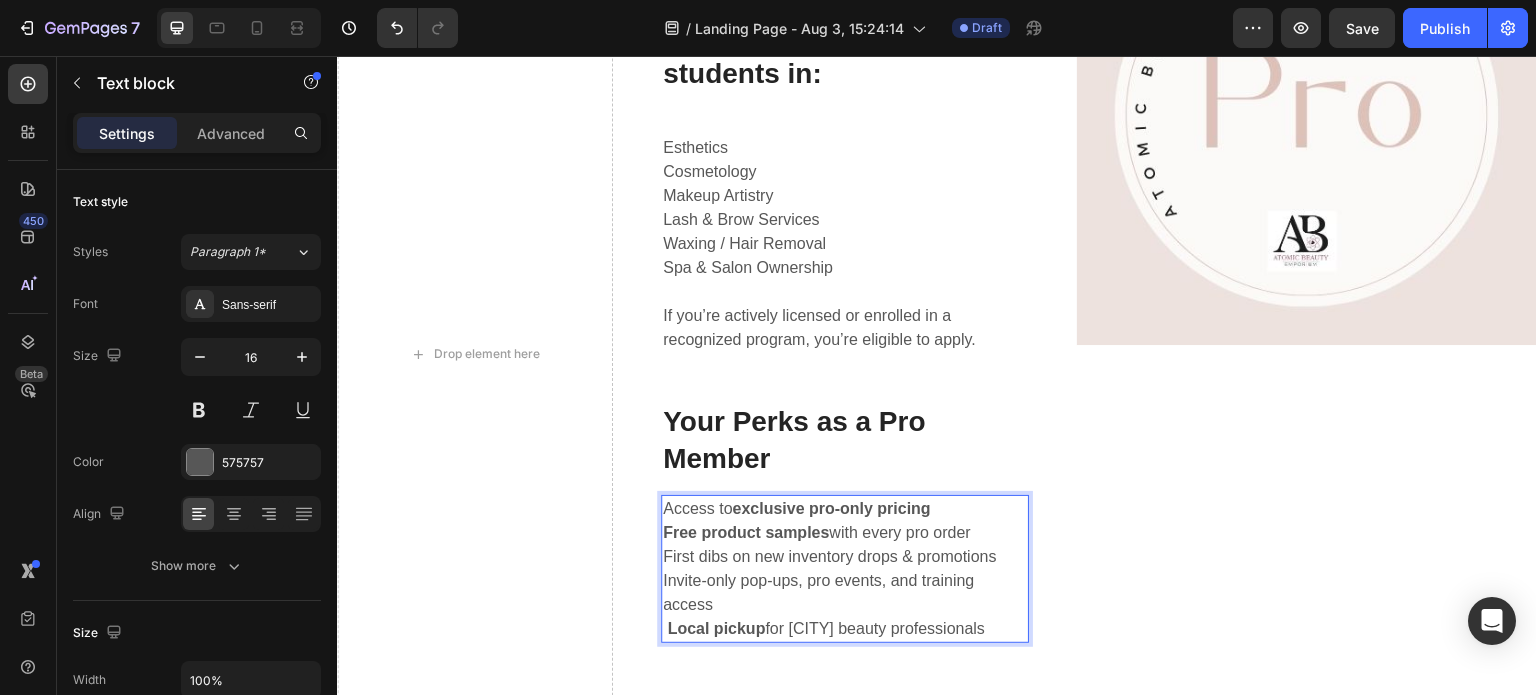 scroll, scrollTop: 795, scrollLeft: 0, axis: vertical 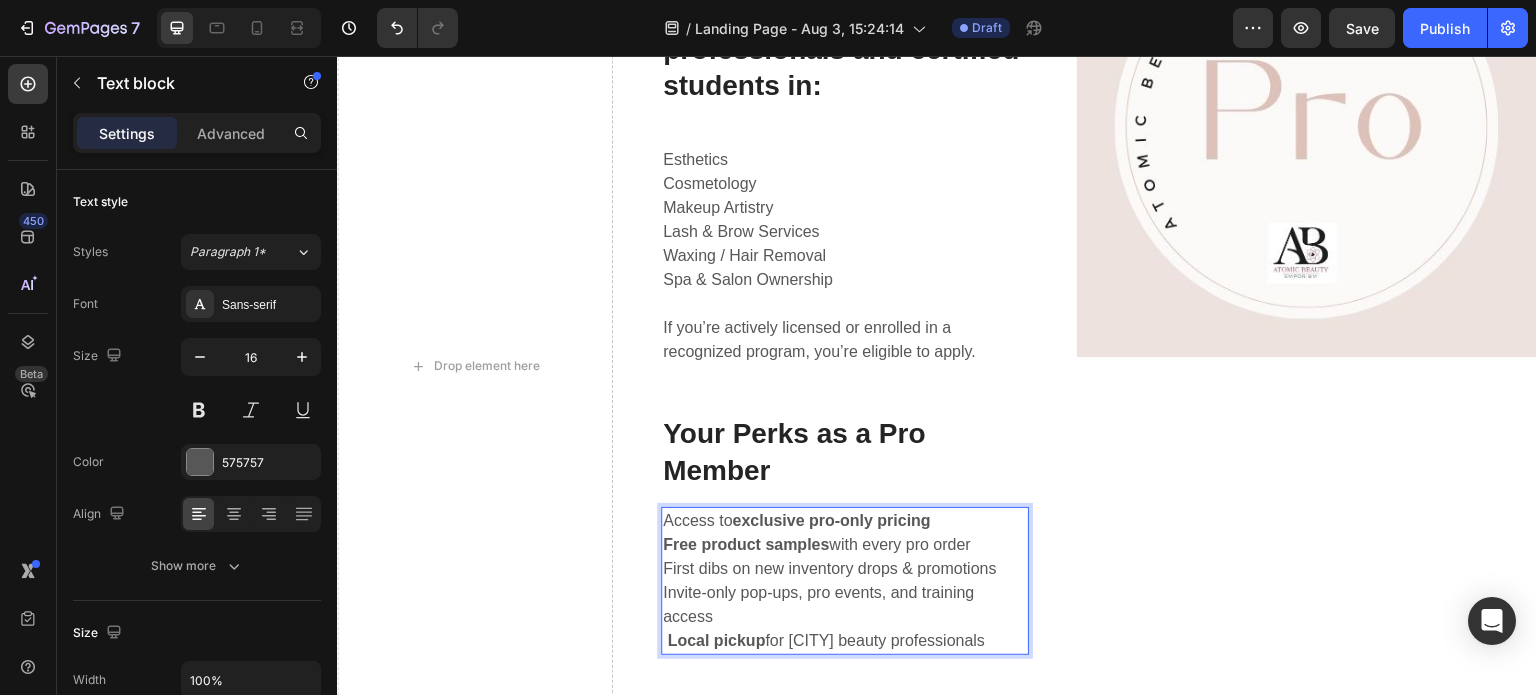 click on "Access to exclusive pro-only pricing" at bounding box center [845, 521] 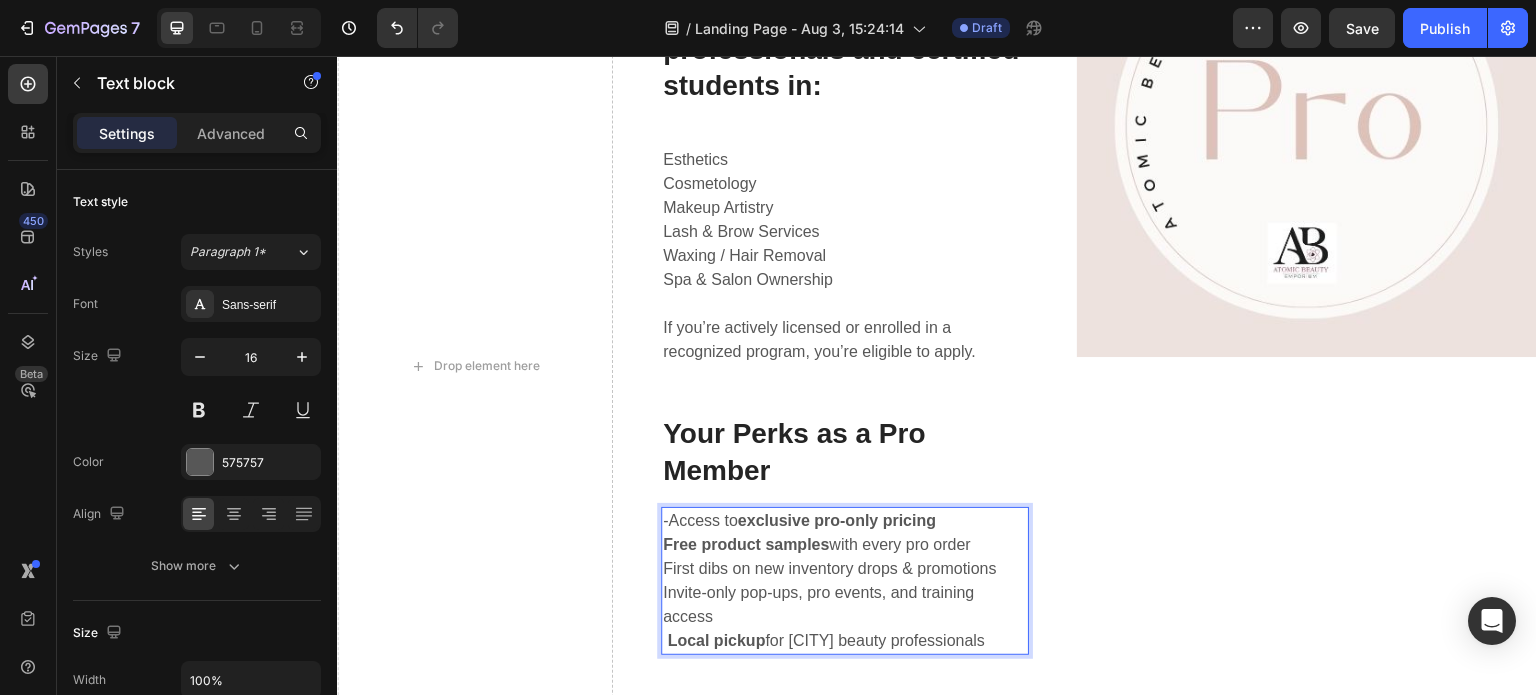 click on "Free product samples" at bounding box center [746, 544] 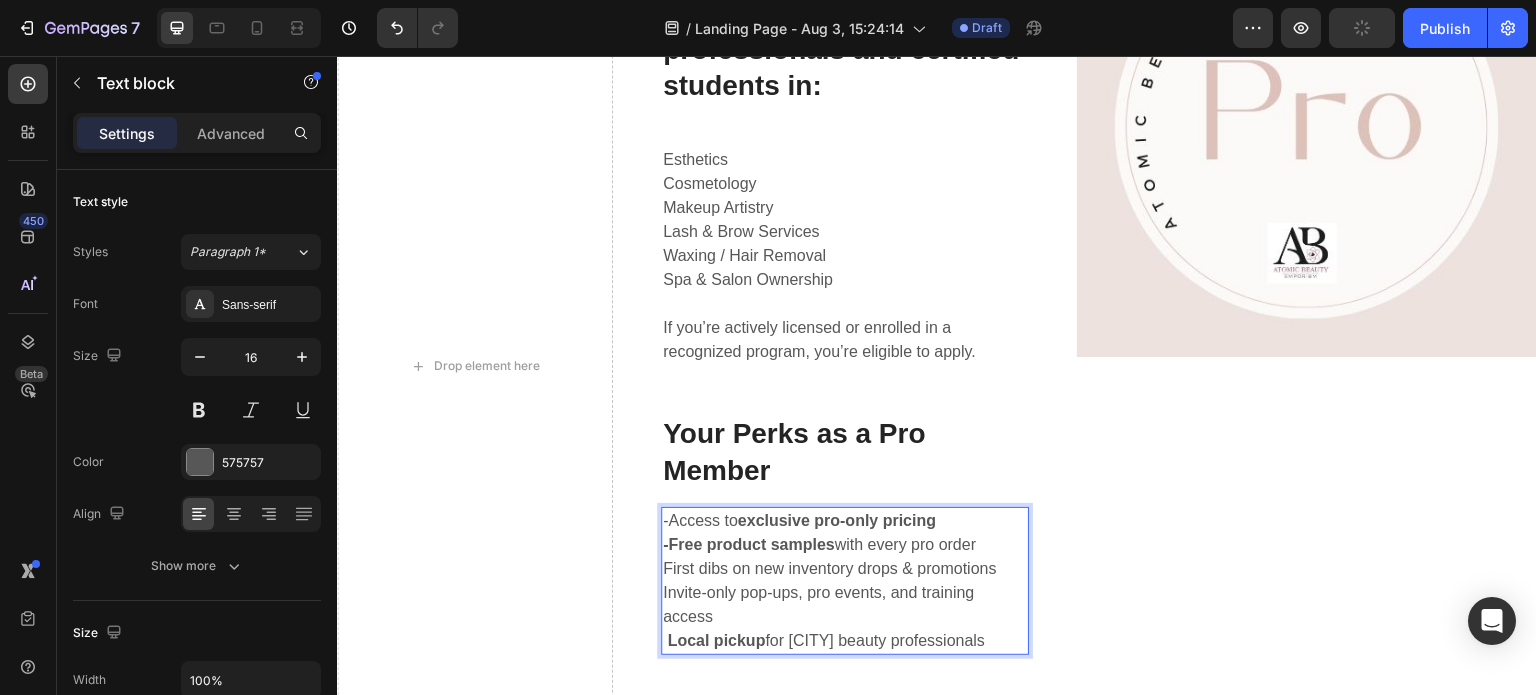 click on "First dibs on new inventory drops & promotions" at bounding box center [845, 569] 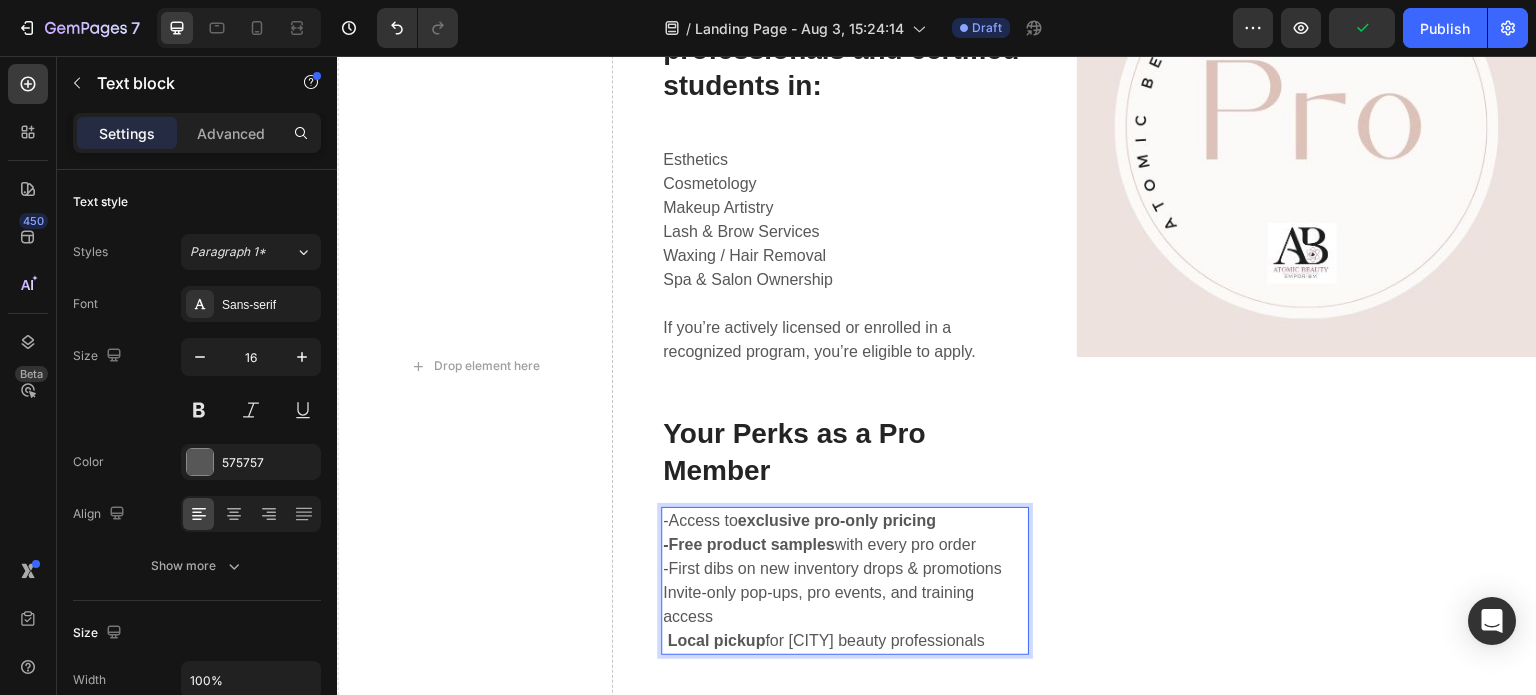 click on "Invite-only pop-ups, pro events, and training access" at bounding box center [845, 605] 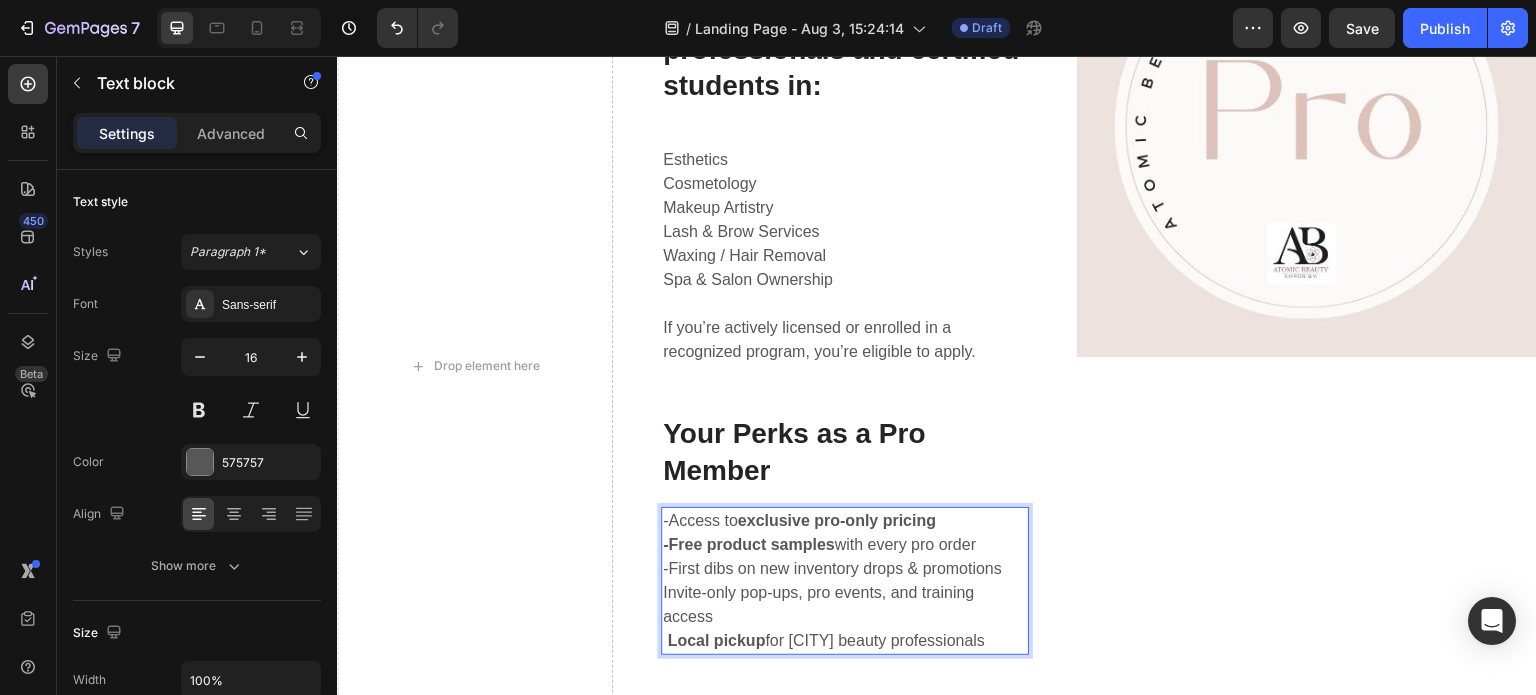 click on "Local pickup" at bounding box center [716, 640] 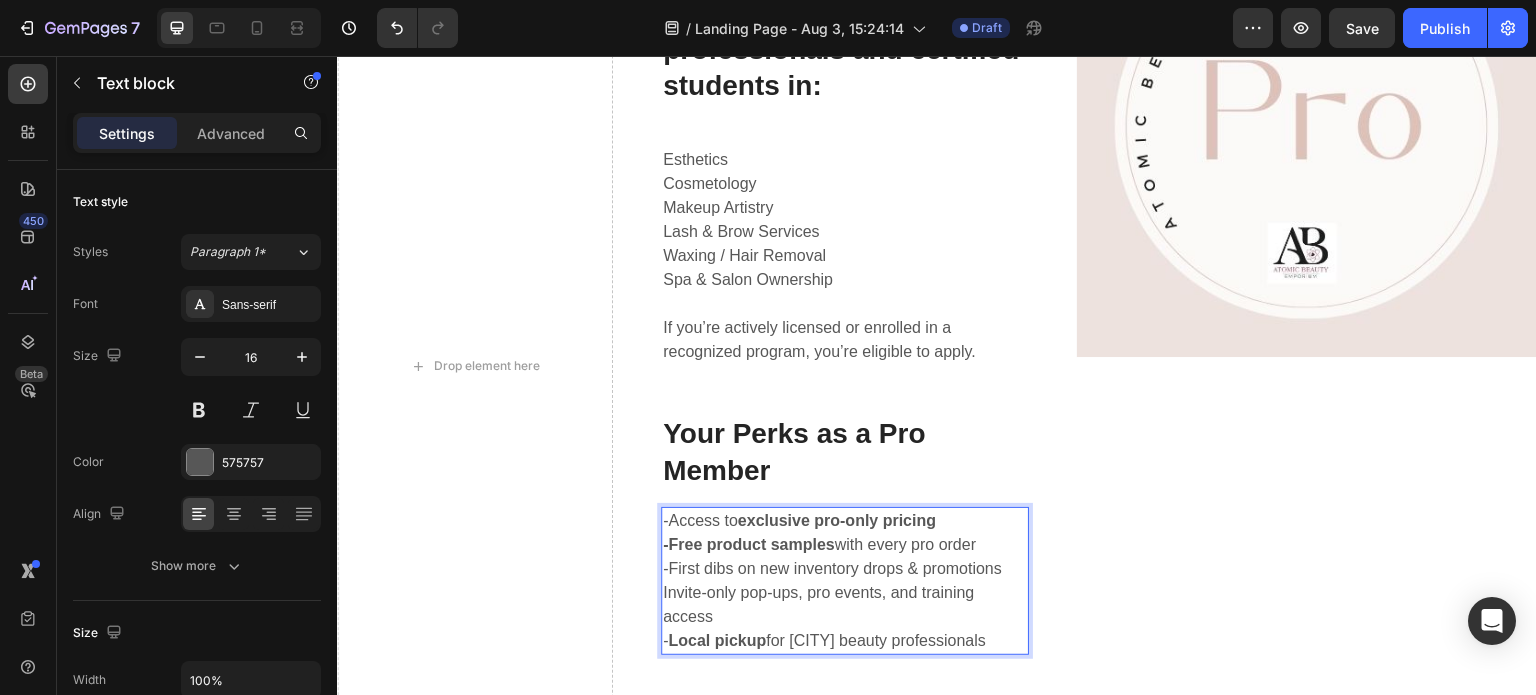 scroll, scrollTop: 807, scrollLeft: 0, axis: vertical 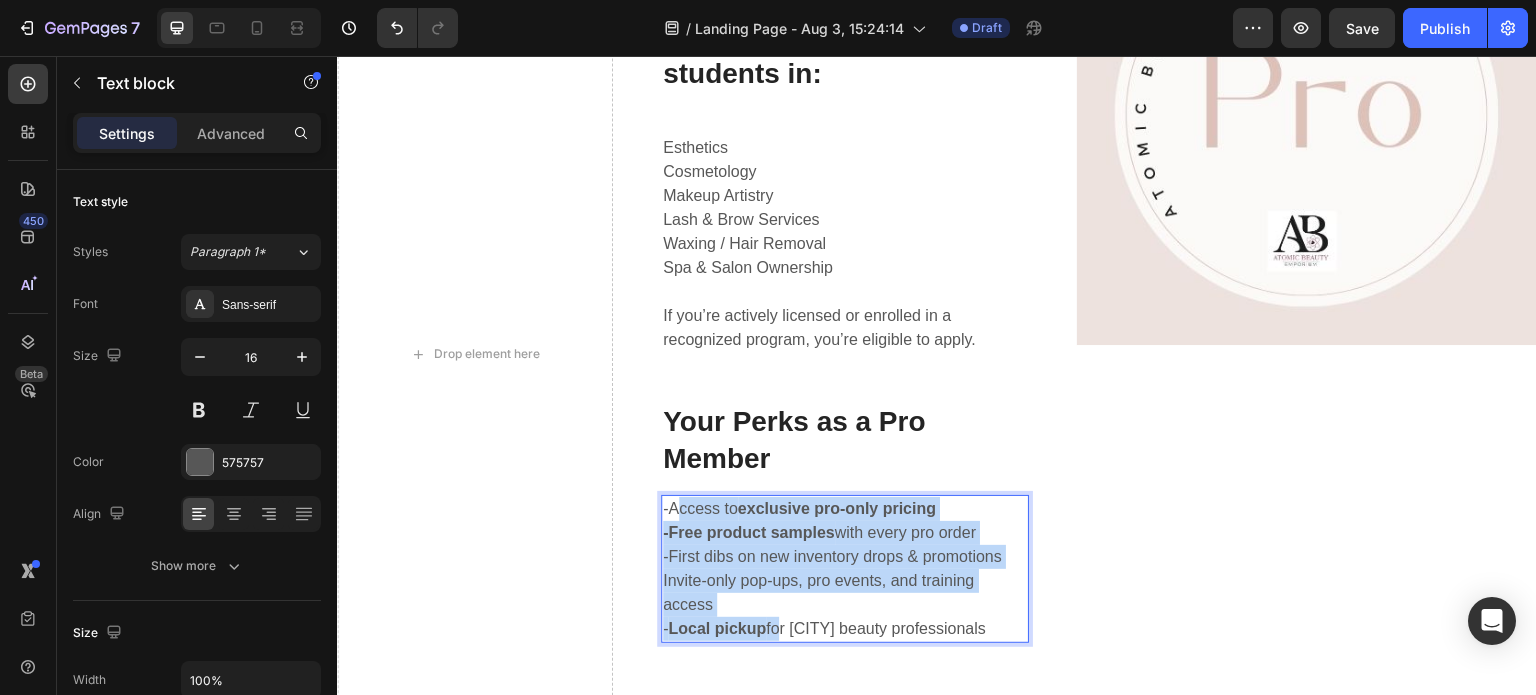 drag, startPoint x: 778, startPoint y: 640, endPoint x: 670, endPoint y: 511, distance: 168.2409 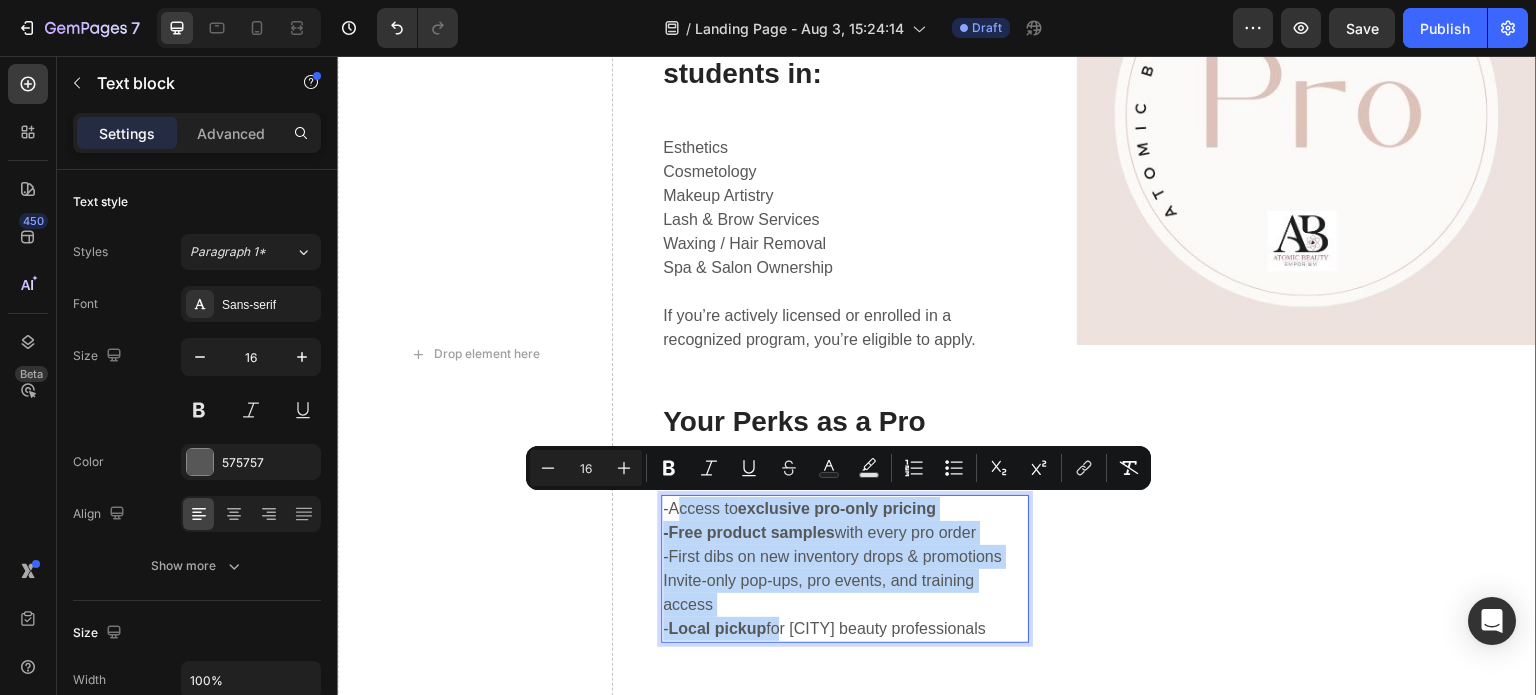 click on "WHO CAN APPLY? Text block Our Pro Program is open to licensed beauty professionals and certified students in: Heading Esthetics Cosmetology Makeup Artistry Lash & Brow Services Waxing / Hair Removal Spa & Salon Ownership If you’re actively licensed or enrolled in a recognized program, you’re eligible to apply. Text block Row Your Perks as a Pro Member Heading -Access to exclusive pro-only pricing -Free product samples with every pro order -First dibs on new inventory drops & promotions -Invite-only pop-ups, pro events, and training access - Local pickup for [CITY] beauty professionals Text block 0 Row 03. Treat Heading We’ll take it from here - the rest of your service is all inclusive and customized based on your skin analysis. Text block Row" at bounding box center (845, 354) 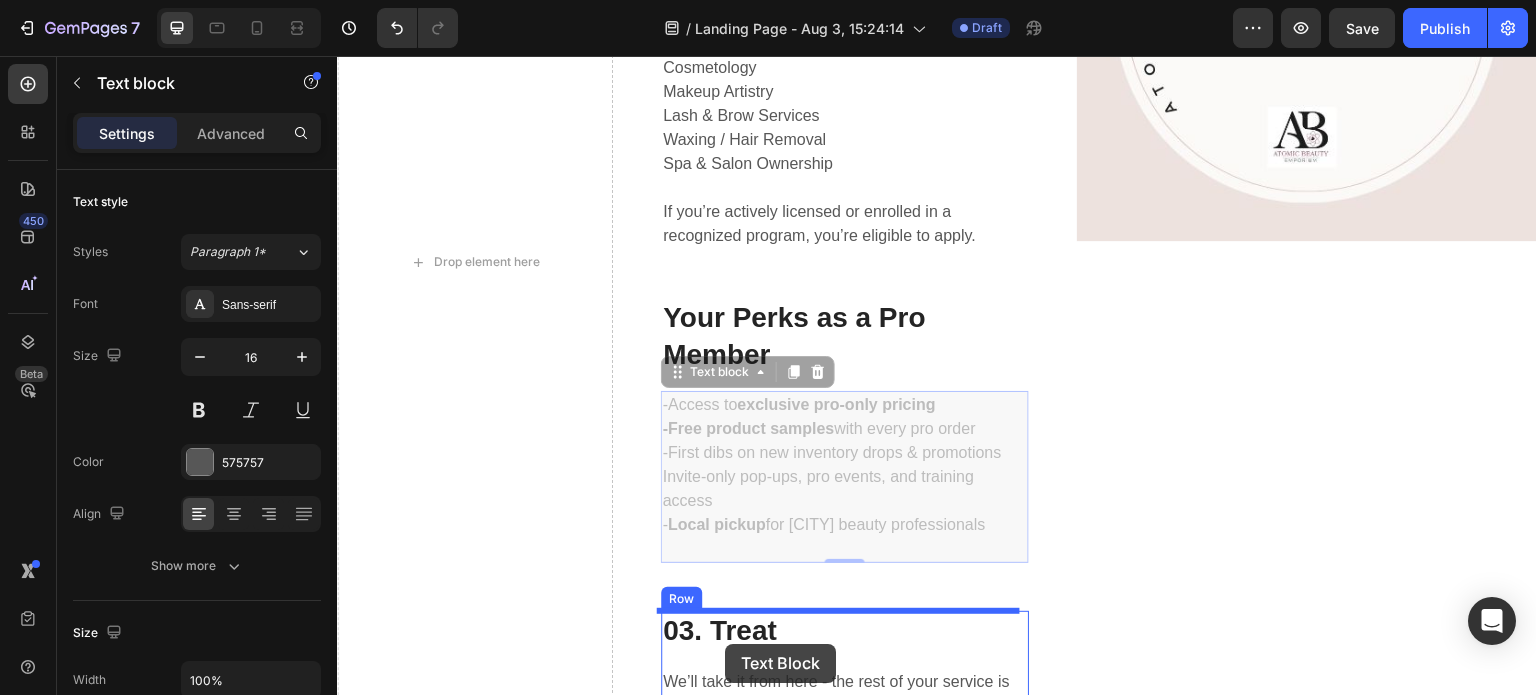 scroll, scrollTop: 1022, scrollLeft: 0, axis: vertical 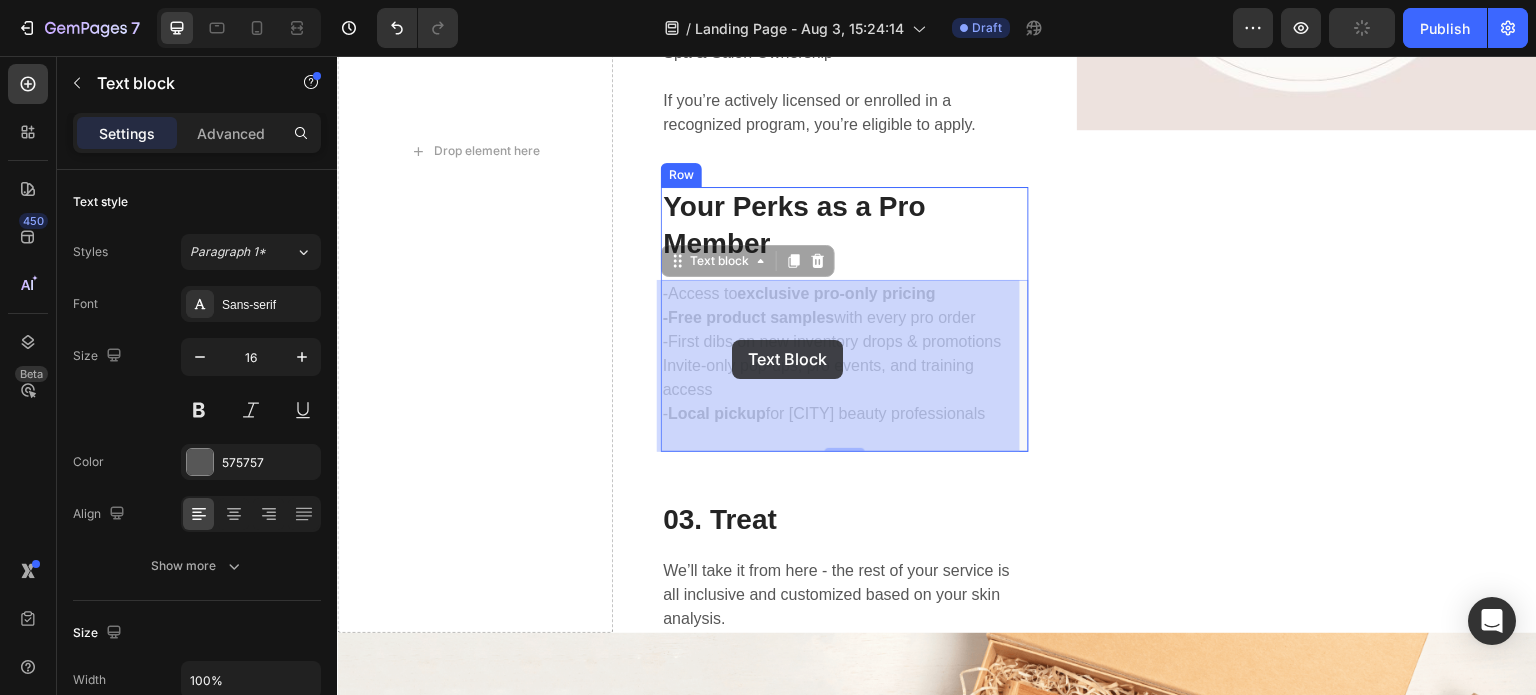drag, startPoint x: 771, startPoint y: 653, endPoint x: 732, endPoint y: 344, distance: 311.45145 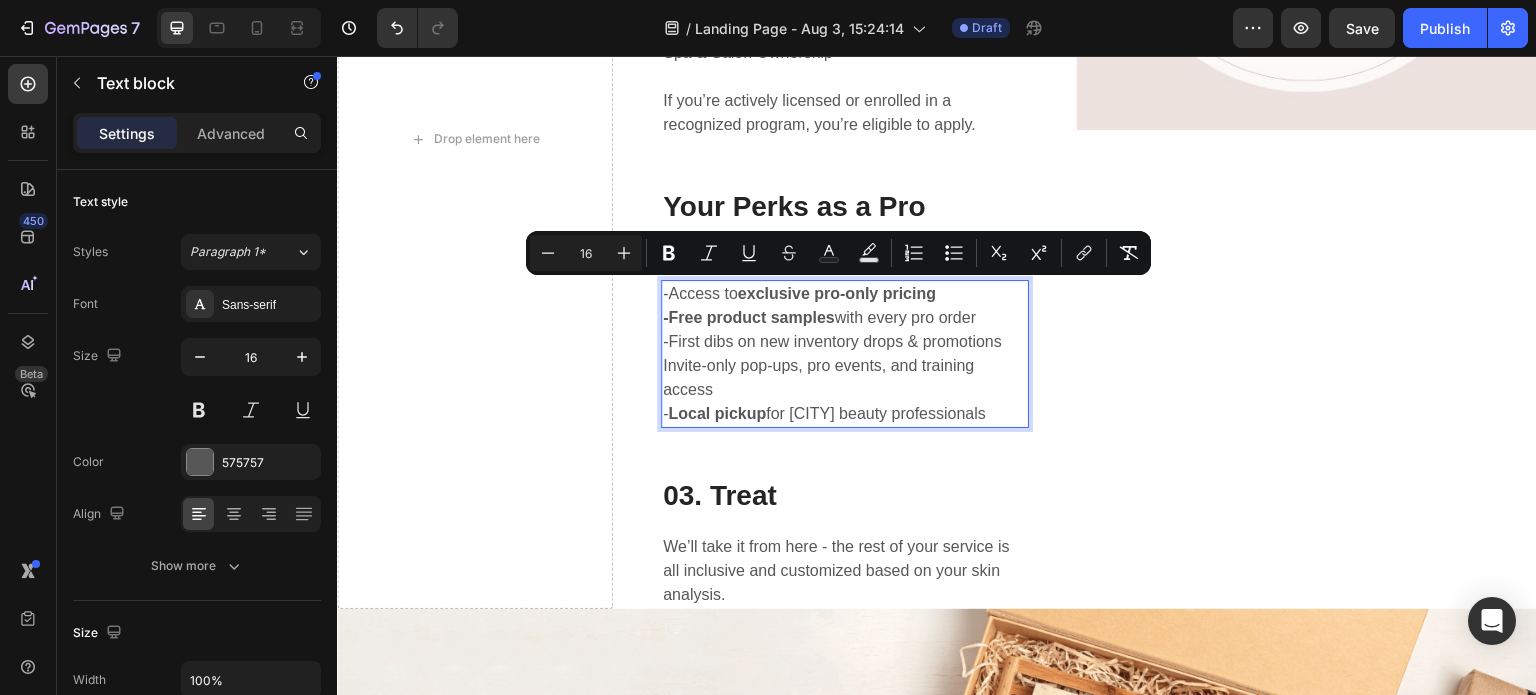 drag, startPoint x: 761, startPoint y: 434, endPoint x: 662, endPoint y: 291, distance: 173.92528 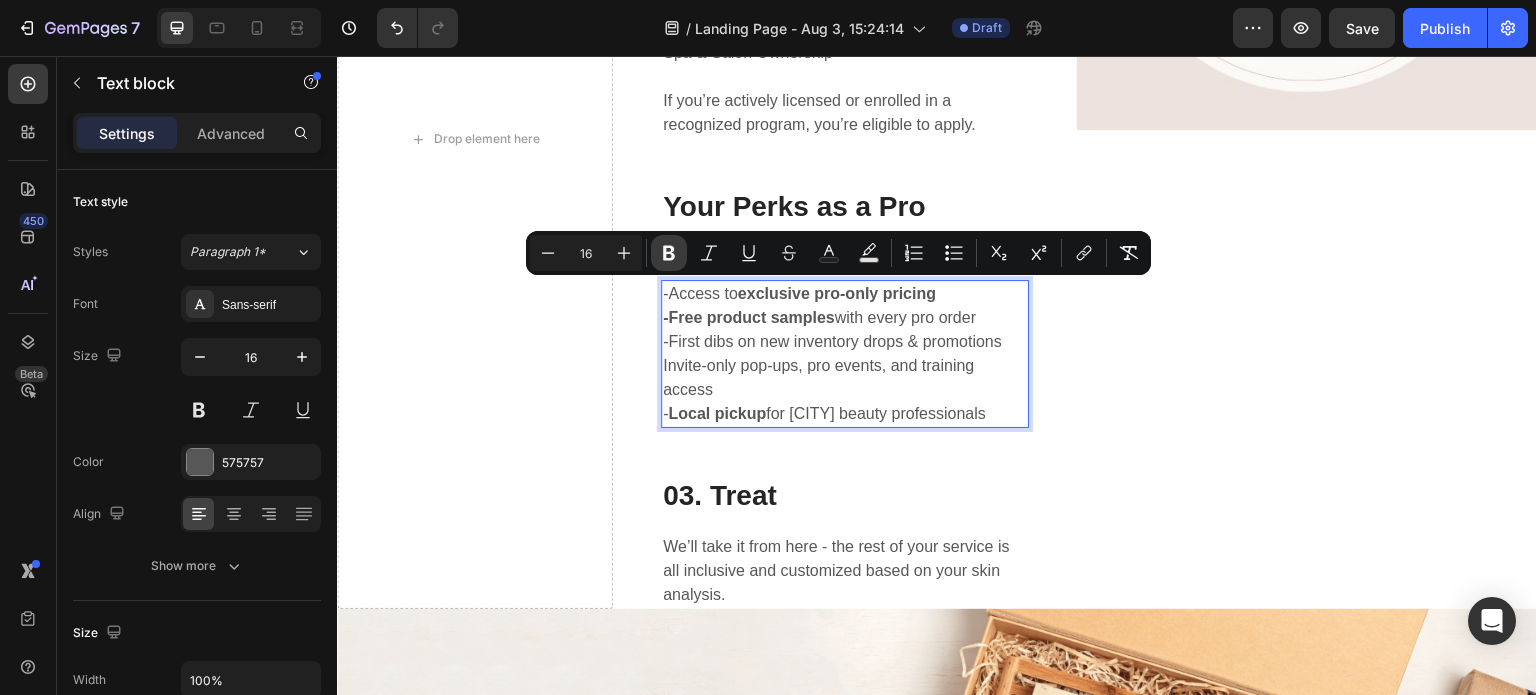 click 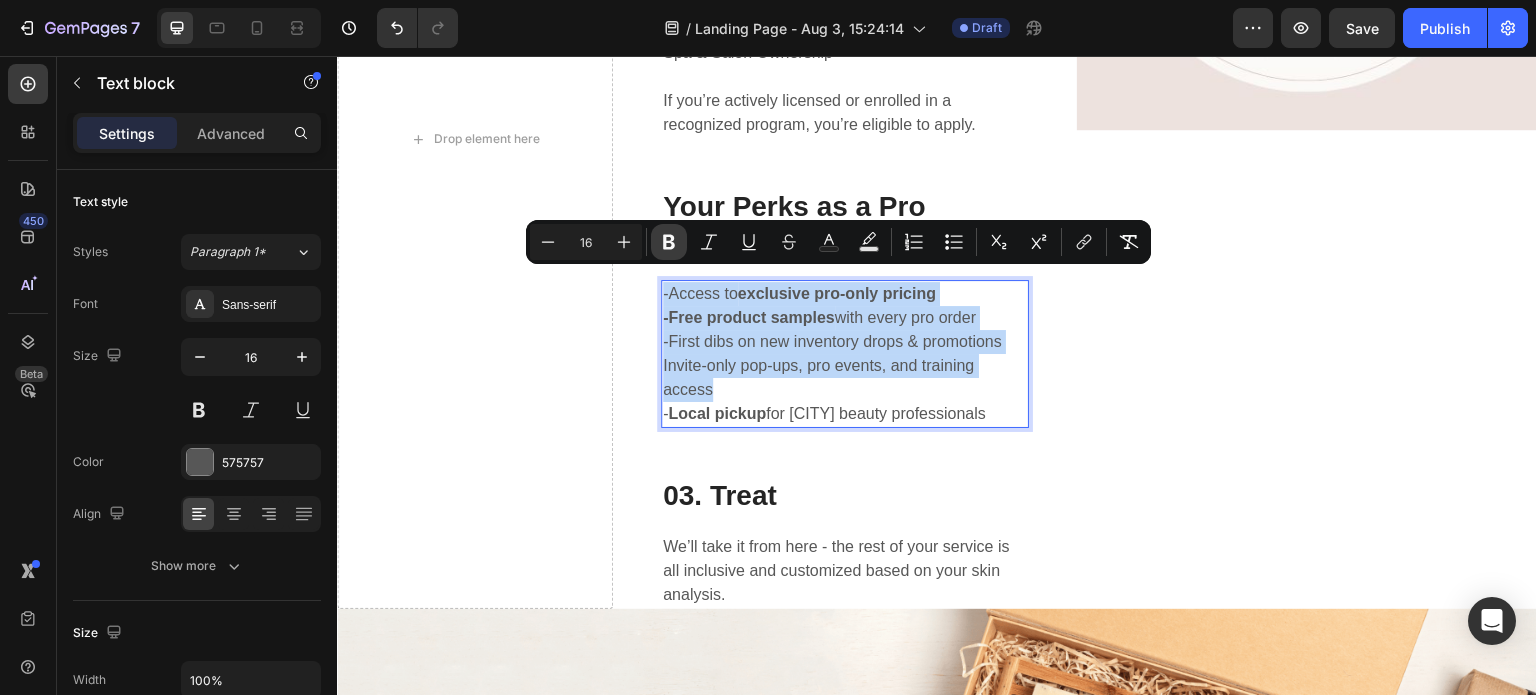 scroll, scrollTop: 1034, scrollLeft: 0, axis: vertical 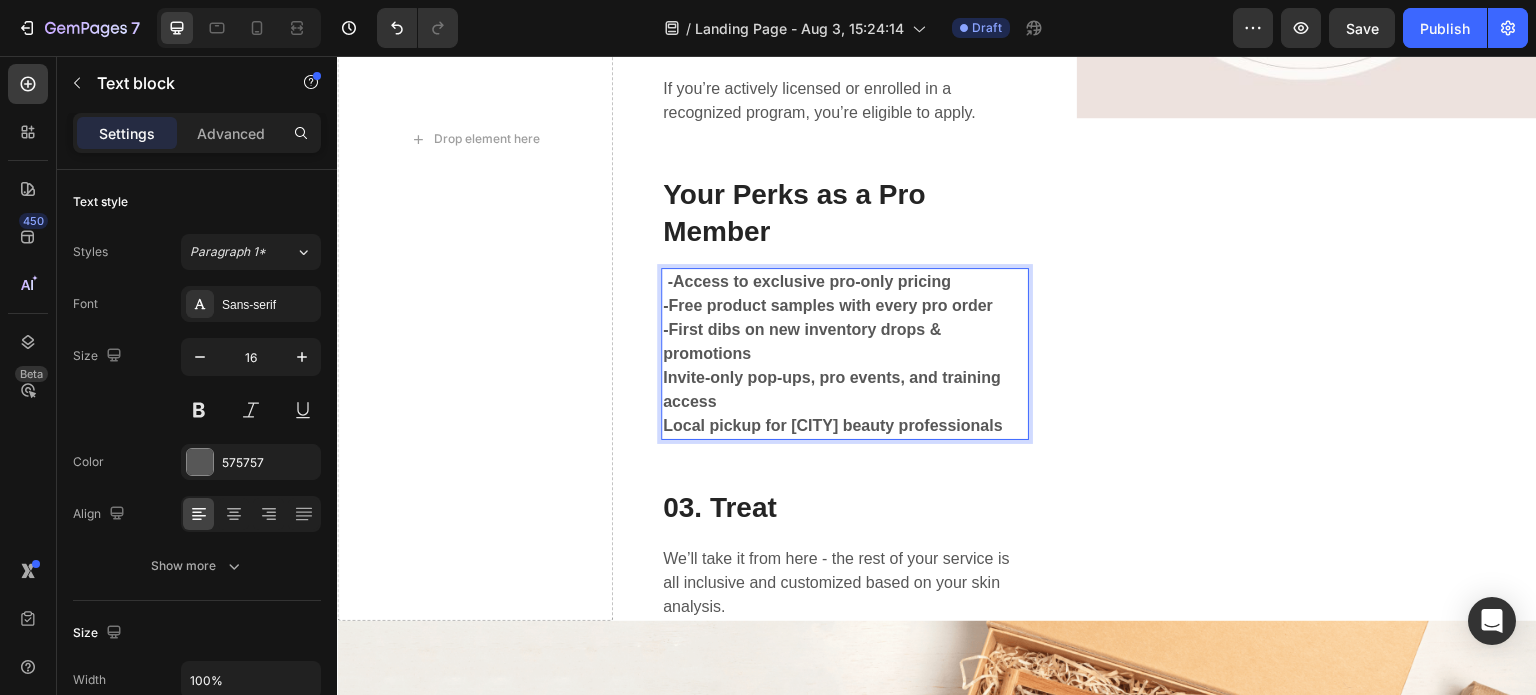 drag, startPoint x: 787, startPoint y: 449, endPoint x: 661, endPoint y: 276, distance: 214.02103 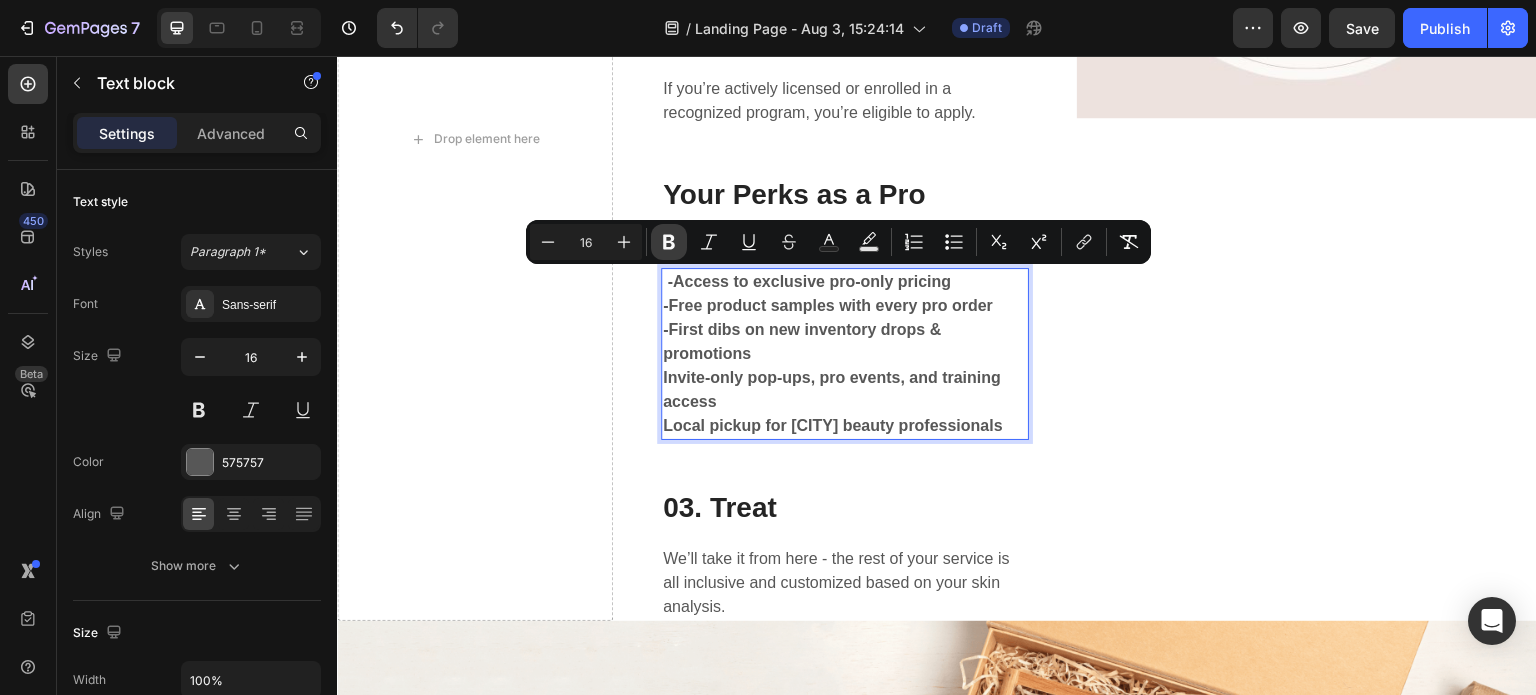 click 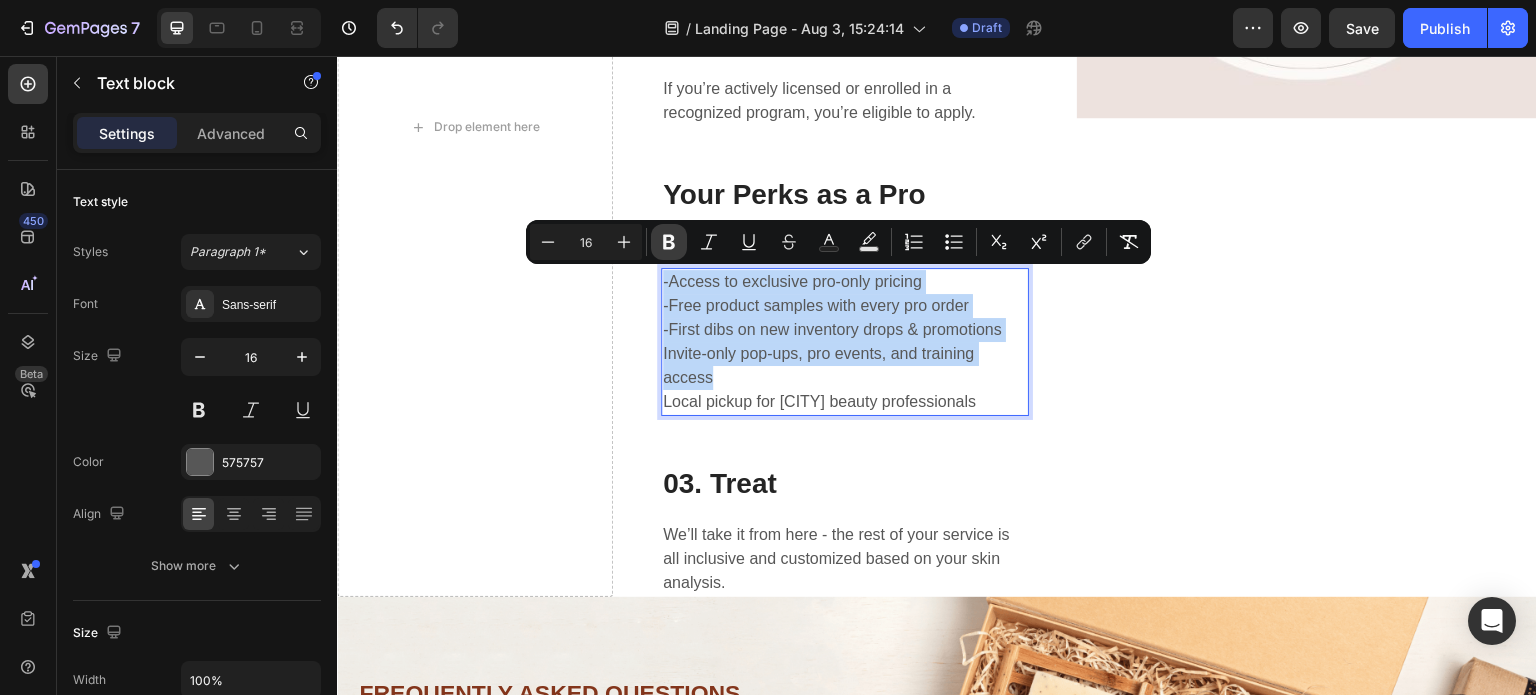 scroll, scrollTop: 1010, scrollLeft: 0, axis: vertical 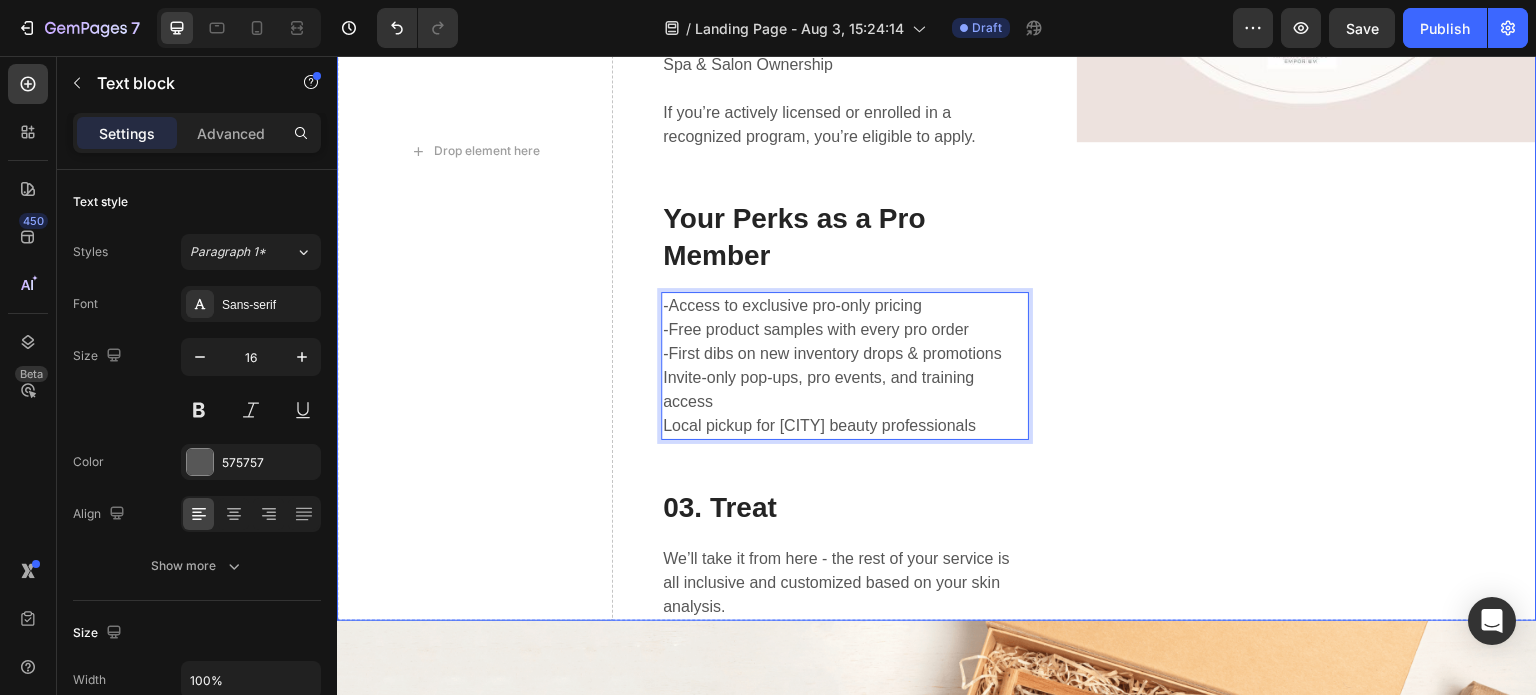 click on "Image" at bounding box center (1307, 151) 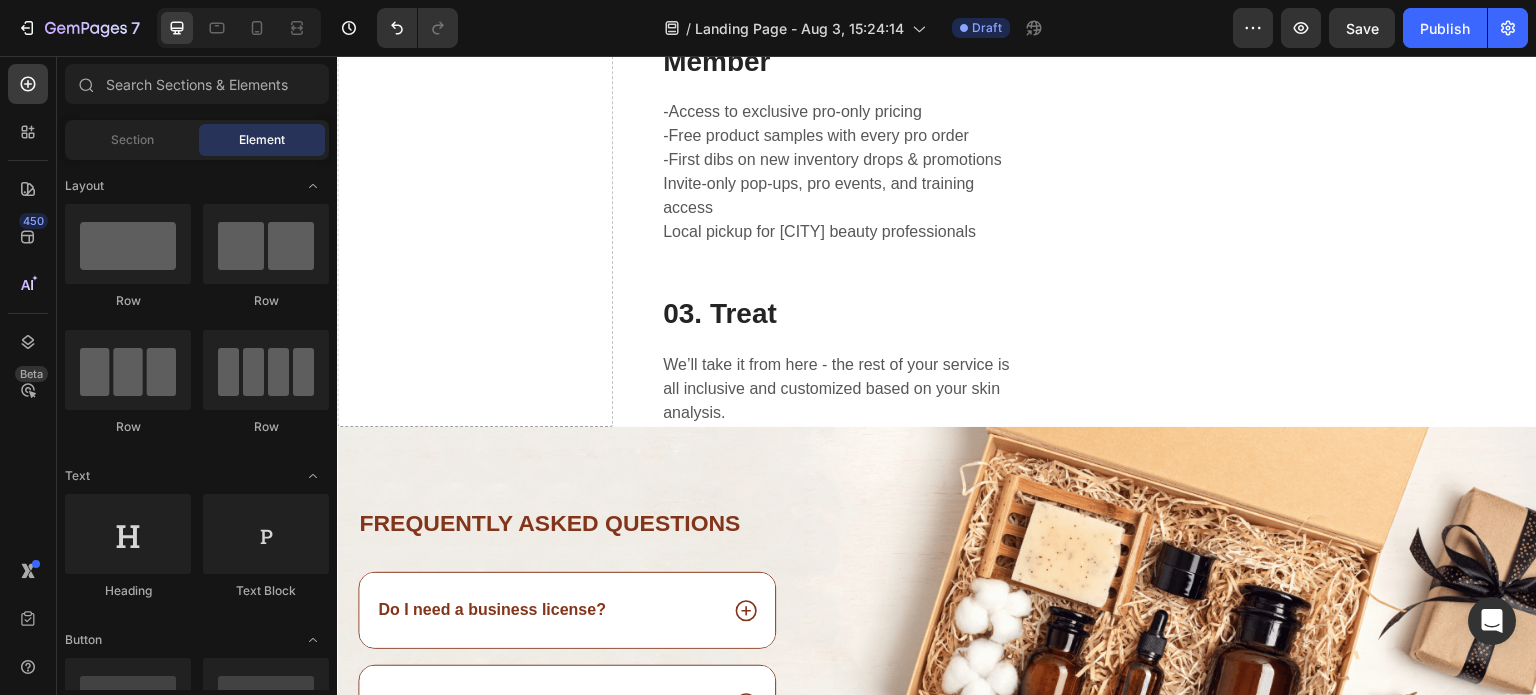 scroll, scrollTop: 1208, scrollLeft: 0, axis: vertical 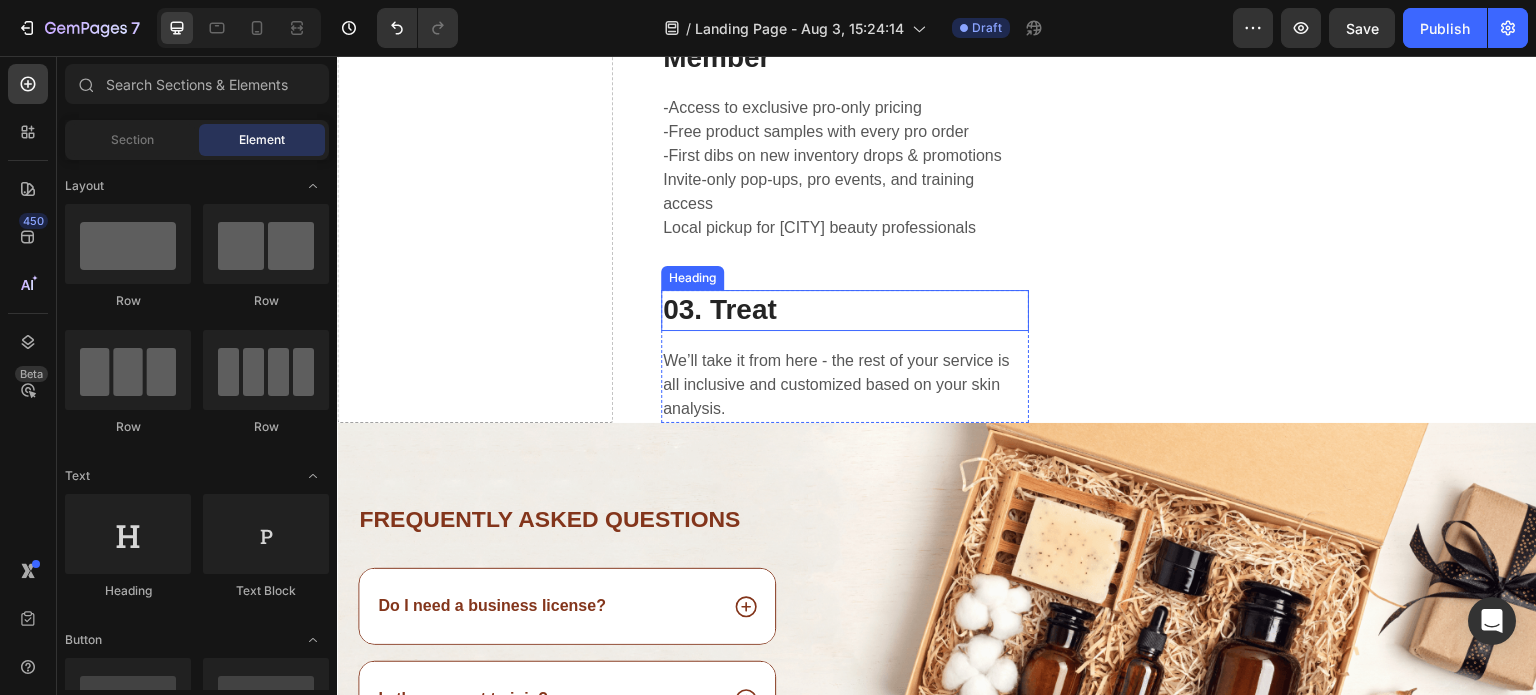click on "03. Treat" at bounding box center (845, 310) 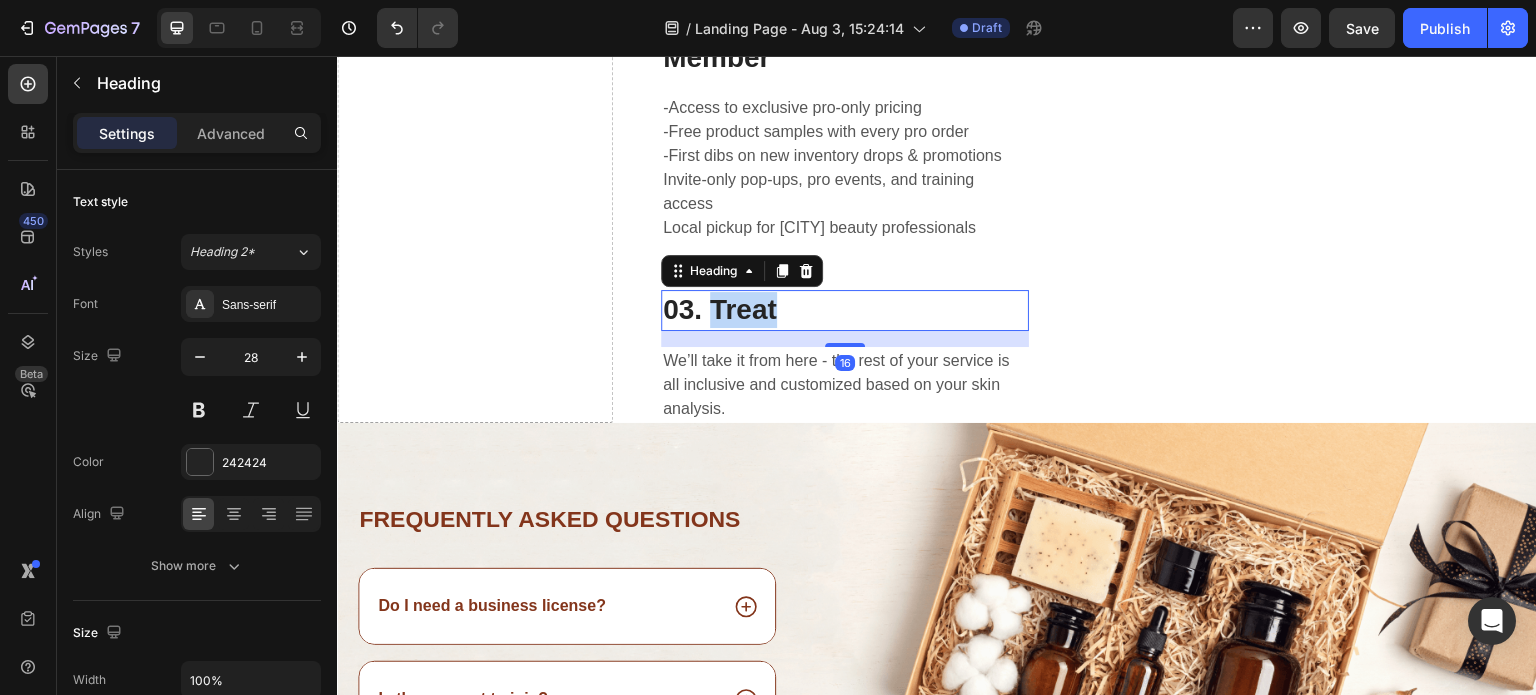 click on "03. Treat" at bounding box center [845, 310] 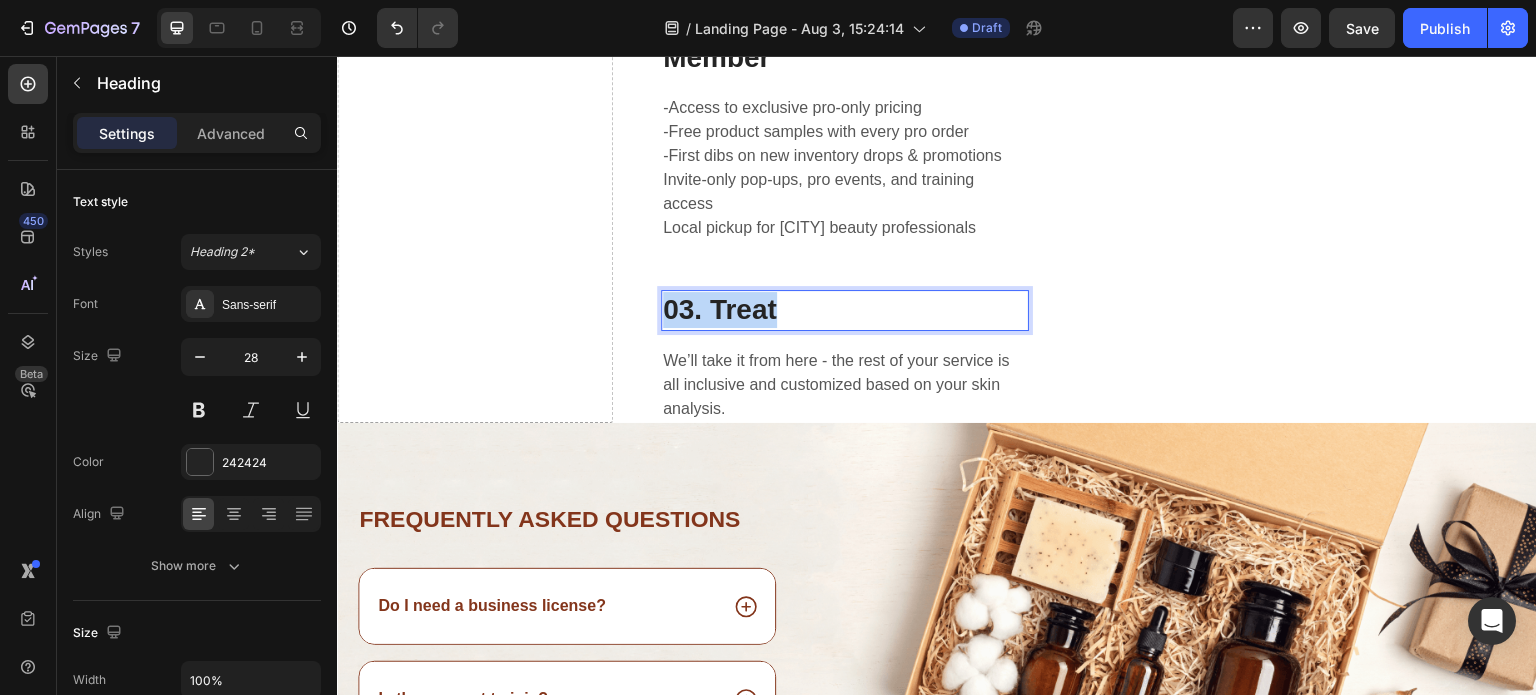 click on "03. Treat" at bounding box center (845, 310) 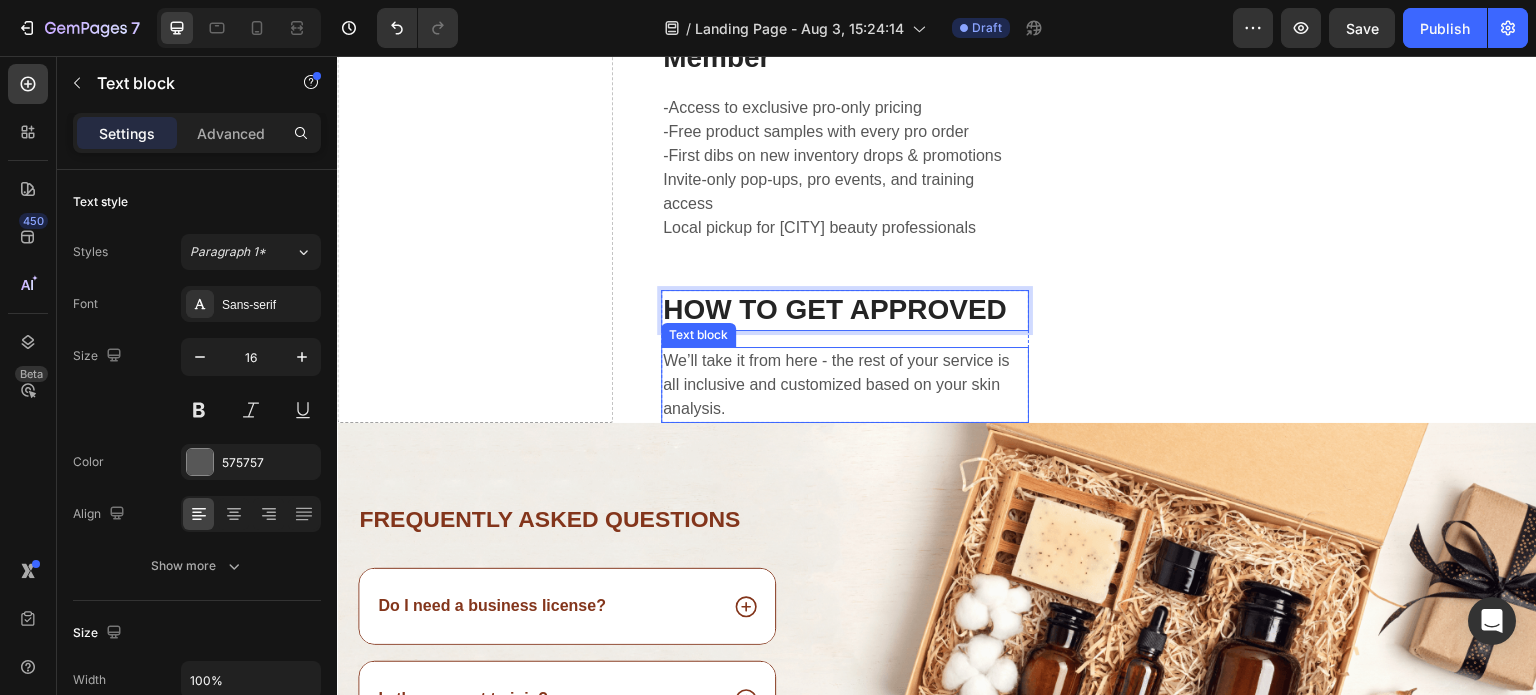 click on "We’ll take it from here - the rest of your service is all inclusive and customized based on your skin analysis." at bounding box center (845, 385) 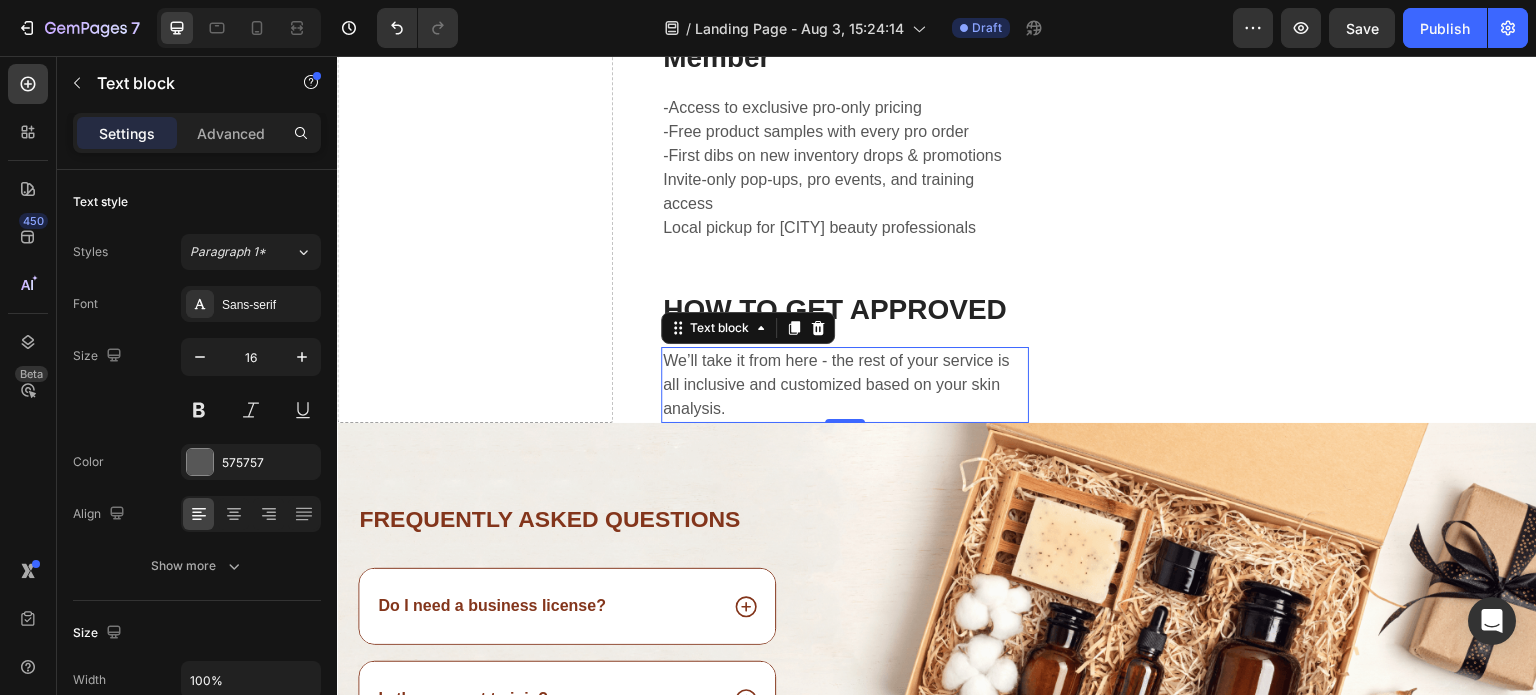 click on "We’ll take it from here - the rest of your service is all inclusive and customized based on your skin analysis." at bounding box center (845, 385) 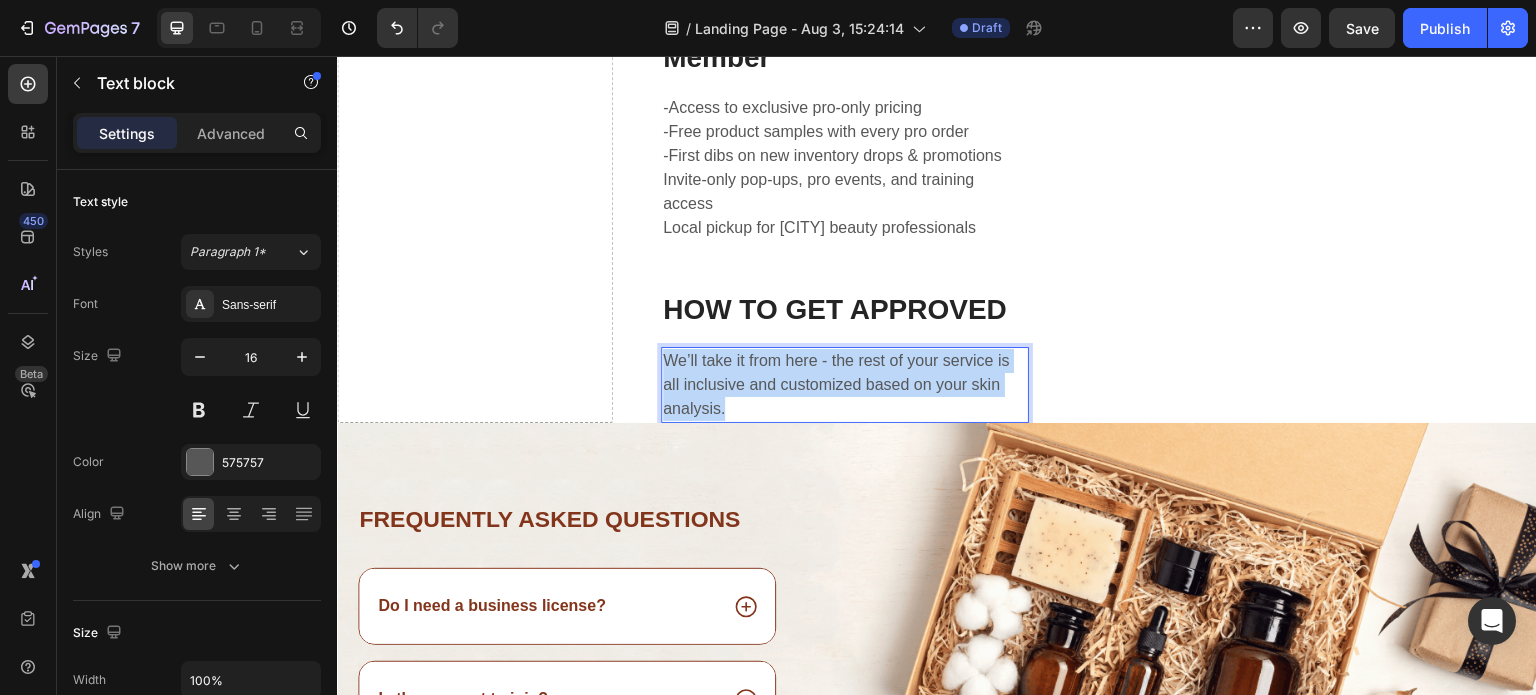 click on "We’ll take it from here - the rest of your service is all inclusive and customized based on your skin analysis." at bounding box center (845, 385) 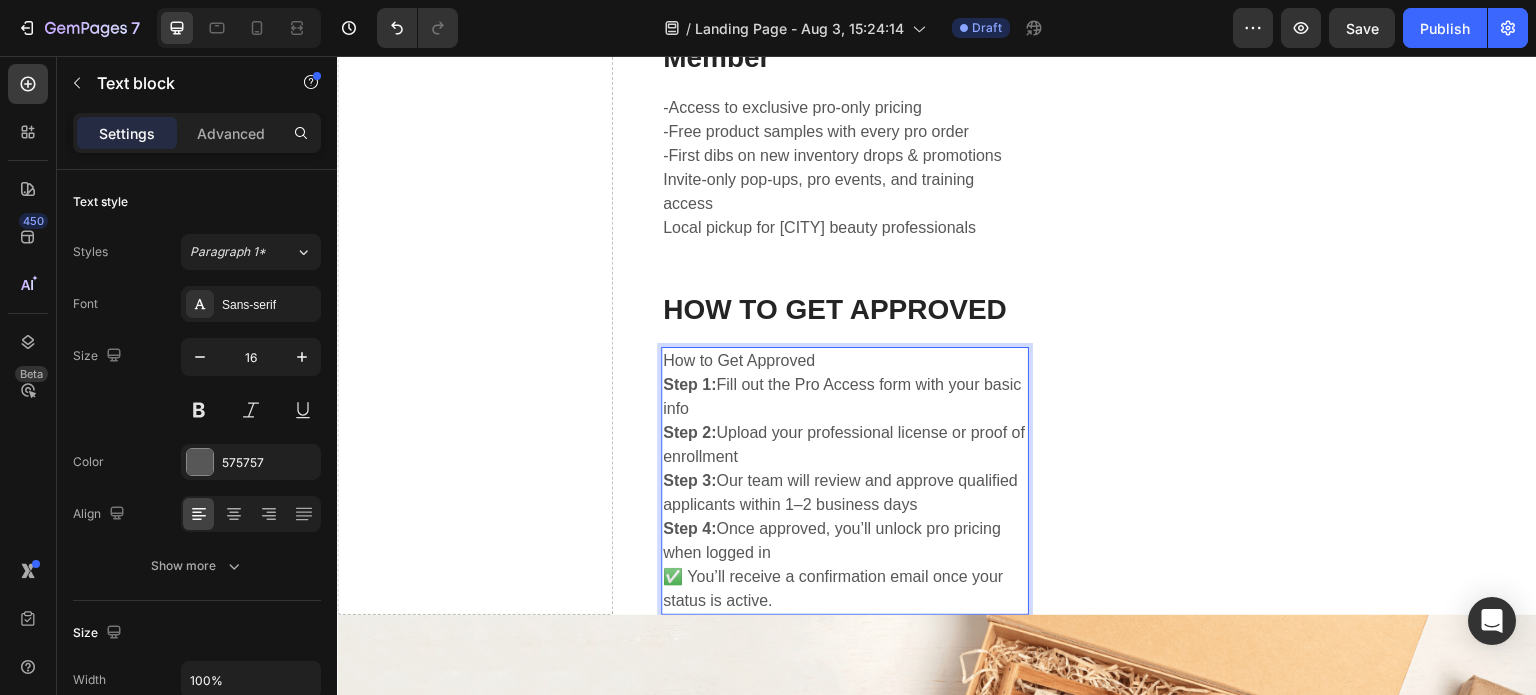 click on "How to Get Approved" at bounding box center (845, 361) 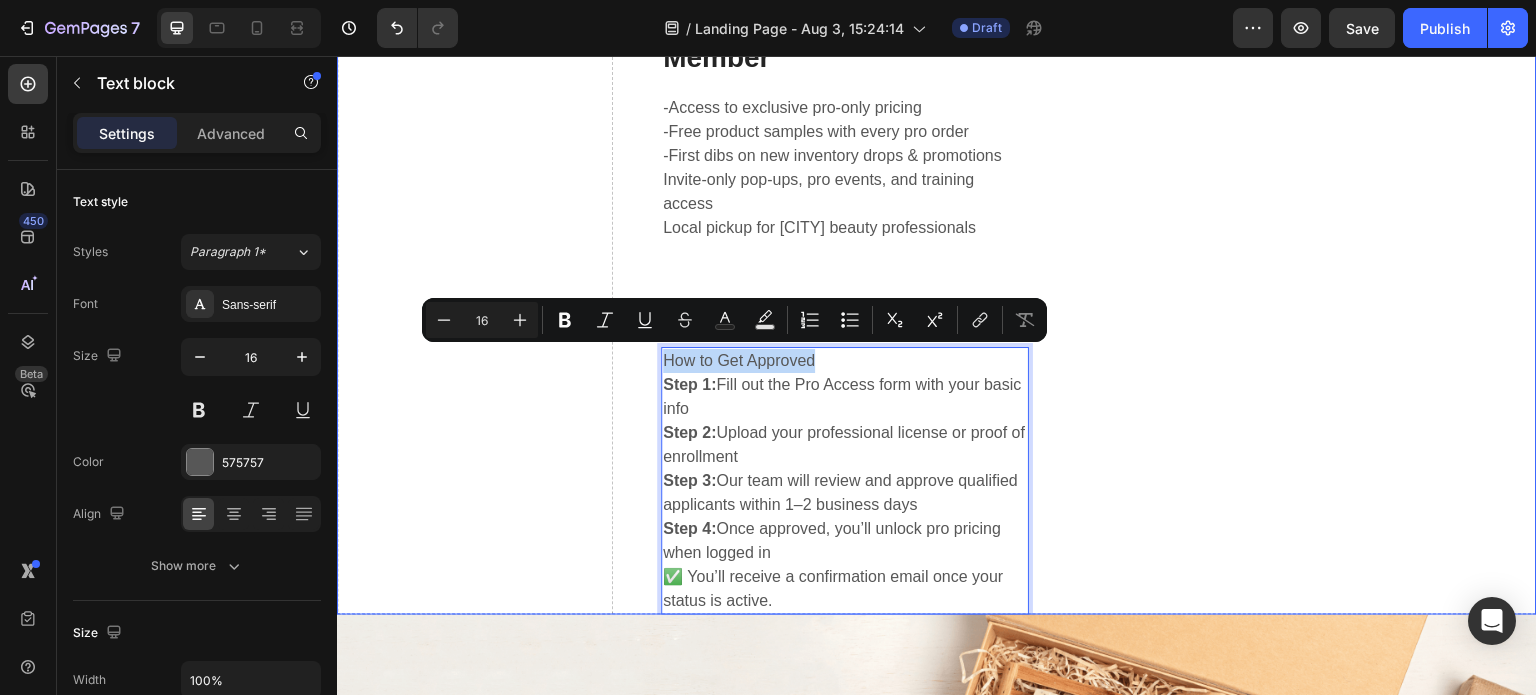 drag, startPoint x: 823, startPoint y: 361, endPoint x: 653, endPoint y: 368, distance: 170.14406 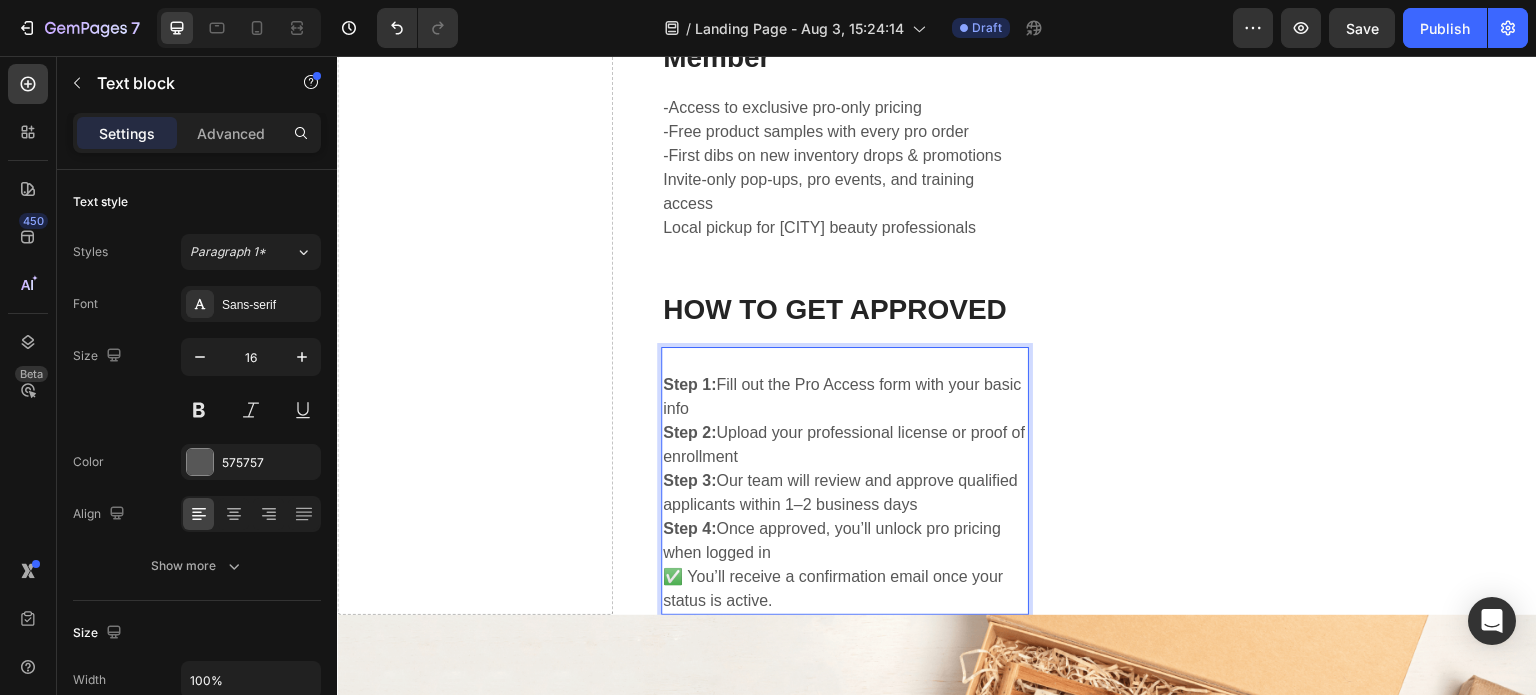 click on "✅ You’ll receive a confirmation email once your status is active." at bounding box center (845, 589) 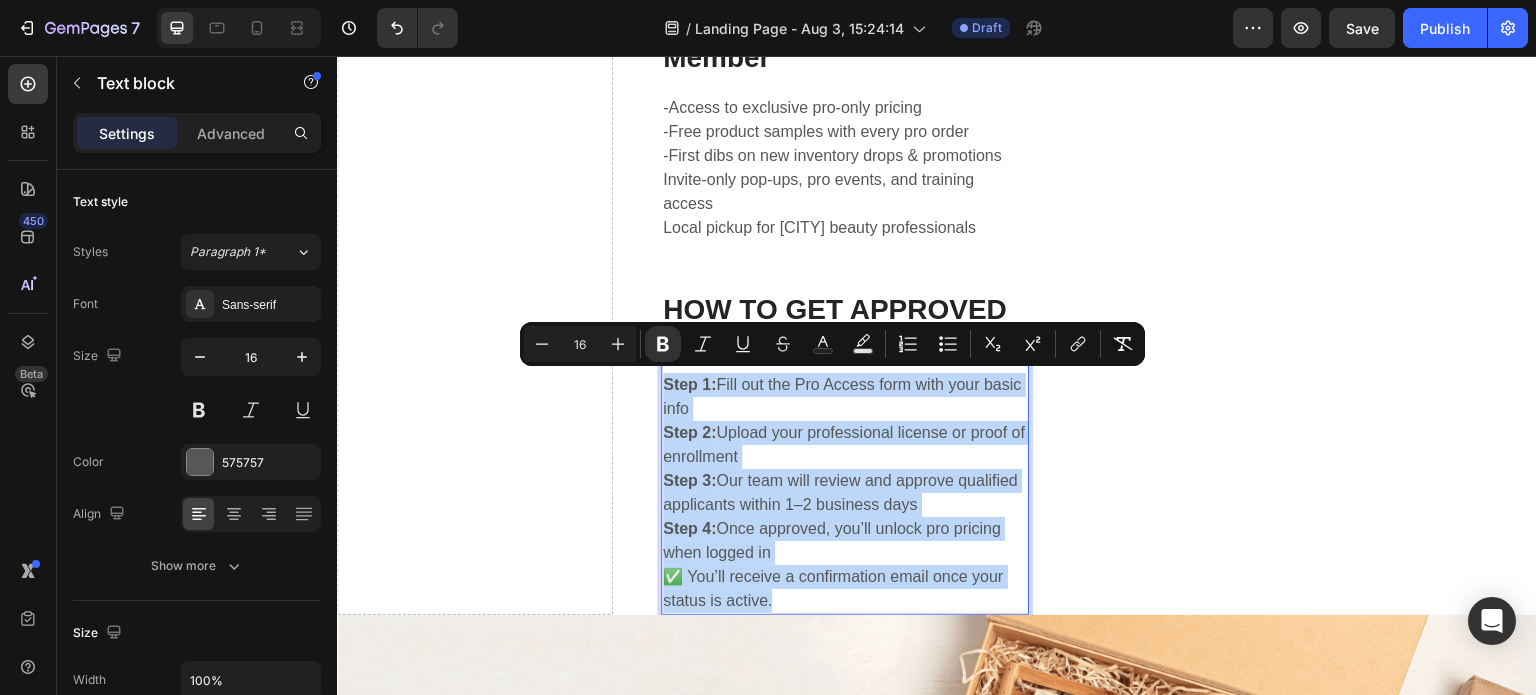 drag, startPoint x: 765, startPoint y: 599, endPoint x: 672, endPoint y: 381, distance: 237.00844 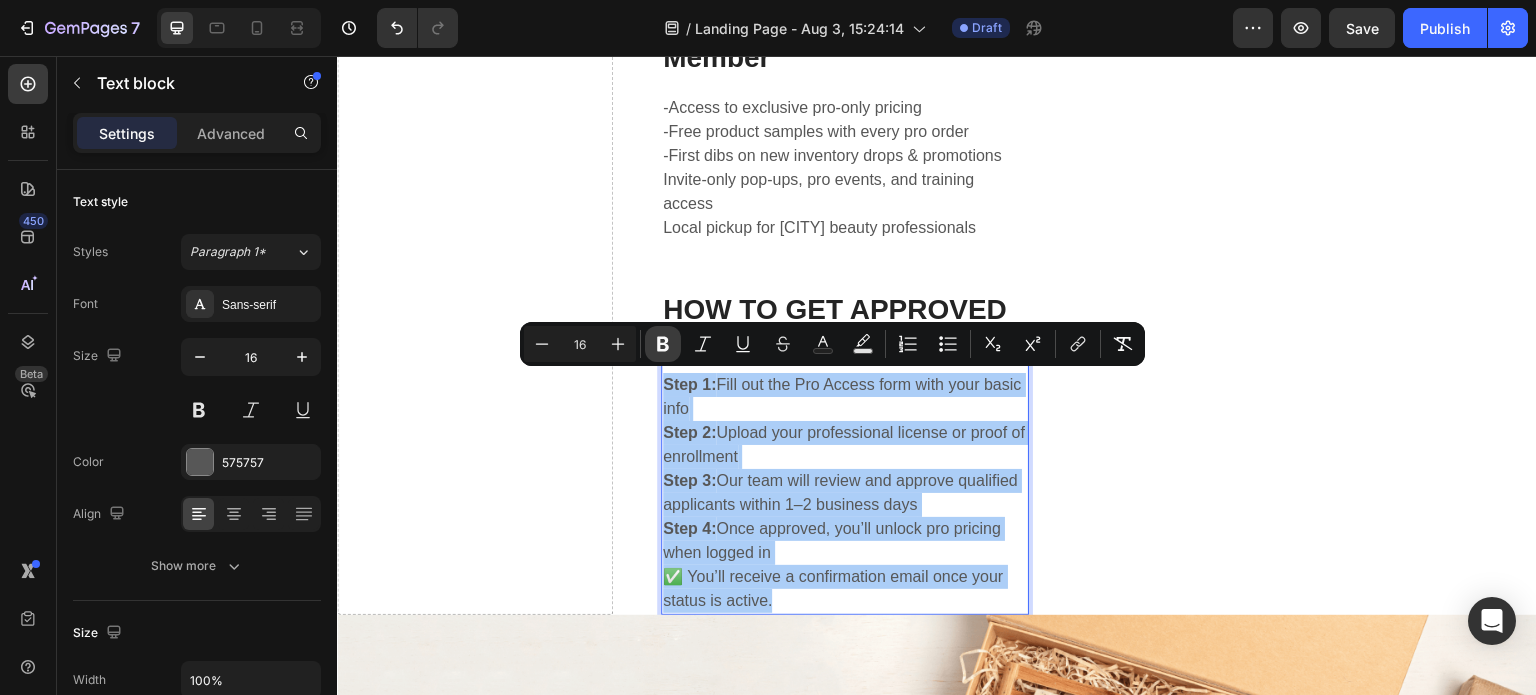 click 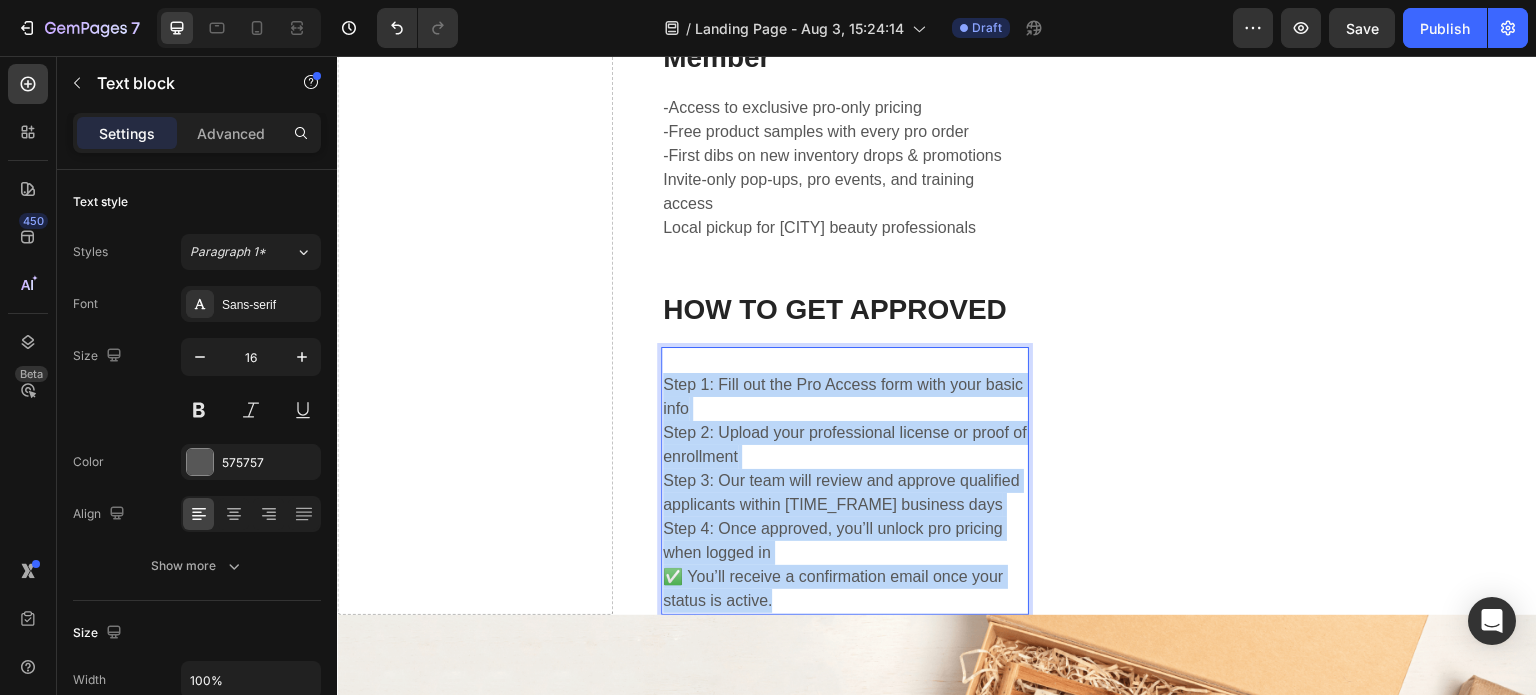 drag, startPoint x: 777, startPoint y: 597, endPoint x: 662, endPoint y: 379, distance: 246.47313 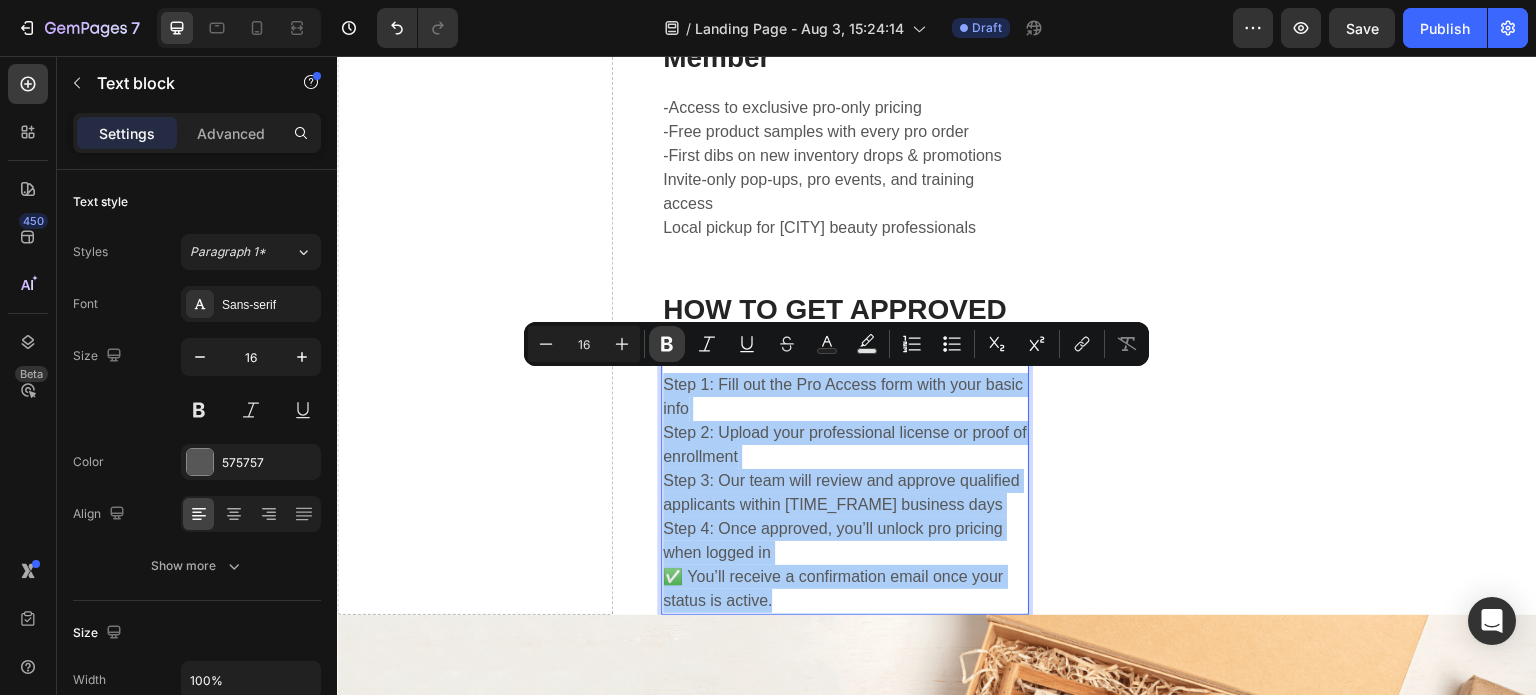 click 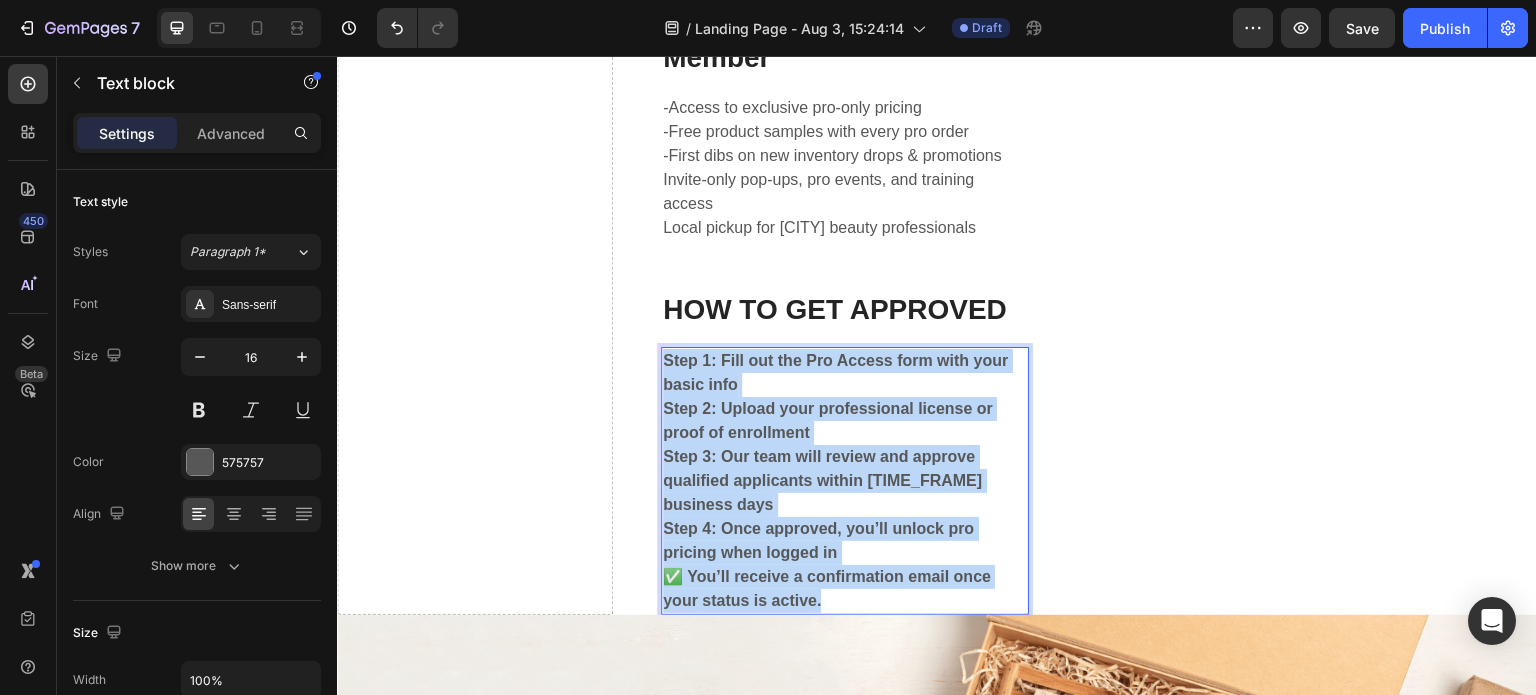 drag, startPoint x: 826, startPoint y: 577, endPoint x: 658, endPoint y: 358, distance: 276.0163 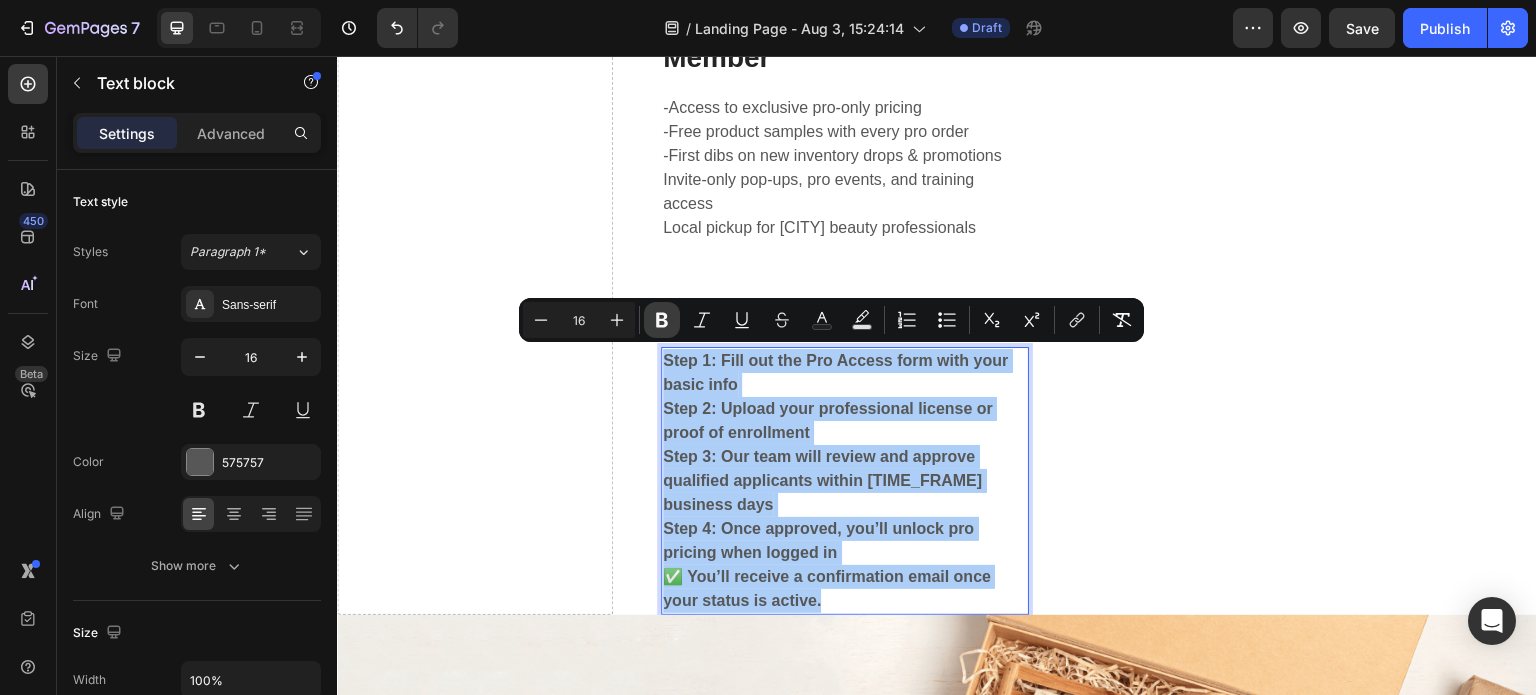 click 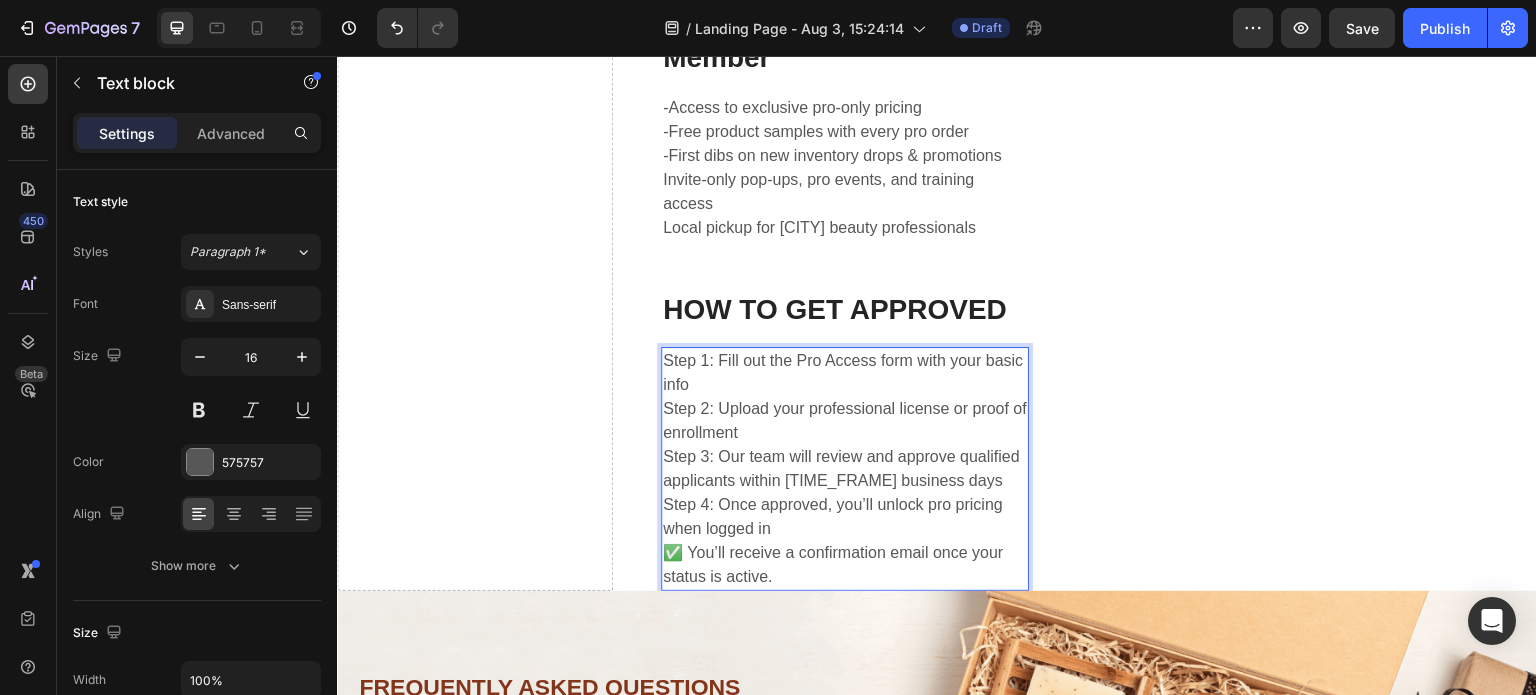 click on "Step 1: Fill out the Pro Access form with your basic info Step 2: Upload your professional license or proof of enrollment Step 3: Our team will review and approve qualified applicants within 1–2 business days Step 4: Once approved, you’ll unlock pro pricing when logged in" at bounding box center (845, 445) 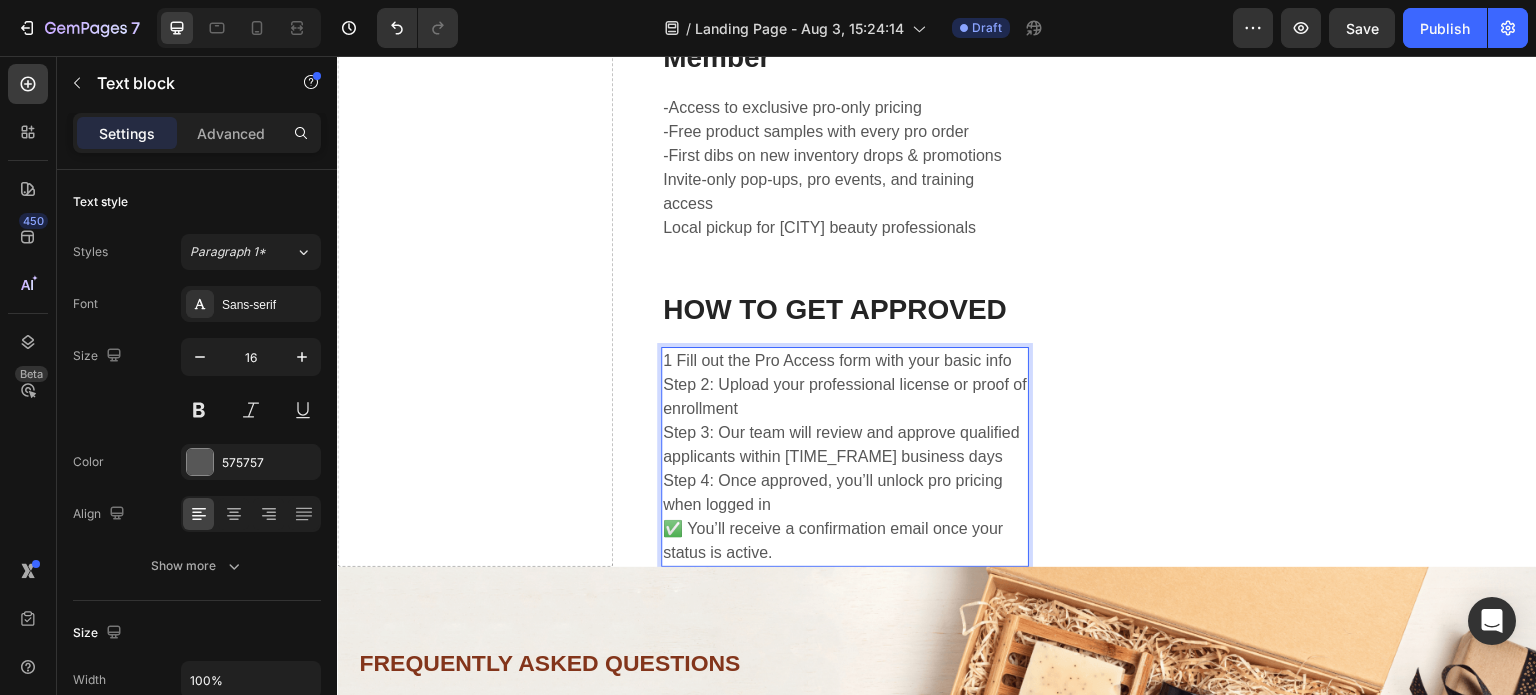 click on "1 Fill out the Pro Access form with your basic info Step 2: Upload your professional license or proof of enrollment Step 3: Our team will review and approve qualified applicants within 1–2 business days Step 4: Once approved, you’ll unlock pro pricing when logged in" at bounding box center (845, 433) 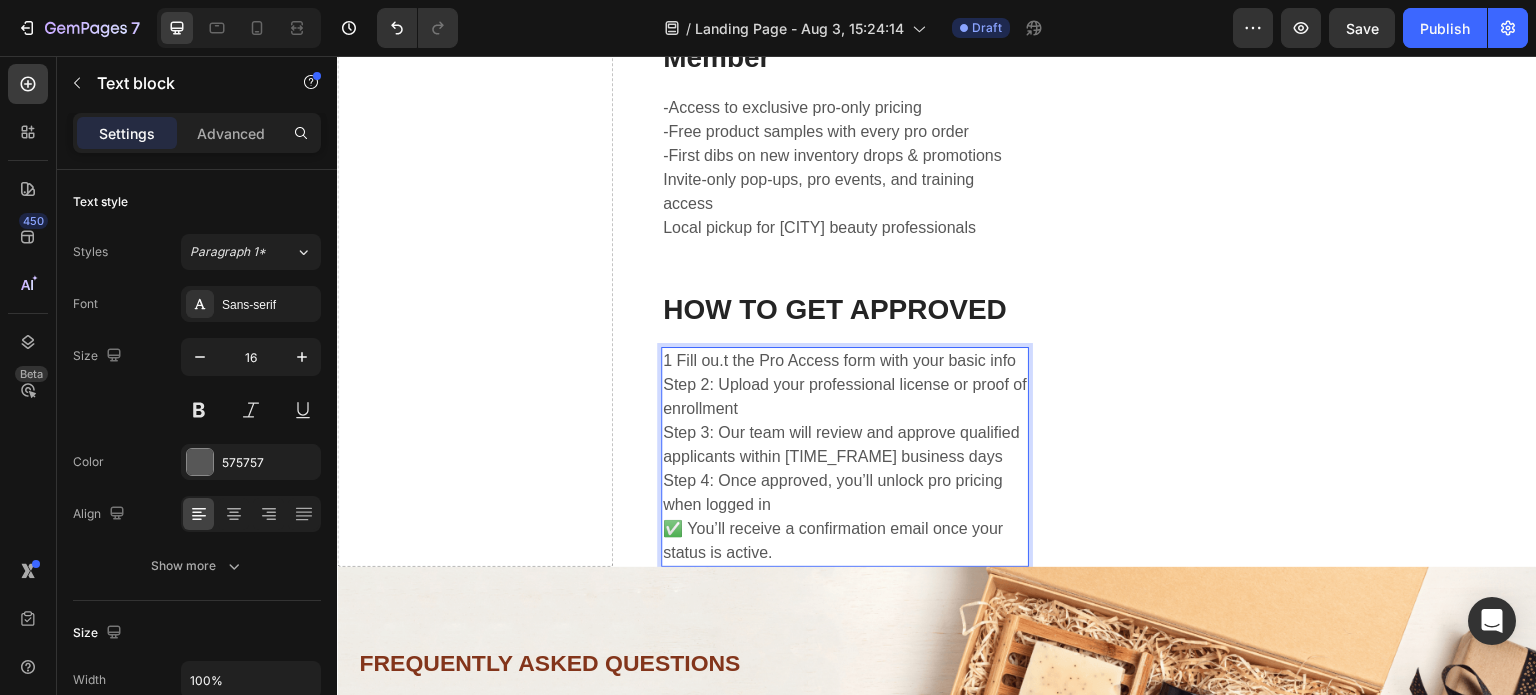 click on "1 Fill ou.t the Pro Access form with your basic info Step 2: Upload your professional license or proof of enrollment Step 3: Our team will review and approve qualified applicants within 1–2 business days Step 4: Once approved, you’ll unlock pro pricing when logged in" at bounding box center [845, 433] 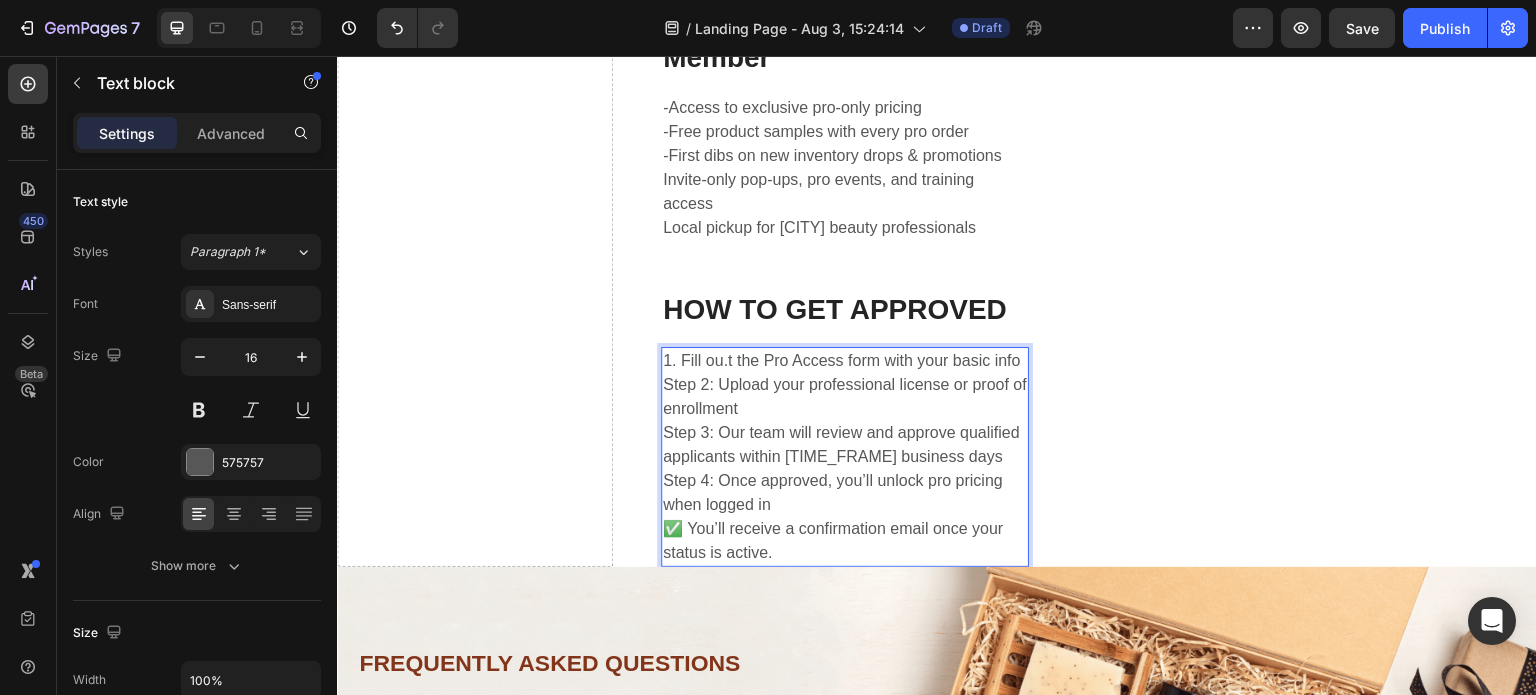 click on "1. Fill out the Pro Access form with your basic info Step 2: Upload your professional license or proof of enrollment Step 3: Our team will review and approve qualified applicants within [TIME_FRAME] business days Step 4: Once approved, you’ll unlock pro pricing when logged in" at bounding box center (845, 433) 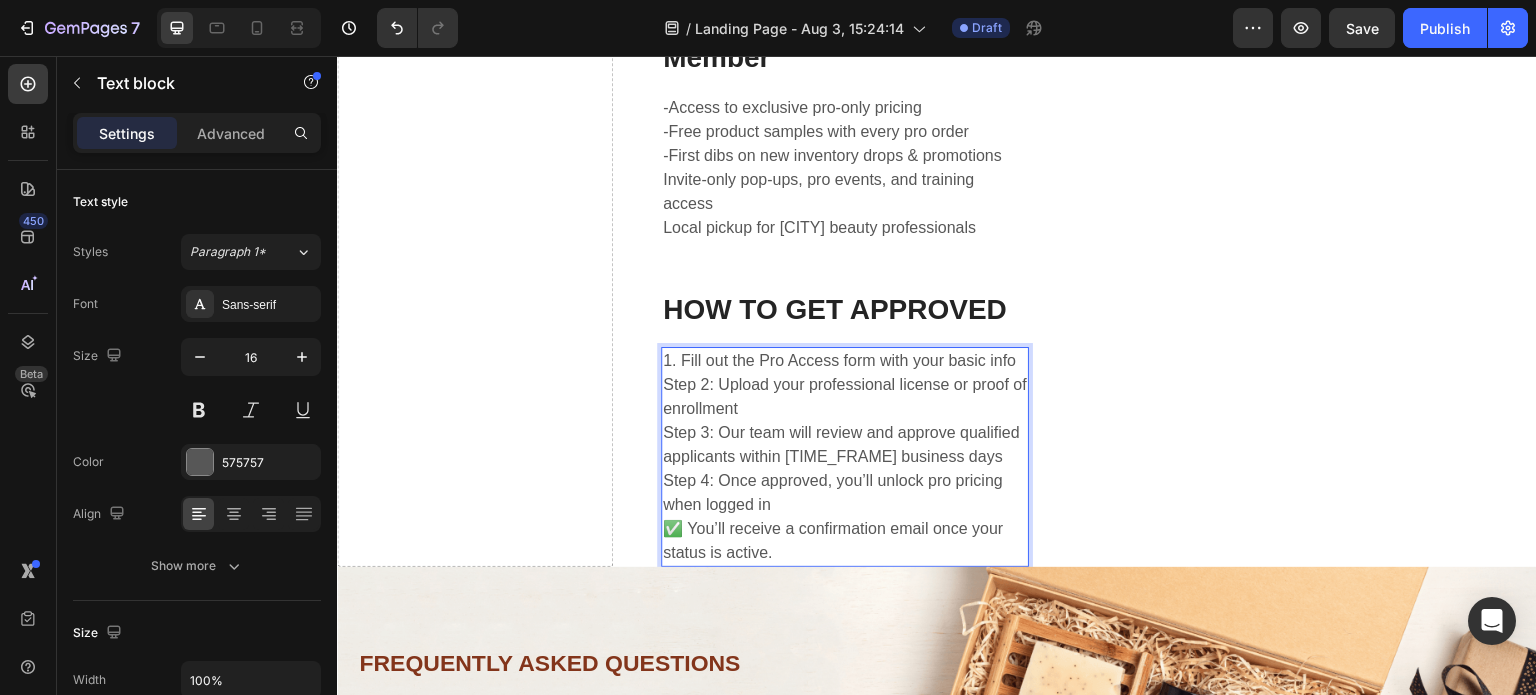 click on "1. Fill out the Pro Access form with your basic info Step 2: Upload your professional license or proof of enrollment Step 3: Our team will review and approve qualified applicants within 1–2 business days Step 4: Once approved, you’ll unlock pro pricing when logged in" at bounding box center [845, 433] 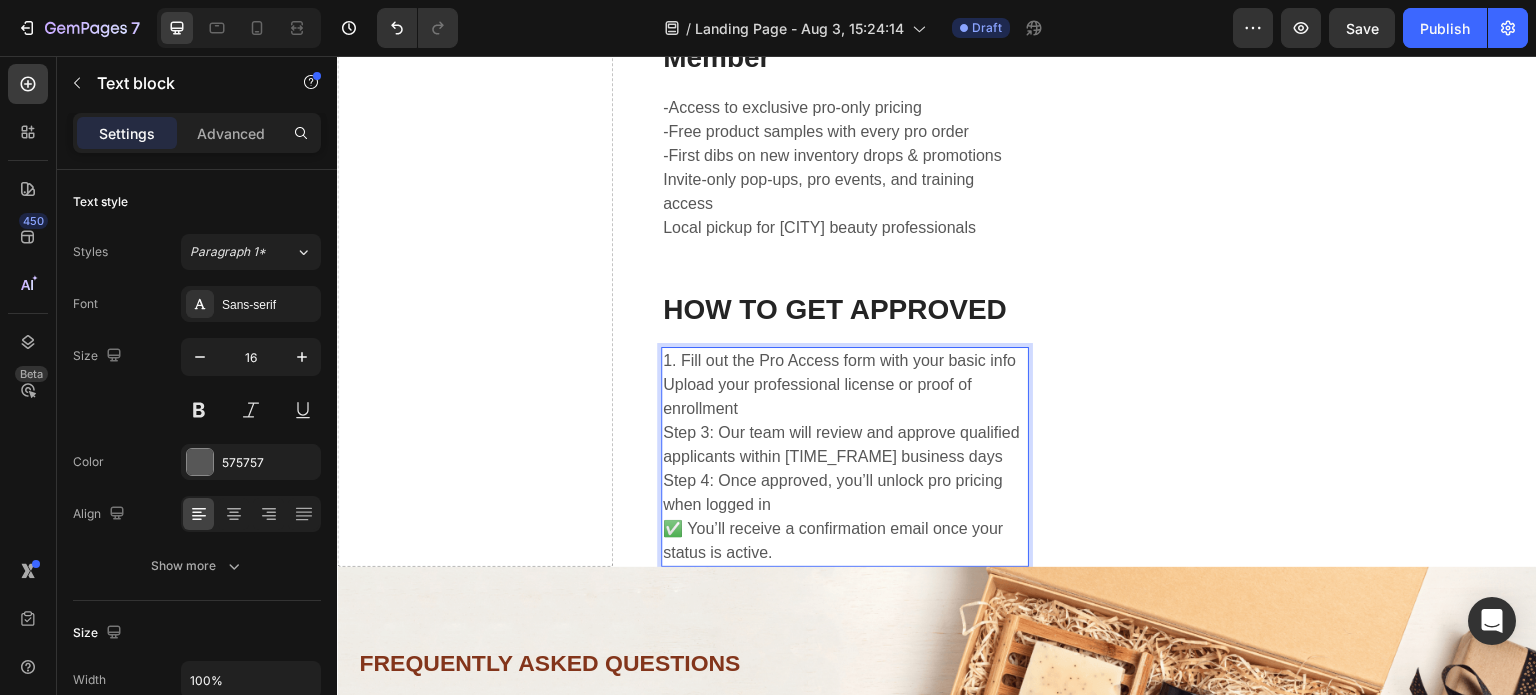 click on "1. Fill out the Pro Access form with your basic info Upload your professional license or proof of enrollment Step 3: Our team will review and approve qualified applicants within [TIME_FRAME] business days Step 4: Once approved, you’ll unlock pro pricing when logged in" at bounding box center (845, 433) 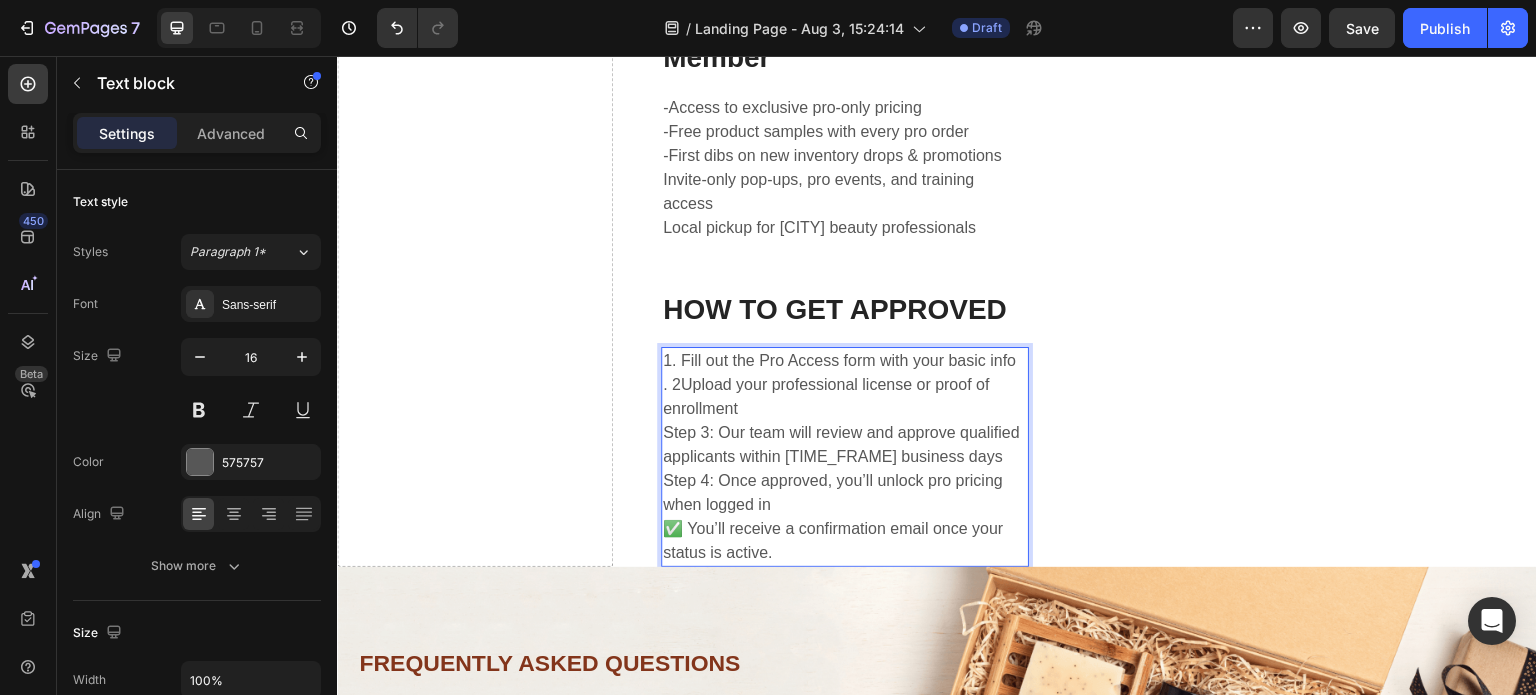 click on "1. Fill out the Pro Access form with your basic info . 2Upload your professional license or proof of enrollment Step 3: Our team will review and approve qualified applicants within 1–2 business days Step 4: Once approved, you’ll unlock pro pricing when logged in" at bounding box center (845, 433) 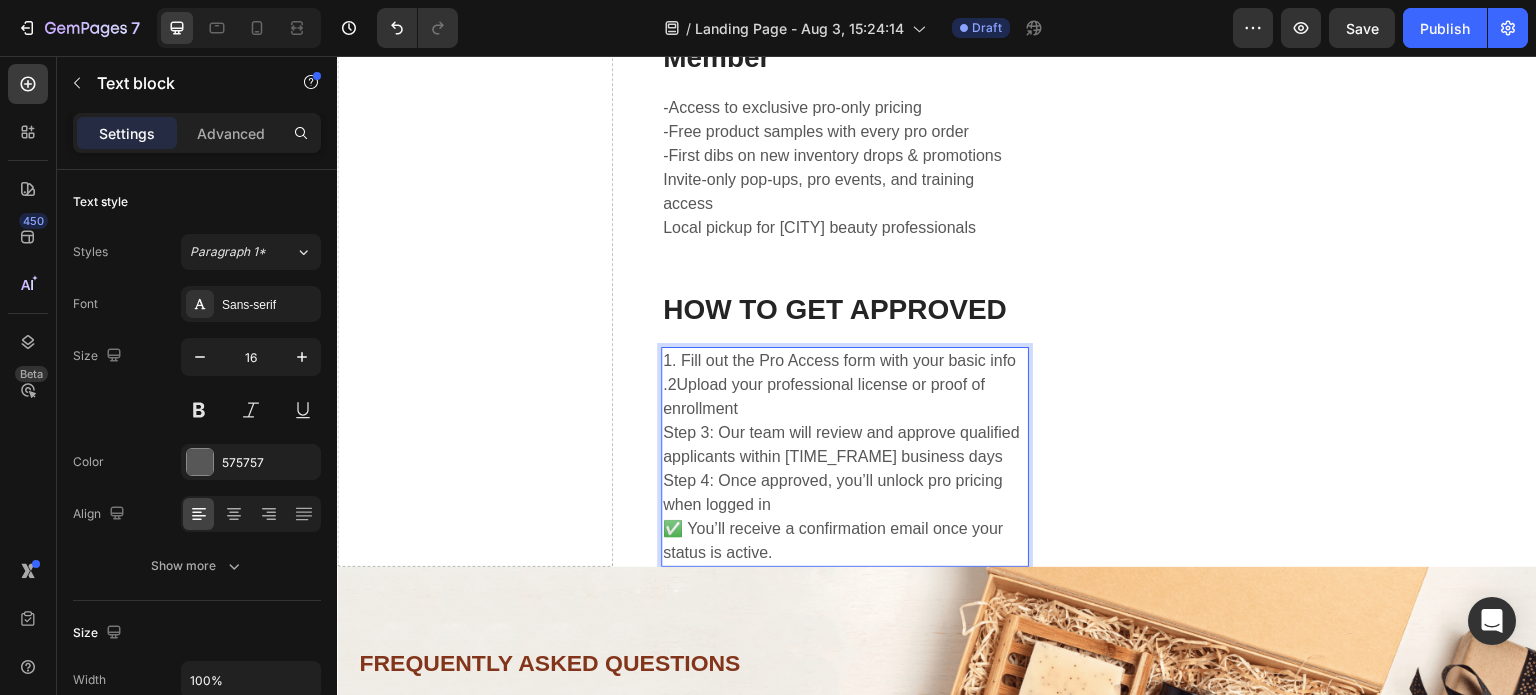 click on "1. Fill out the Pro Access form with your basic info .2Upload your professional license or proof of enrollment Step 3: Our team will review and approve qualified applicants within 1–2 business days Step 4: Once approved, you’ll unlock pro pricing when logged in" at bounding box center (845, 433) 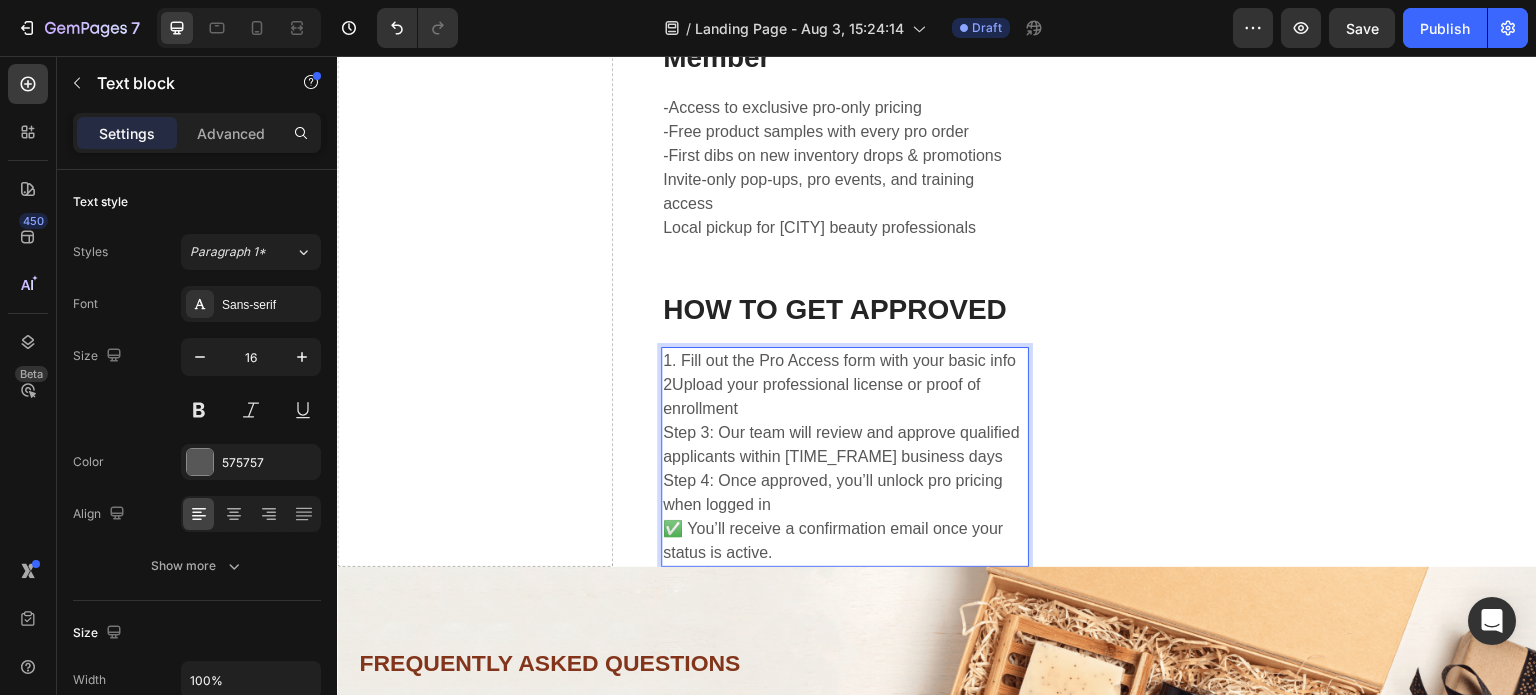click on "1. Fill out the Pro Access form with your basic info 2Upload your professional license or proof of enrollment Step 3: Our team will review and approve qualified applicants within 1–2 business days Step 4: Once approved, you’ll unlock pro pricing when logged in" at bounding box center (845, 433) 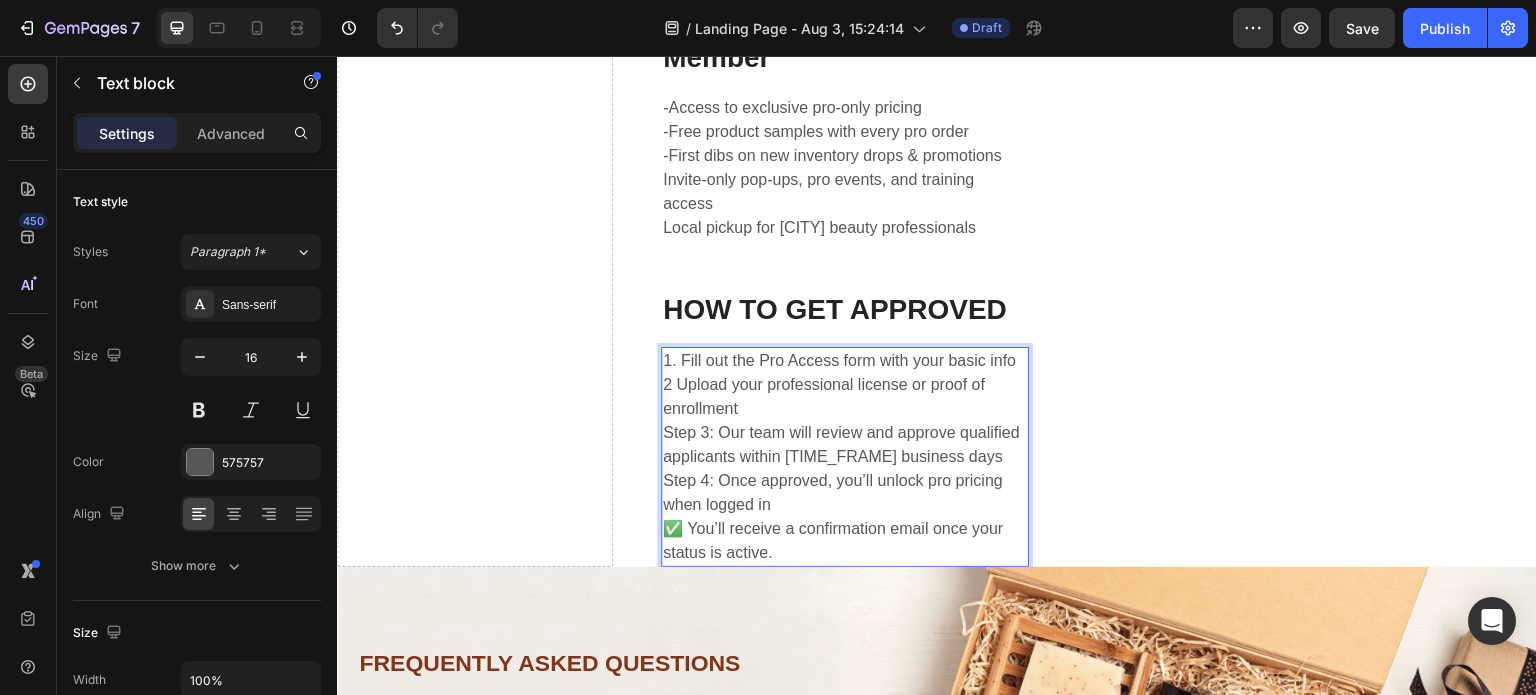 click on "1. Fill out the Pro Access form with your basic info 2 Upload your professional license or proof of enrollment Step 3: Our team will review and approve qualified applicants within 1–2 business days Step 4: Once approved, you’ll unlock pro pricing when logged in" at bounding box center (845, 433) 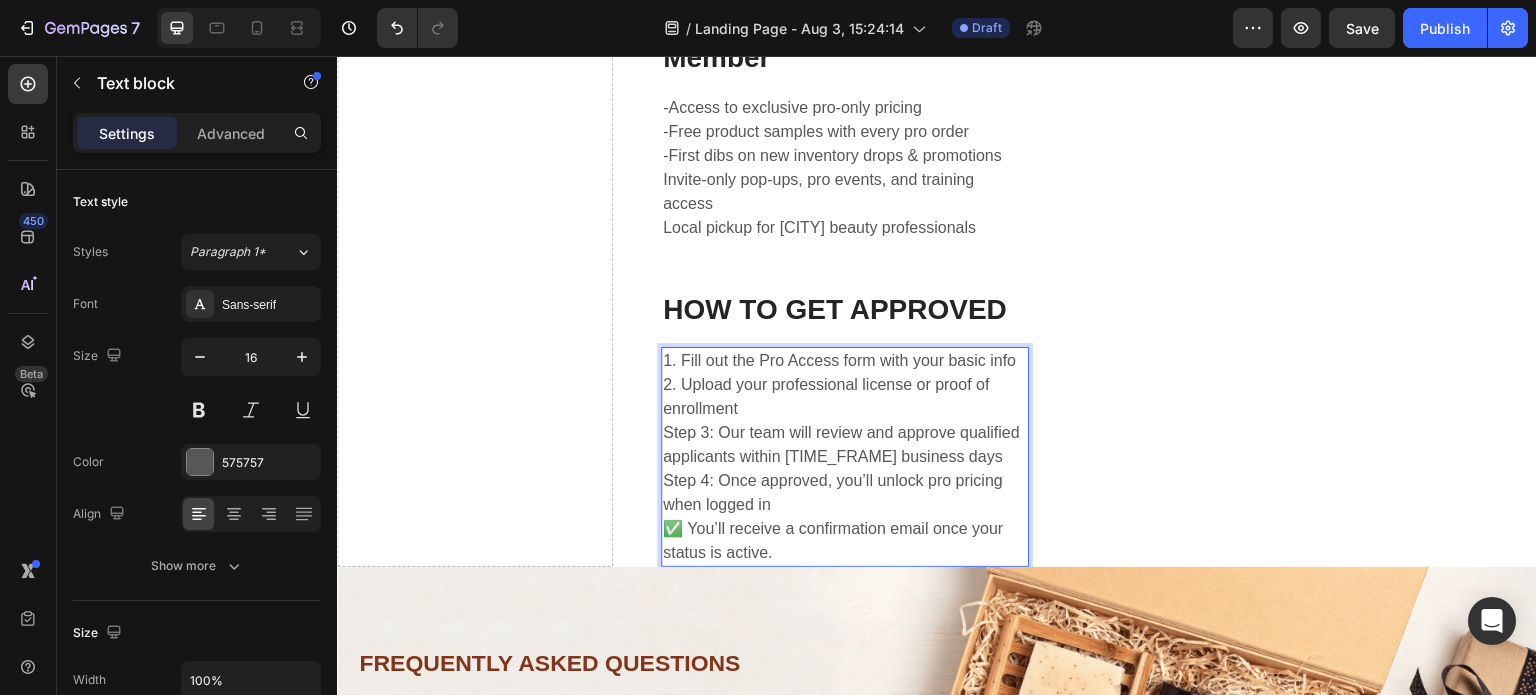 click on "1. Fill out the Pro Access form with your basic info 2. Upload your professional license or proof of enrollment Step 3: Our team will review and approve qualified applicants within 1–2 business days Step 4: Once approved, you’ll unlock pro pricing when logged in" at bounding box center (845, 433) 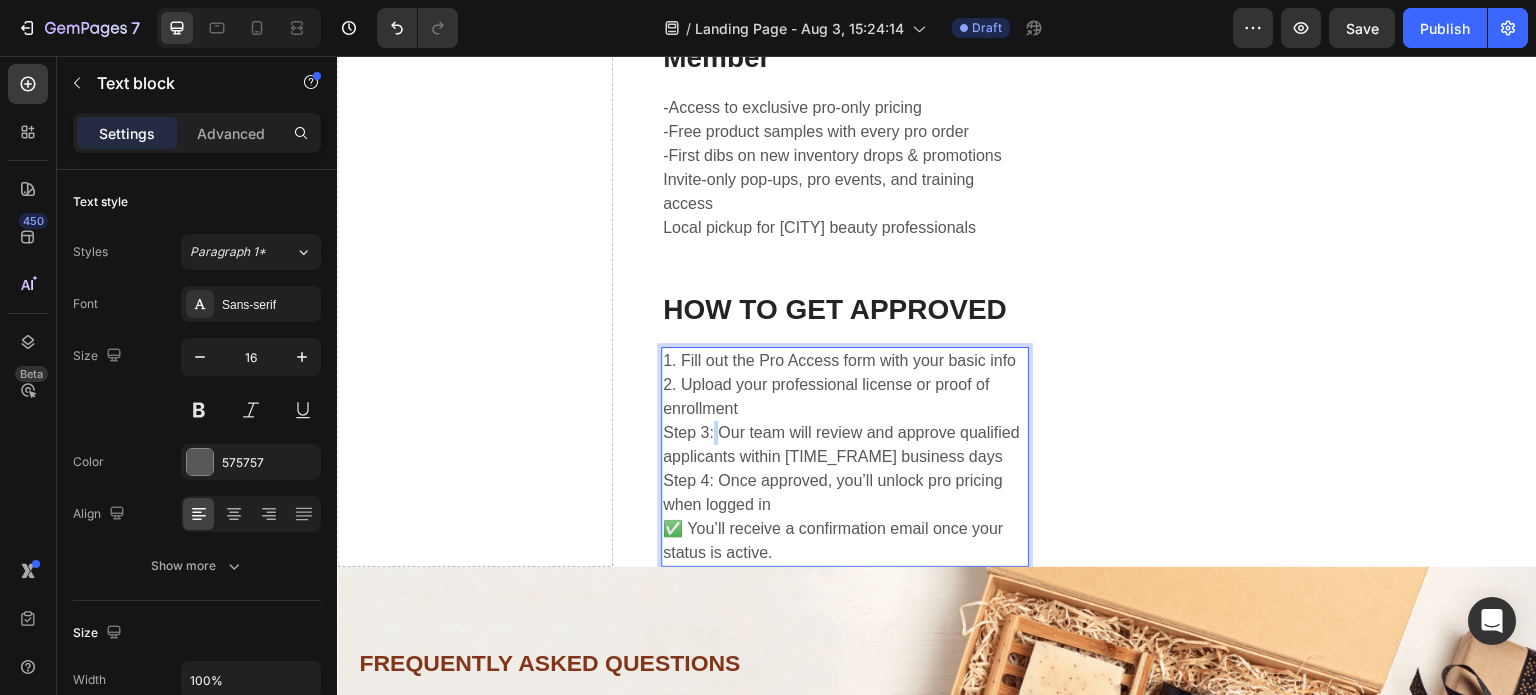 click on "1. Fill out the Pro Access form with your basic info 2. Upload your professional license or proof of enrollment Step 3: Our team will review and approve qualified applicants within 1–2 business days Step 4: Once approved, you’ll unlock pro pricing when logged in" at bounding box center (845, 433) 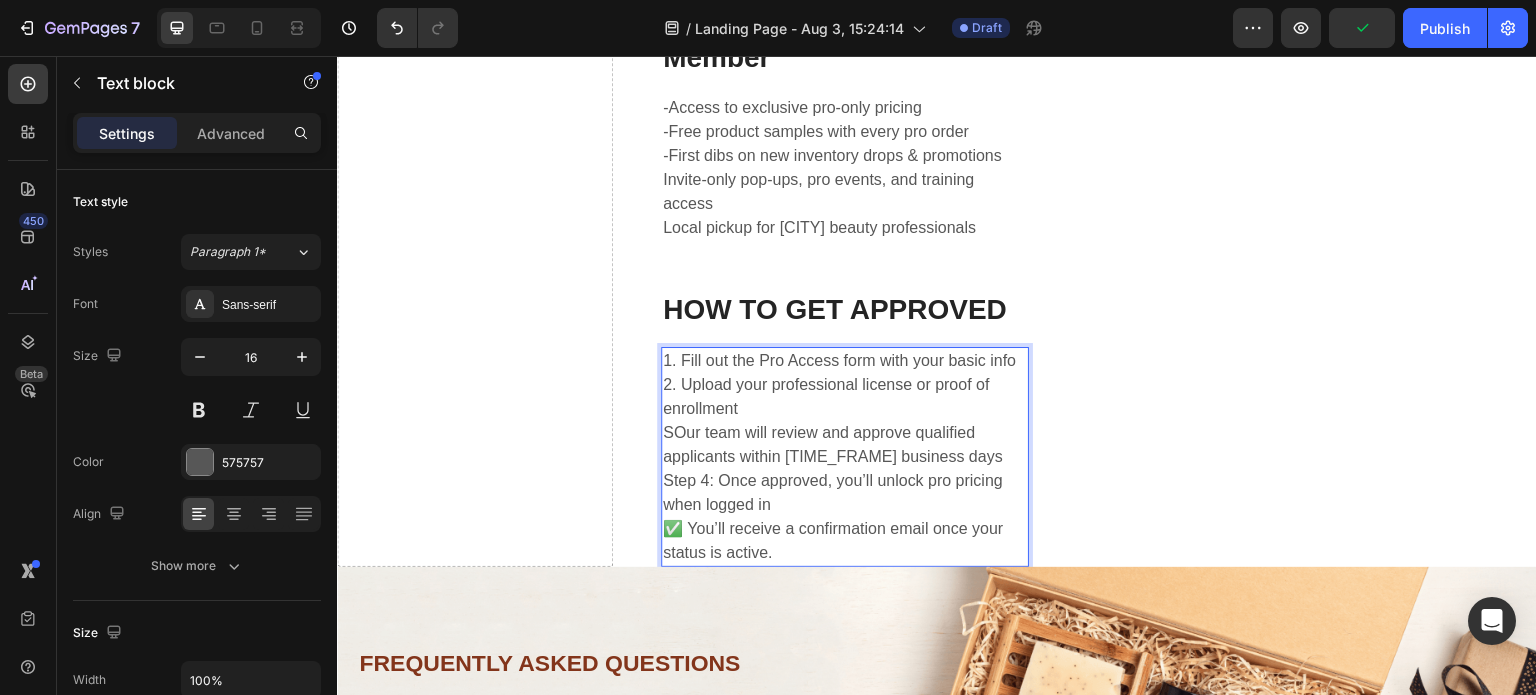 click on "1. Fill out the Pro Access form with your basic info 2. Upload your professional license or proof of enrollment SOur team will review and approve qualified applicants within [TIME_FRAME] business days Step 4: Once approved, you’ll unlock pro pricing when logged in" at bounding box center [845, 433] 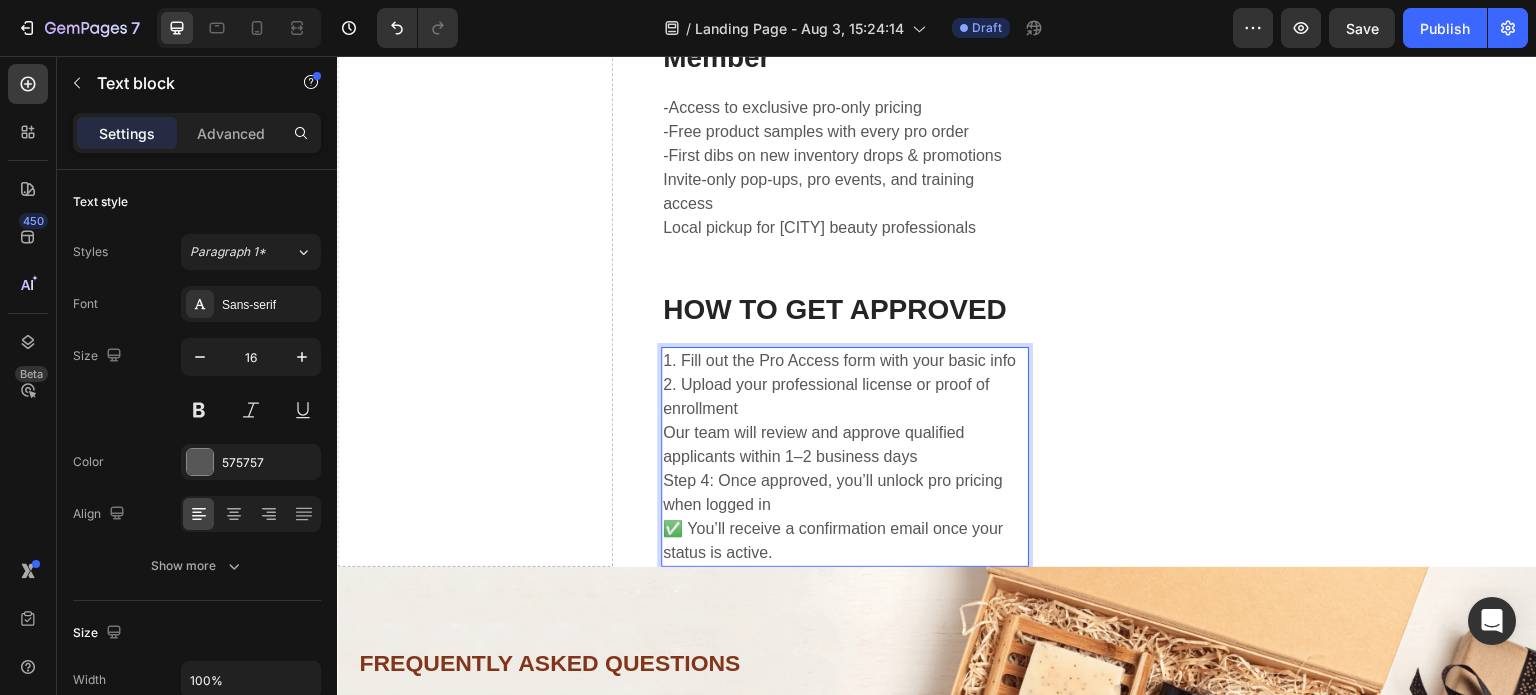 click on "1. Fill out the Pro Access form with your basic info 2. Upload your professional license or proof of enrollment Our team will review and approve qualified applicants within [TIME_FRAME] business days Step 4: Once approved, you’ll unlock pro pricing when logged in" at bounding box center [845, 433] 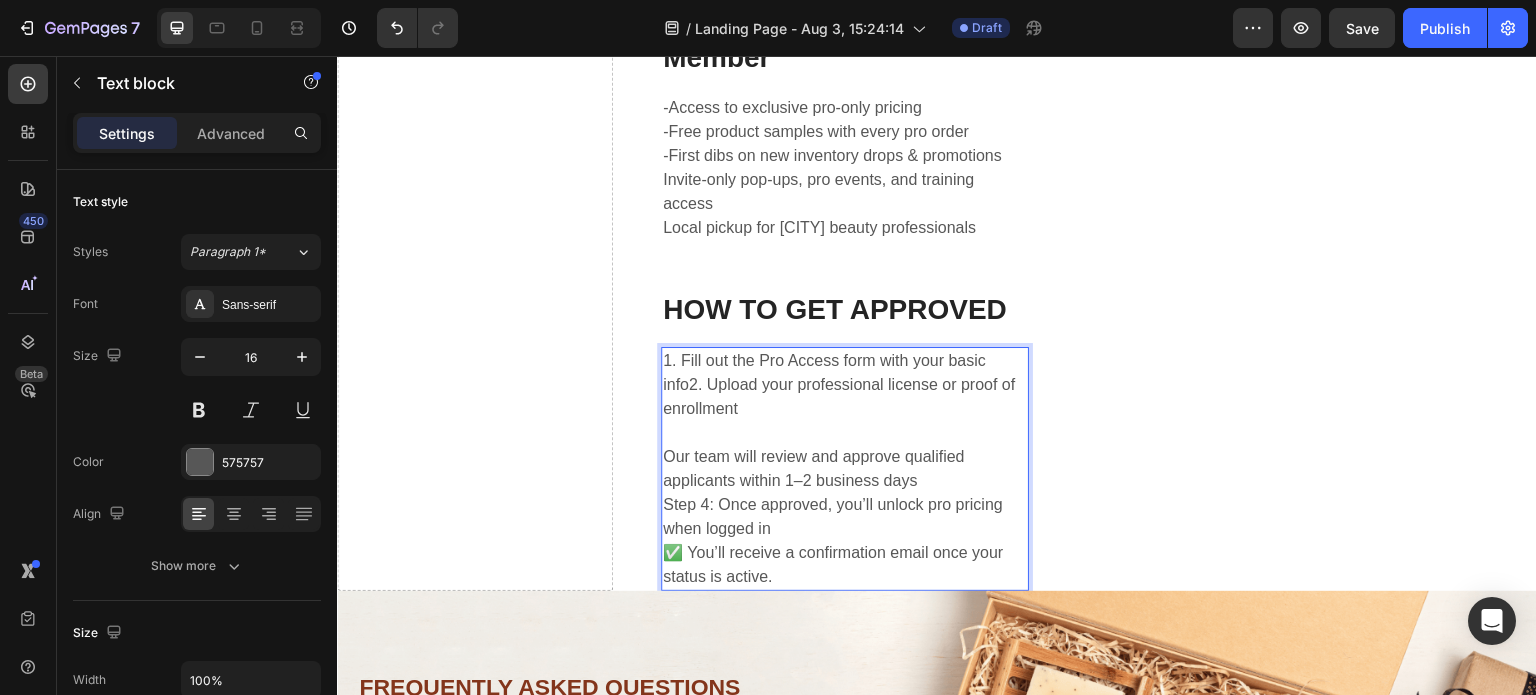 click on "1. Fill out the Pro Access form with your basic info2. Upload your professional license or proof of enrollment" at bounding box center [845, 385] 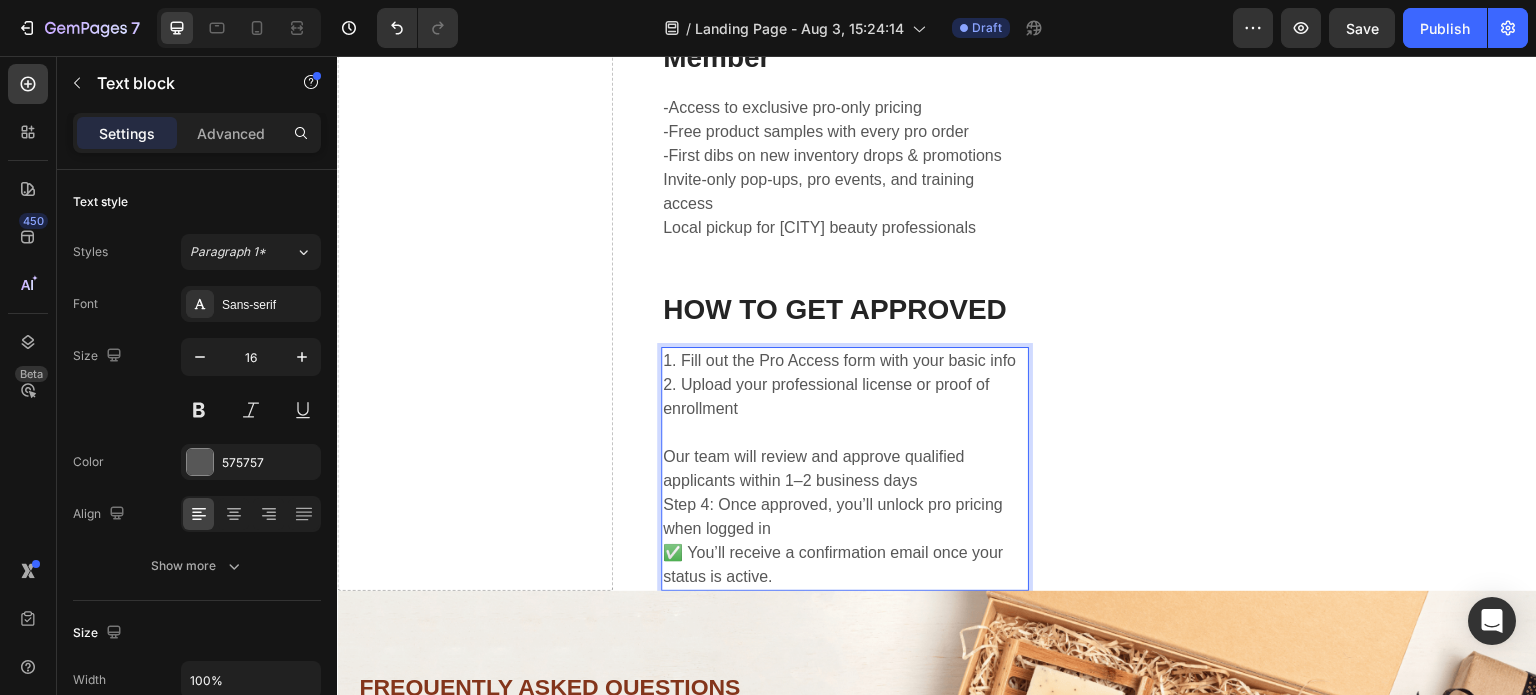 click on "Our team will review and approve qualified applicants within 1–2 business days Step 4: Once approved, you’ll unlock pro pricing when logged in" at bounding box center [845, 481] 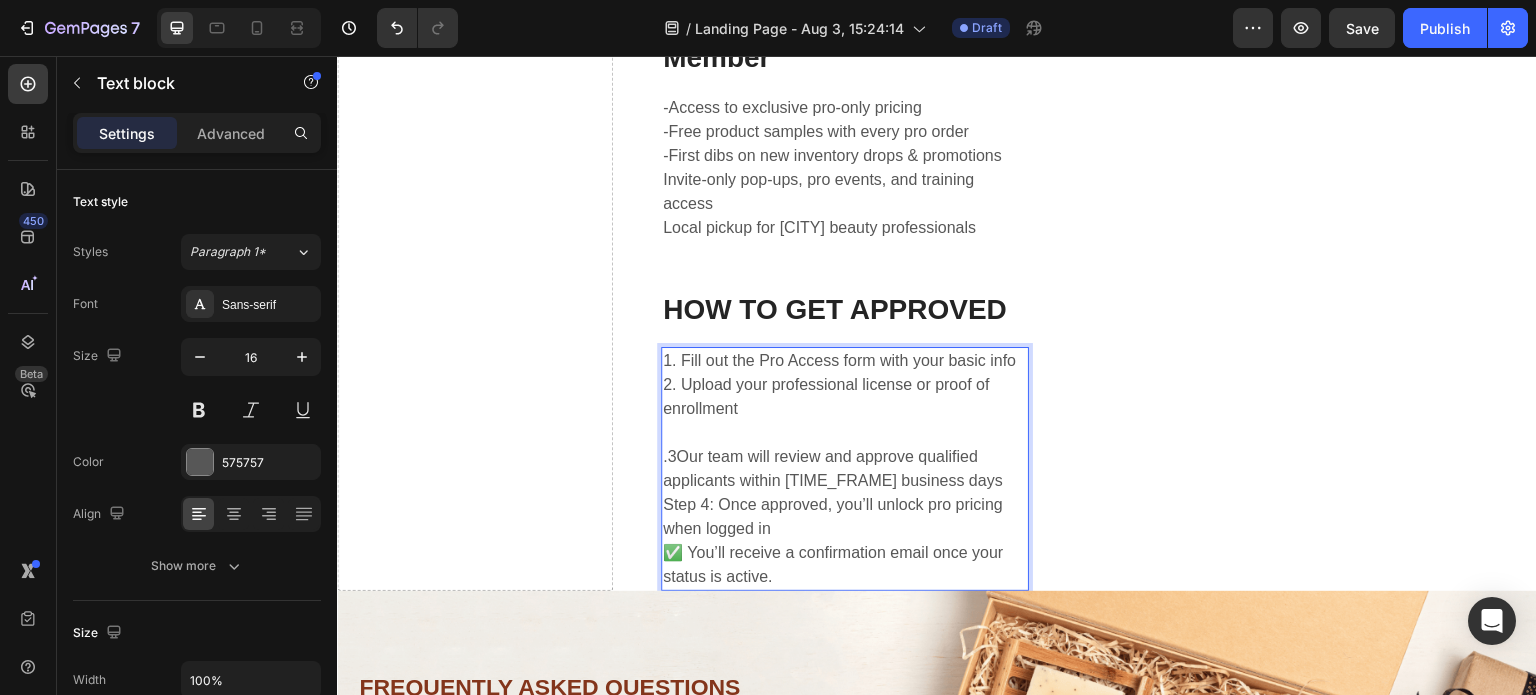 click on ".3Our team will review and approve qualified applicants within 1–2 business days Step 4: Once approved, you’ll unlock pro pricing when logged in" at bounding box center [845, 481] 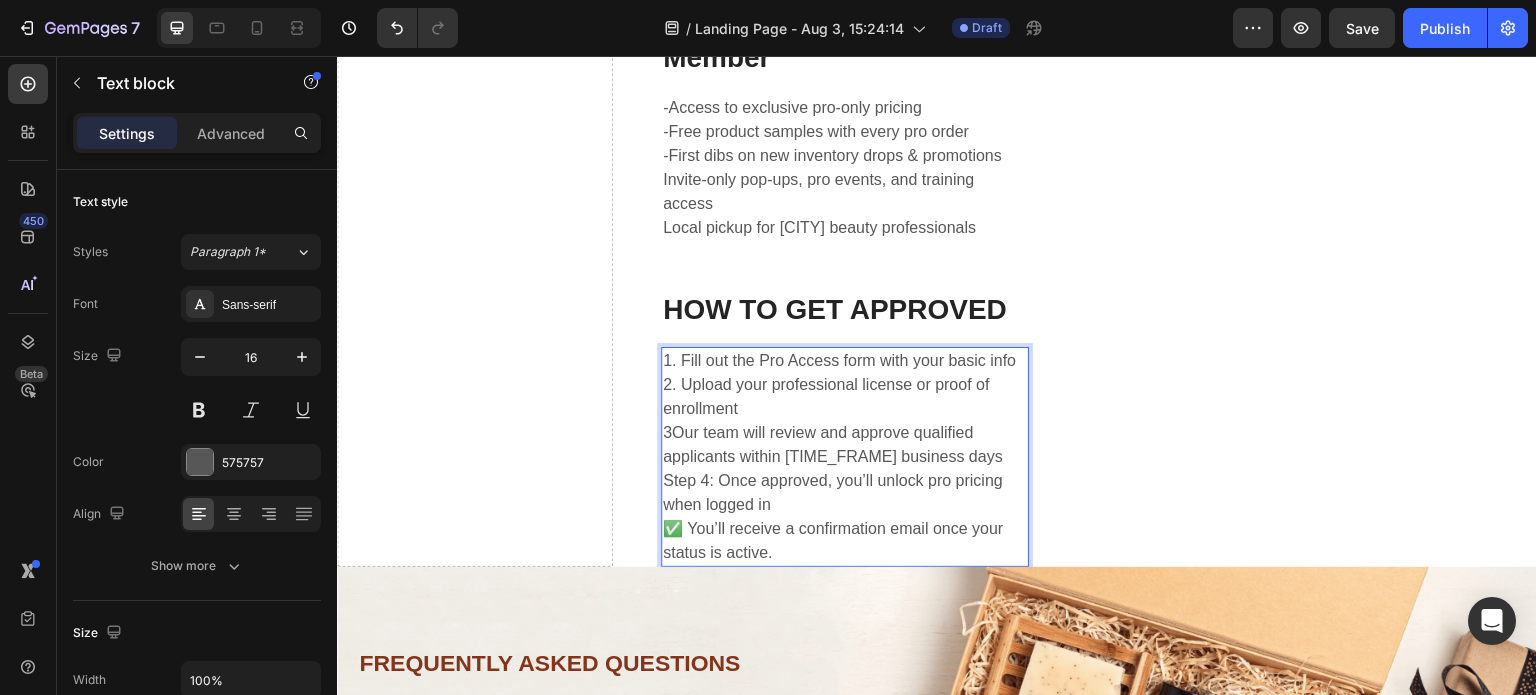 click on "3Our team will review and approve qualified applicants within 1–2 business days Step 4: Once approved, you’ll unlock pro pricing when logged in" at bounding box center (845, 469) 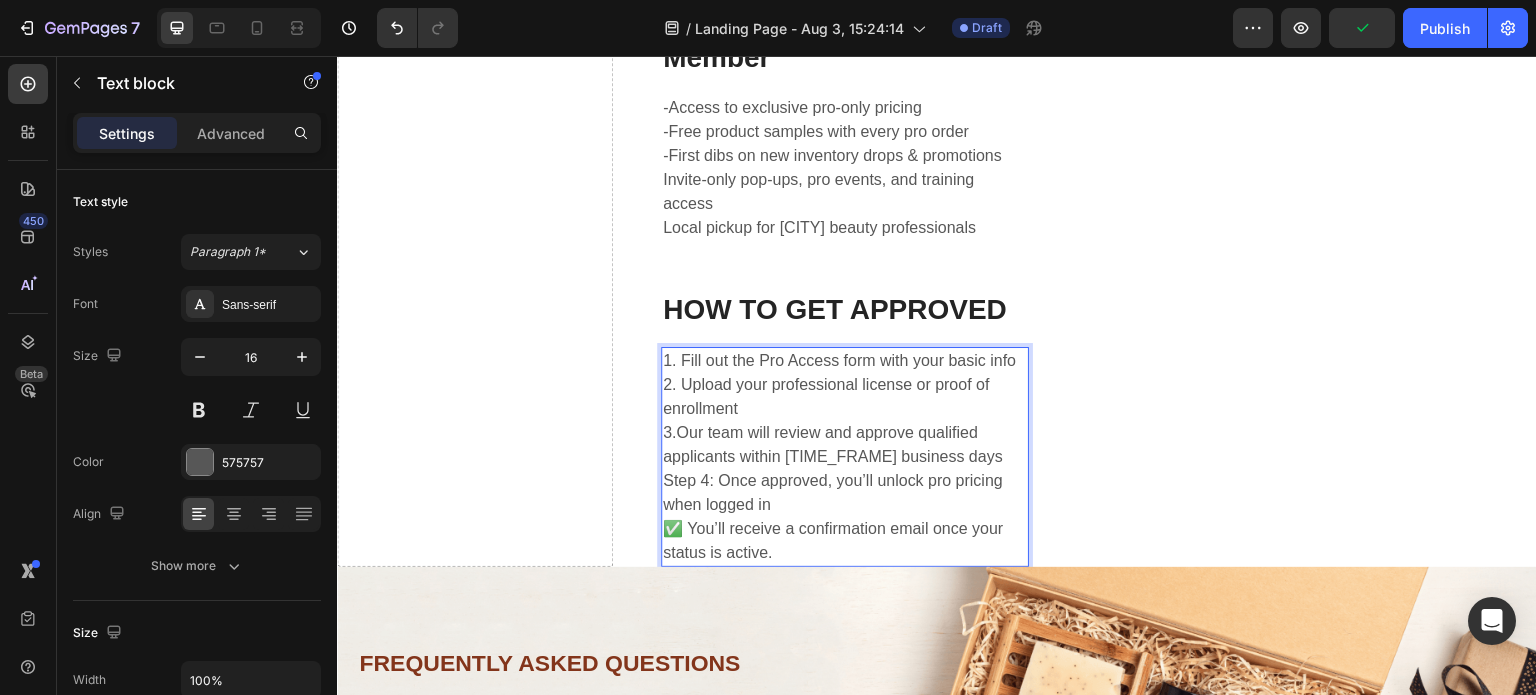 click on "3.Our team will review and approve qualified applicants within 1–2 business days Step 4: Once approved, you’ll unlock pro pricing when logged in" at bounding box center [845, 469] 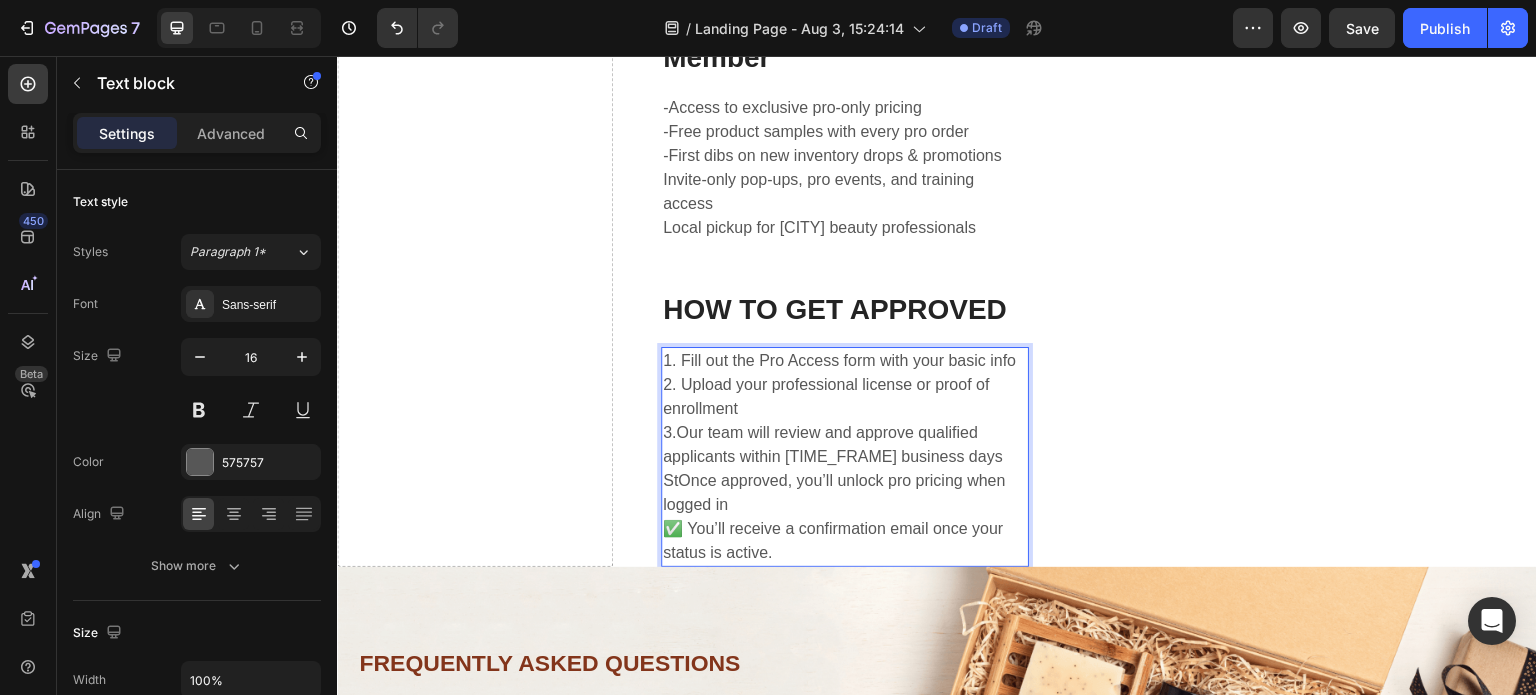 click on "3.Our team will review and approve qualified applicants within 1–2 business days StOnce approved, you’ll unlock pro pricing when logged in" at bounding box center (845, 469) 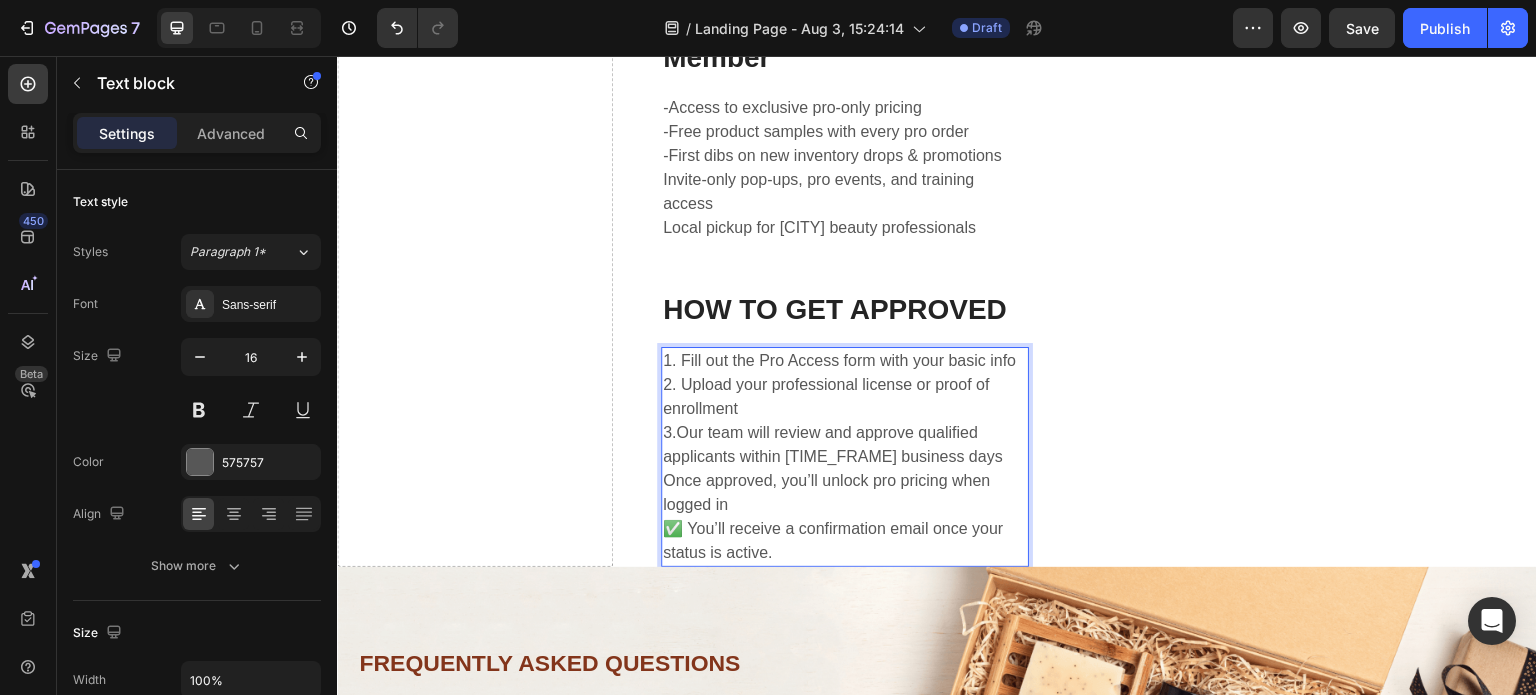 click on "3.Our team will review and approve qualified applicants within [TIME_FRAME] business days Once approved, you’ll unlock pro pricing when logged in" at bounding box center [845, 469] 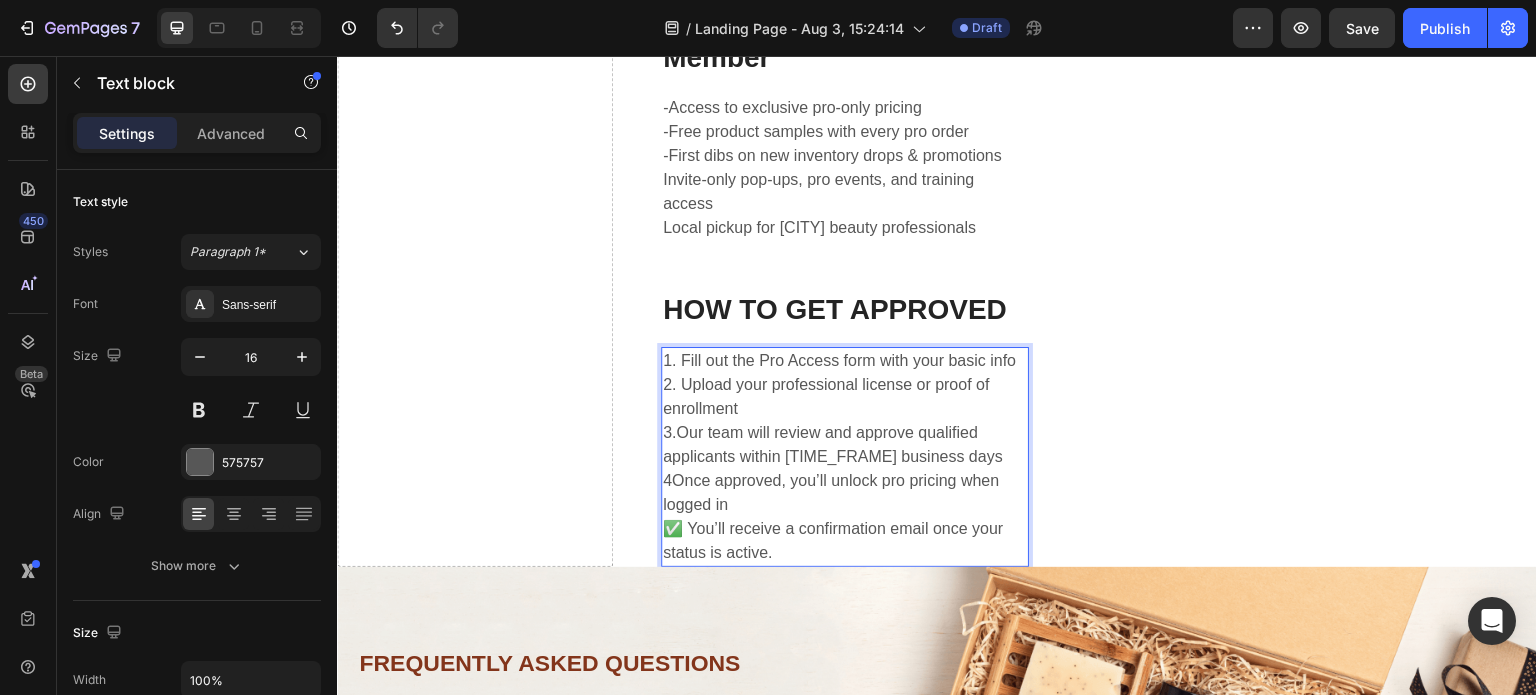 click on "3.Our team will review and approve qualified applicants within 1–2 business days 4Once approved, you’ll unlock pro pricing when logged in" at bounding box center [845, 469] 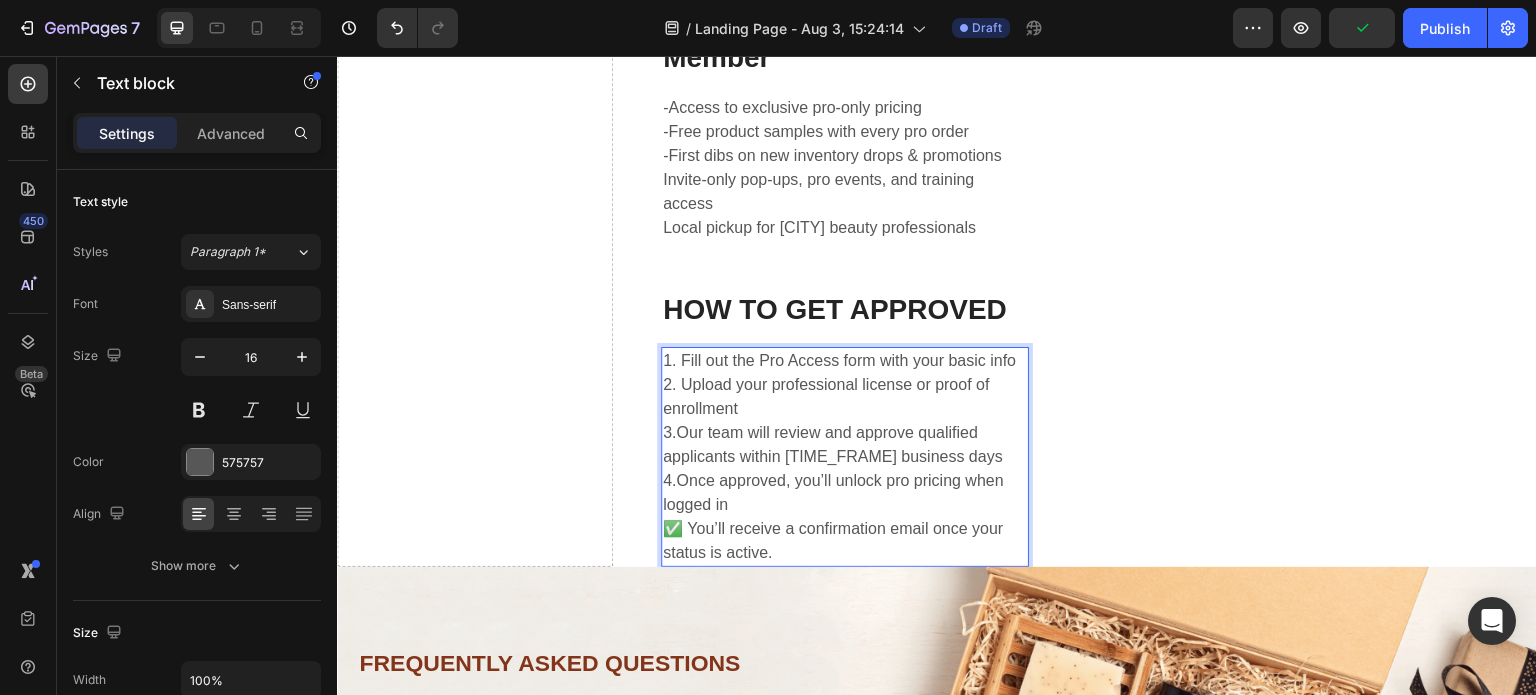 click on "3.Our team will review and approve qualified applicants within [TIME_FRAME] business days 4.Once approved, you’ll unlock pro pricing when logged in" at bounding box center [845, 469] 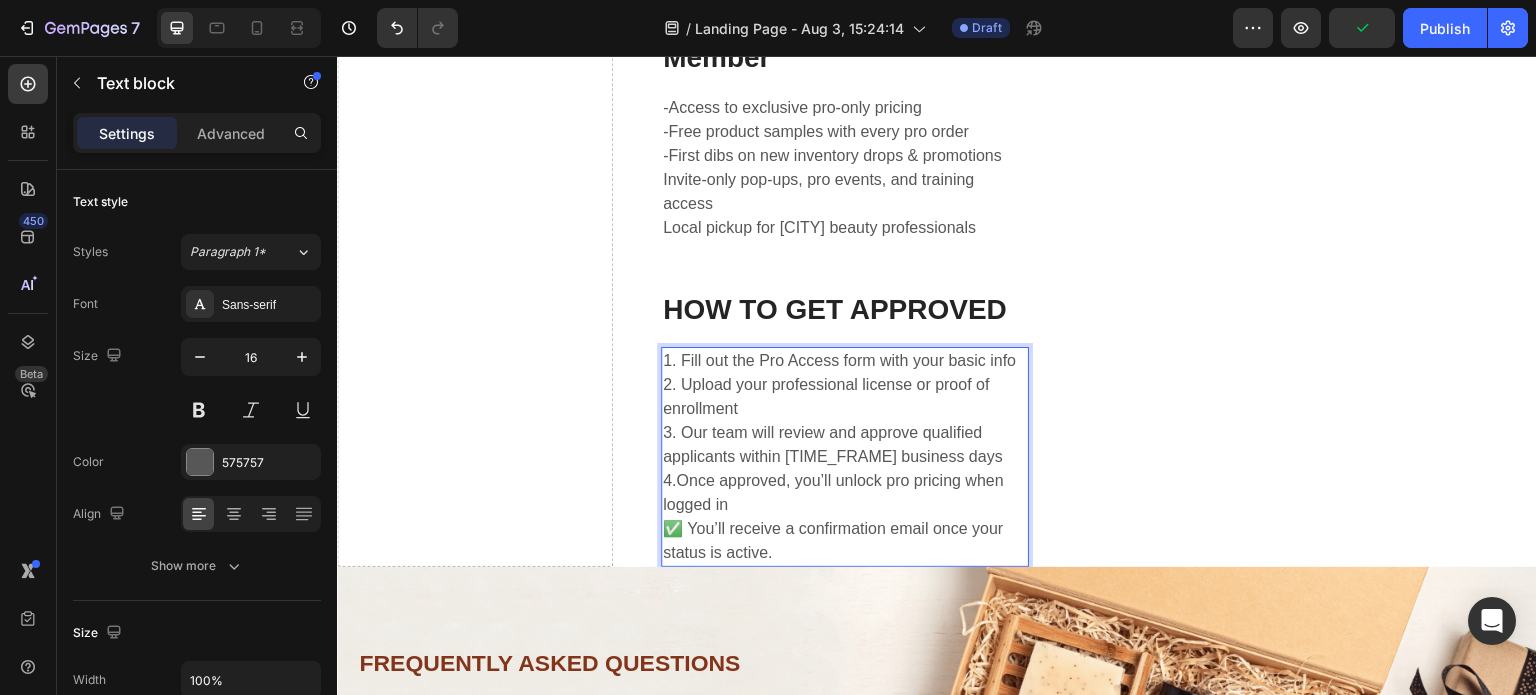 click on "3. Our team will review and approve qualified applicants within [TIME_FRAME] business days 4.Once approved, you’ll unlock pro pricing when logged in" at bounding box center [845, 469] 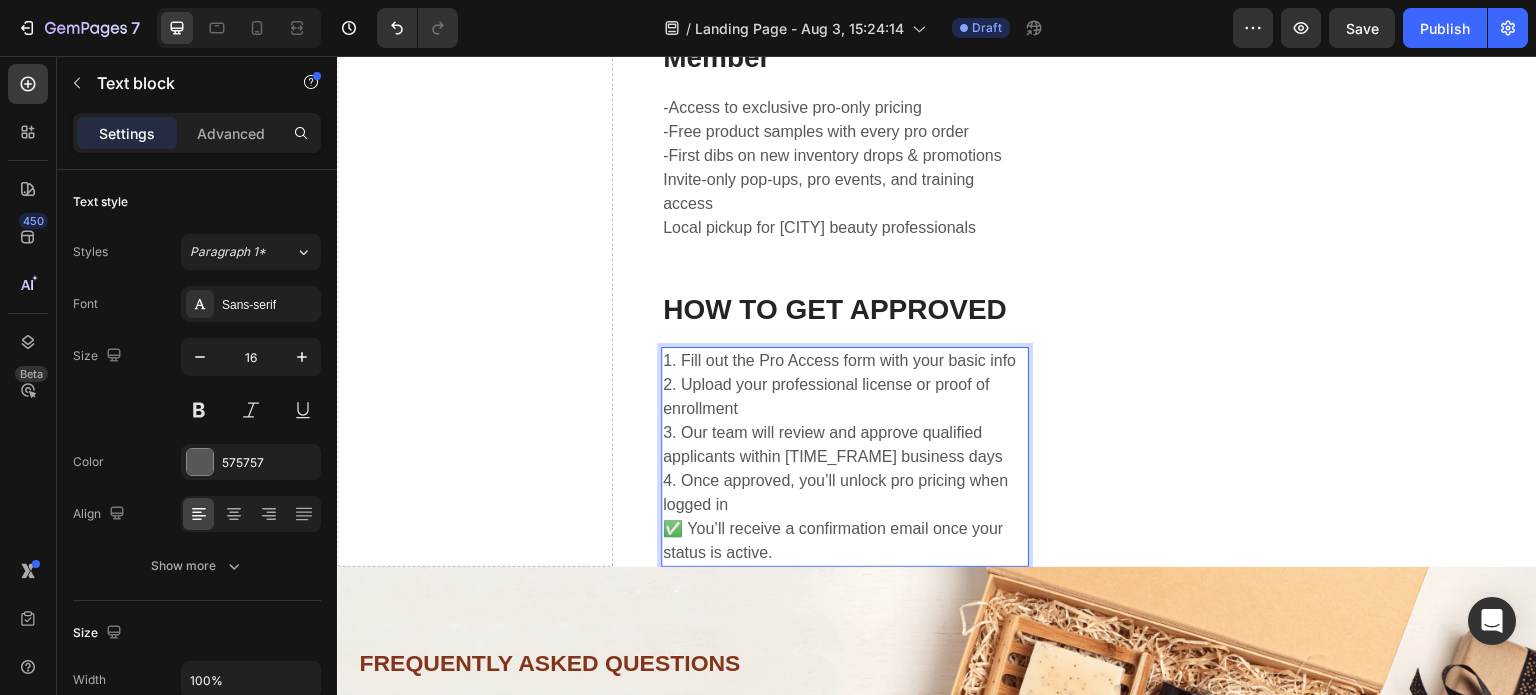 click on "✅ You’ll receive a confirmation email once your status is active." at bounding box center [845, 541] 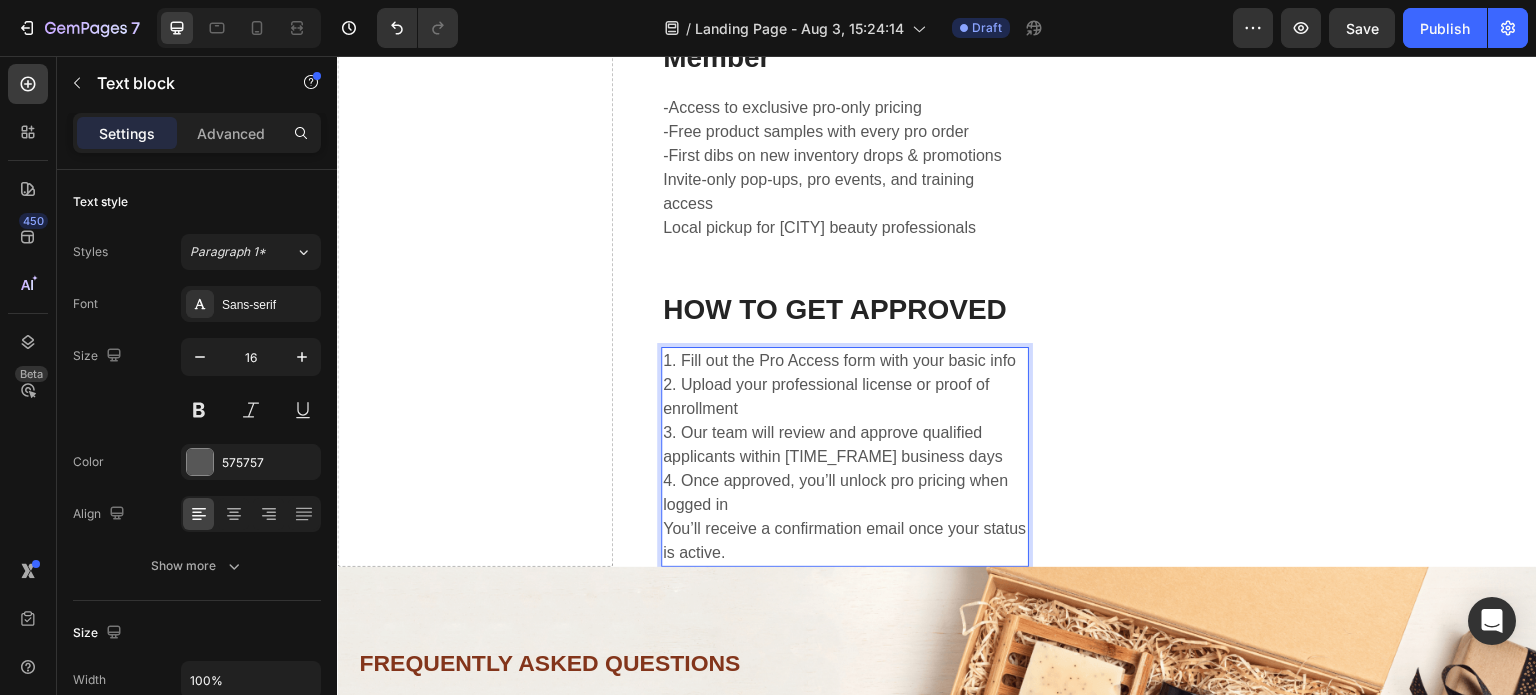 click on "3. Our team will review and approve qualified applicants within [TIME_FRAME] business days 4. Once approved, you’ll unlock pro pricing when logged in" at bounding box center [845, 469] 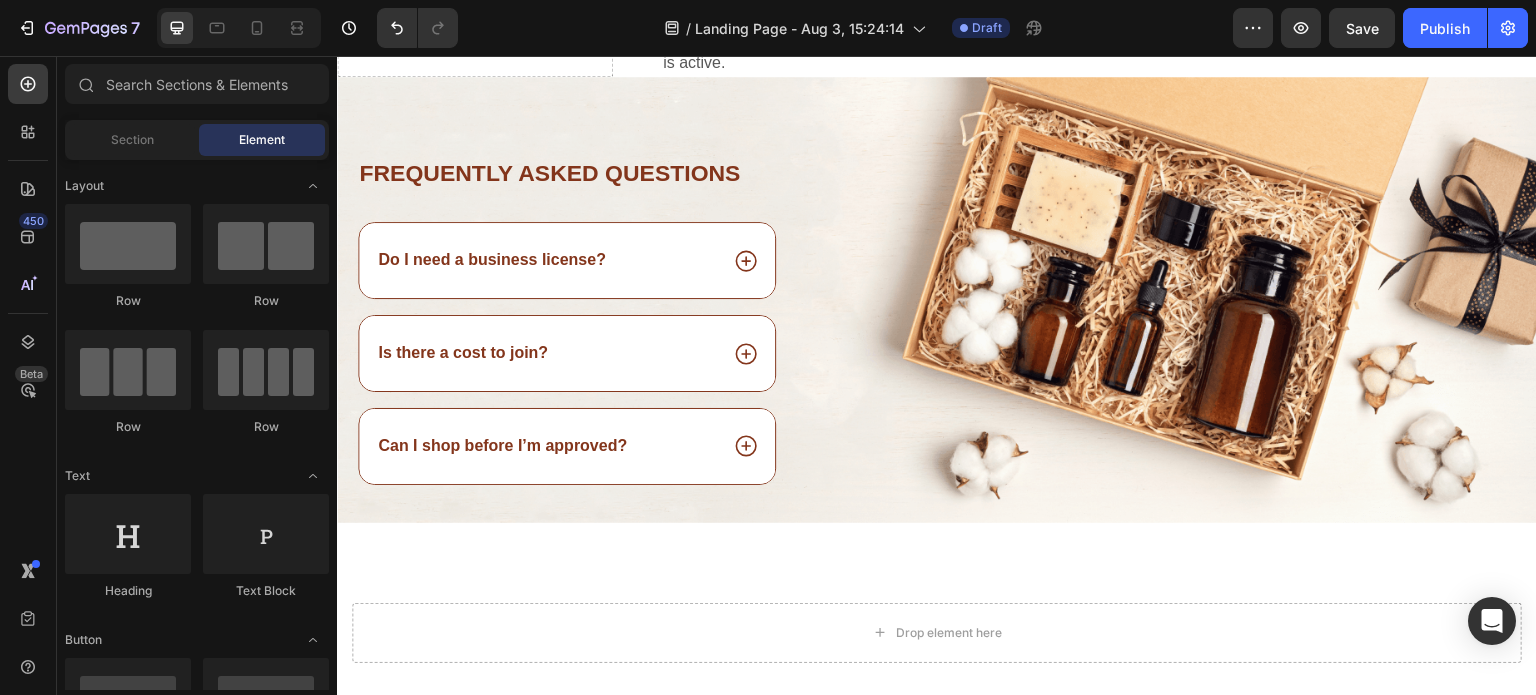 scroll, scrollTop: 1726, scrollLeft: 0, axis: vertical 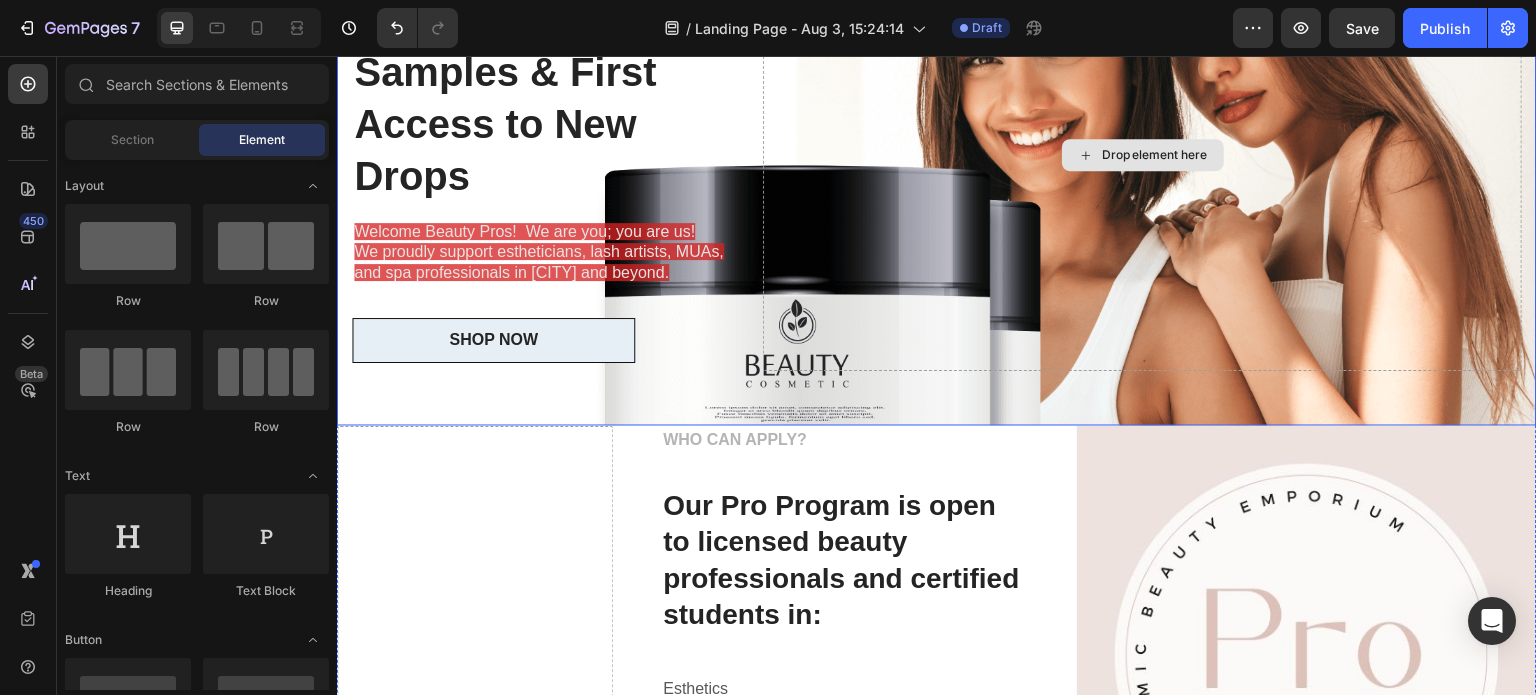 click on "Drop element here" at bounding box center (1142, 155) 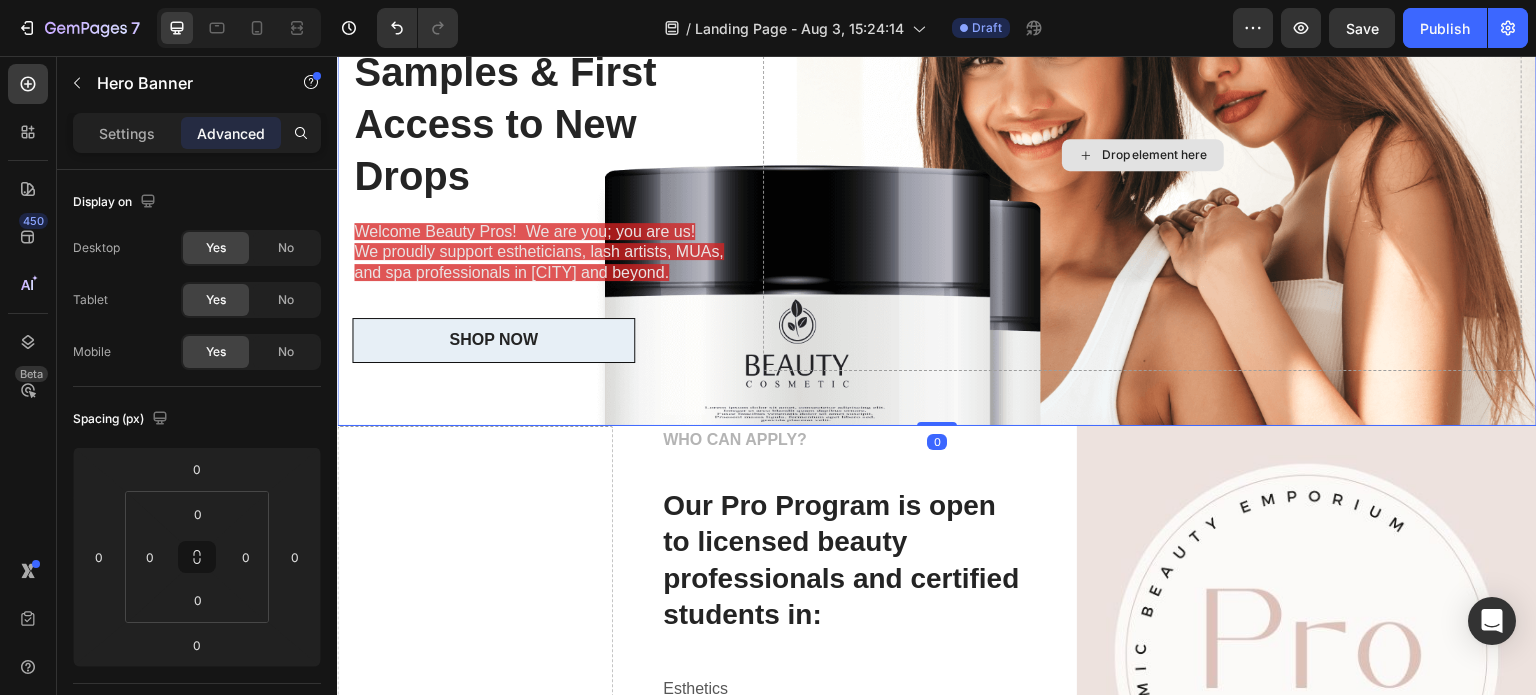 click on "Drop element here" at bounding box center (1142, 155) 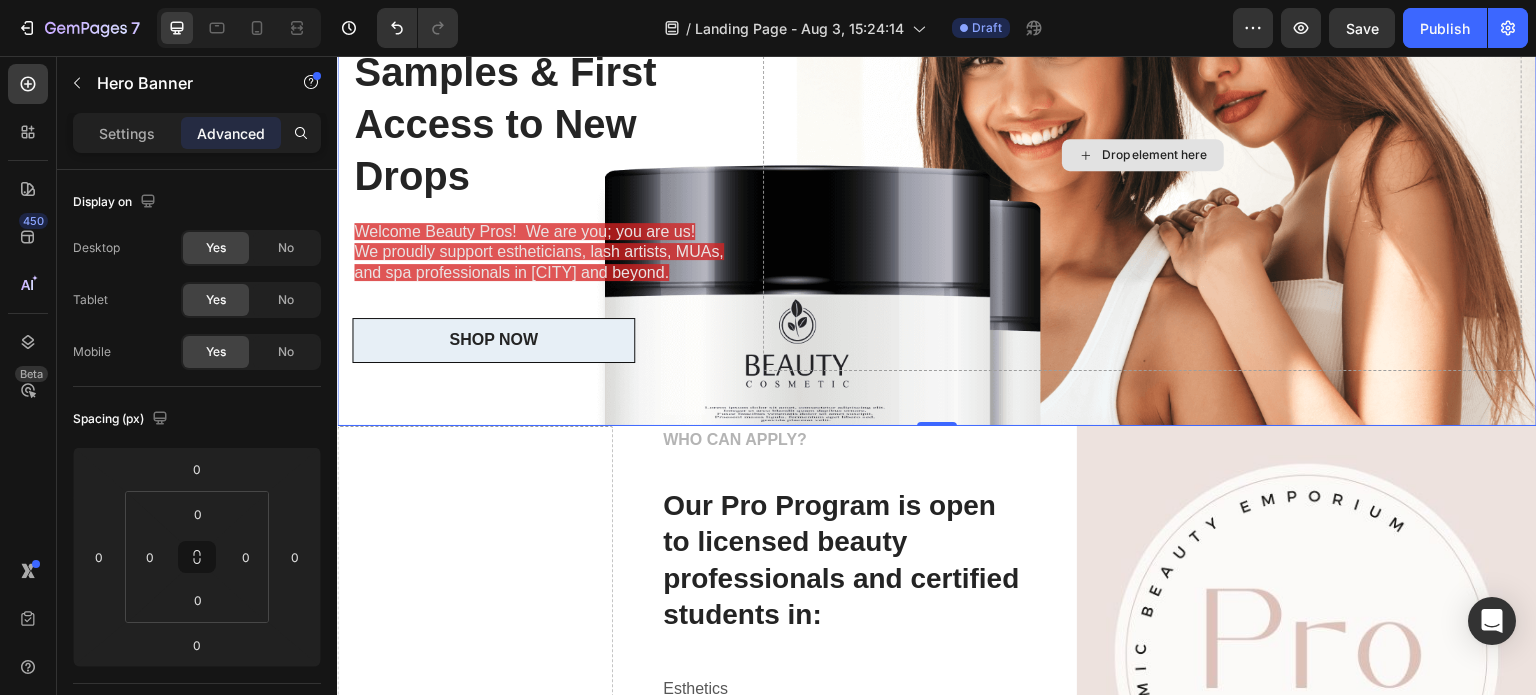 click on "Drop element here" at bounding box center [1142, 155] 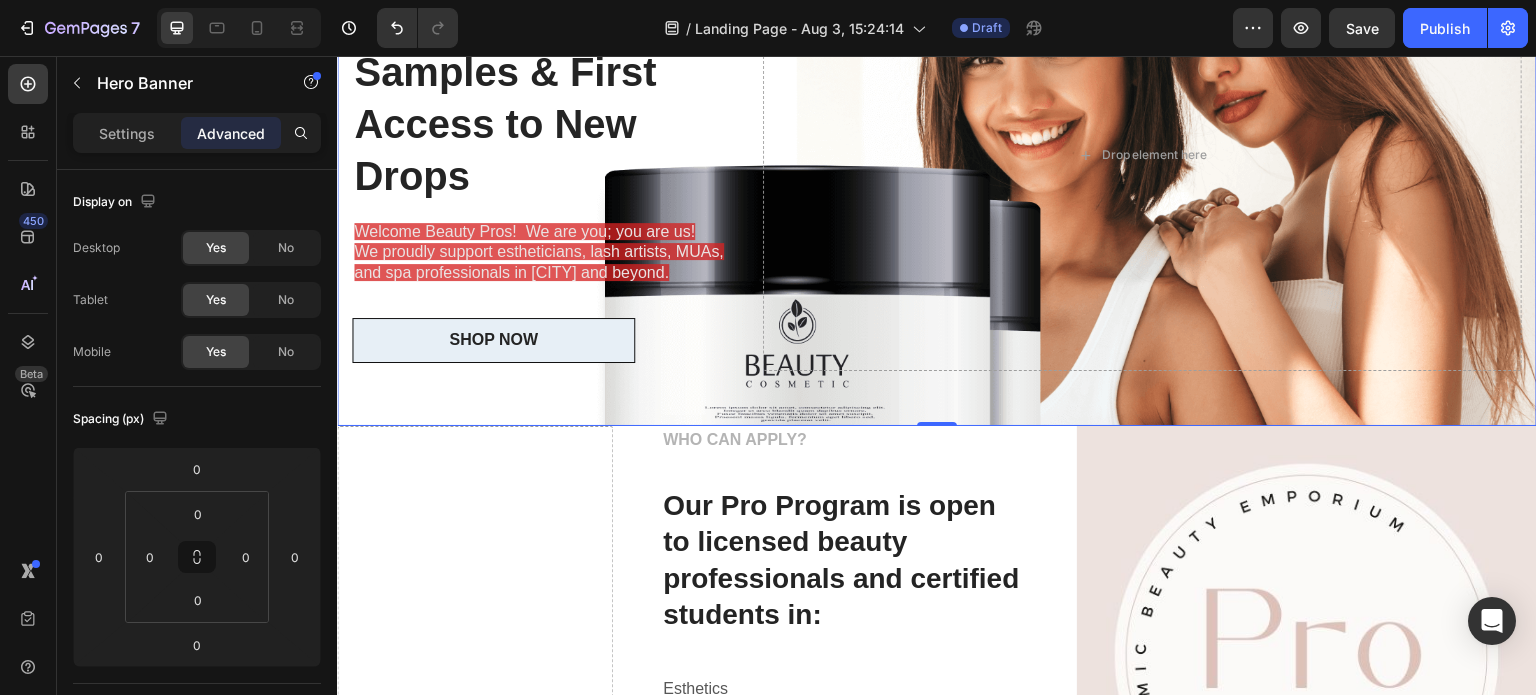click on "Icon Icon Icon Icon Icon Icon List 20000+ Customers Who Love Us Text Block Row ✨ Licensed Pro? Get Exclusive Pricing, Samples & First Access to New Drops Heading Welcome Beauty Pros!  We are you; you are us!   We proudly support estheticians, lash artists, MUAs, and spa professionals in [CITY] and beyond. Text Block SHOP NOW Button
Drop element here" at bounding box center (937, 155) 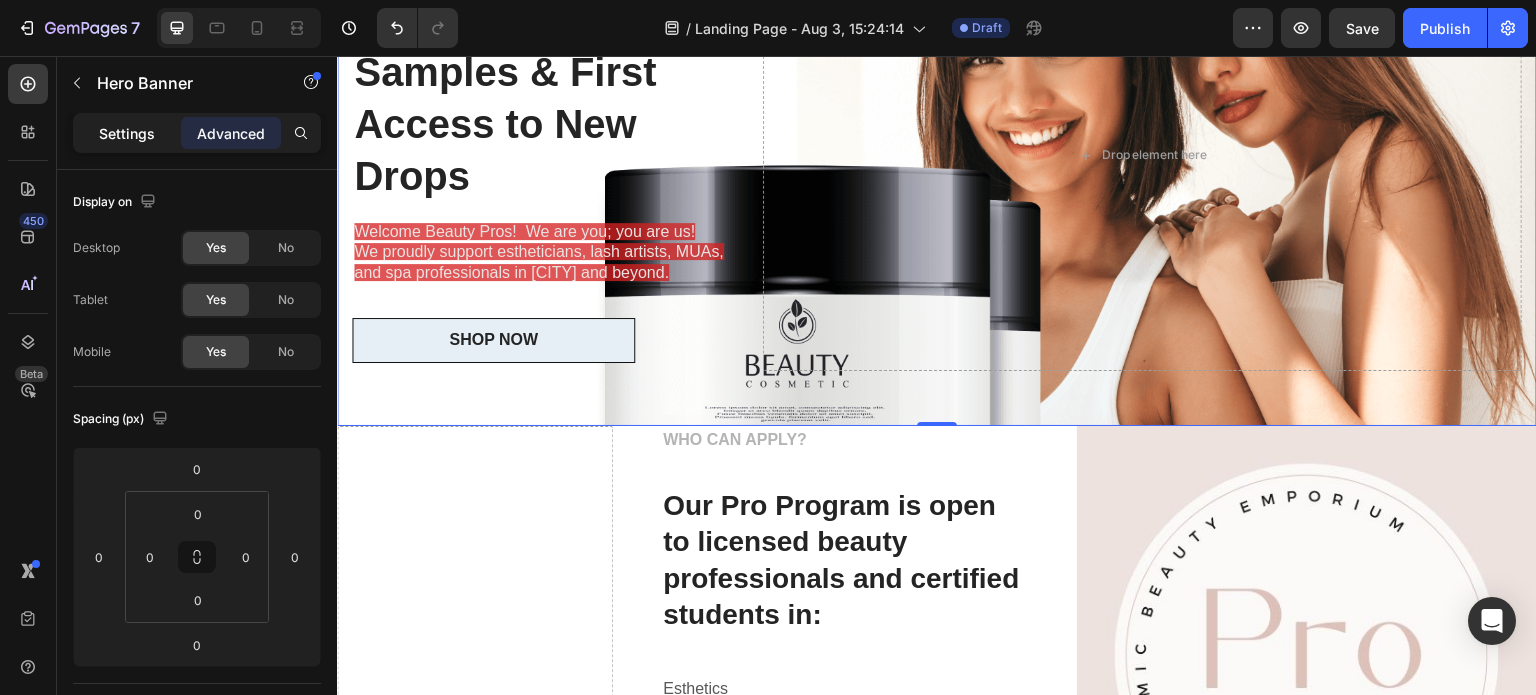 click on "Settings" at bounding box center [127, 133] 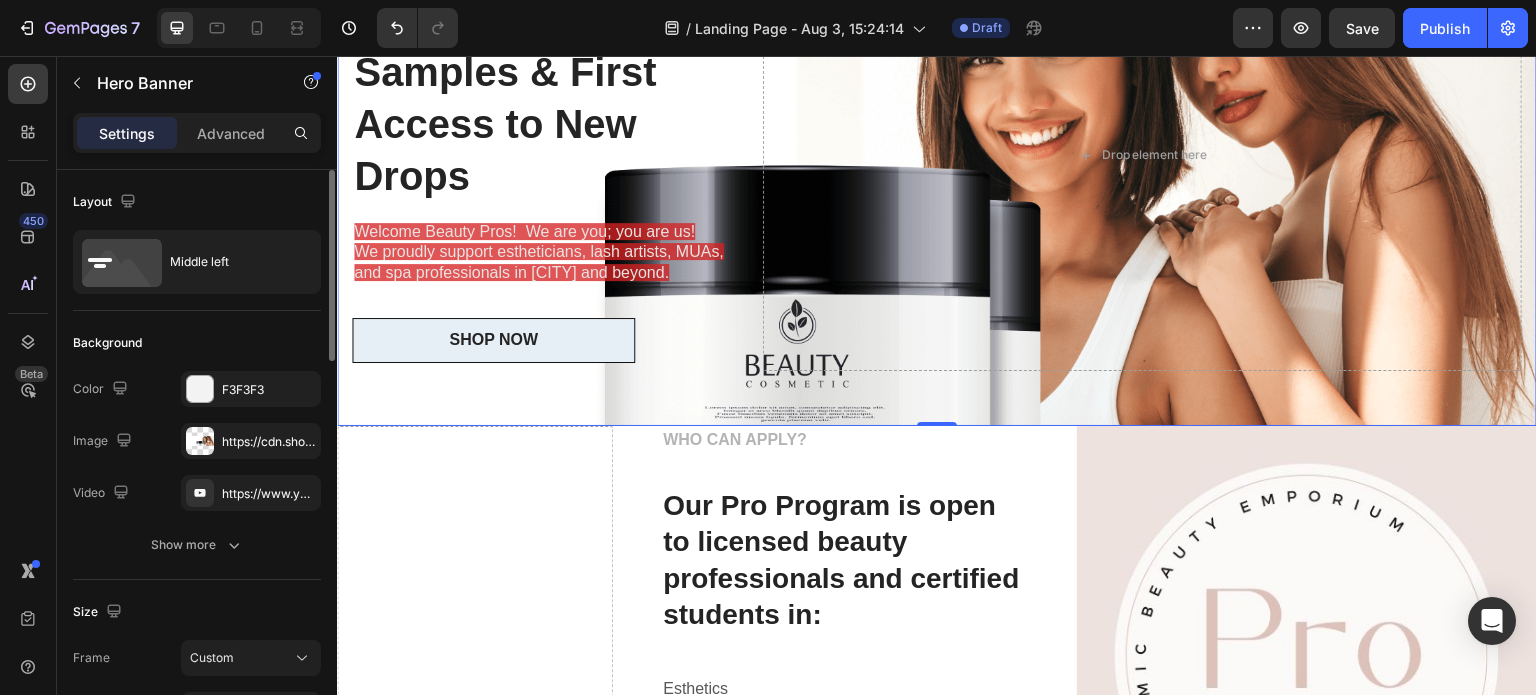 click on "Image https://cdn.shopify.com/s/files/1/0832/6551/9925/files/gempages_578354639322219196-5c085289-6159-490c-8a2f-794d193aaa48.png" at bounding box center [197, 441] 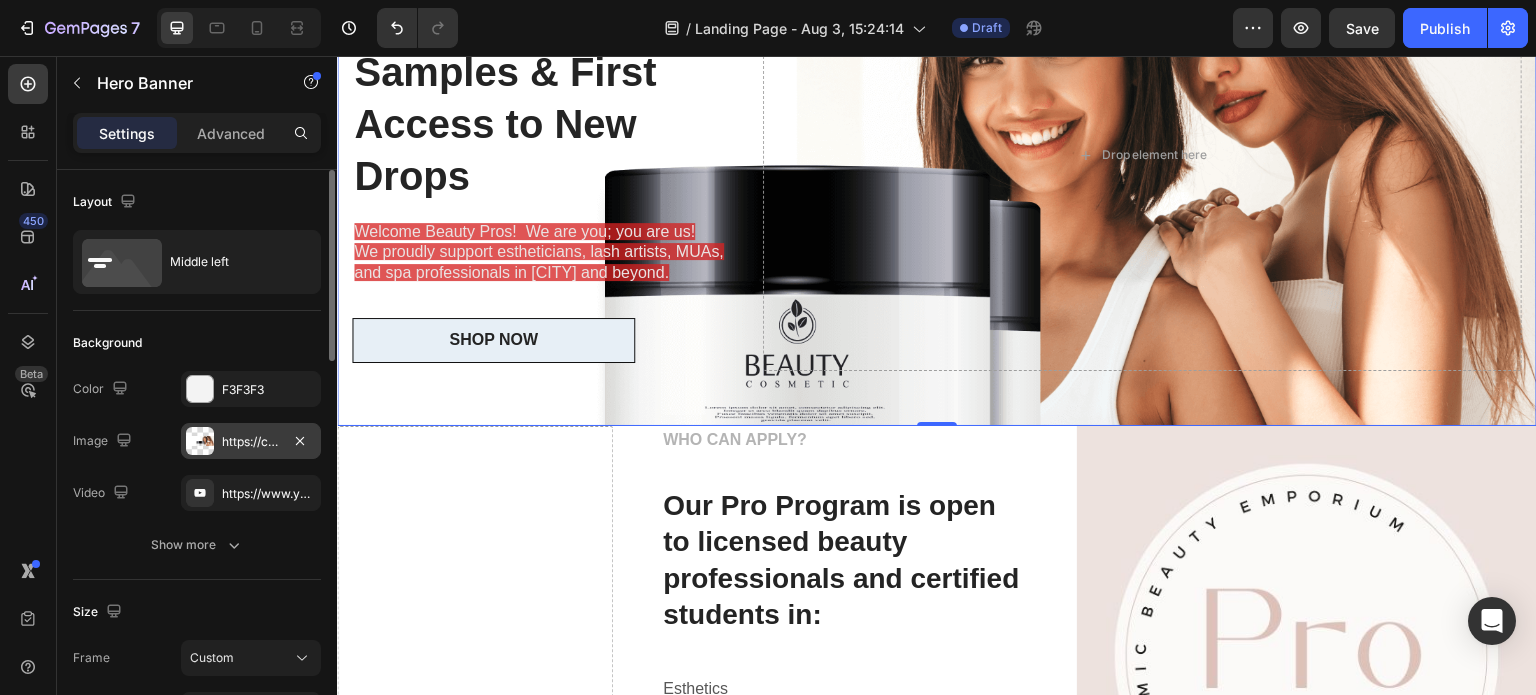 click at bounding box center (200, 441) 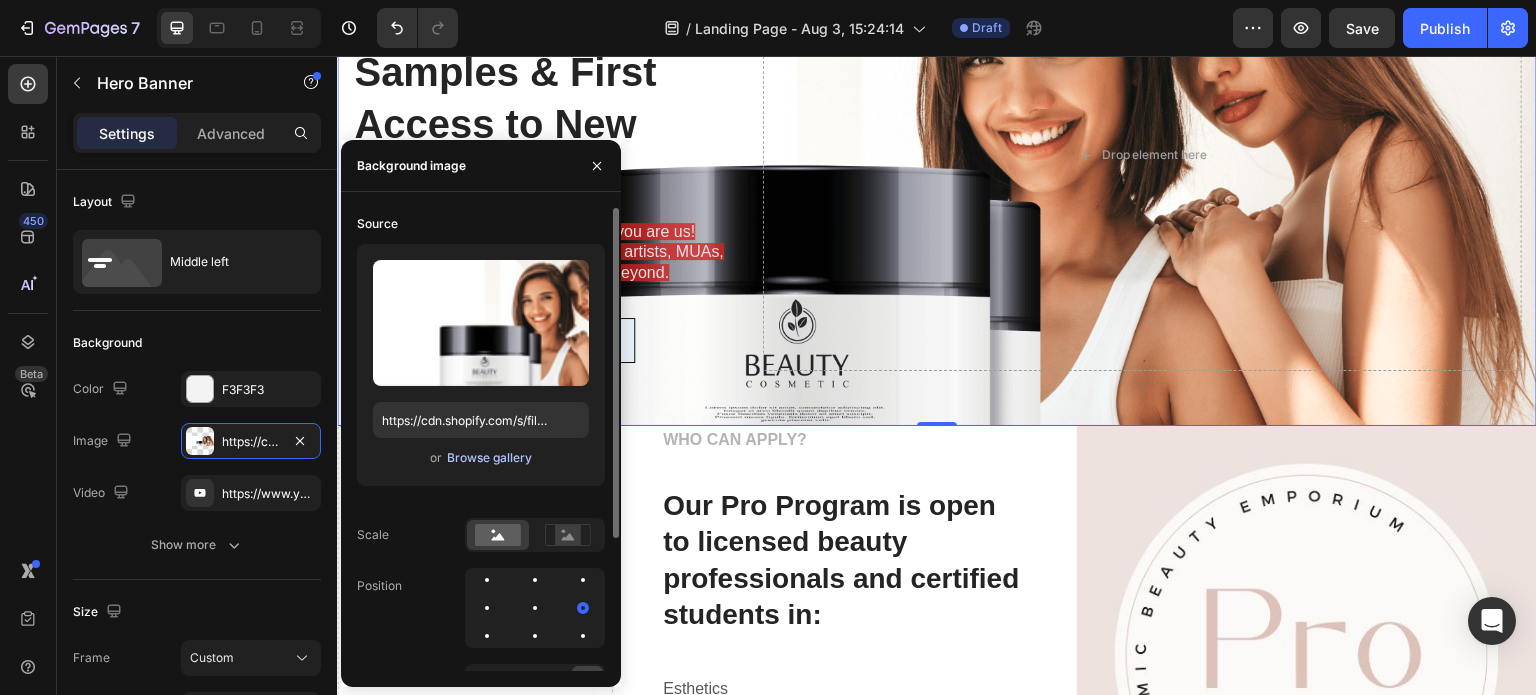 click on "Browse gallery" at bounding box center (489, 458) 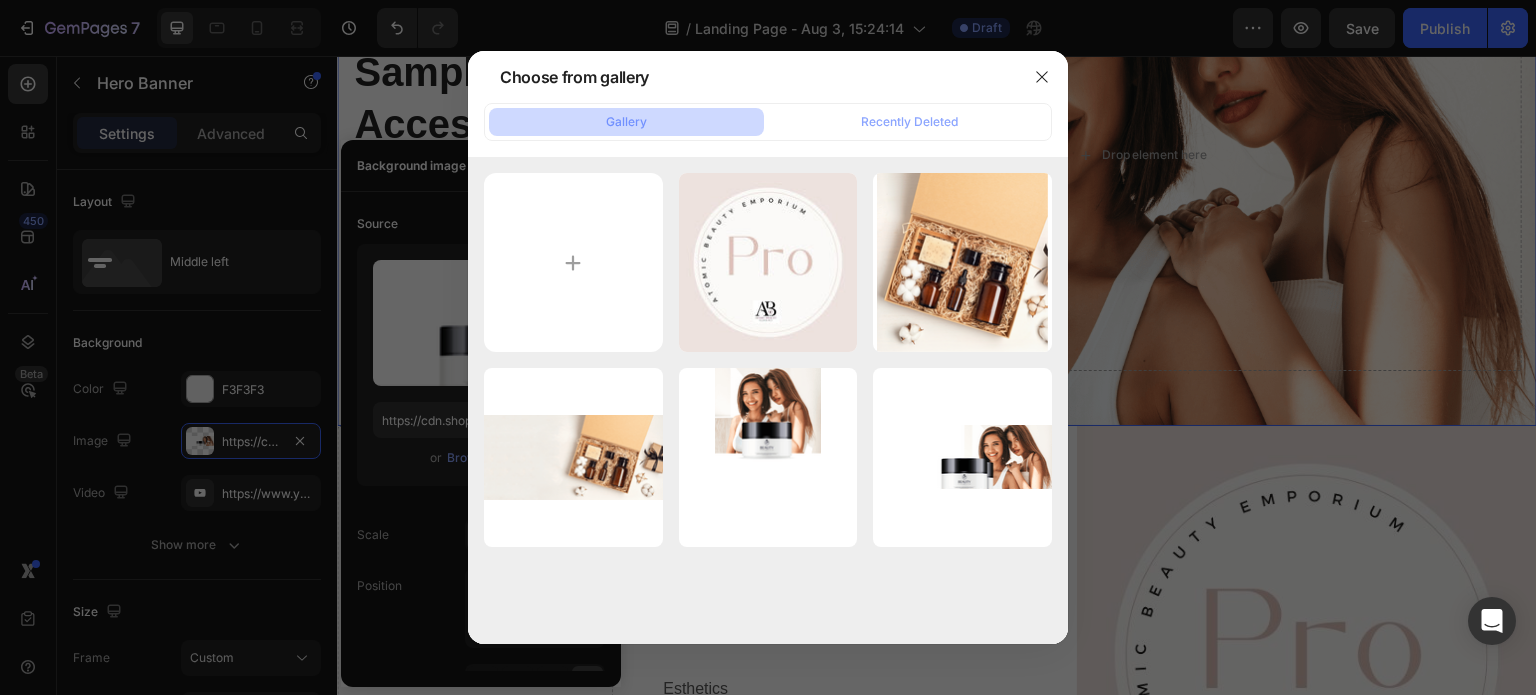 click on "Gallery" at bounding box center [626, 122] 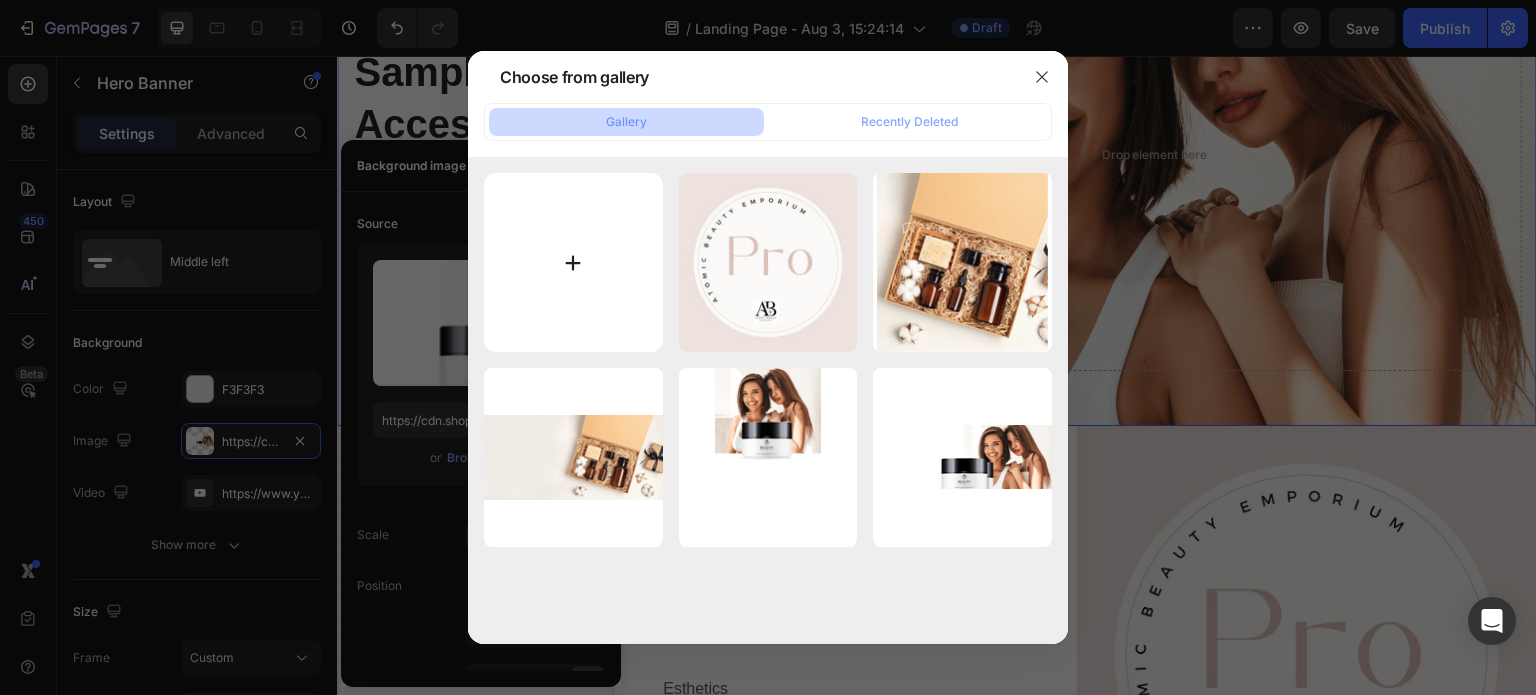 click at bounding box center (573, 262) 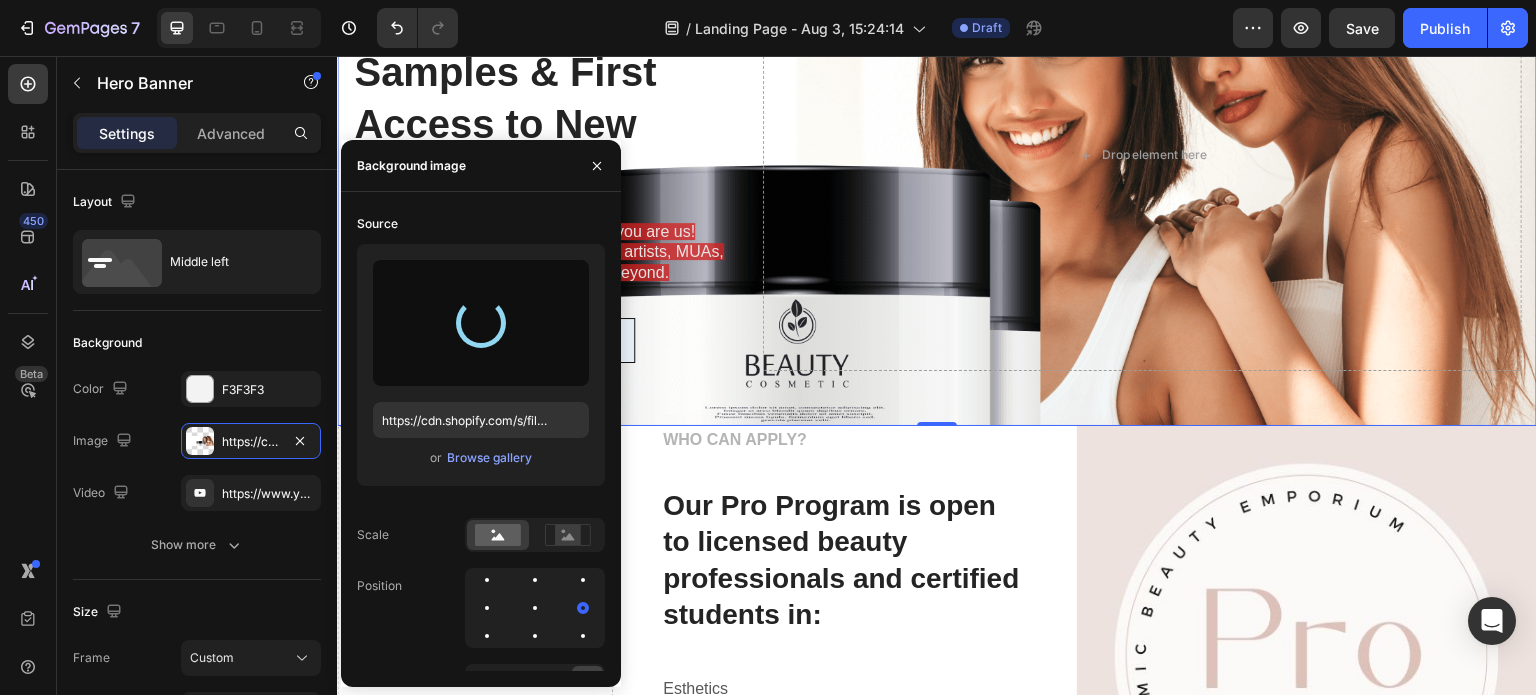 type on "https://cdn.shopify.com/s/files/1/0832/6551/9925/files/gempages_578354639322219196-13bf7be1-a957-4ea9-bb02-15449b1e4459.webp" 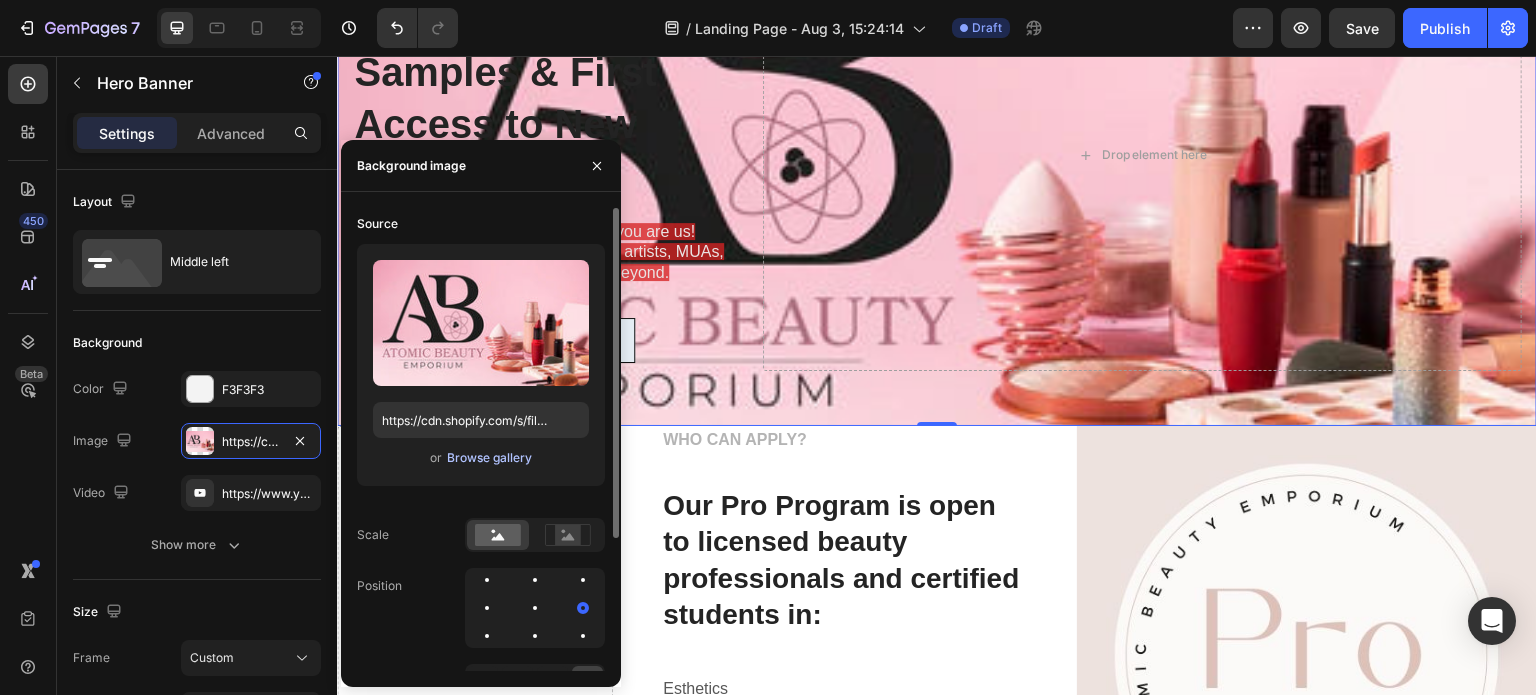 click on "Browse gallery" at bounding box center (489, 458) 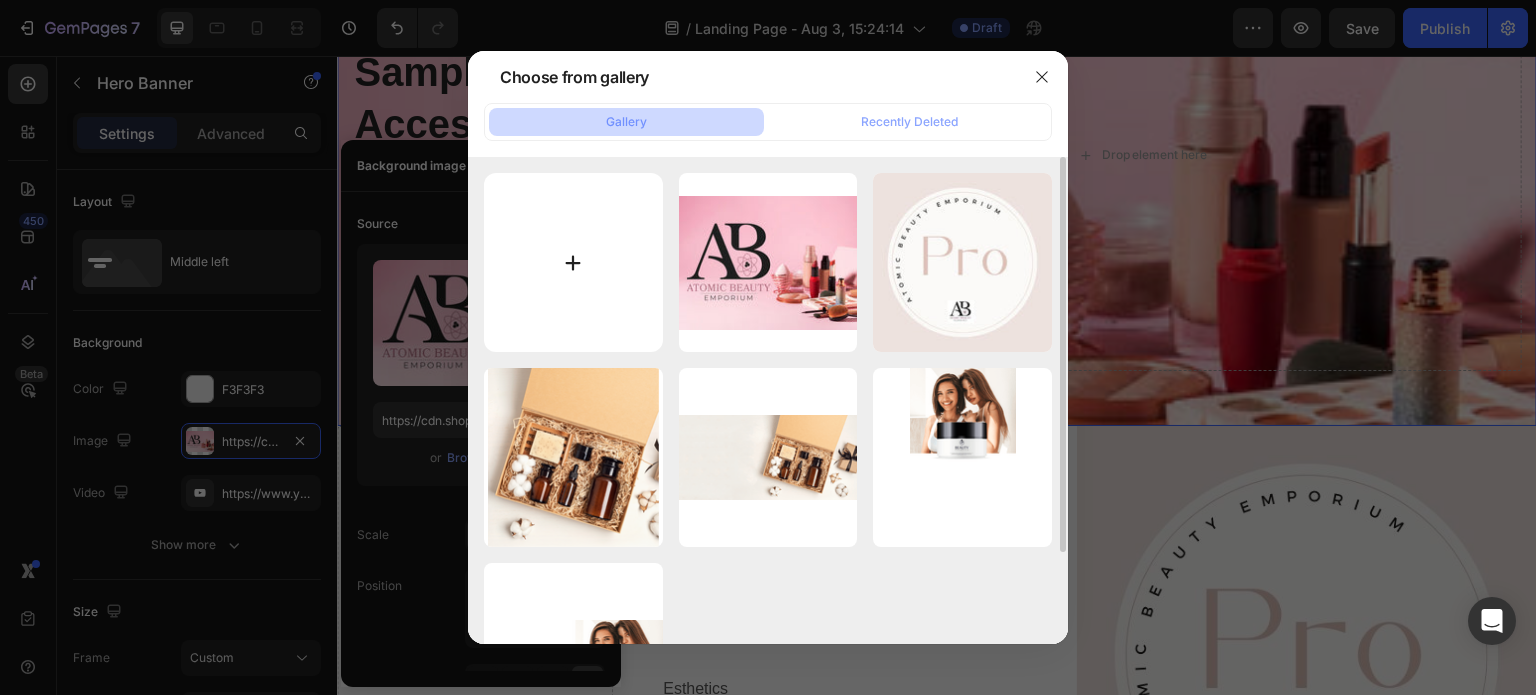click at bounding box center (573, 262) 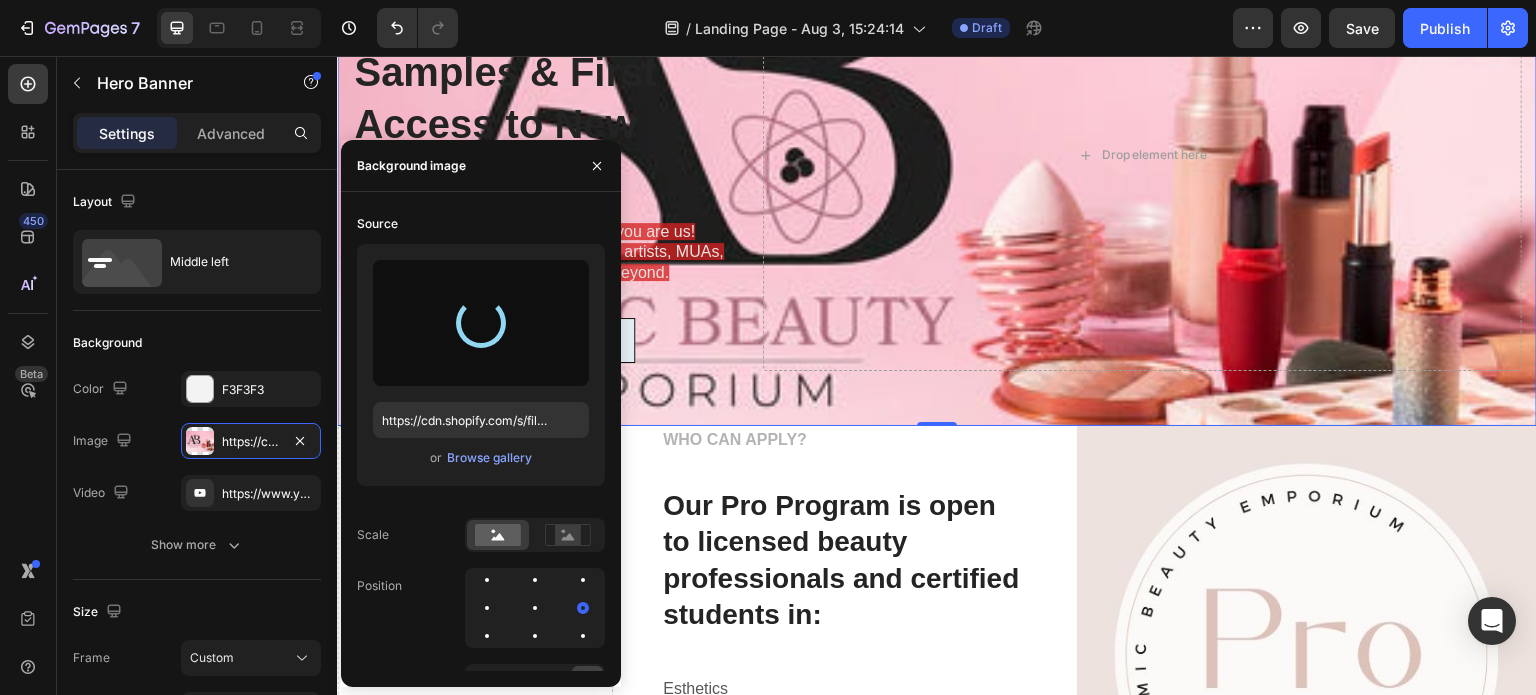 type on "https://cdn.shopify.com/s/files/1/0832/6551/9925/files/gempages_578354639322219196-dbc1f277-009f-4917-b294-57edeef51a64.png" 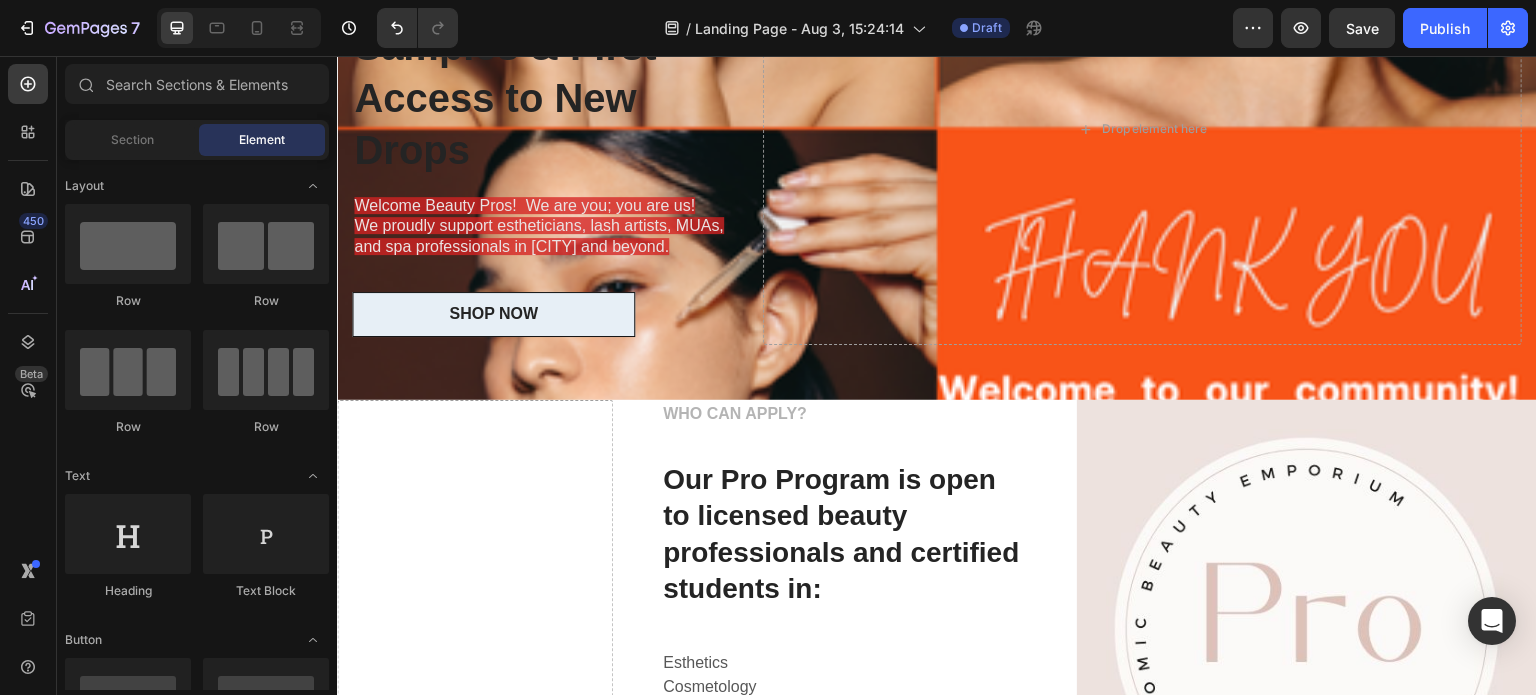 scroll, scrollTop: 335, scrollLeft: 0, axis: vertical 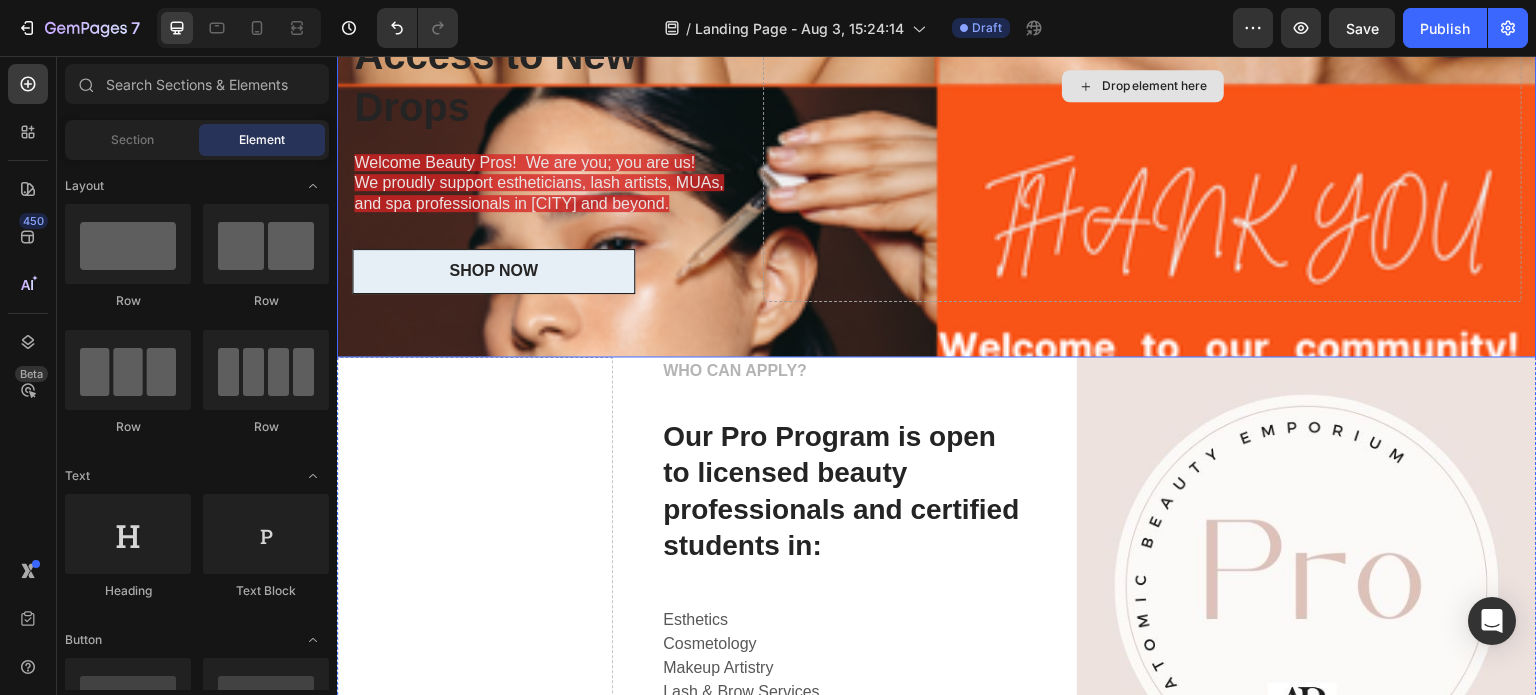 click on "Drop element here" at bounding box center (1142, 86) 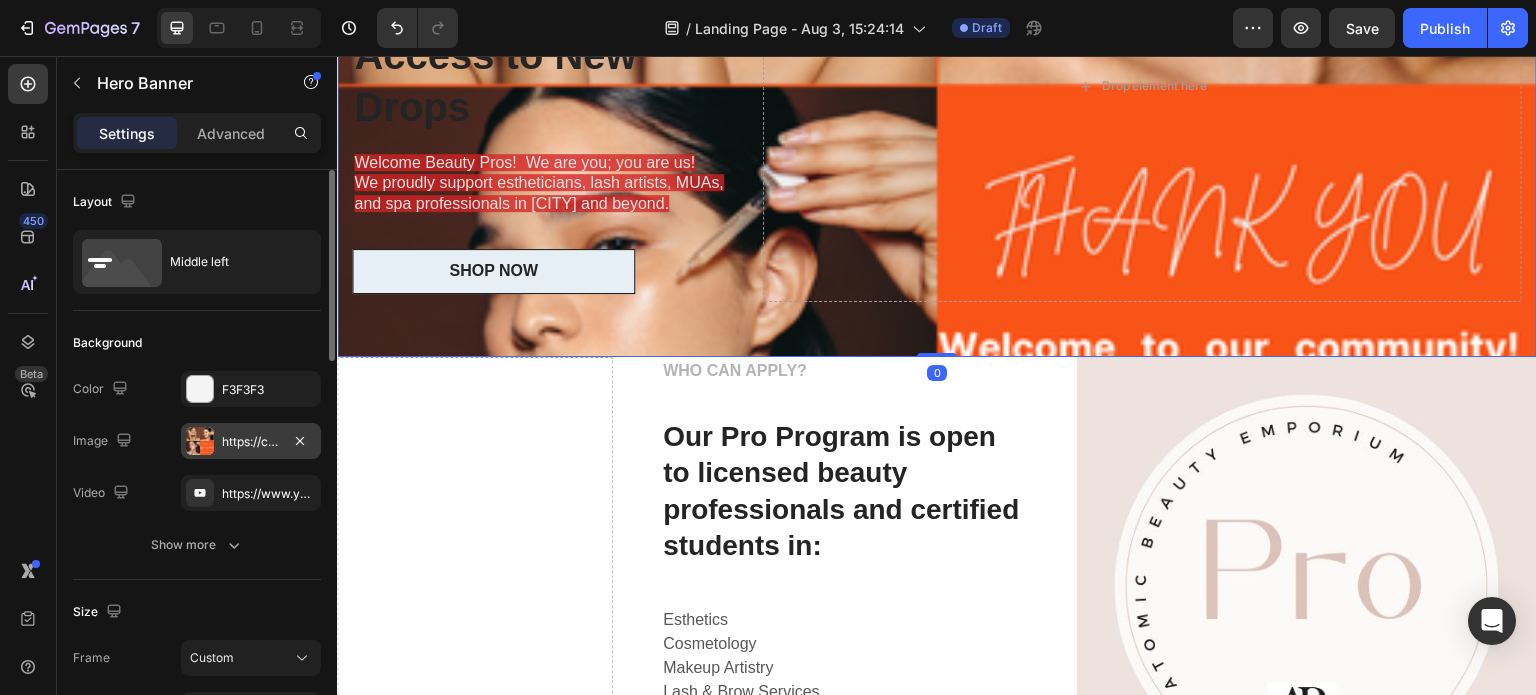 click on "https://cdn.shopify.com/s/files/1/0832/6551/9925/files/gempages_578354639322219196-dbc1f277-009f-4917-b294-57edeef51a64.png" at bounding box center [251, 442] 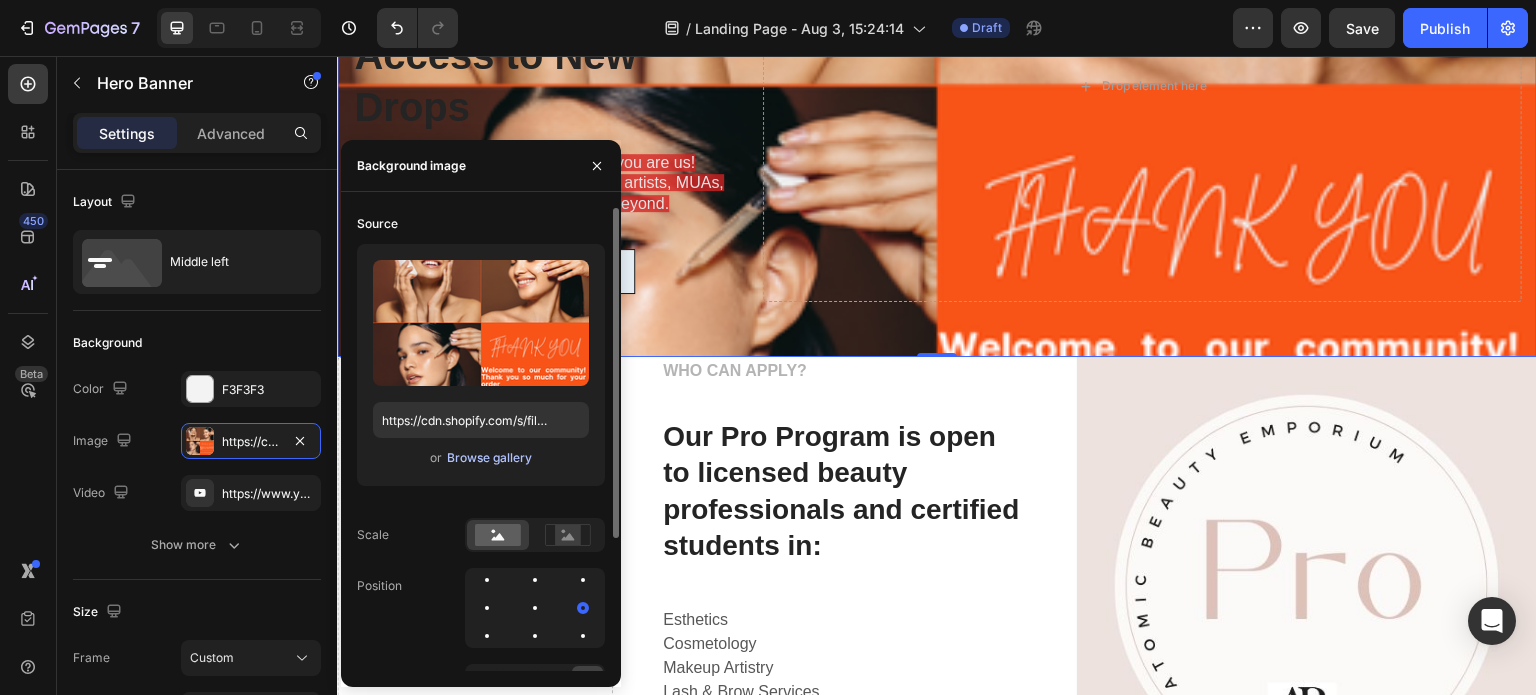 click on "Browse gallery" at bounding box center [489, 458] 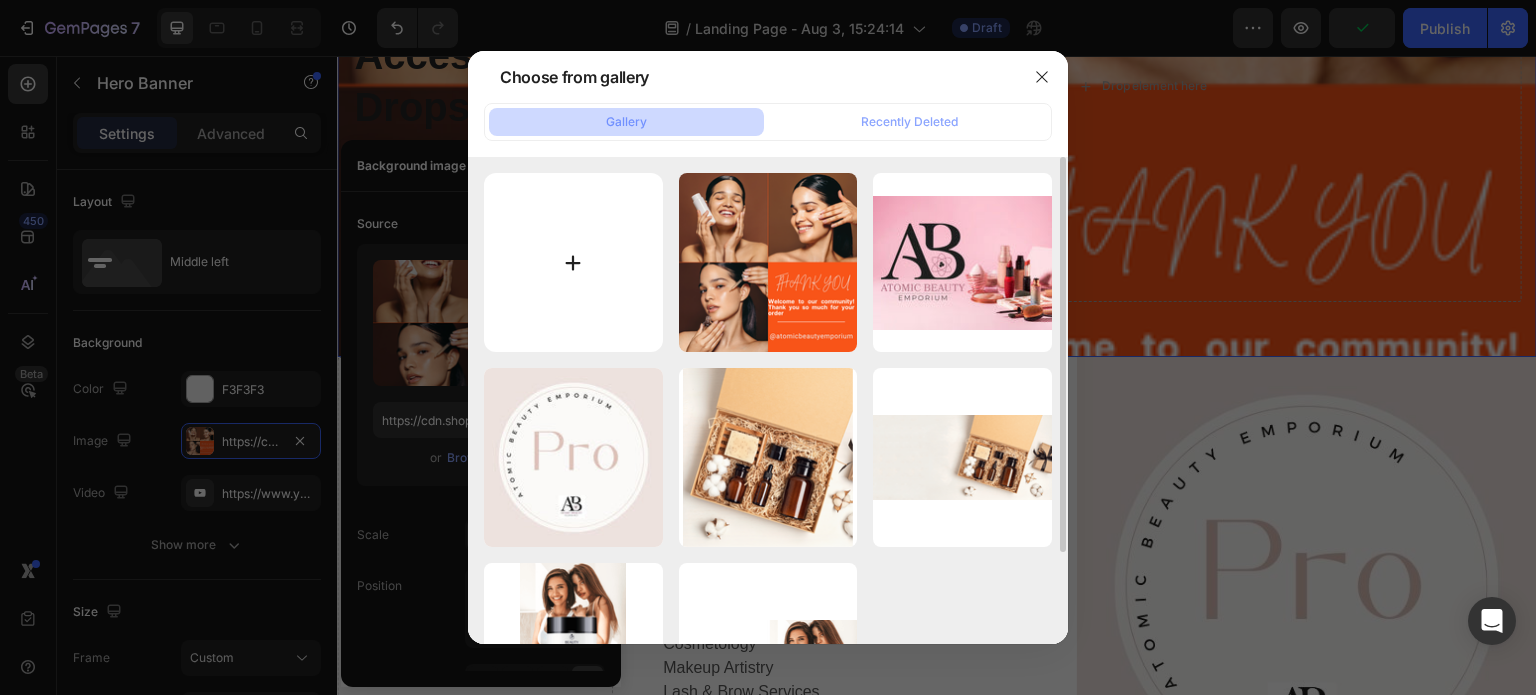 click at bounding box center [573, 262] 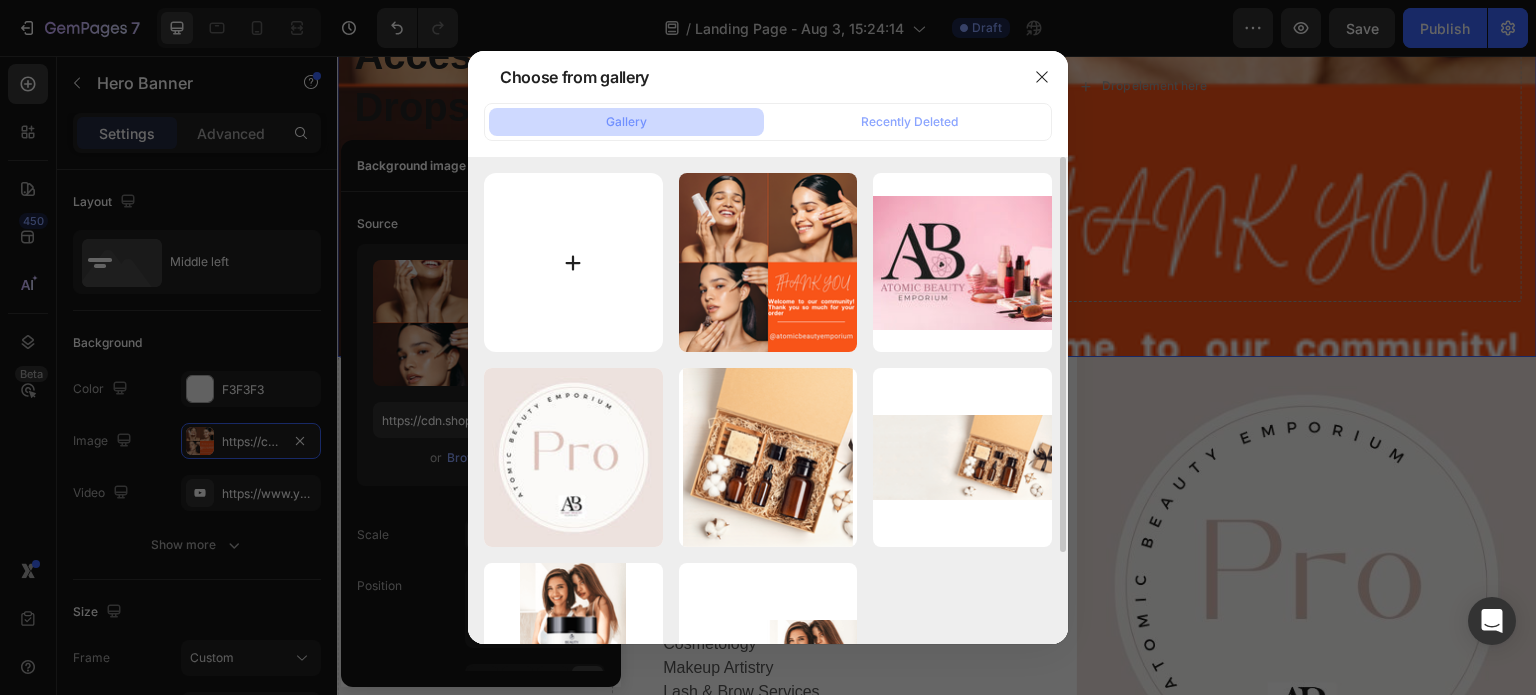 type on "C:\fakepath\Untitled design.gif" 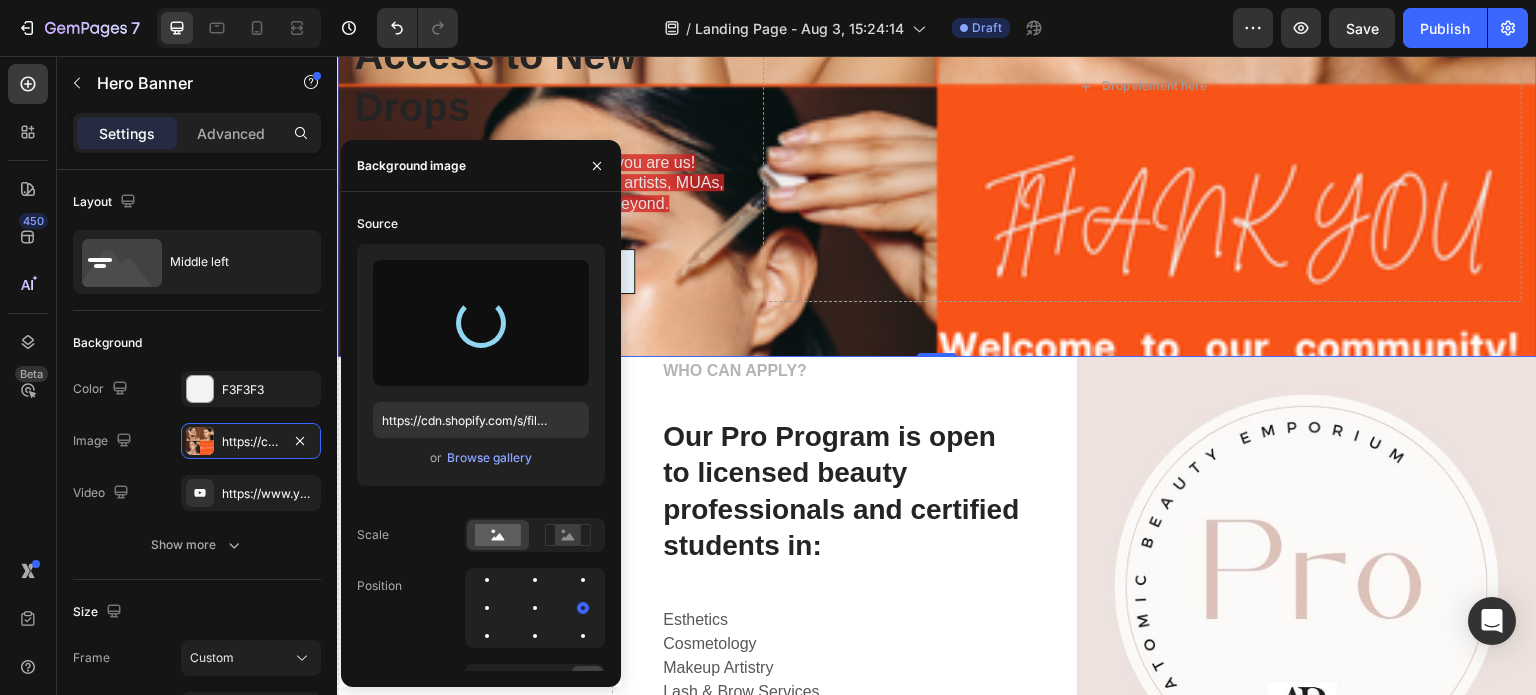 type on "https://cdn.shopify.com/s/files/1/0832/6551/9925/files/gempages_578354639322219196-0795a689-9860-494e-851a-775f4f553a51.gif" 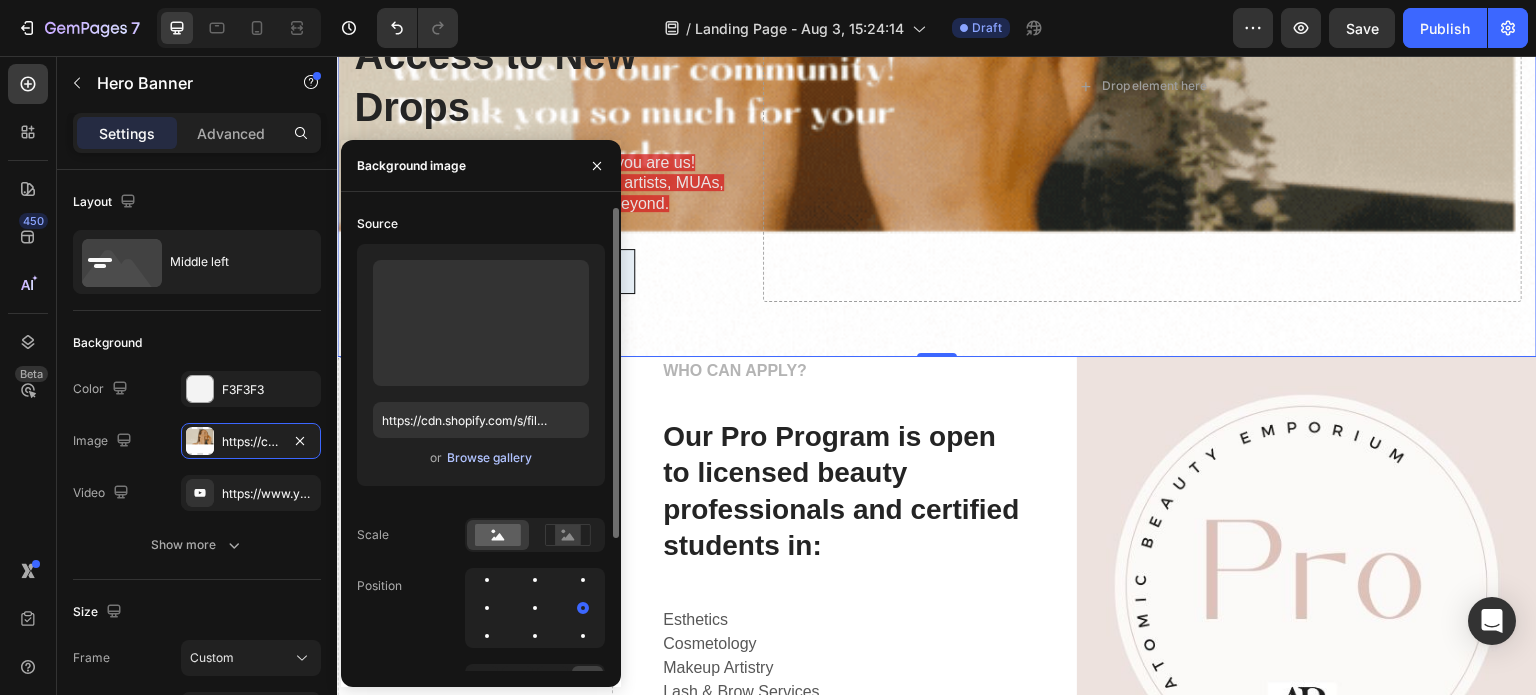 click on "Browse gallery" at bounding box center [489, 458] 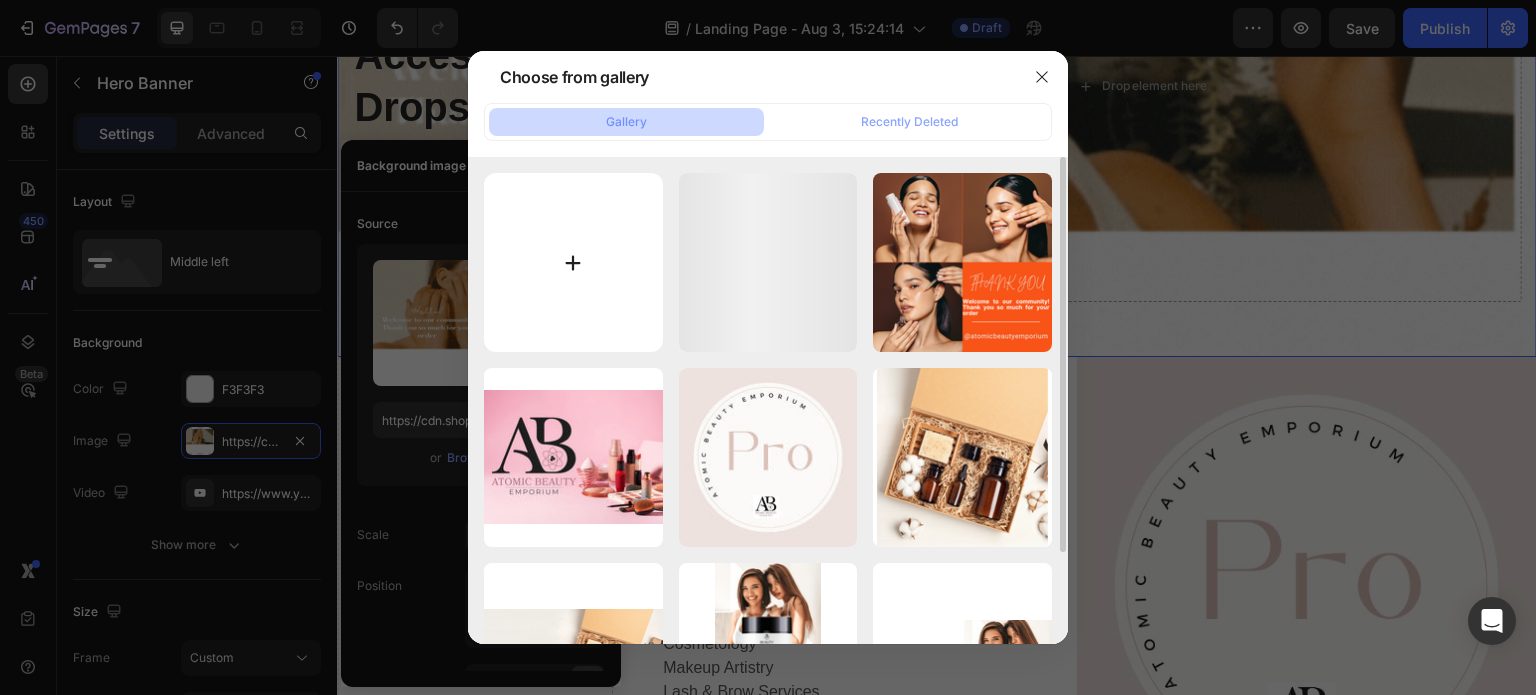 click at bounding box center [573, 262] 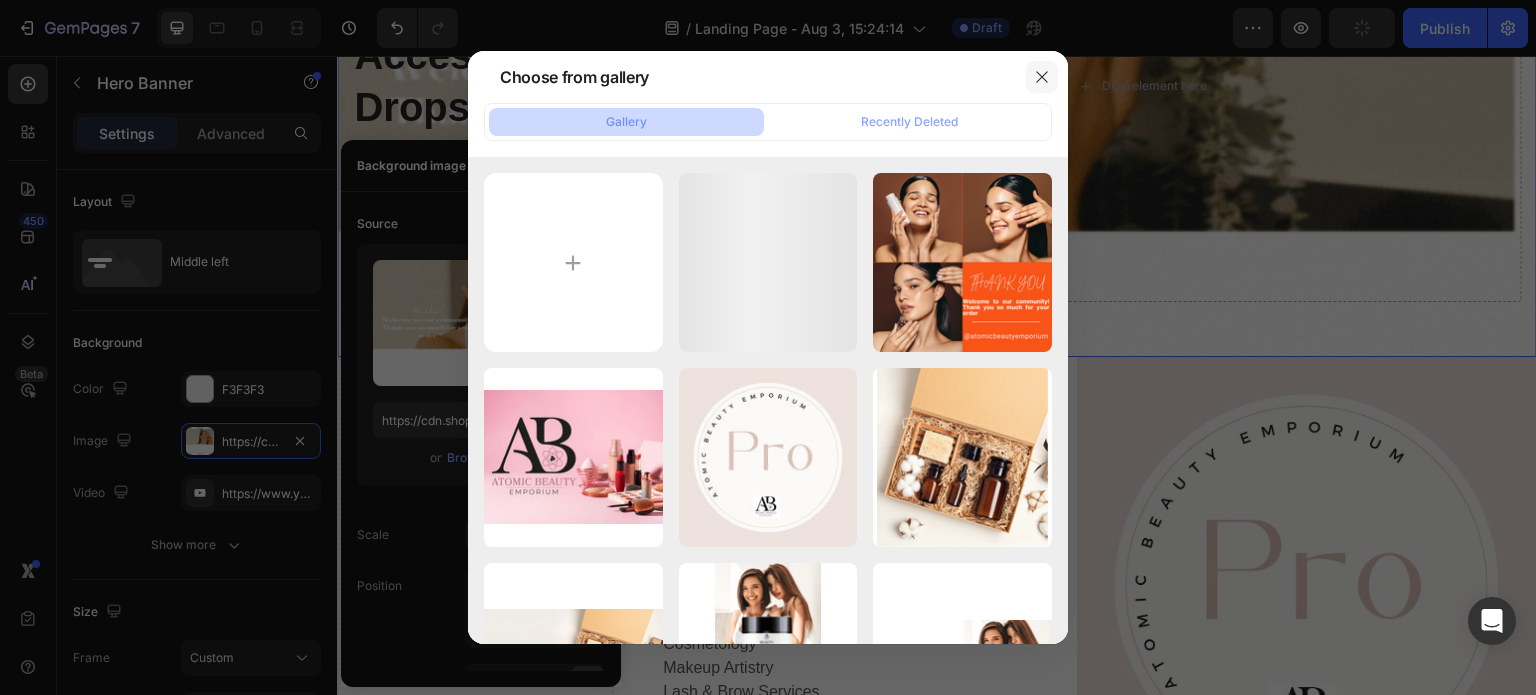 click 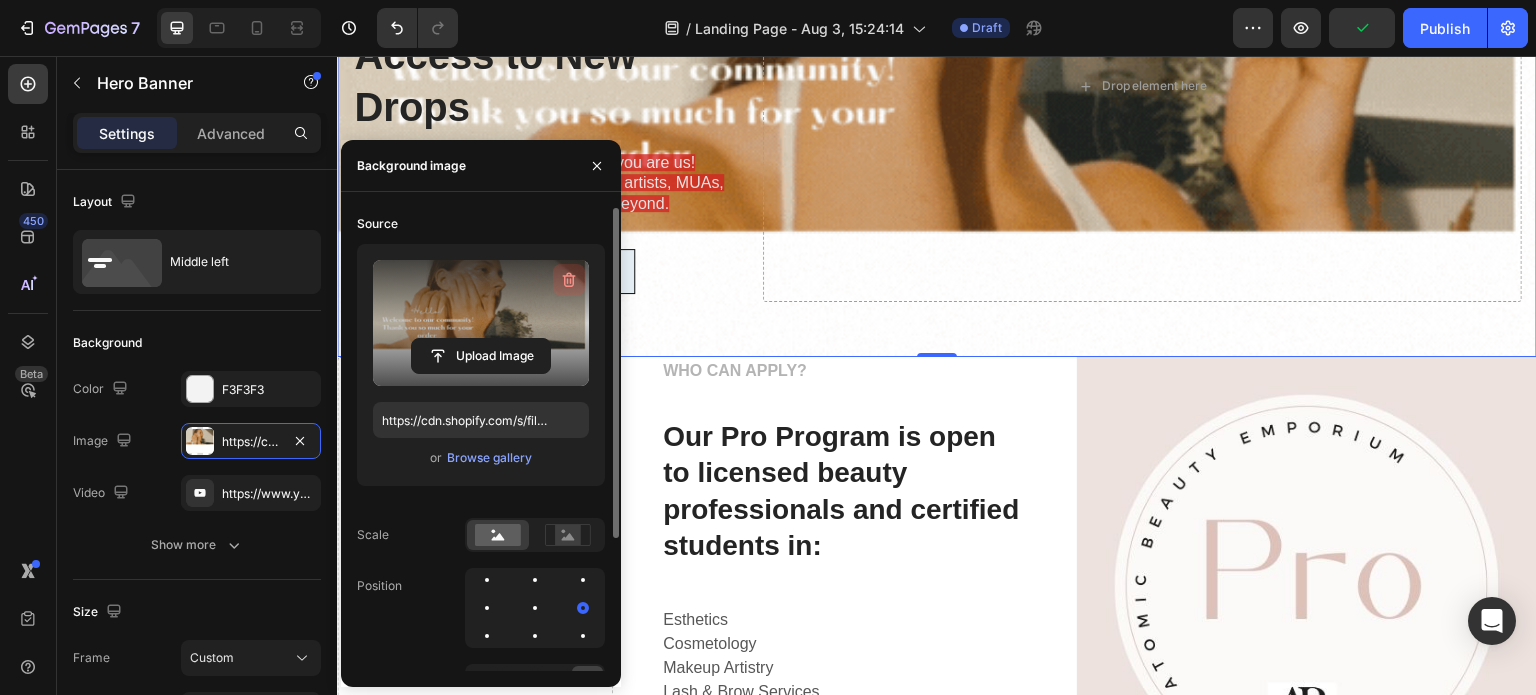 click 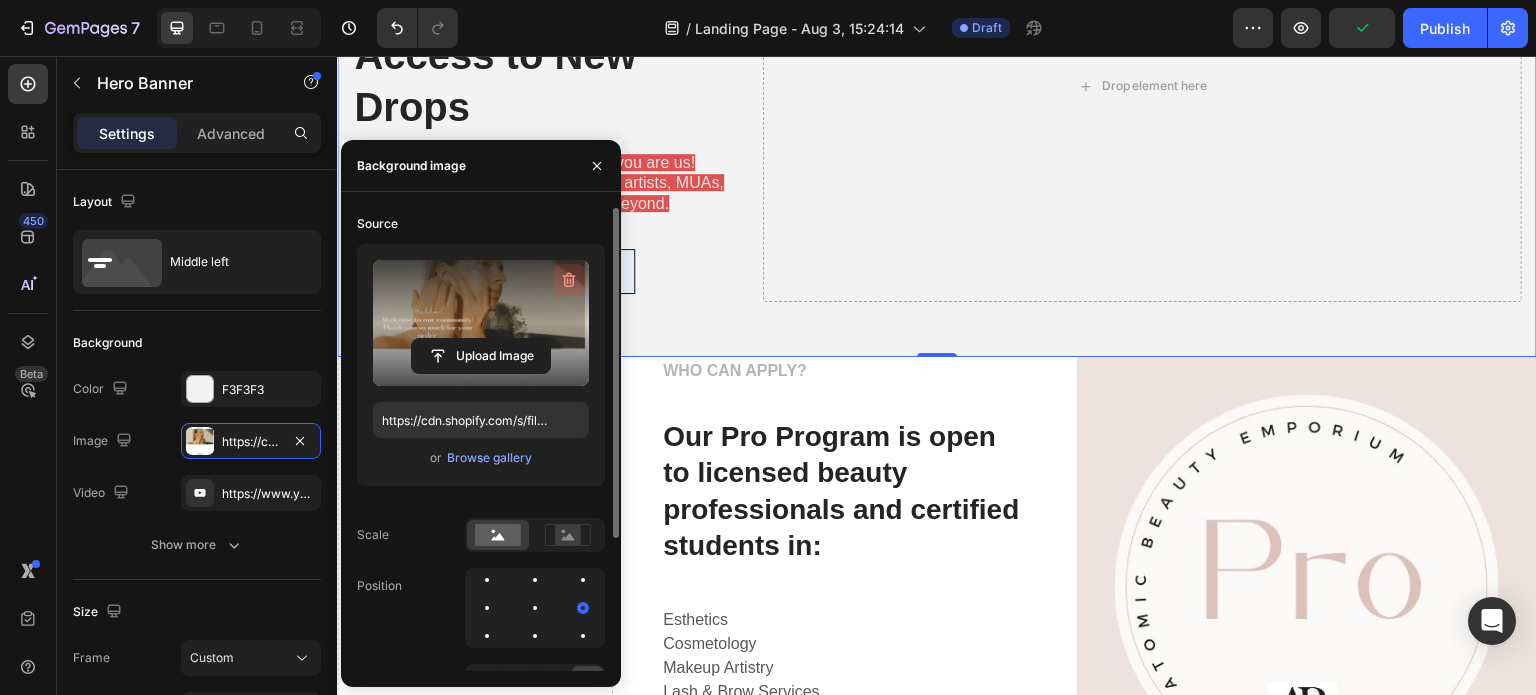 type on "Auto" 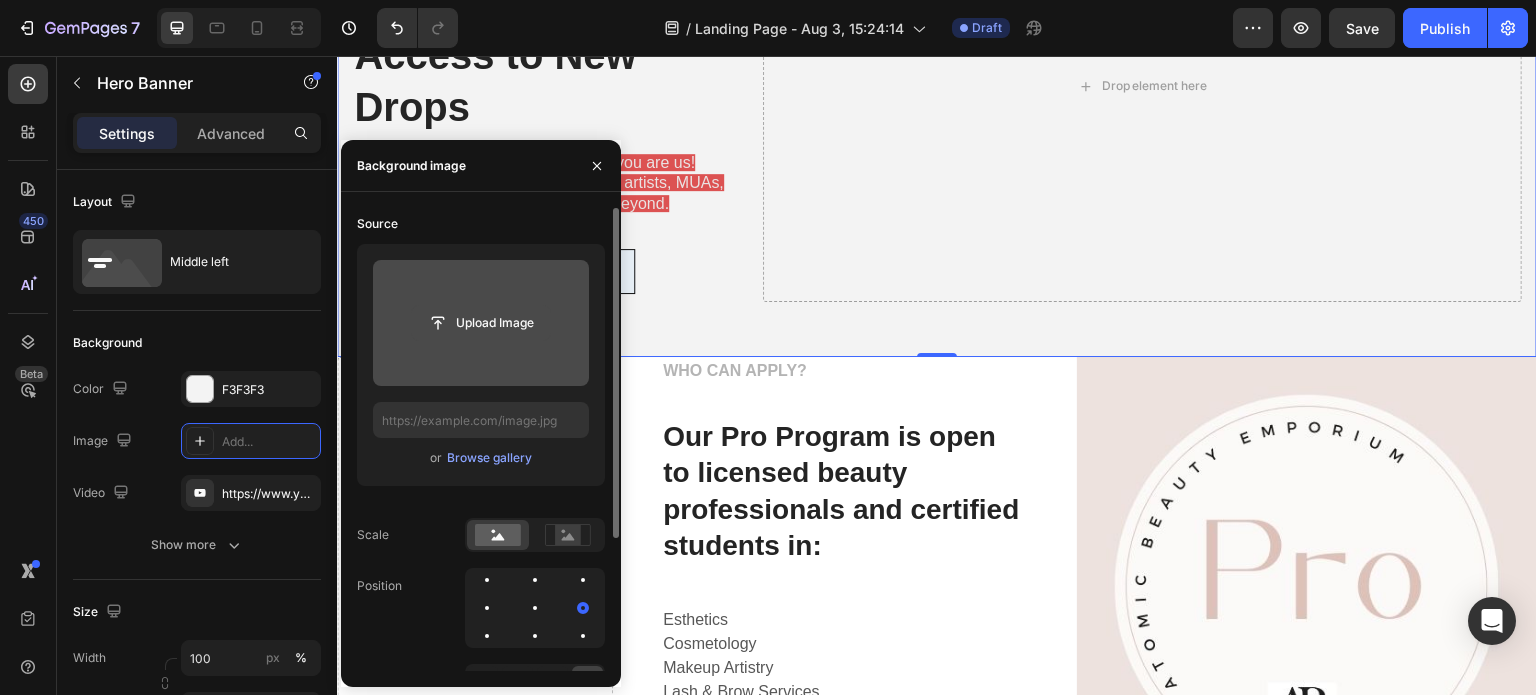 click 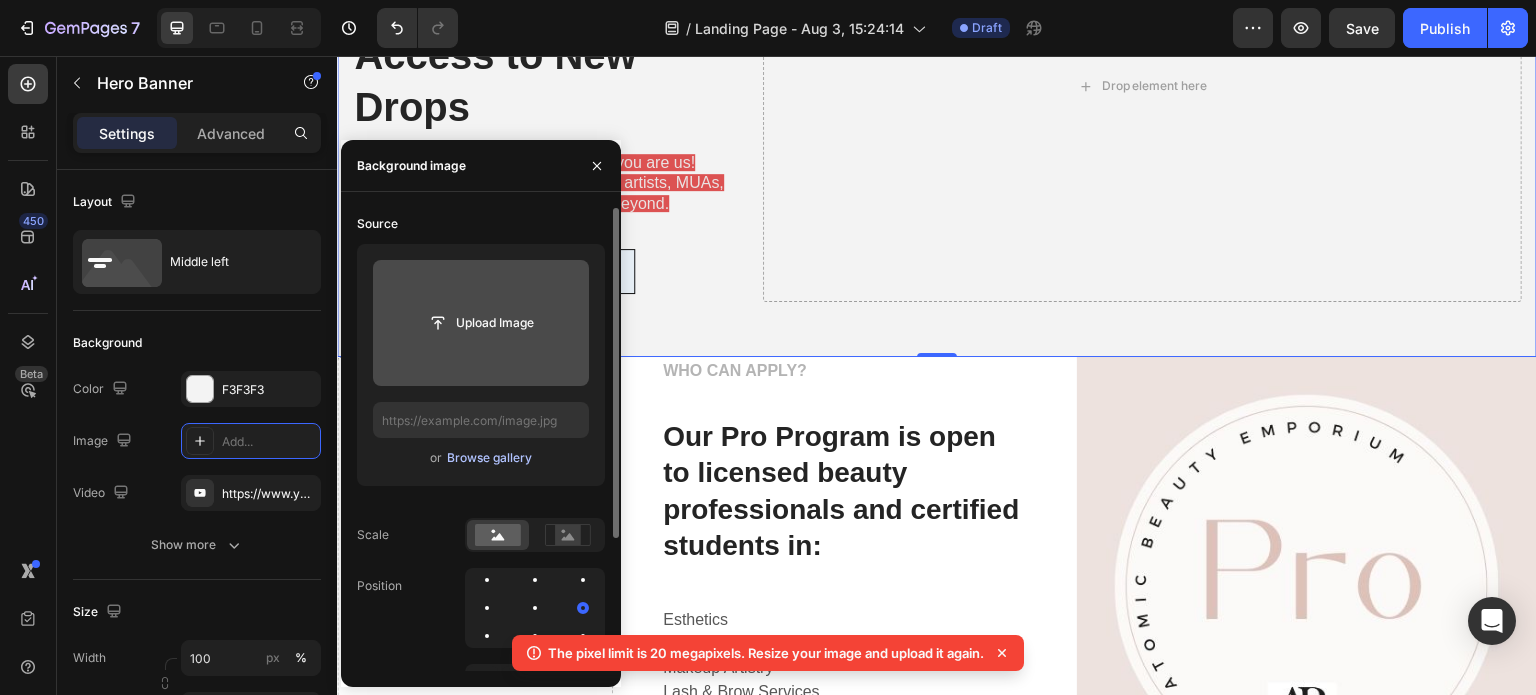 click on "Browse gallery" at bounding box center (489, 458) 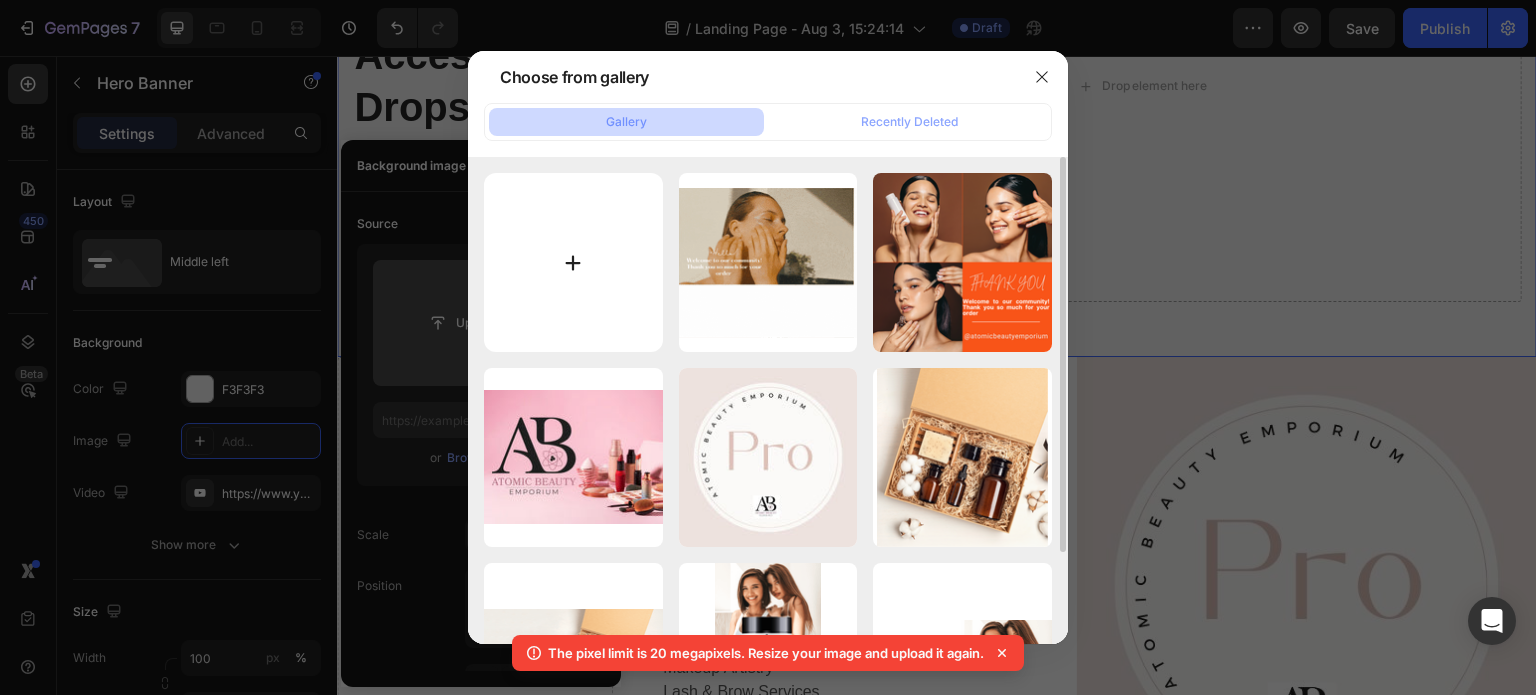 click at bounding box center (573, 262) 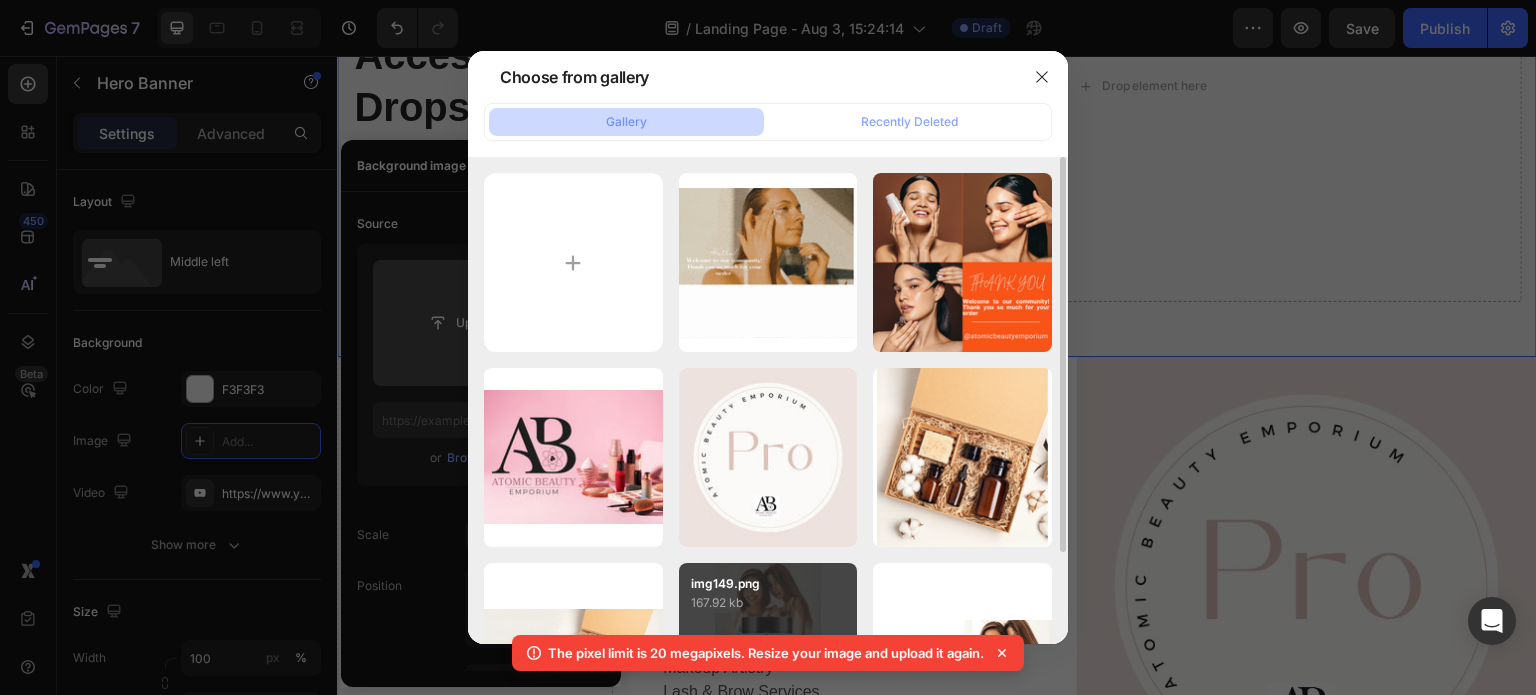 click on "img149.png" at bounding box center [768, 584] 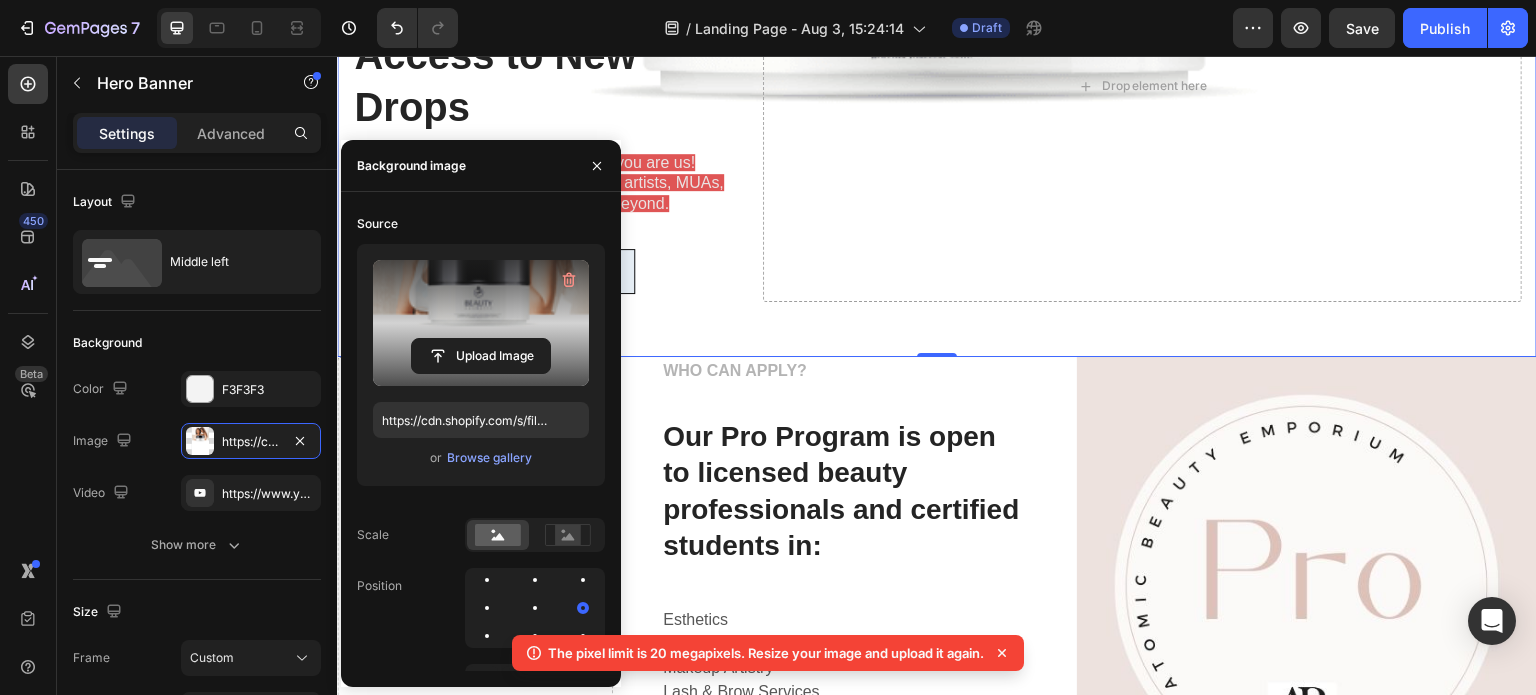 click at bounding box center [481, 323] 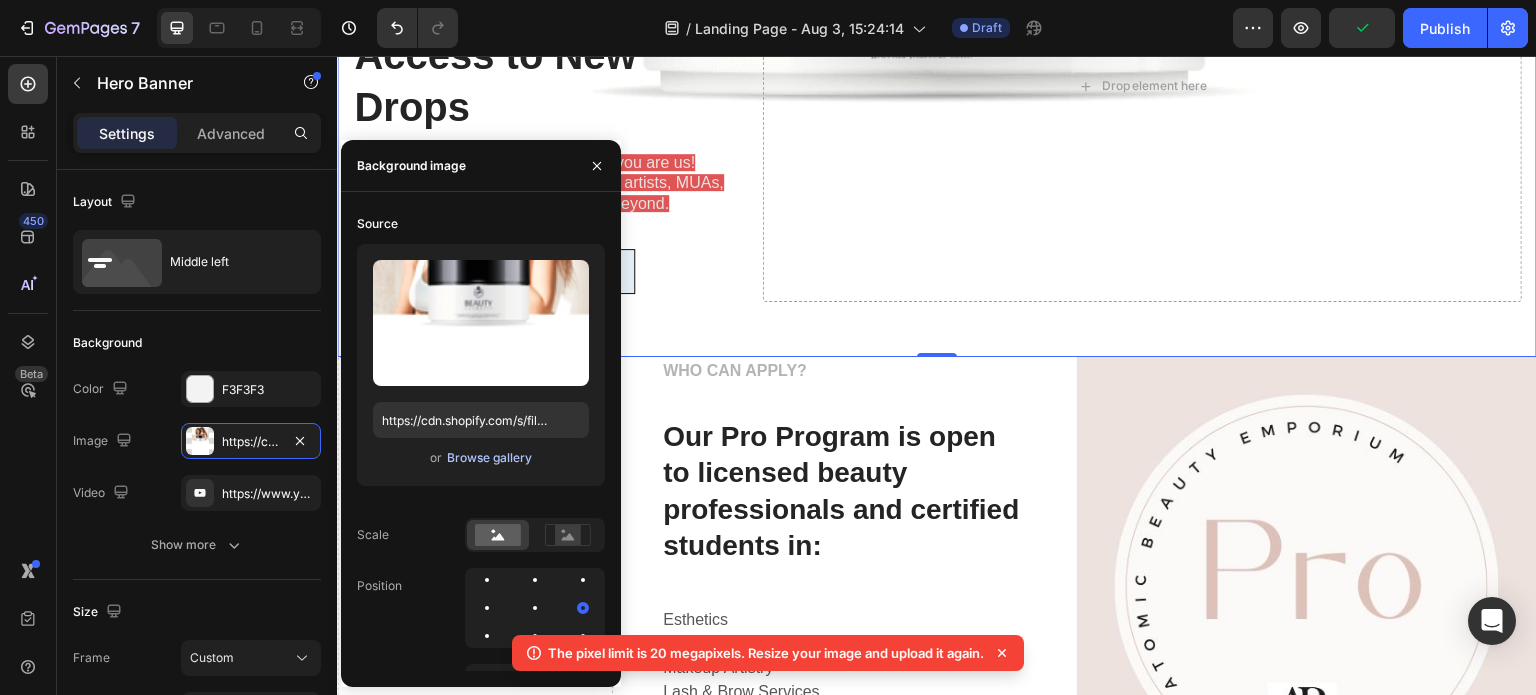click on "Browse gallery" at bounding box center [489, 458] 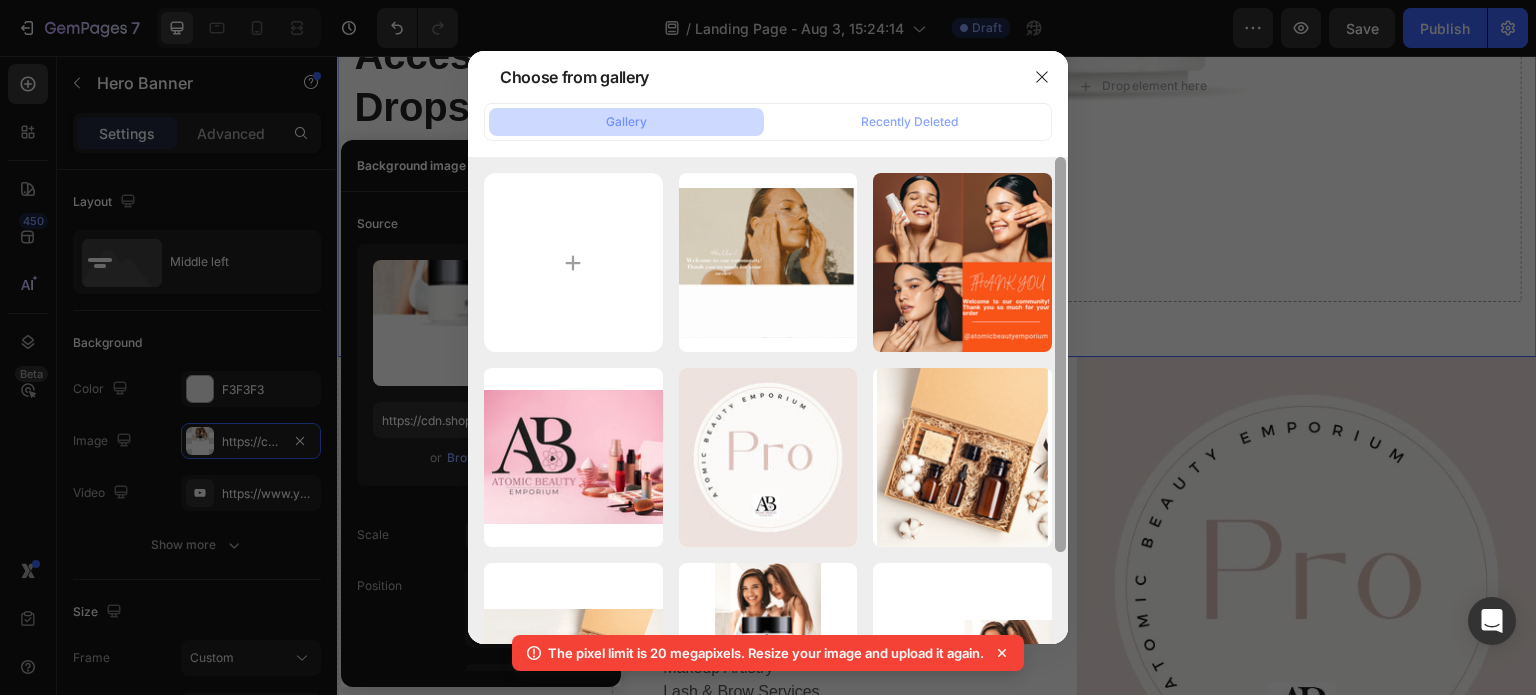 scroll, scrollTop: 113, scrollLeft: 0, axis: vertical 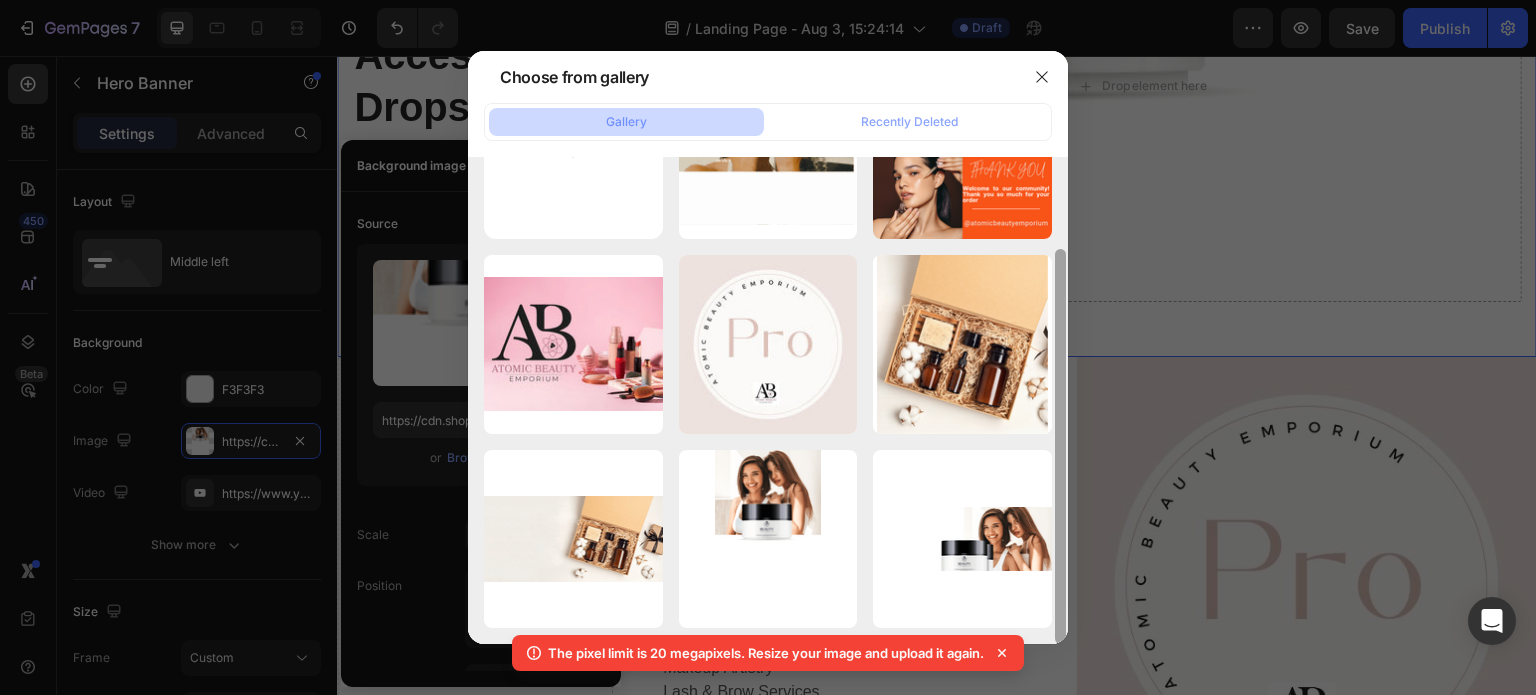 drag, startPoint x: 1066, startPoint y: 289, endPoint x: 1064, endPoint y: 443, distance: 154.01299 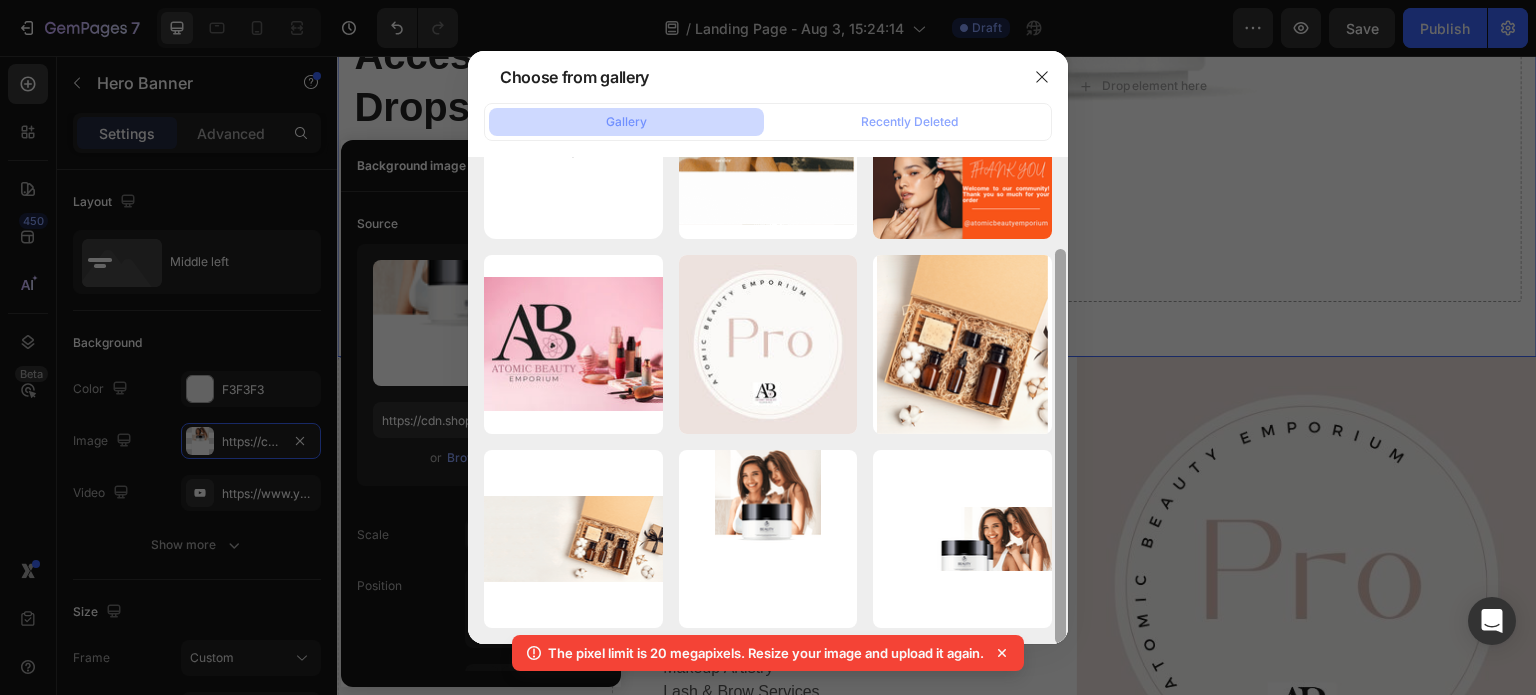 click at bounding box center (1060, 400) 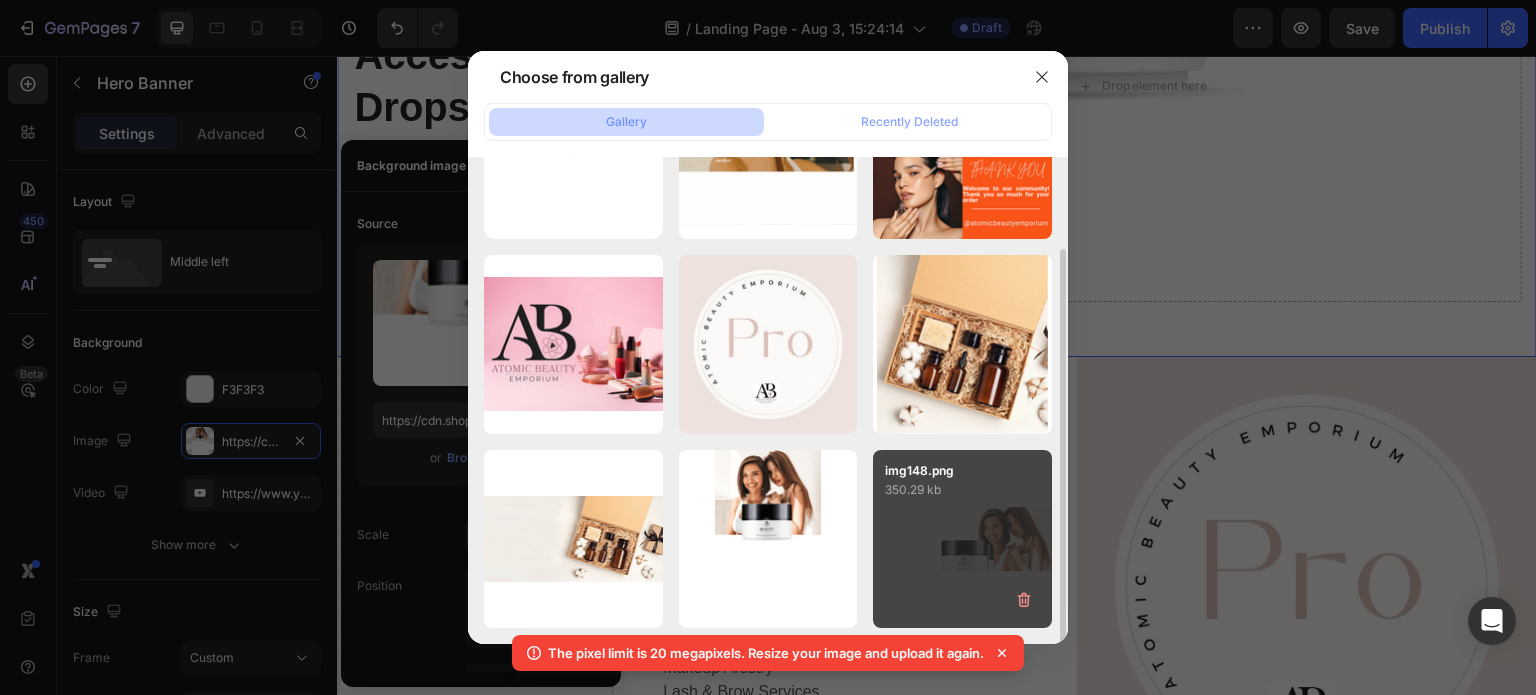 click on "img148.png 350.29 kb" at bounding box center (962, 539) 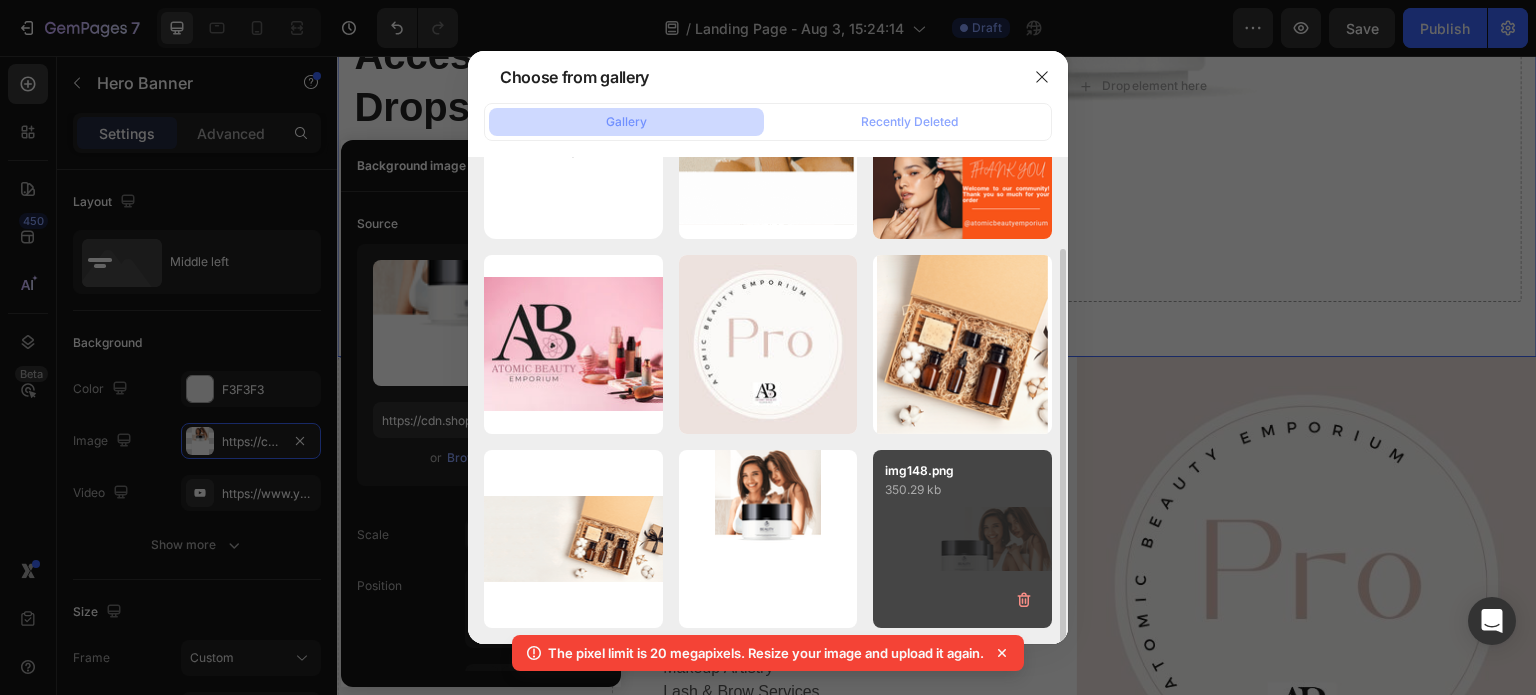 type on "https://cdn.shopify.com/s/files/1/0832/6551/9925/files/gempages_578354639322219196-5c085289-6159-490c-8a2f-794d193aaa48.png" 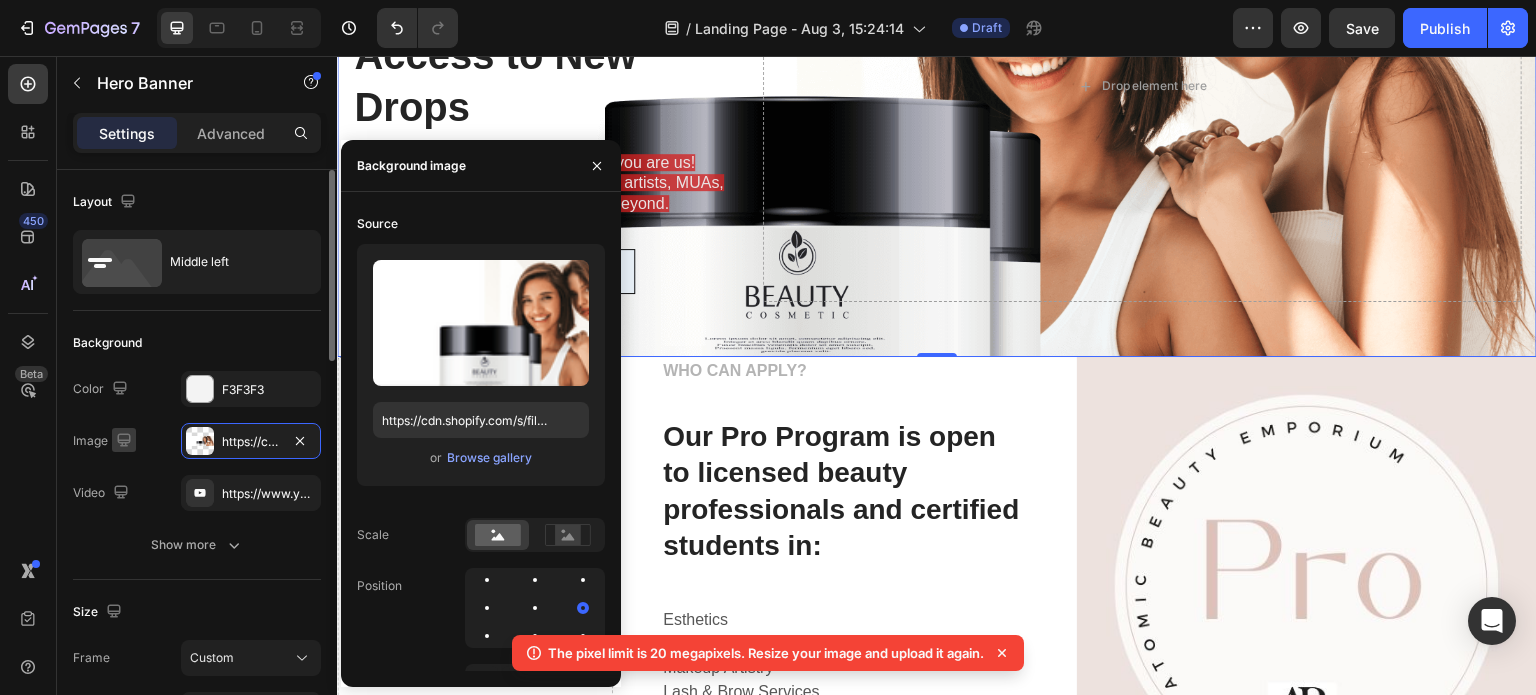 click 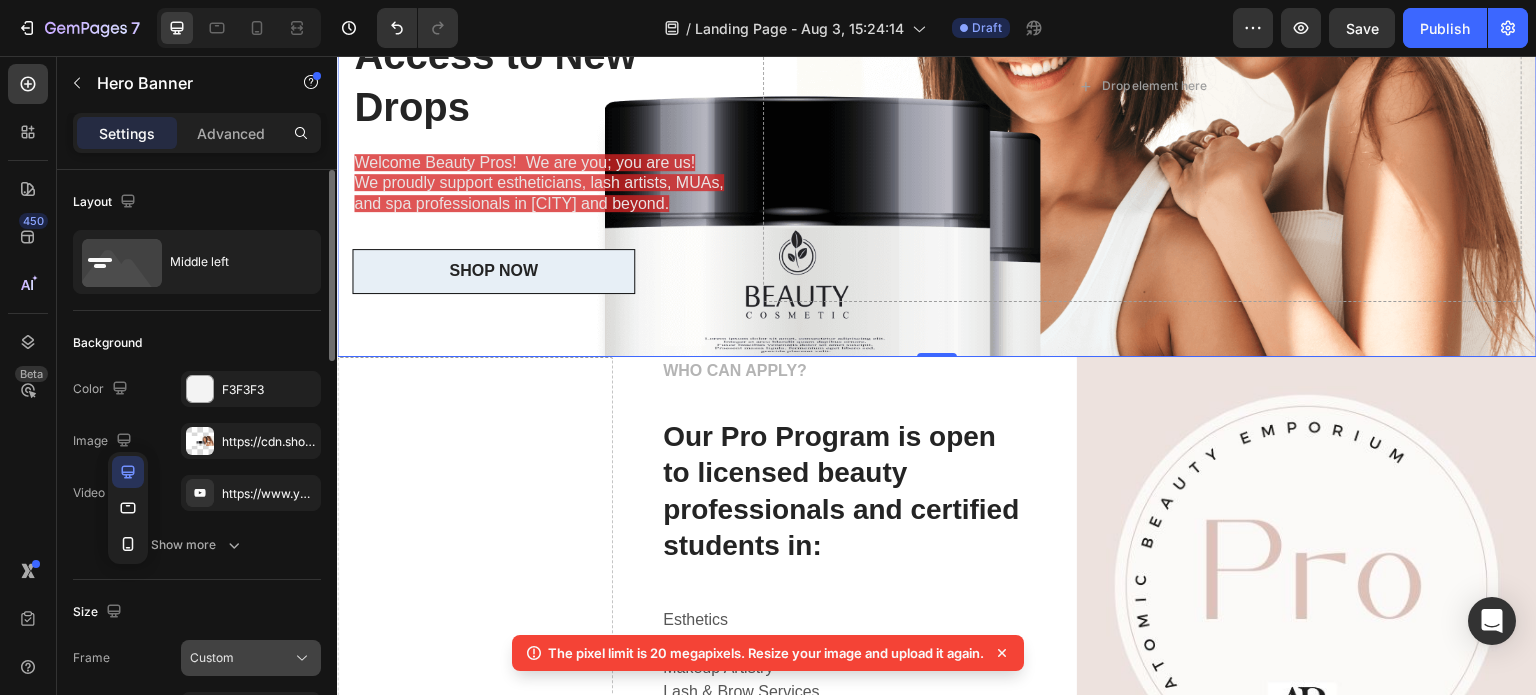 click on "Custom" at bounding box center (251, 658) 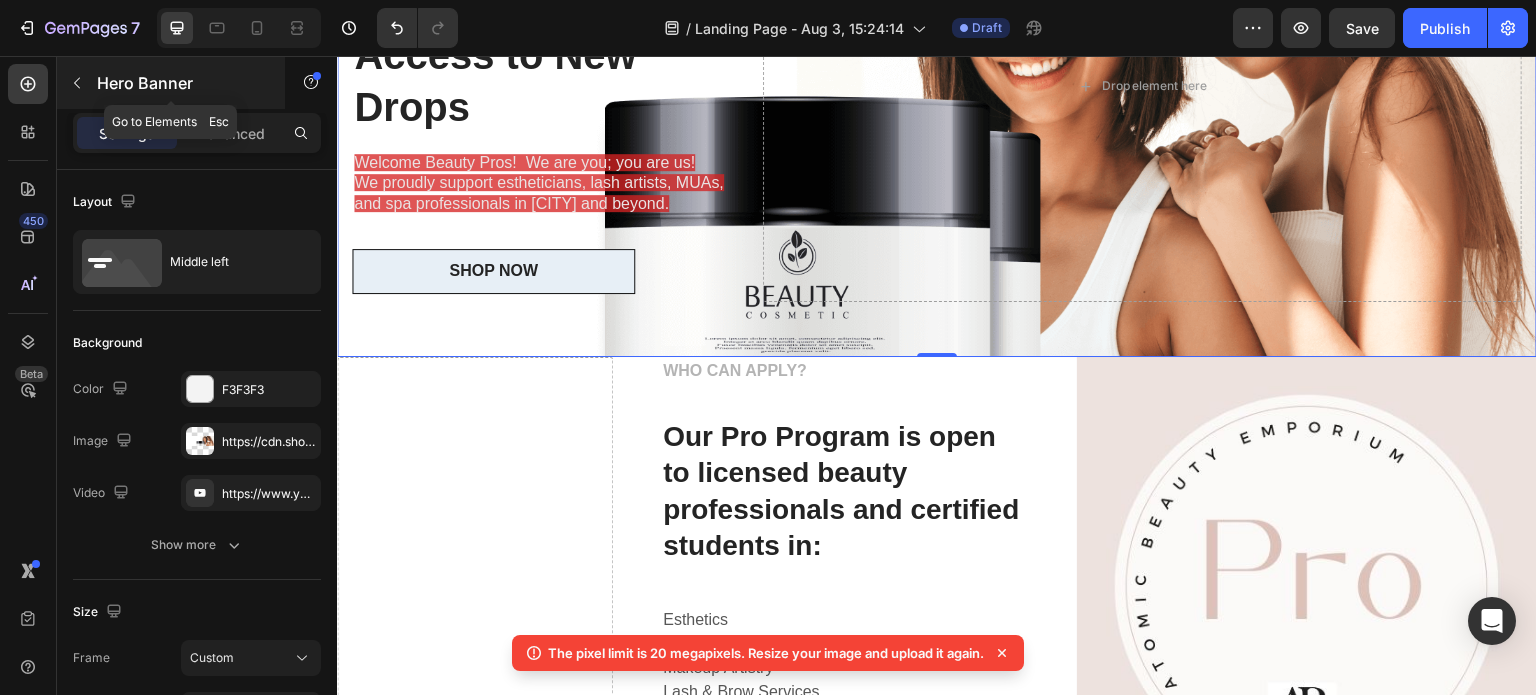 click 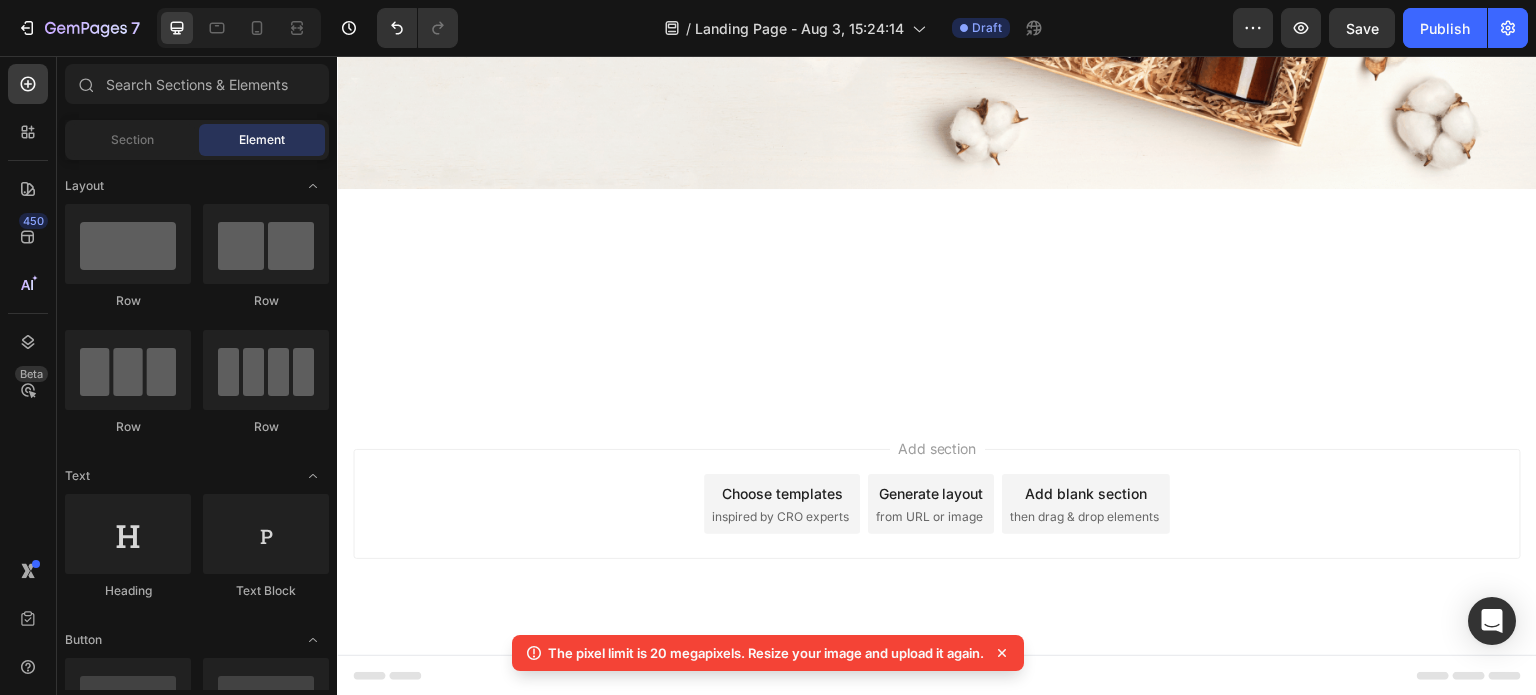 scroll, scrollTop: 0, scrollLeft: 0, axis: both 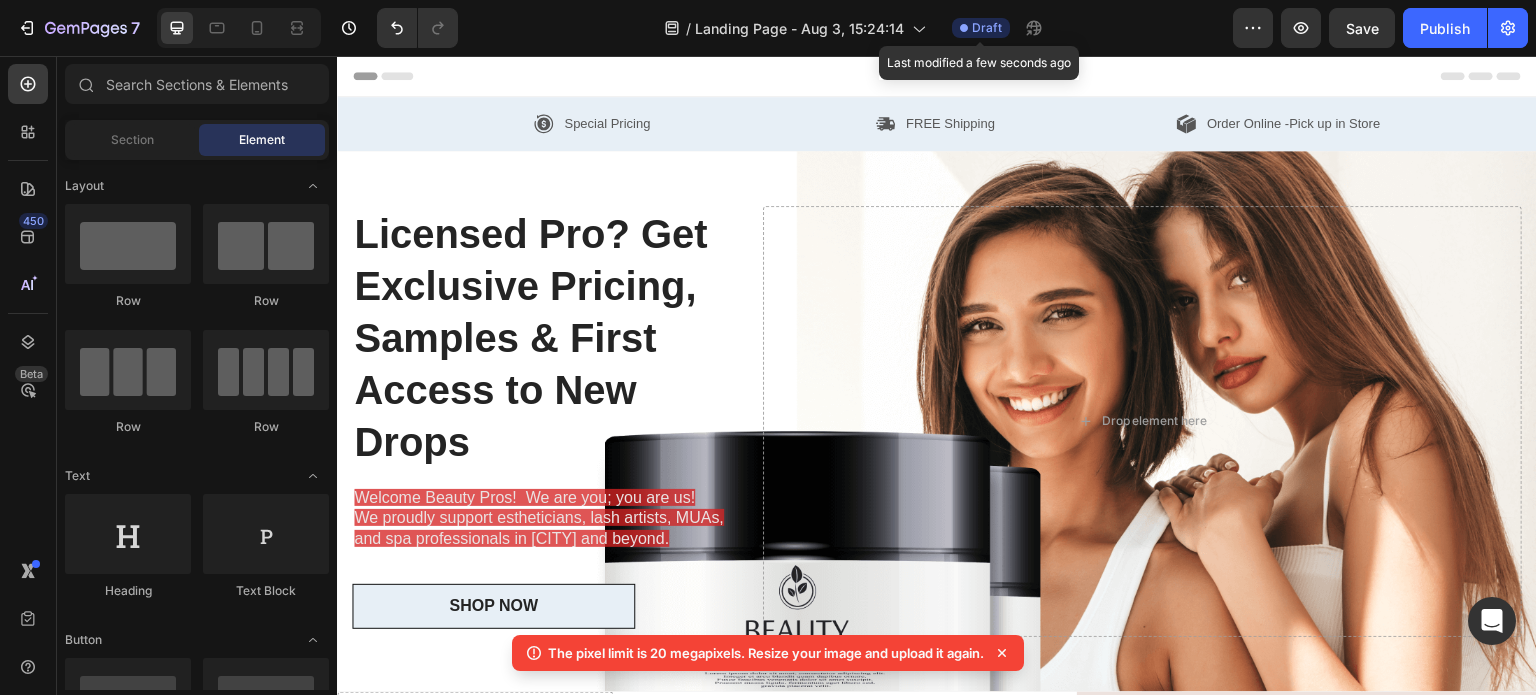 click on "Draft" at bounding box center (987, 28) 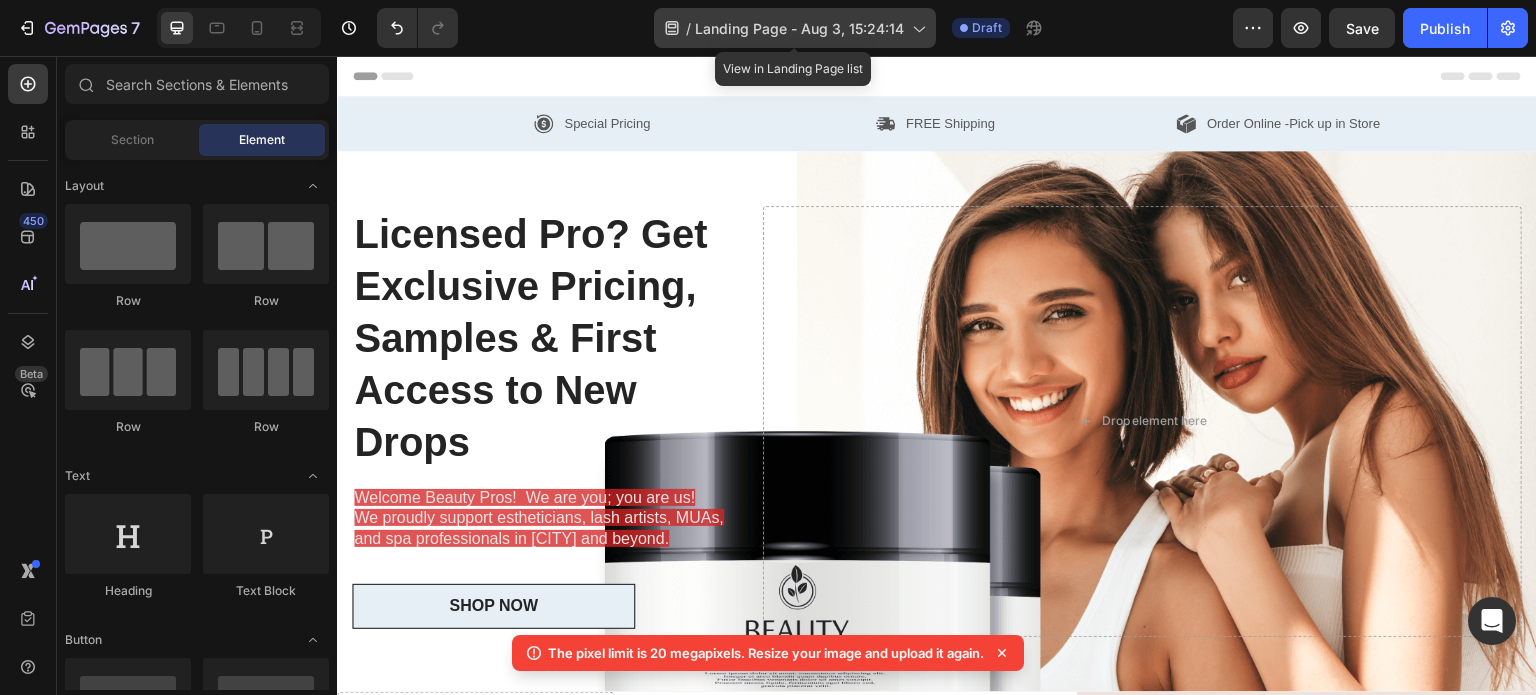 click on "Landing Page - Aug 3, 15:24:14" at bounding box center [799, 28] 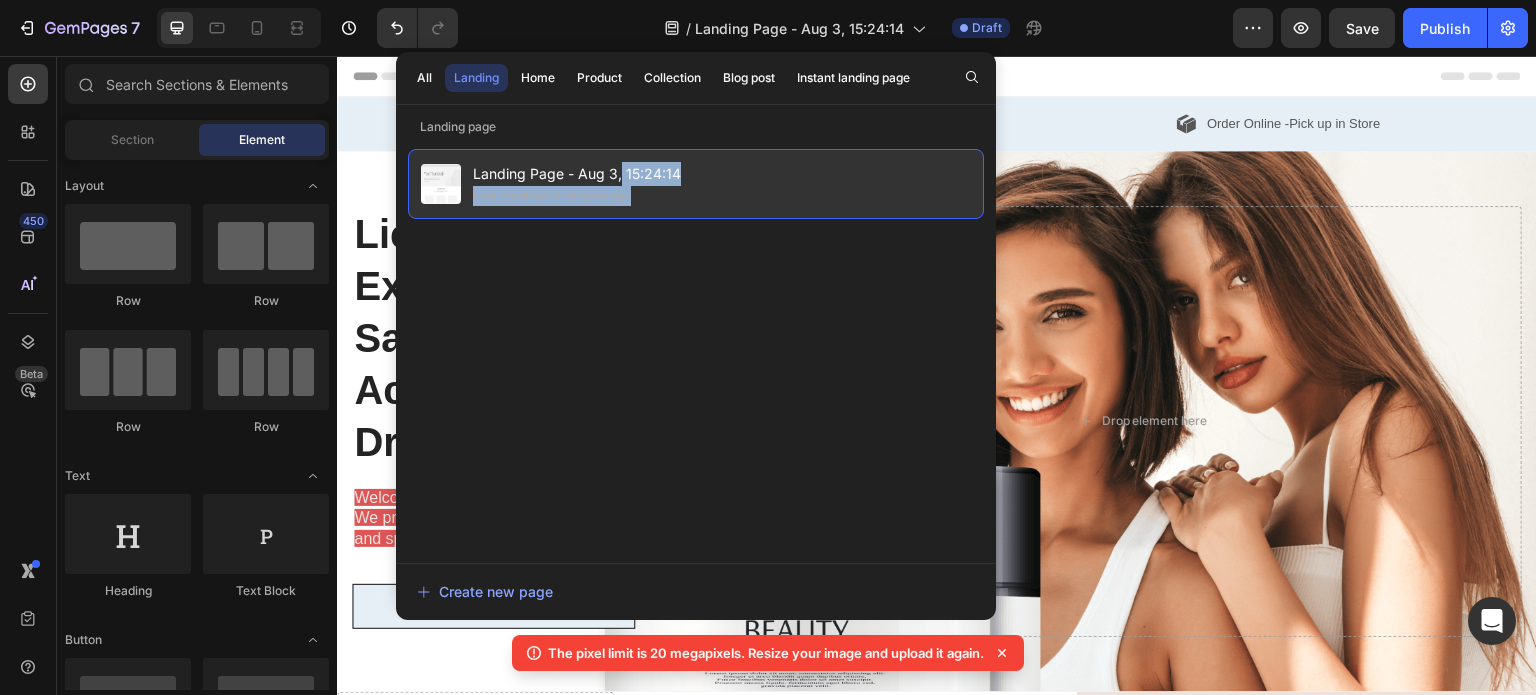 drag, startPoint x: 621, startPoint y: 176, endPoint x: 693, endPoint y: 188, distance: 72.99315 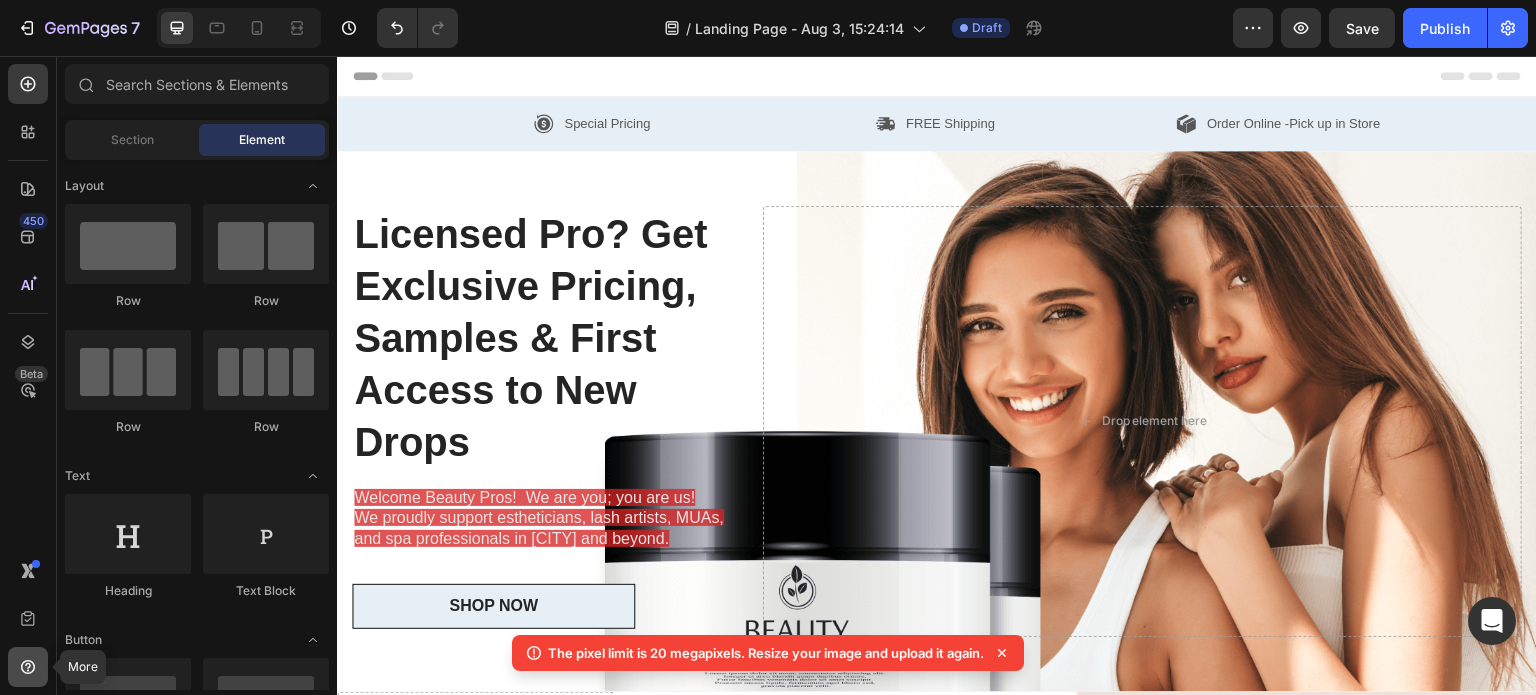 click 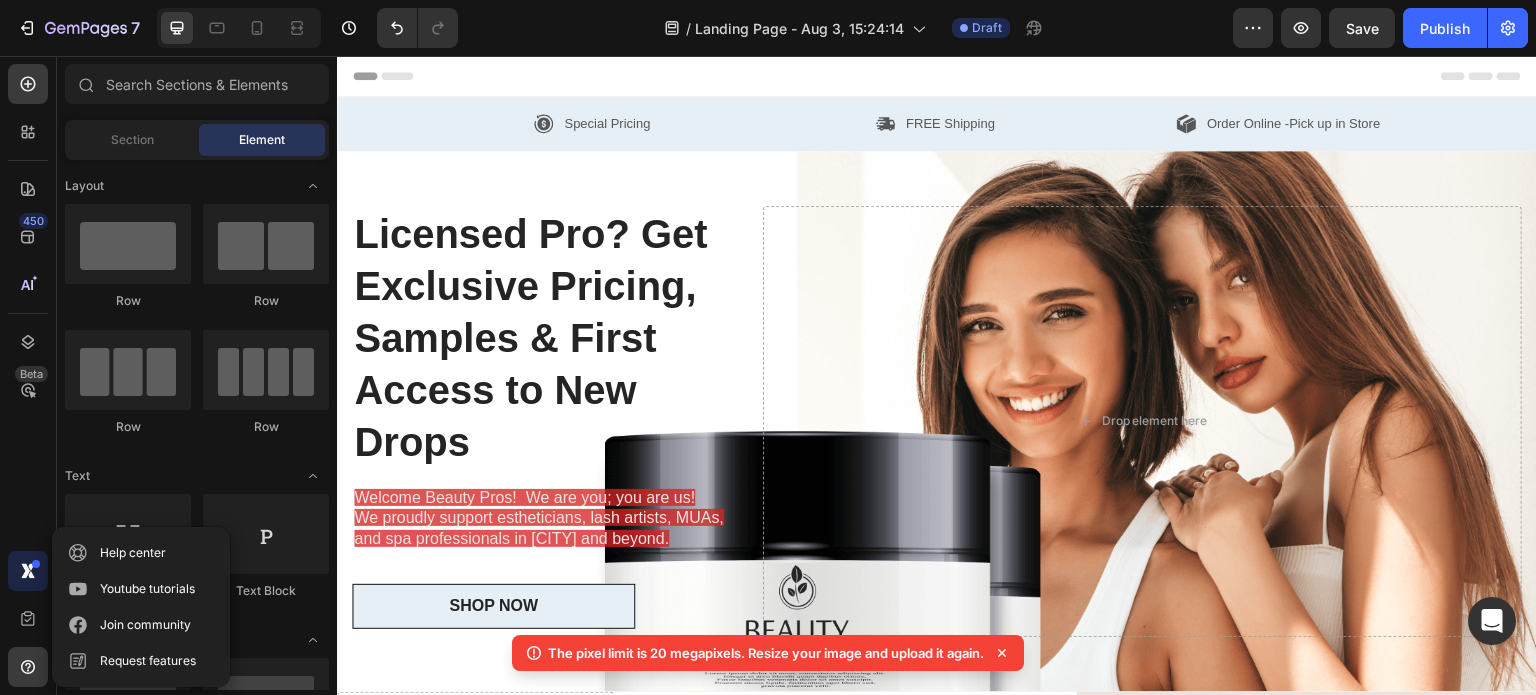 click 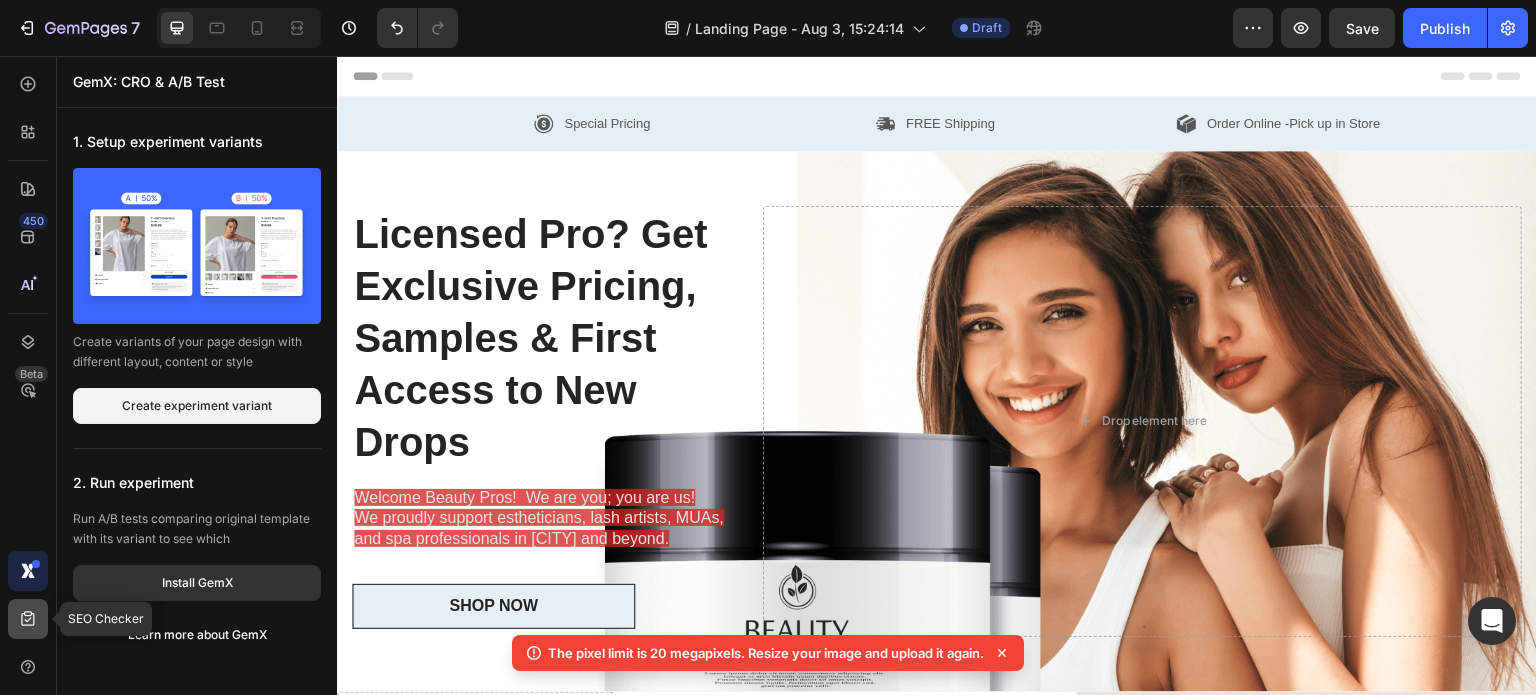click 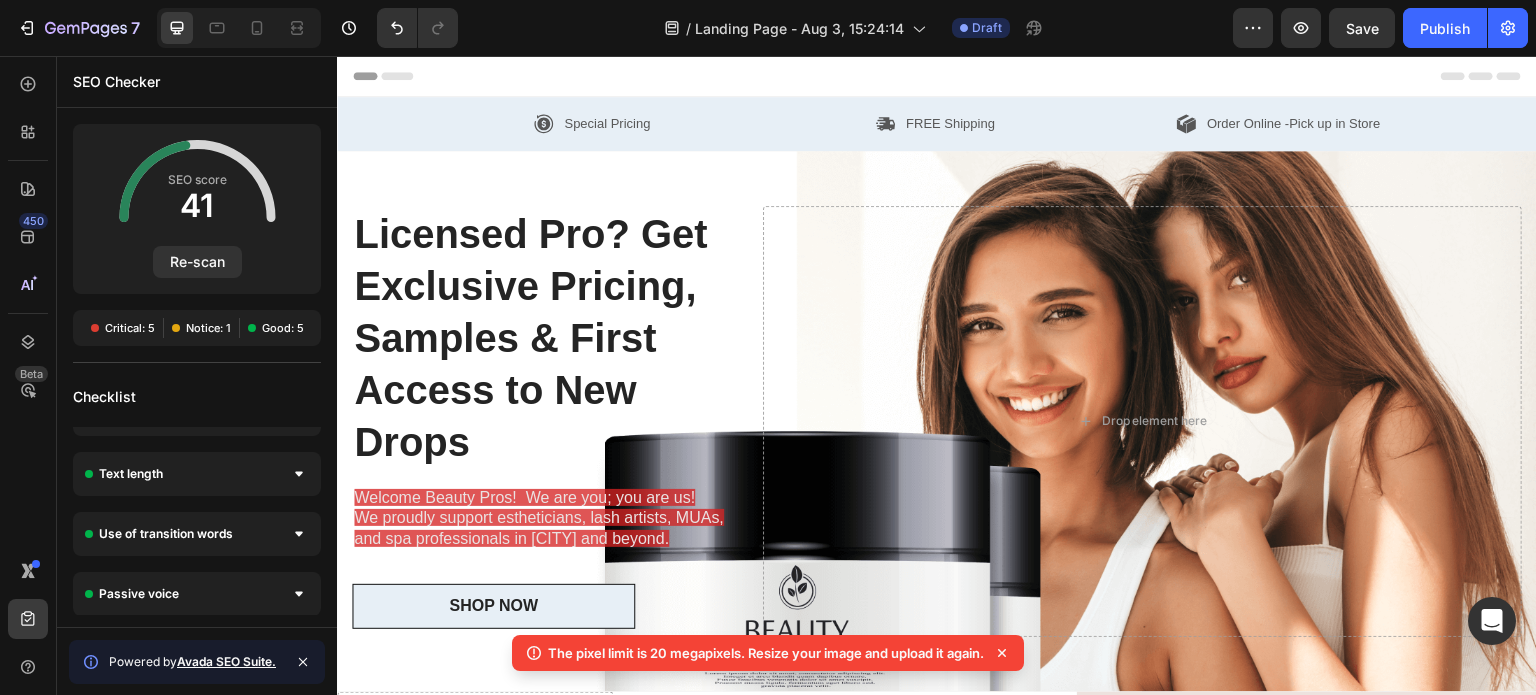 scroll, scrollTop: 0, scrollLeft: 0, axis: both 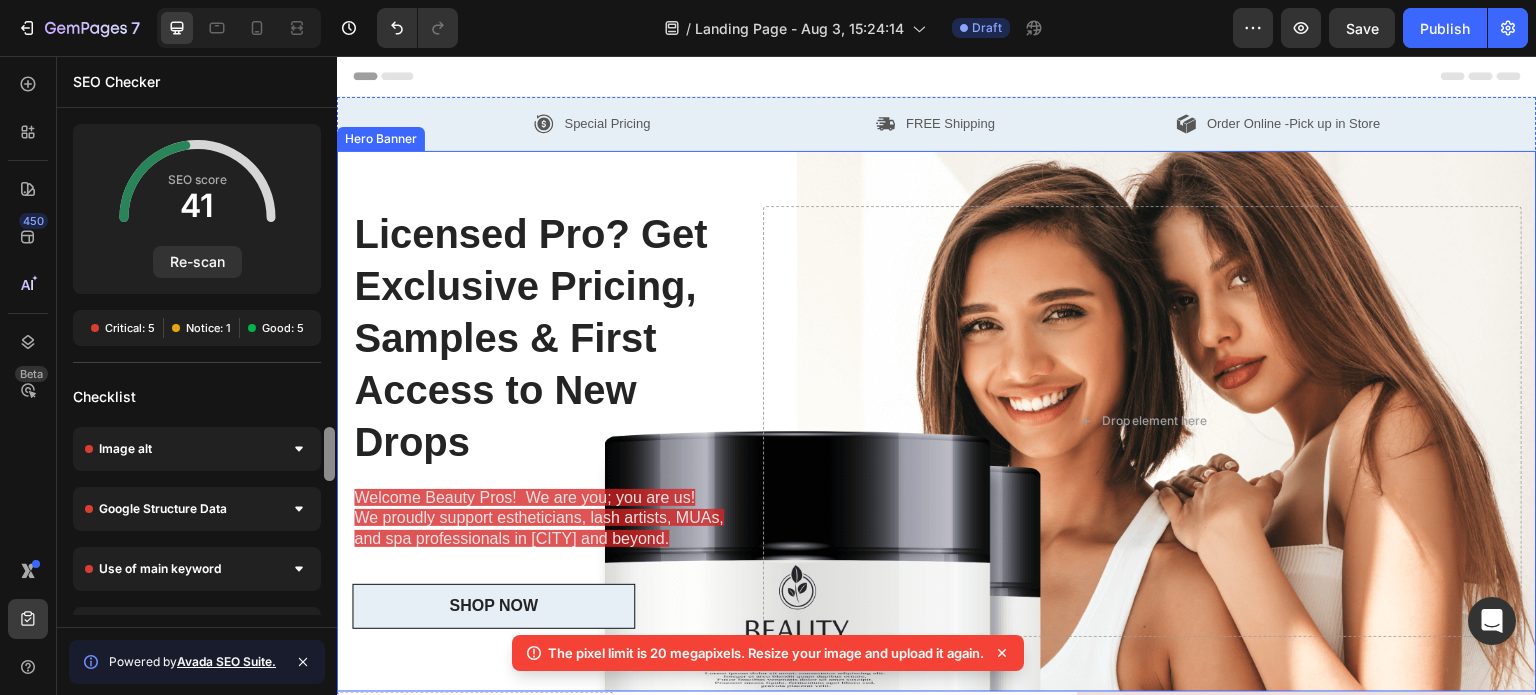 drag, startPoint x: 668, startPoint y: 501, endPoint x: 344, endPoint y: 162, distance: 468.93176 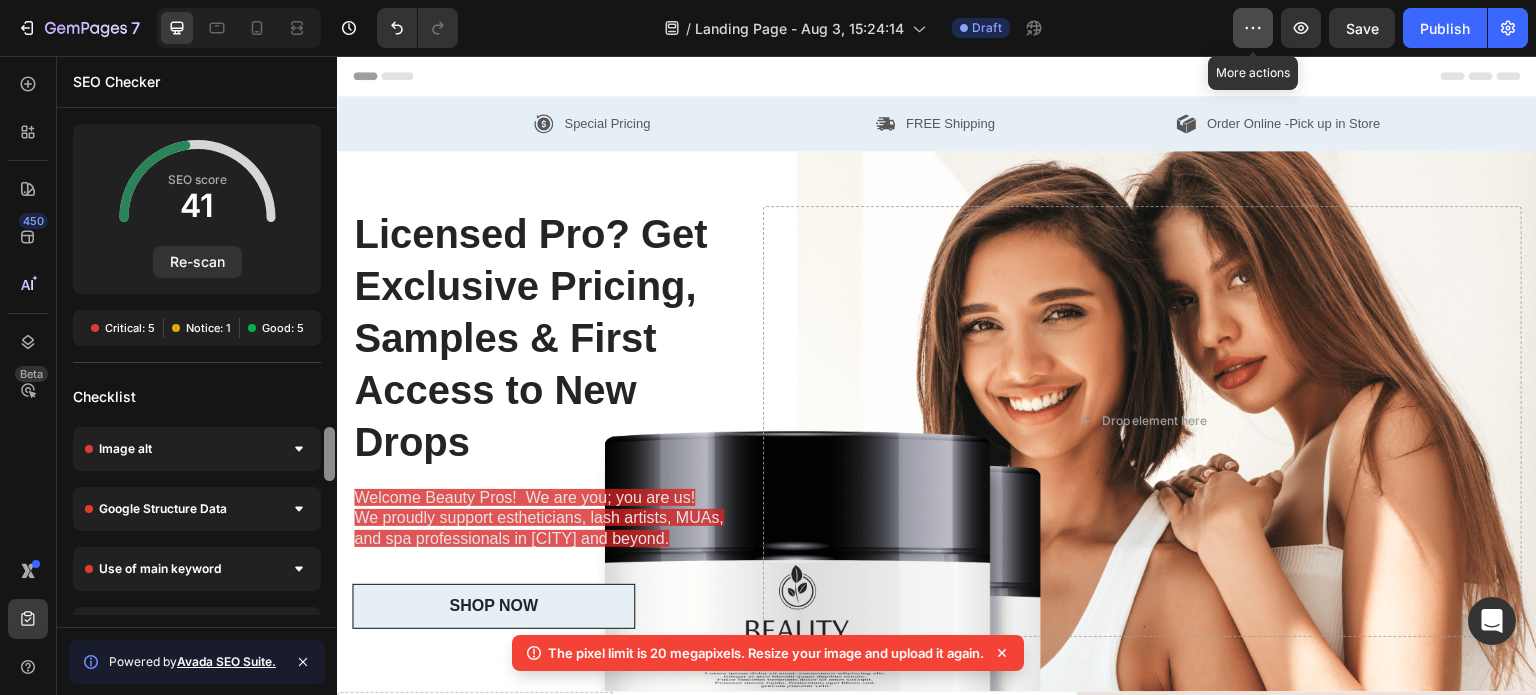 click 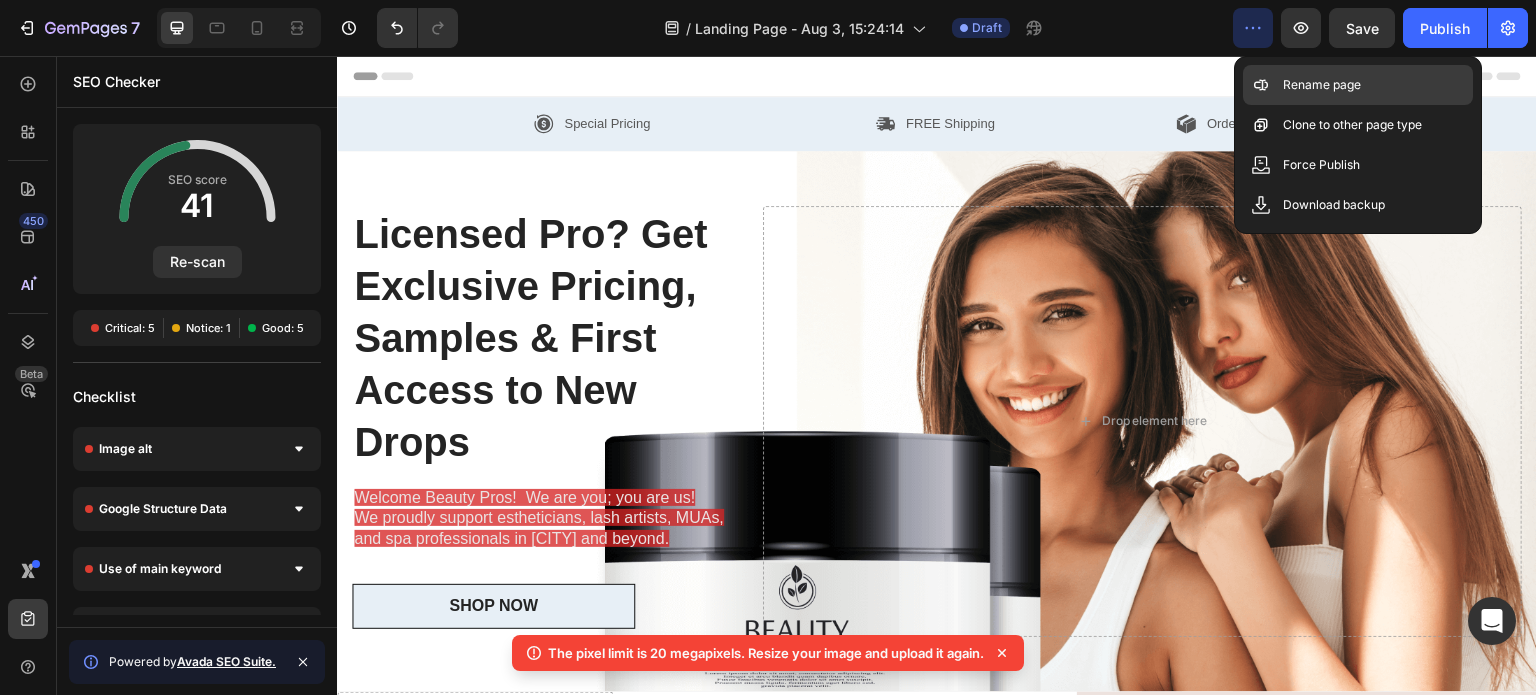 click on "Rename page" at bounding box center (1322, 85) 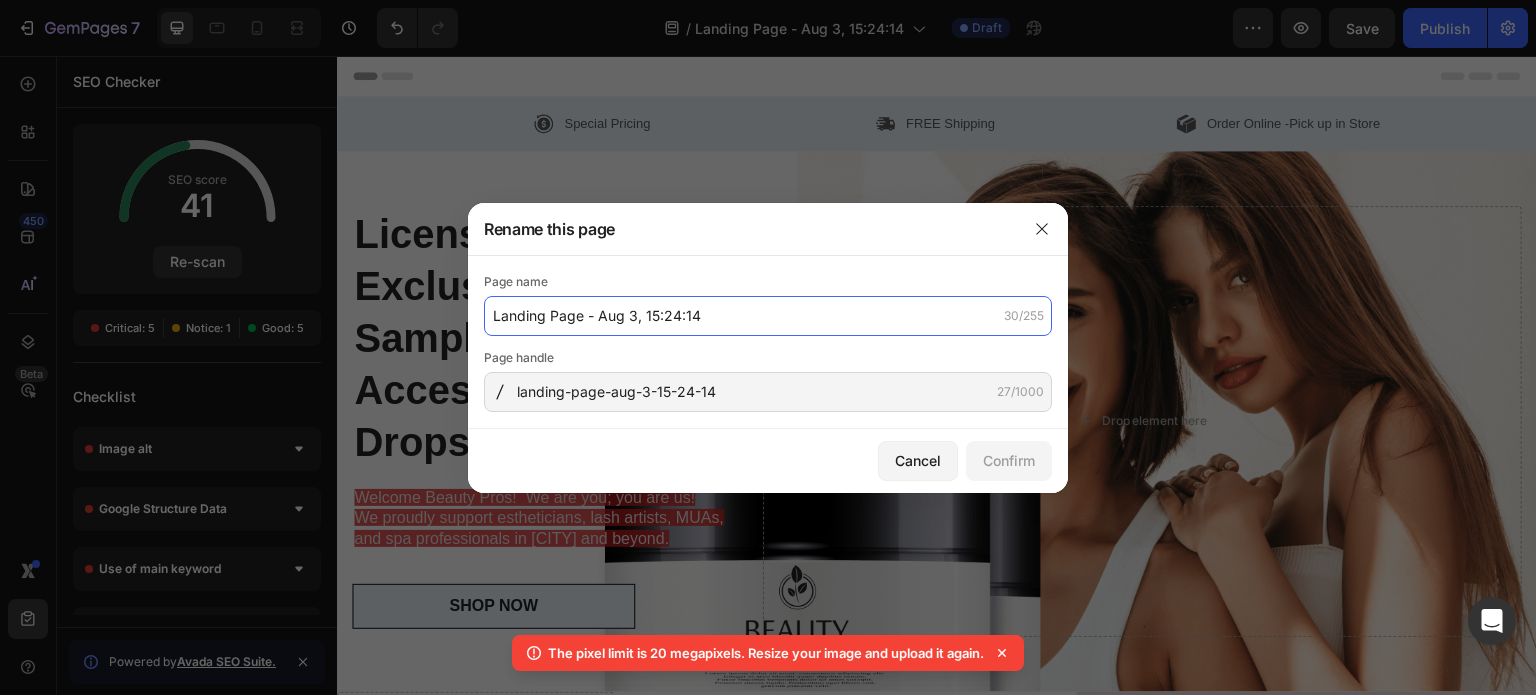 click on "Landing Page - Aug 3, 15:24:14" 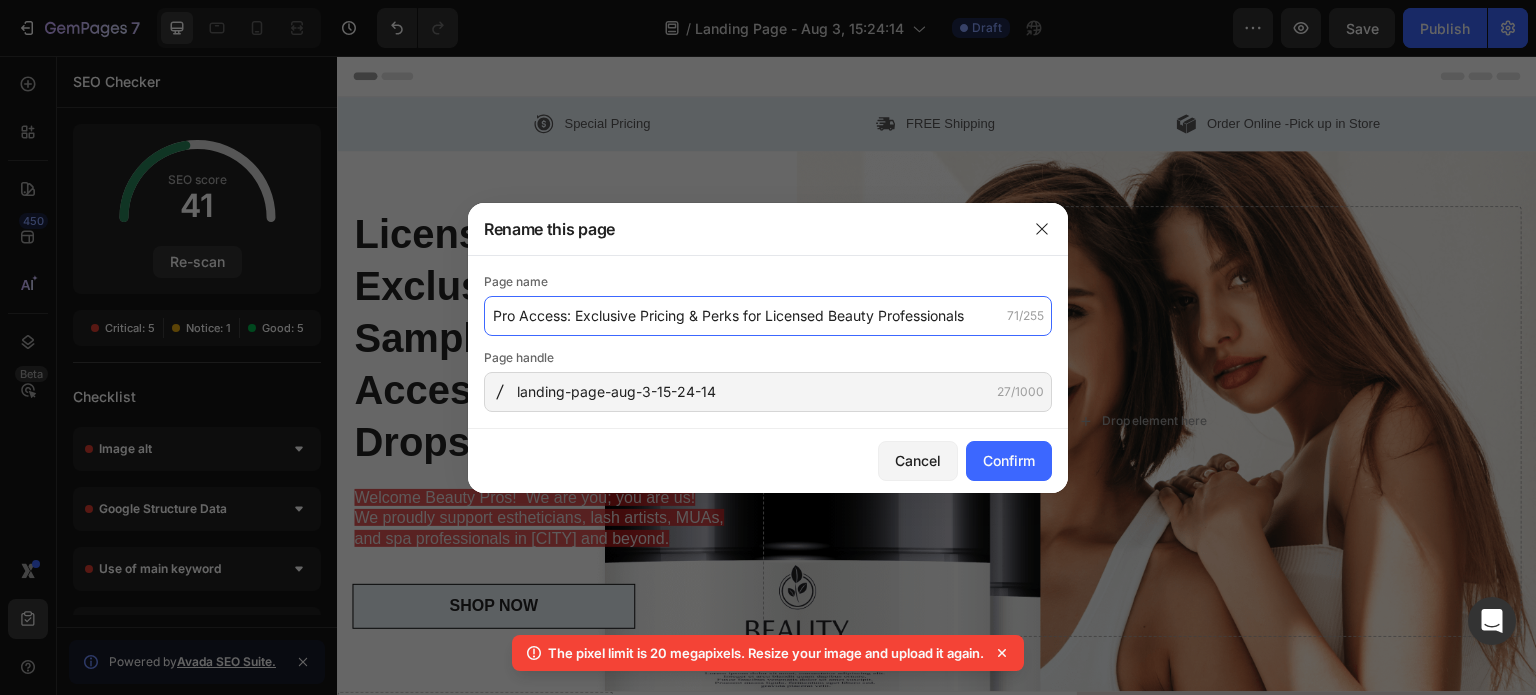 type on "Pro Access: Exclusive Pricing & Perks for Licensed Beauty Professionals" 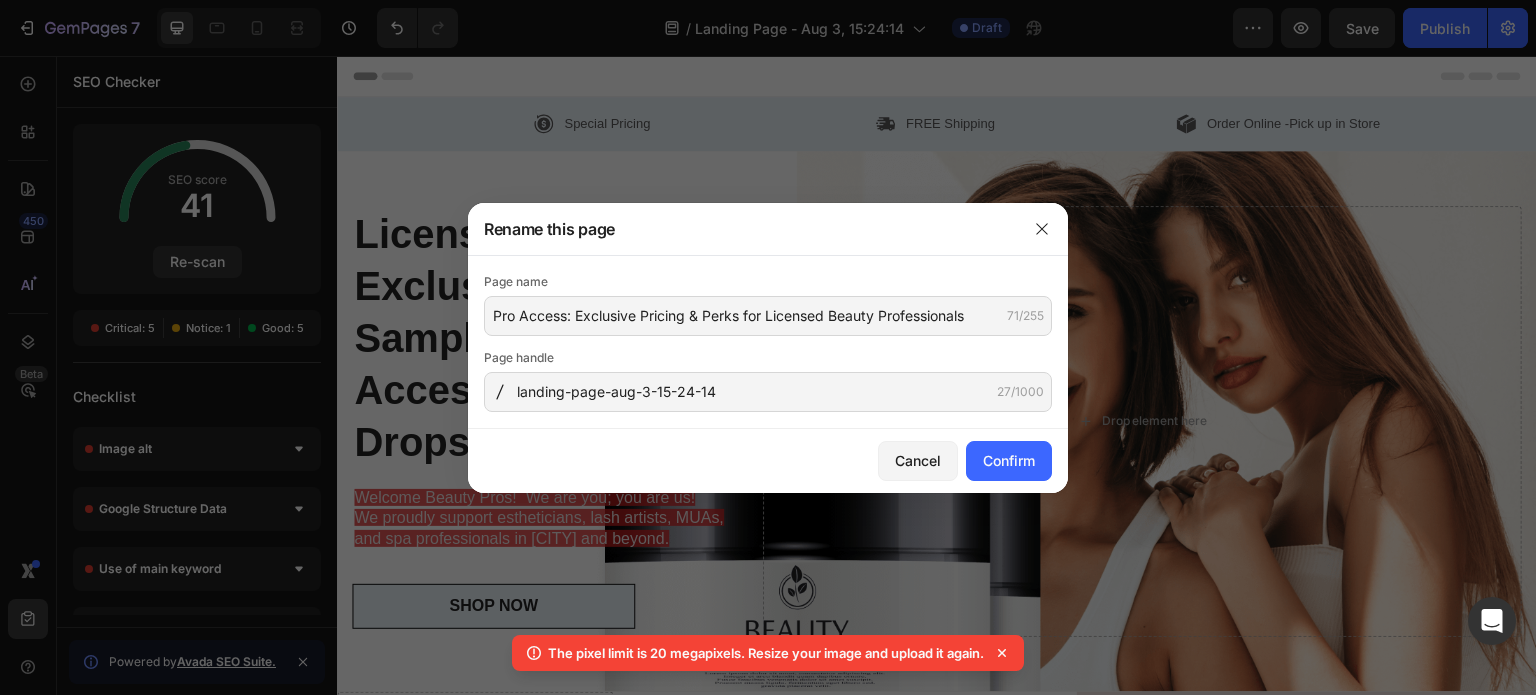 click on "Cancel Confirm" at bounding box center [768, 461] 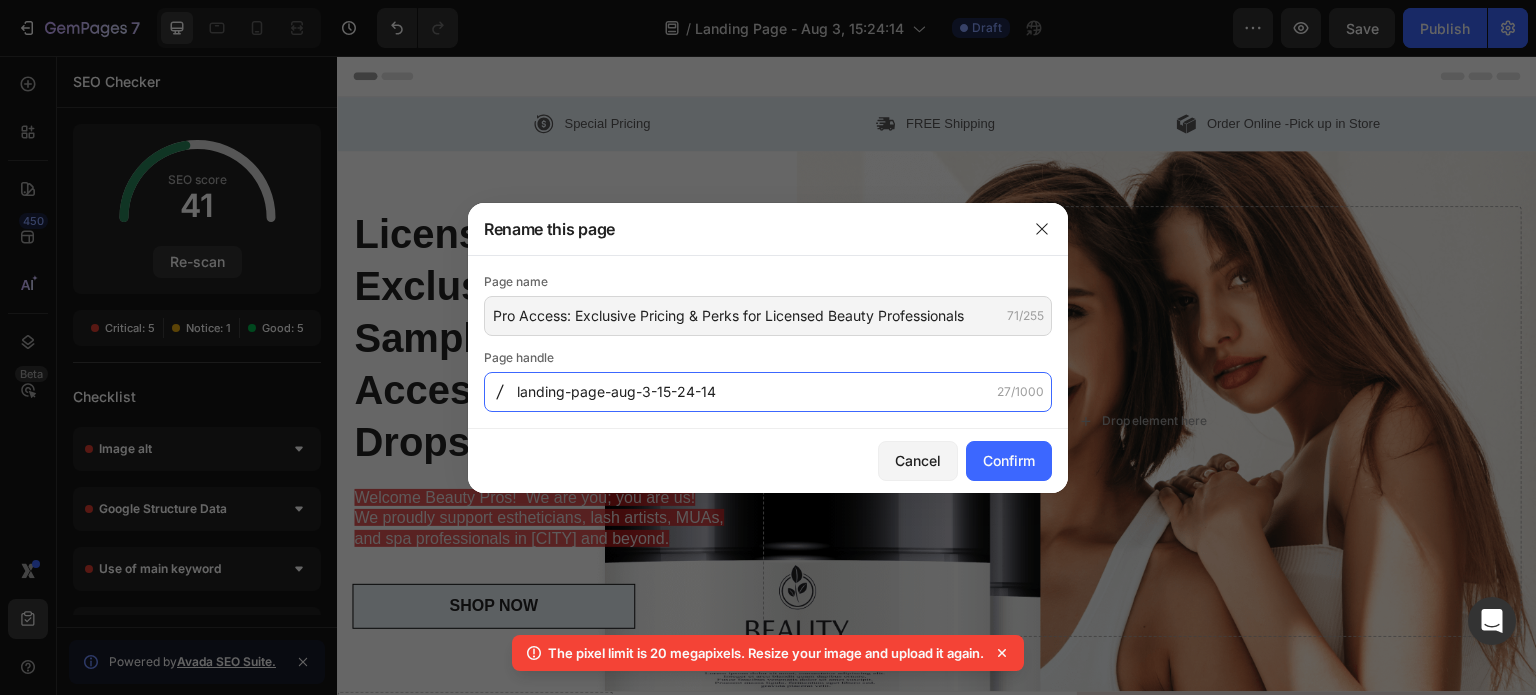 click on "landing-page-aug-3-15-24-14" 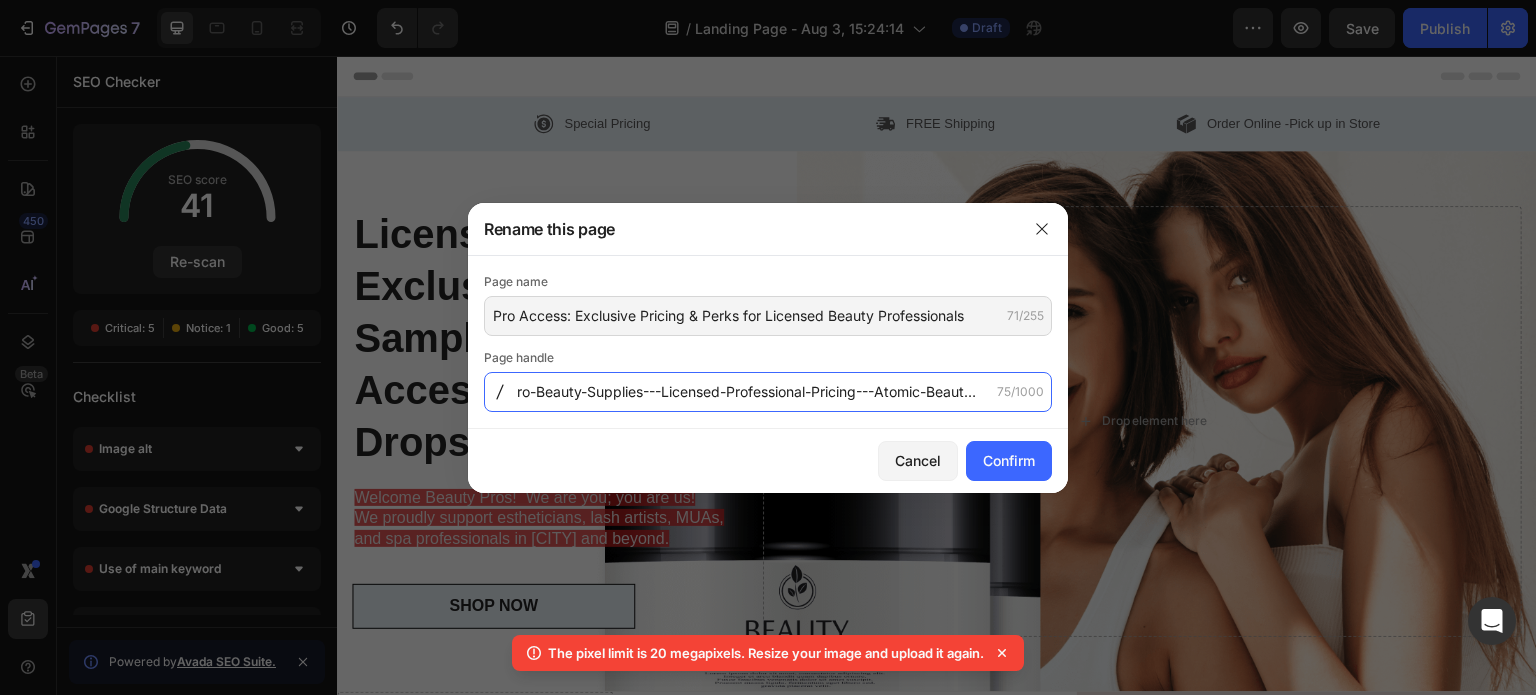 scroll, scrollTop: 0, scrollLeft: 73, axis: horizontal 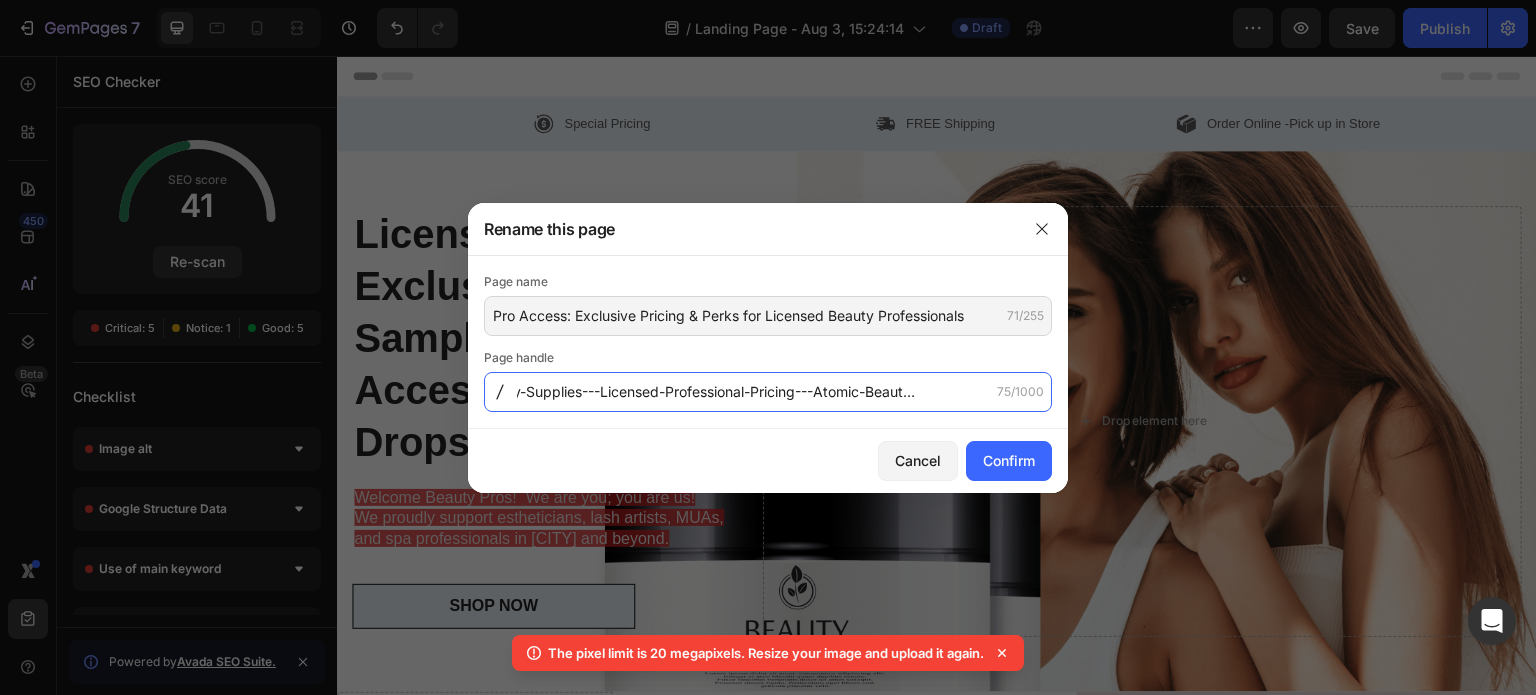 click on "ro-Beauty-Supplies---Licensed-Professional-Pricing---Atomic-Beauty-Emporium" 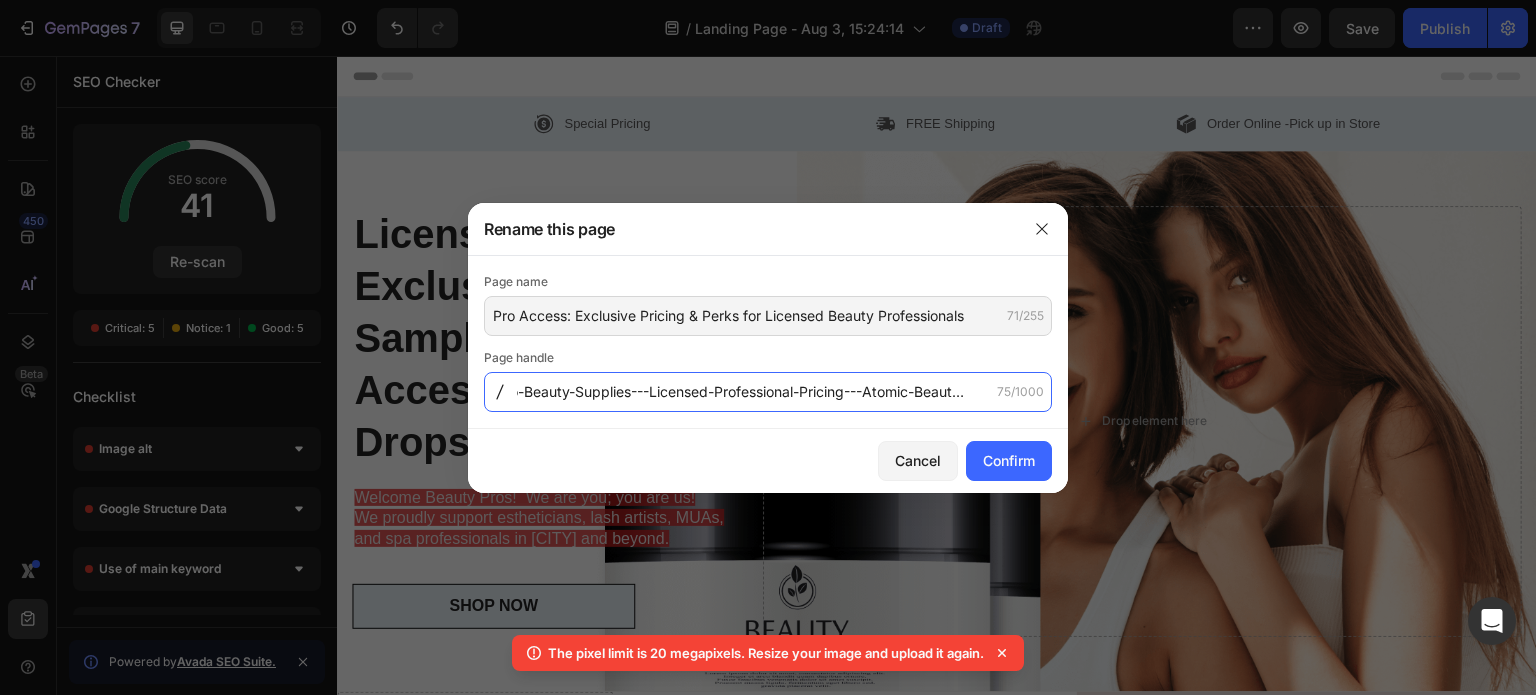 scroll, scrollTop: 0, scrollLeft: 0, axis: both 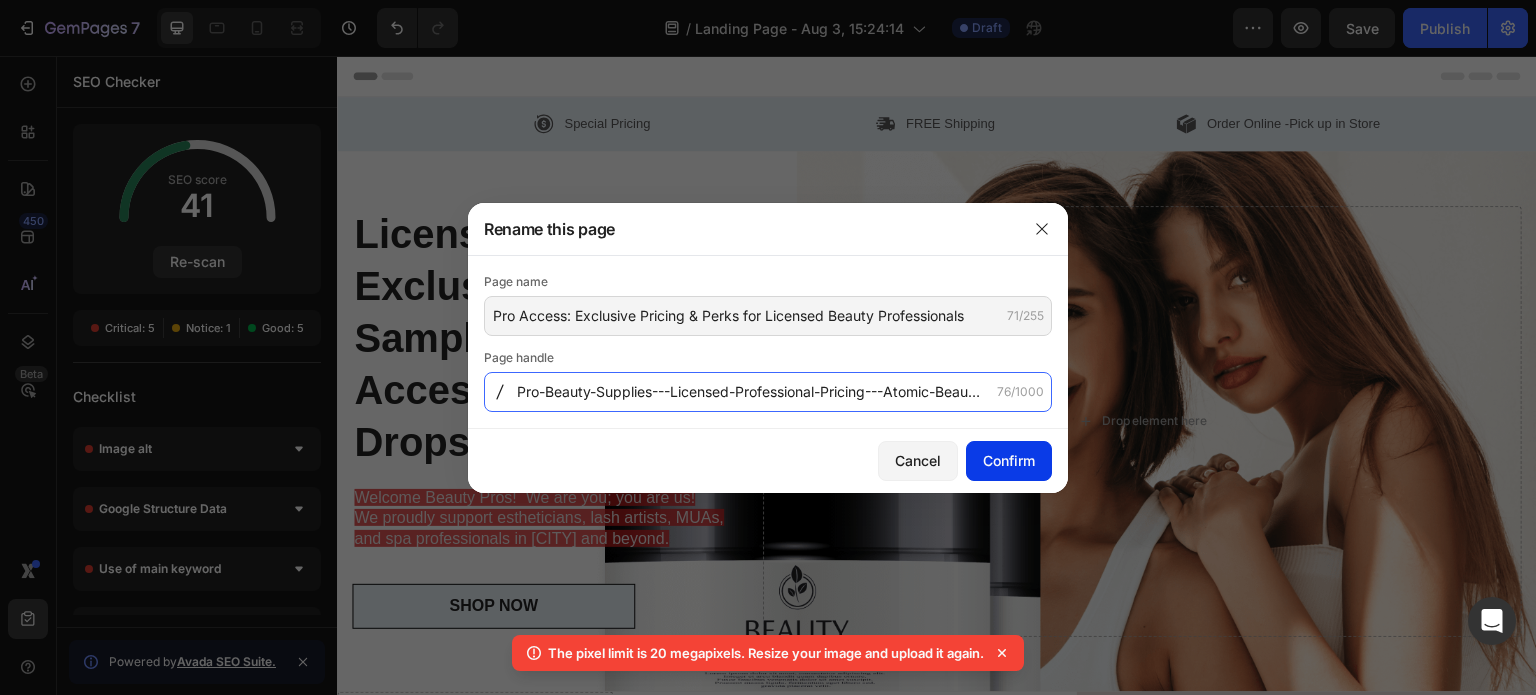 type on "Pro-Beauty-Supplies---Licensed-Professional-Pricing---Atomic-Beauty-Emporium" 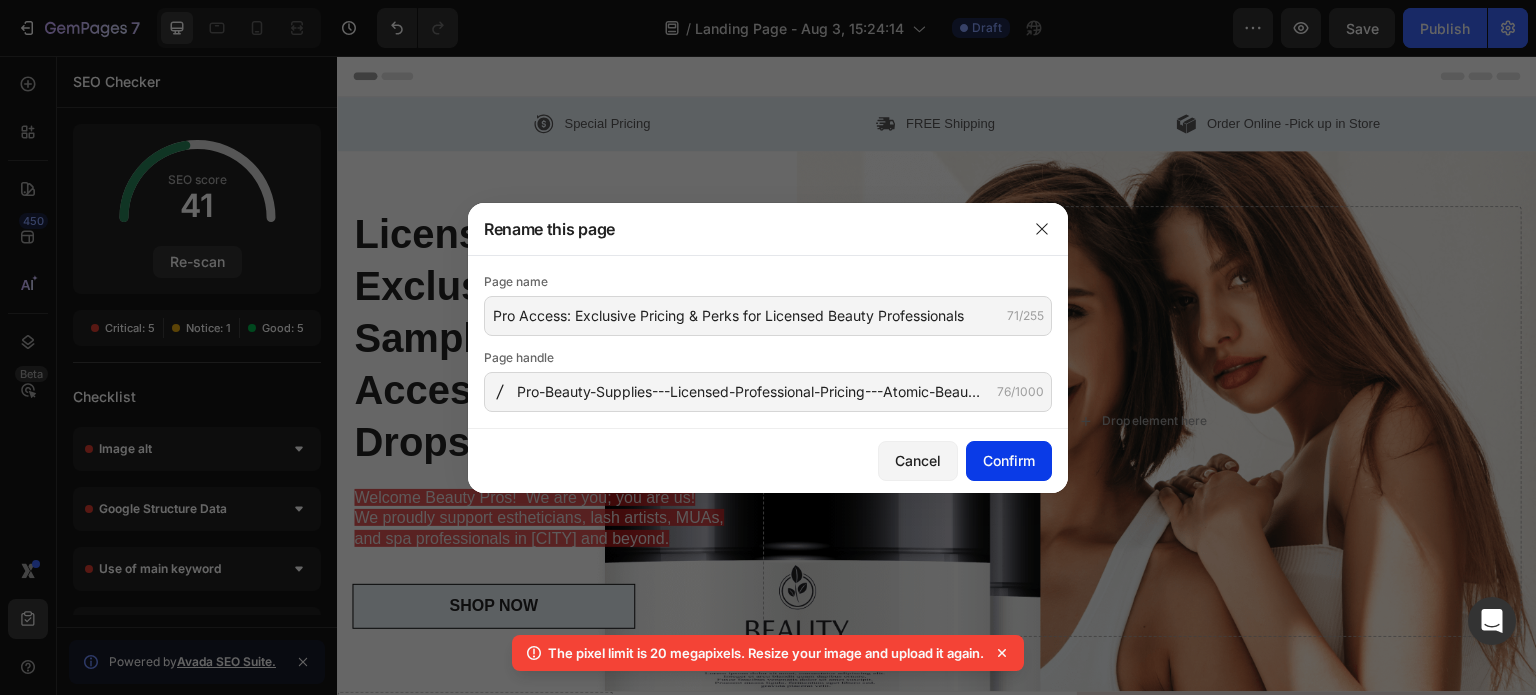 click on "Confirm" at bounding box center (1009, 460) 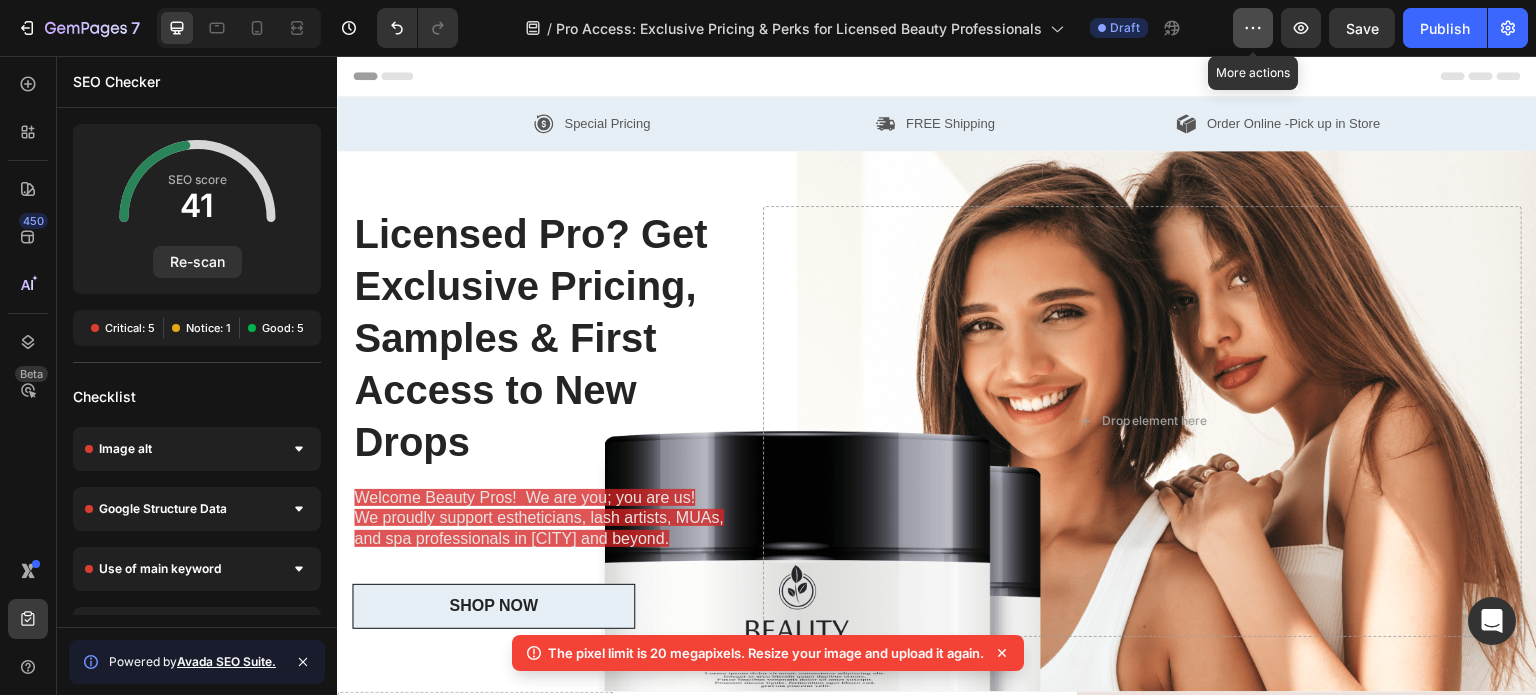 click 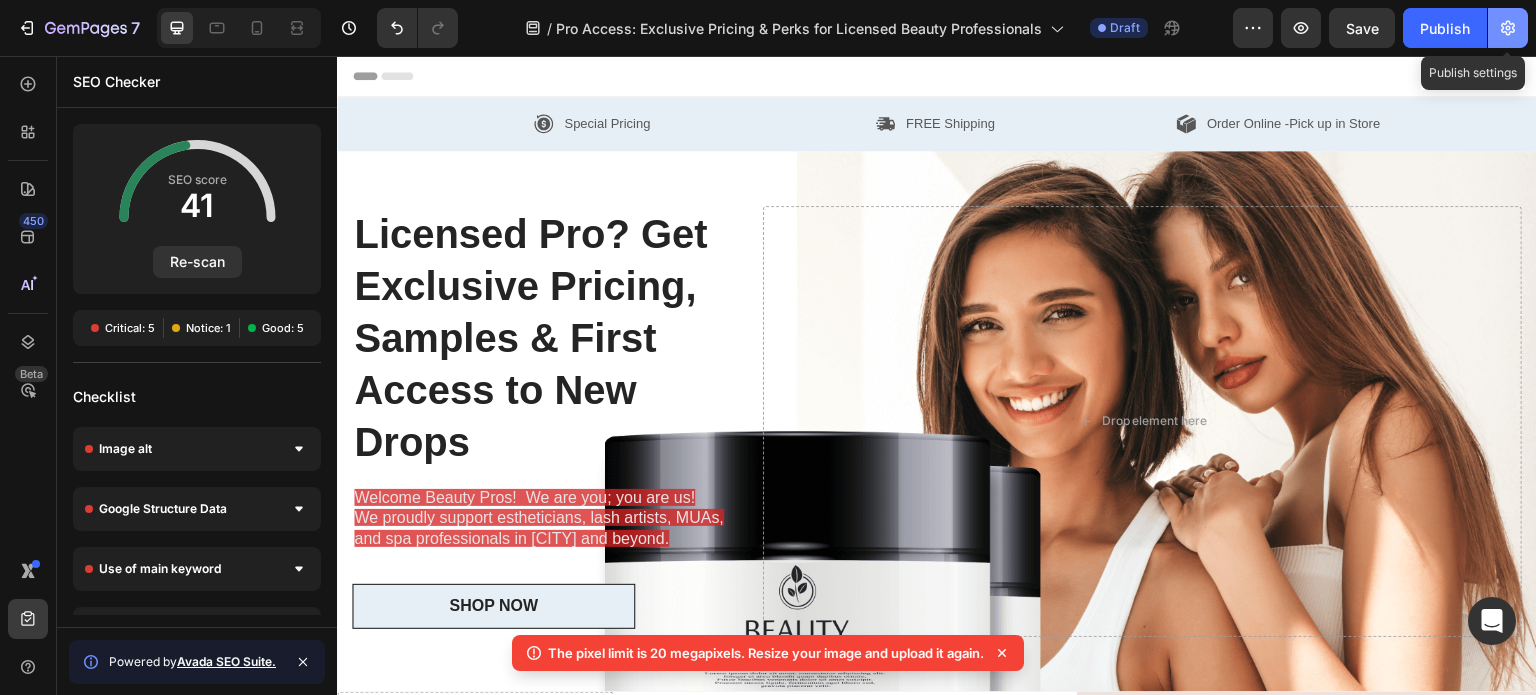 click 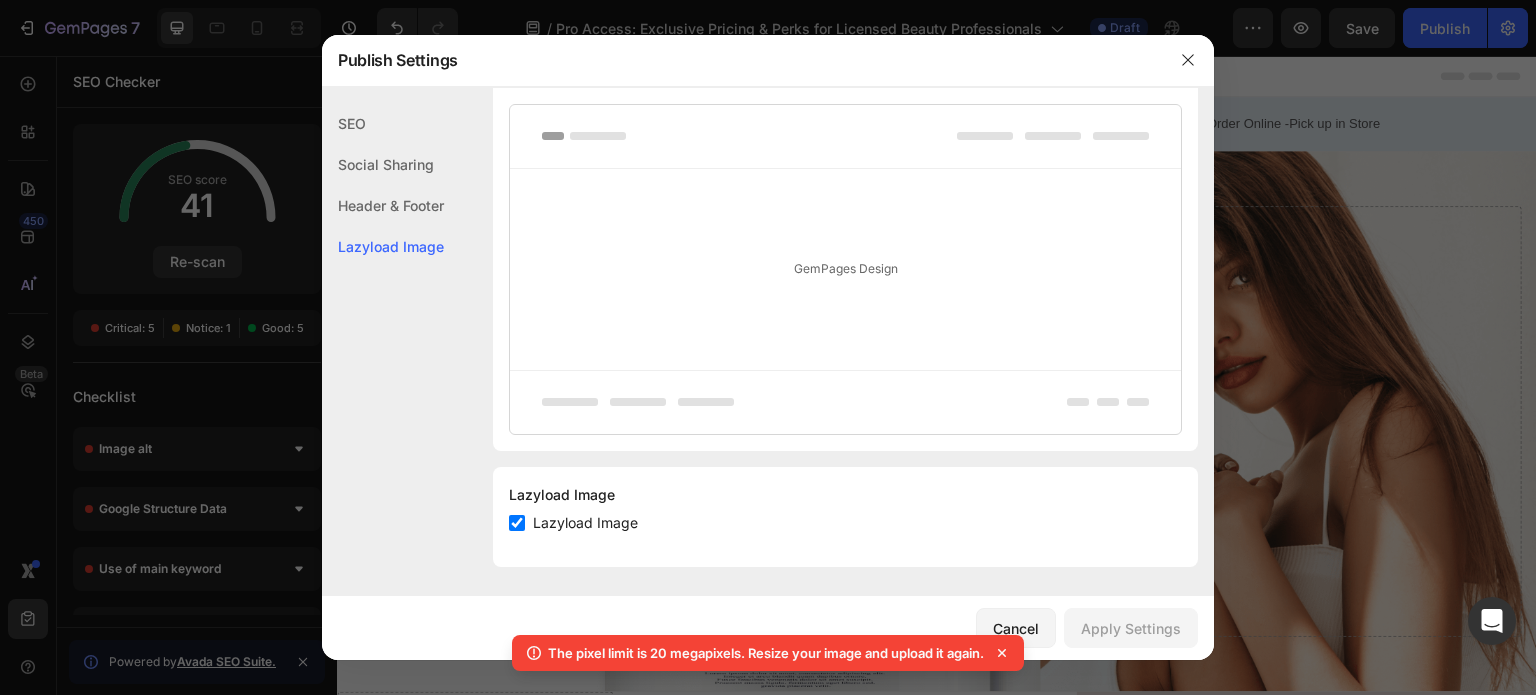 scroll, scrollTop: 0, scrollLeft: 0, axis: both 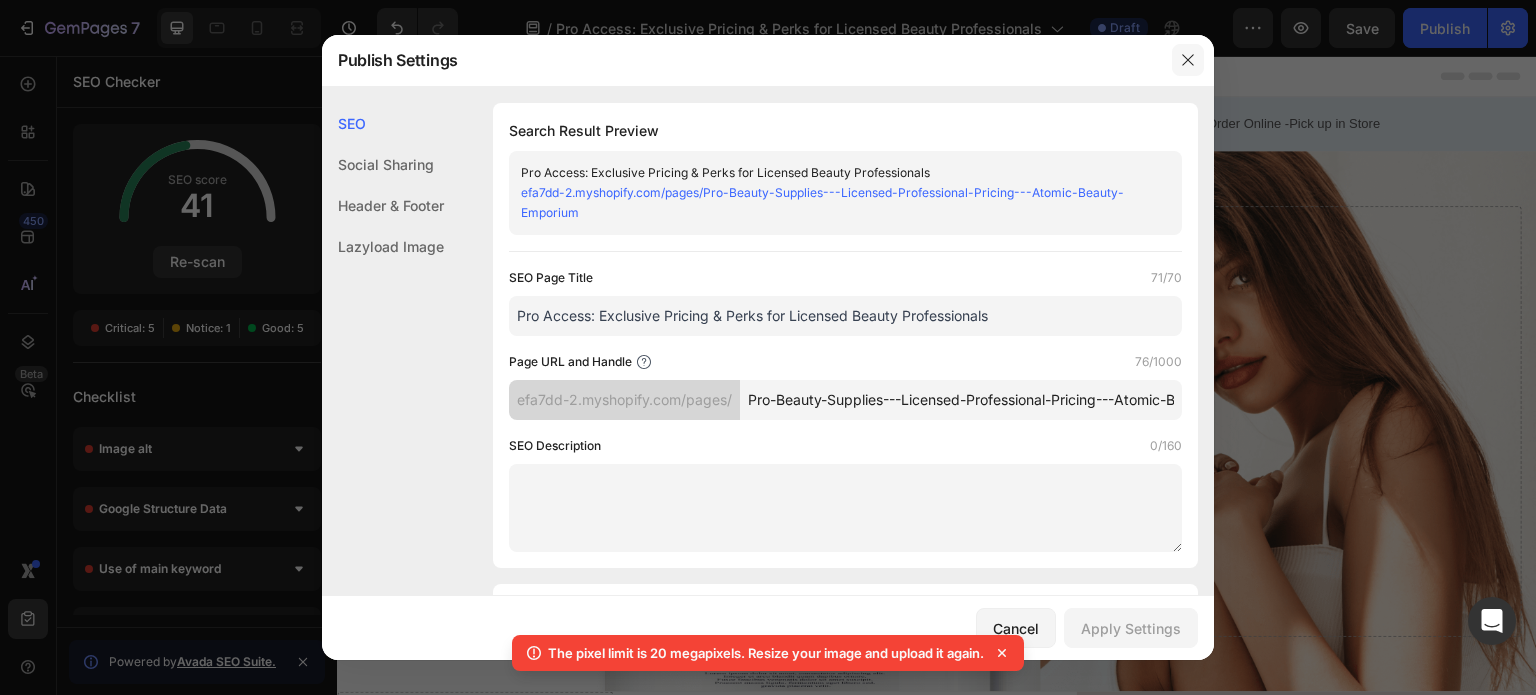 click 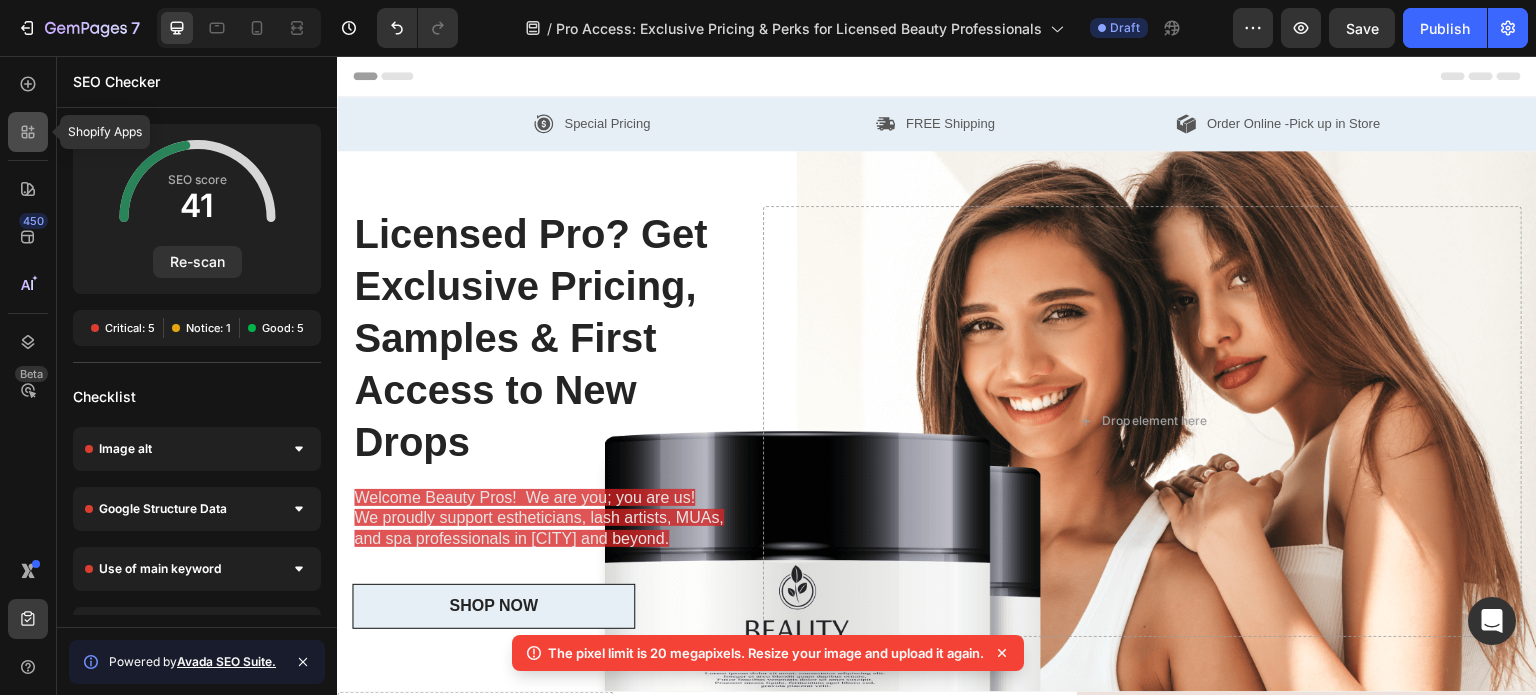 click 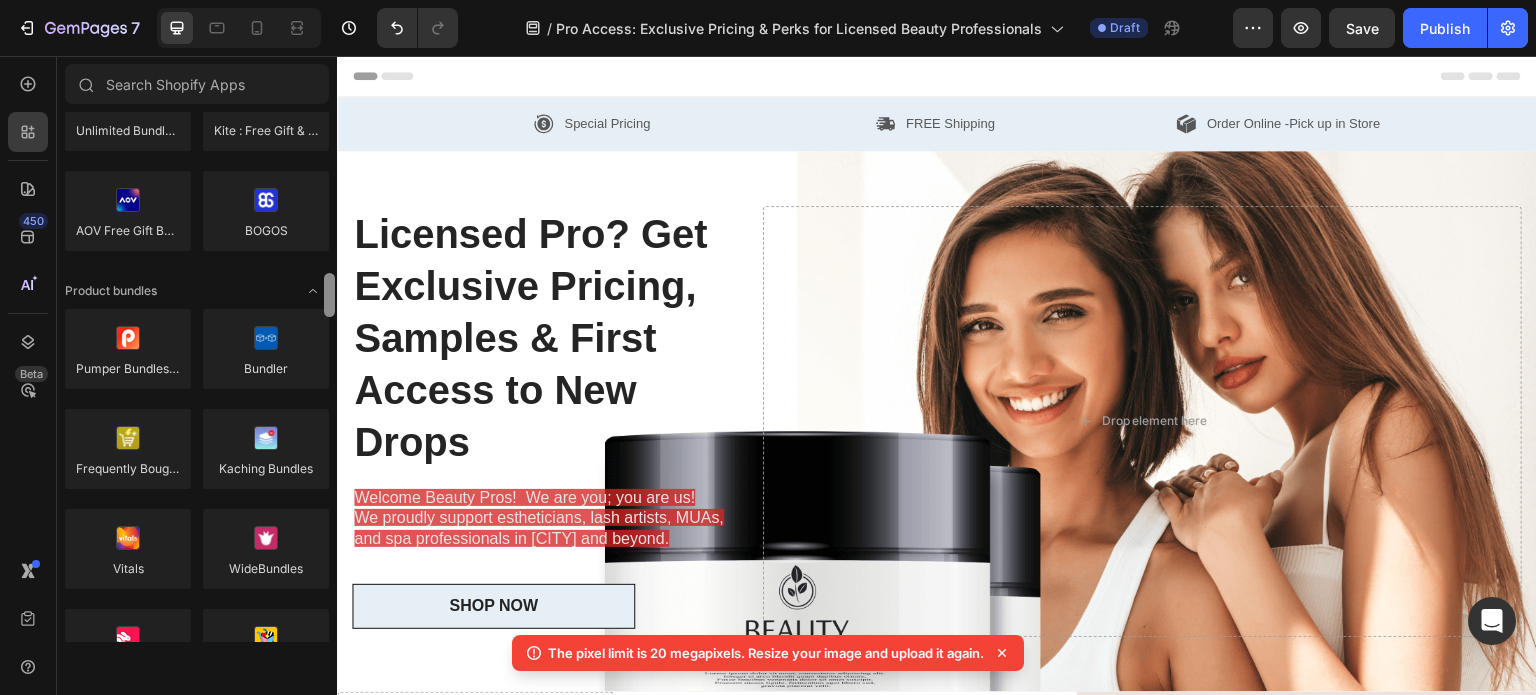 scroll, scrollTop: 1370, scrollLeft: 0, axis: vertical 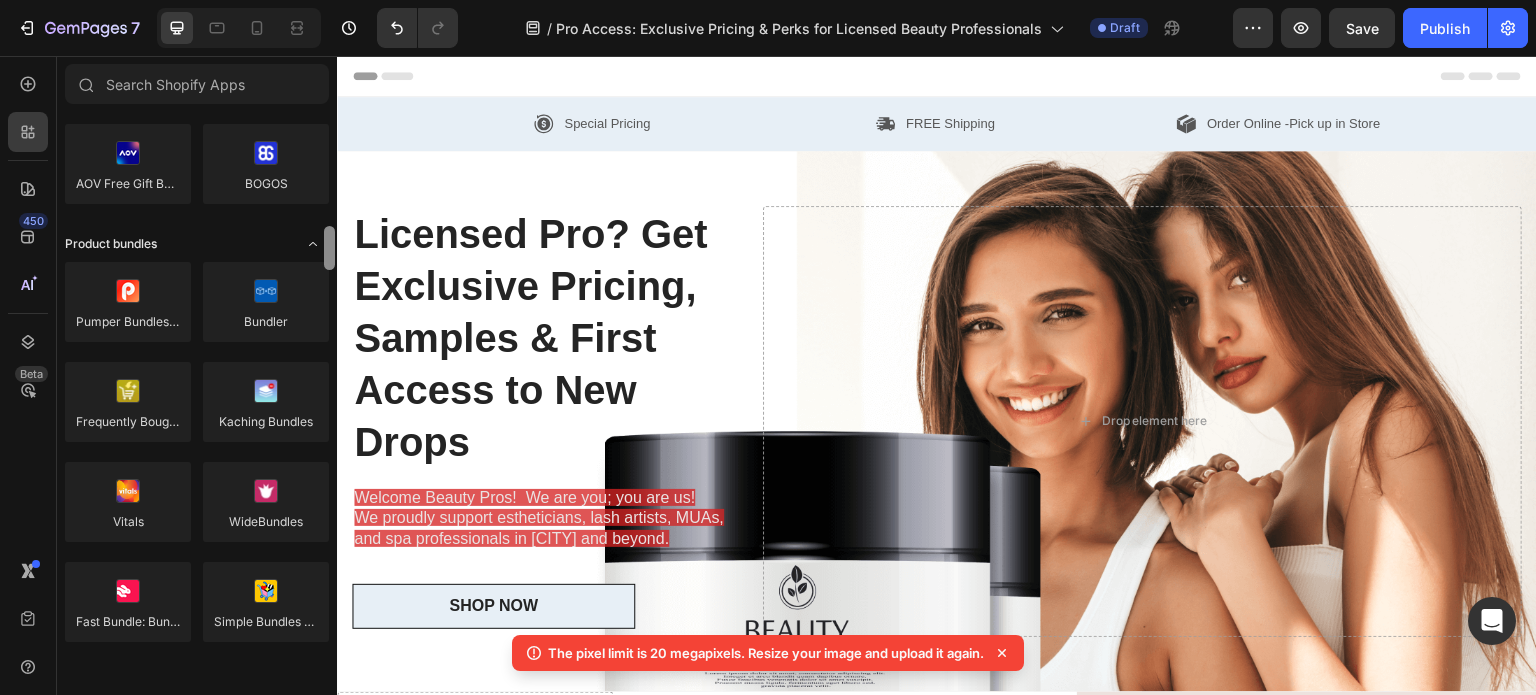 drag, startPoint x: 330, startPoint y: 128, endPoint x: 320, endPoint y: 243, distance: 115.43397 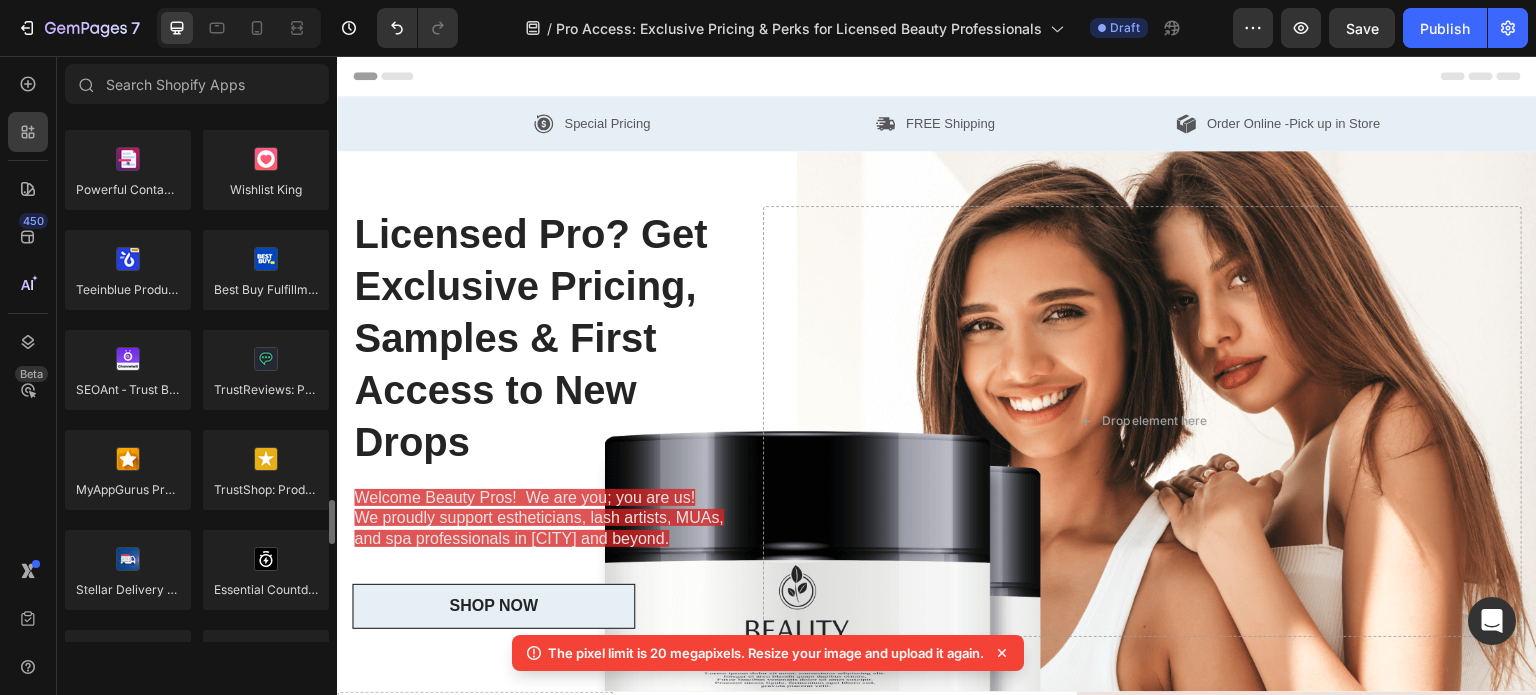 scroll, scrollTop: 4960, scrollLeft: 0, axis: vertical 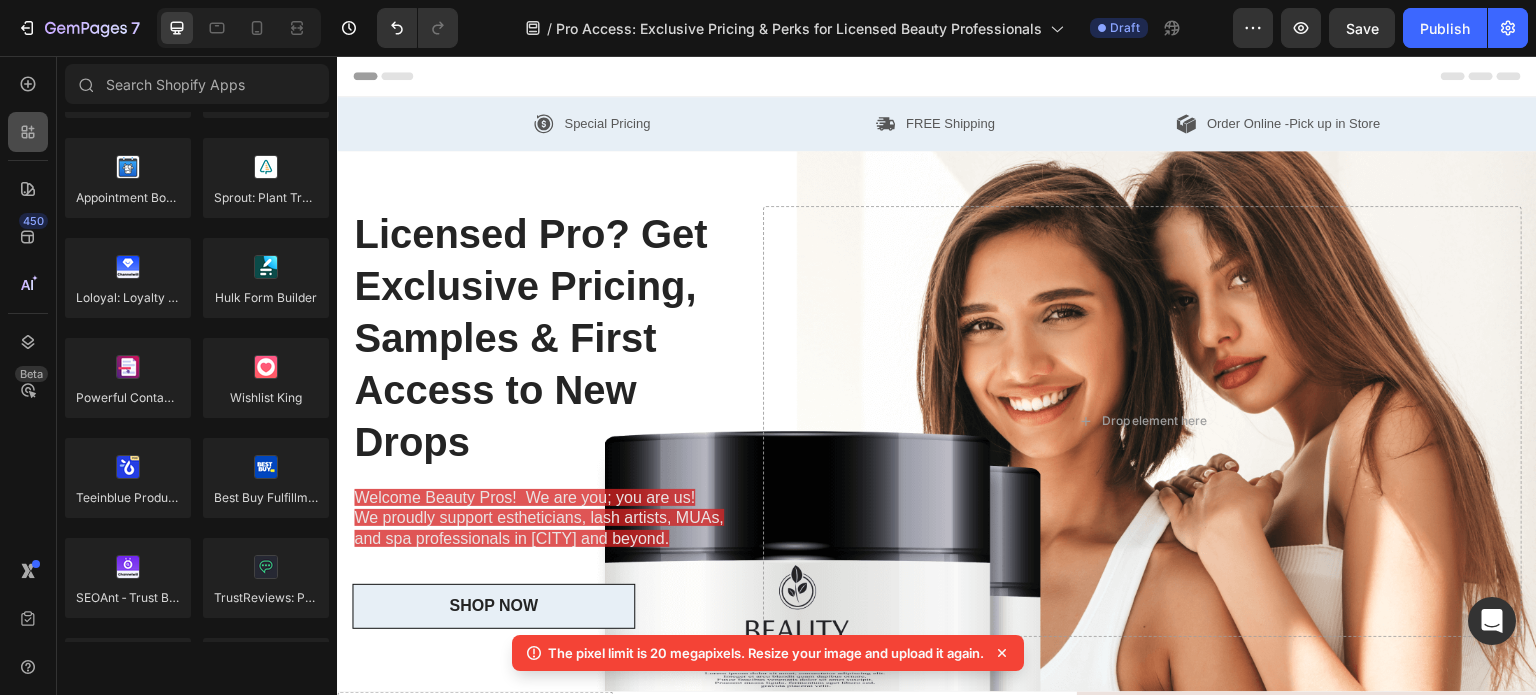 click 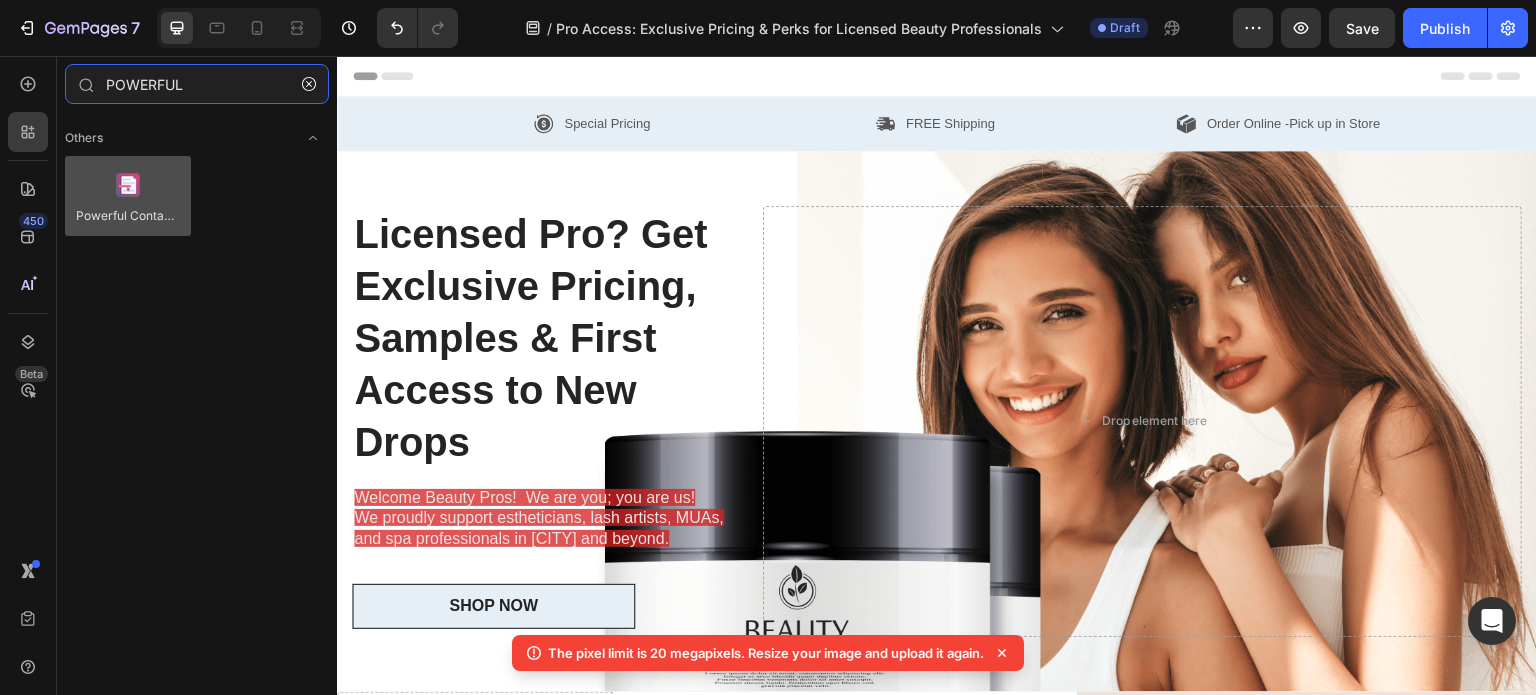 type on "POWERFUL" 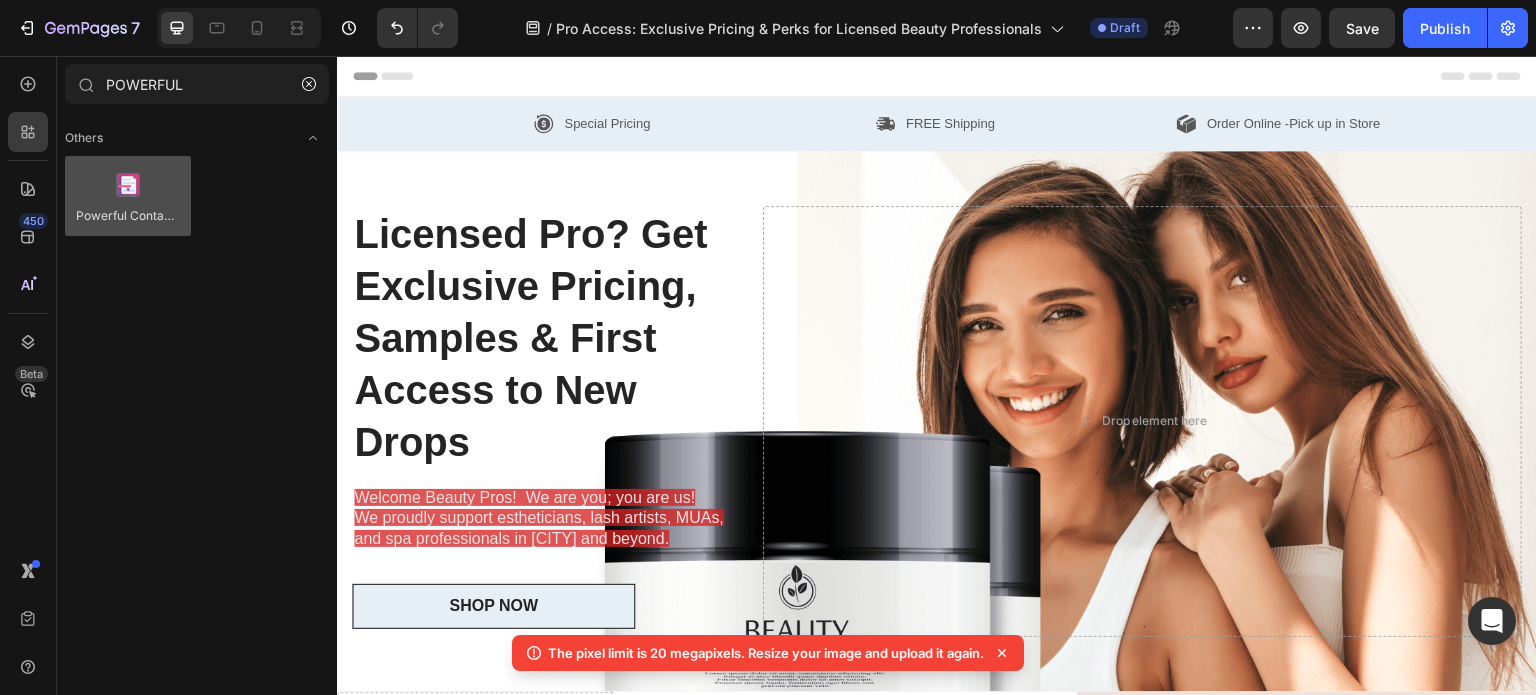 click at bounding box center (128, 196) 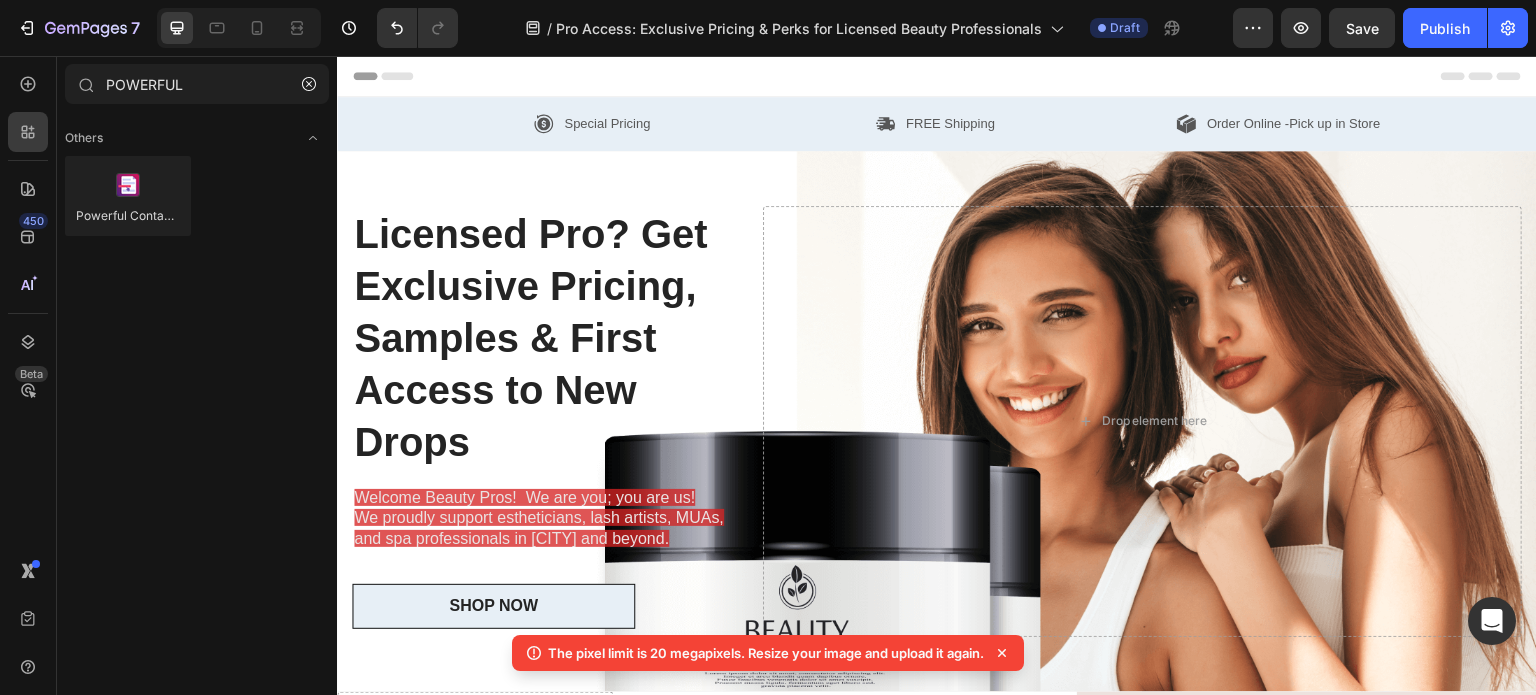 click on "Others
Powerful Contact Form Builder" at bounding box center (197, 377) 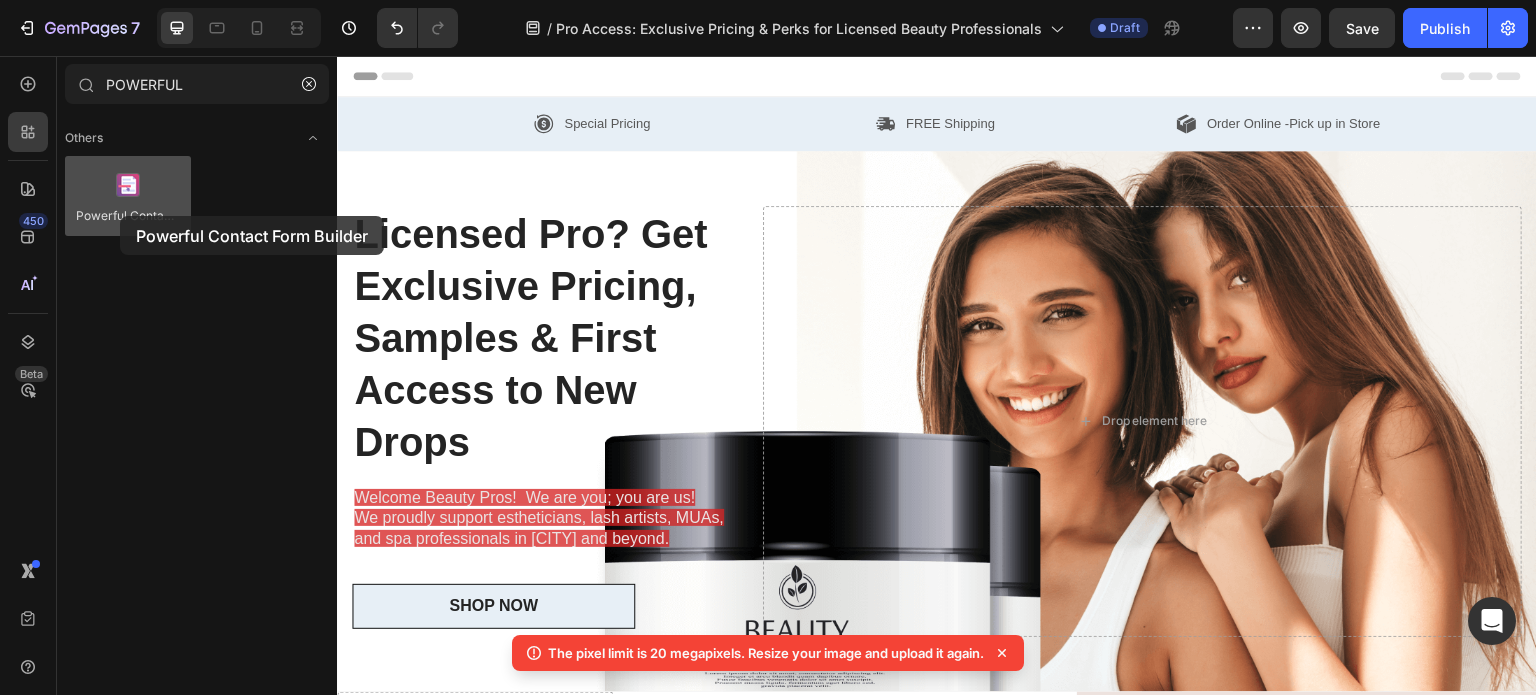 click at bounding box center (128, 196) 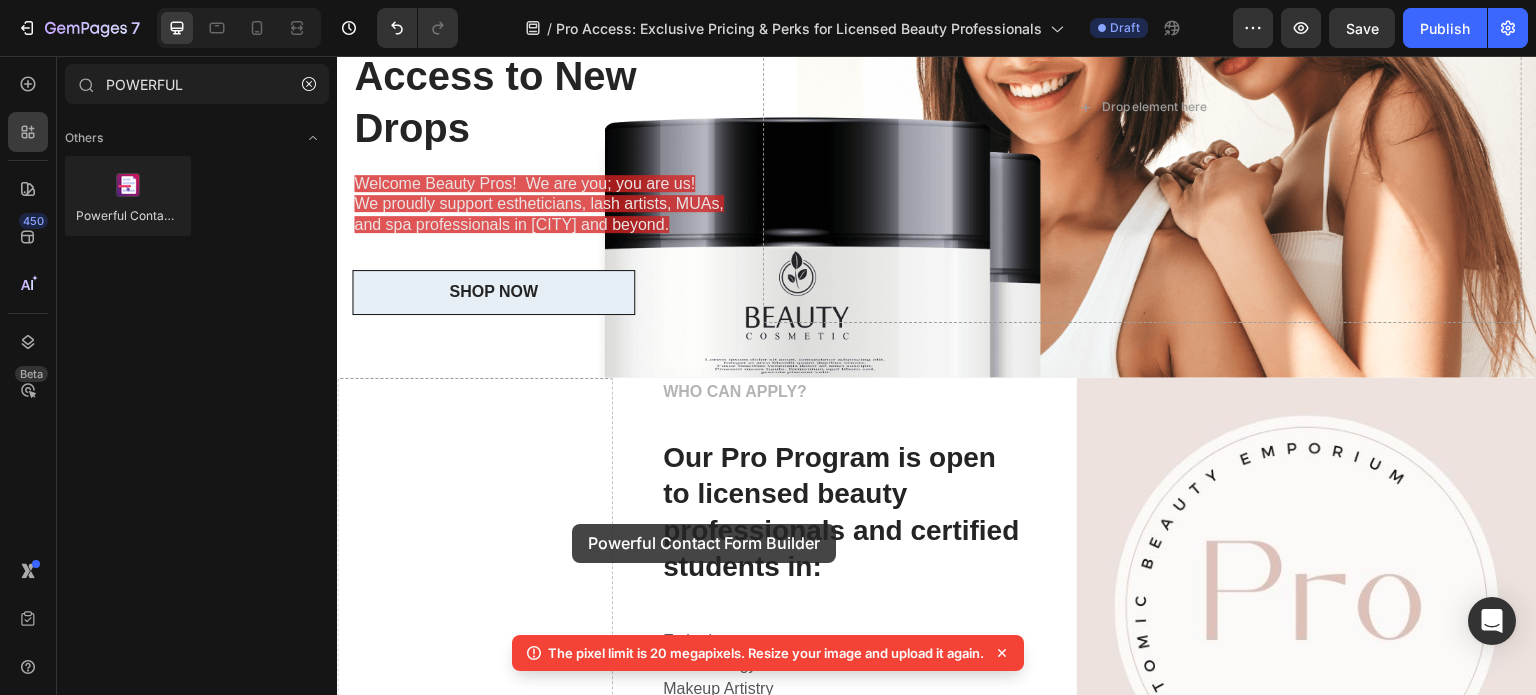 scroll, scrollTop: 357, scrollLeft: 0, axis: vertical 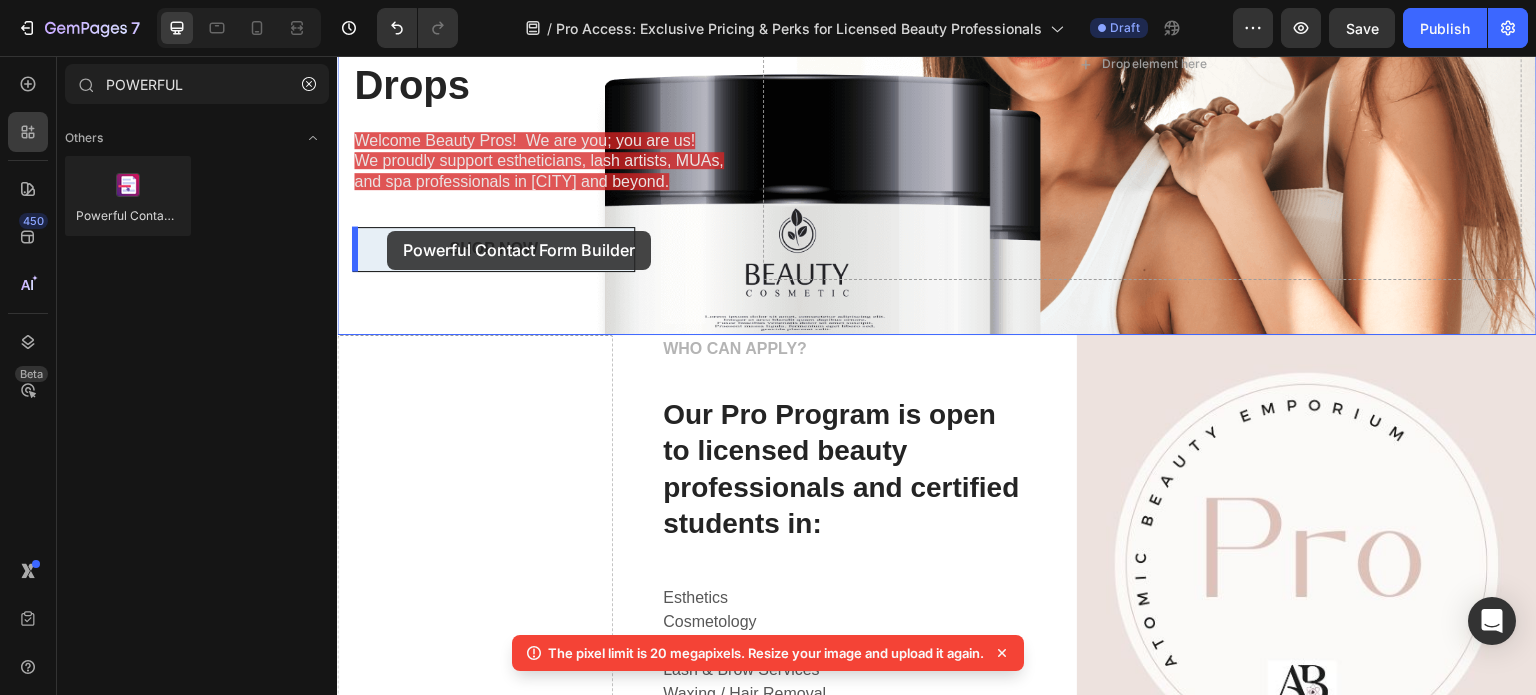 drag, startPoint x: 457, startPoint y: 265, endPoint x: 387, endPoint y: 230, distance: 78.26238 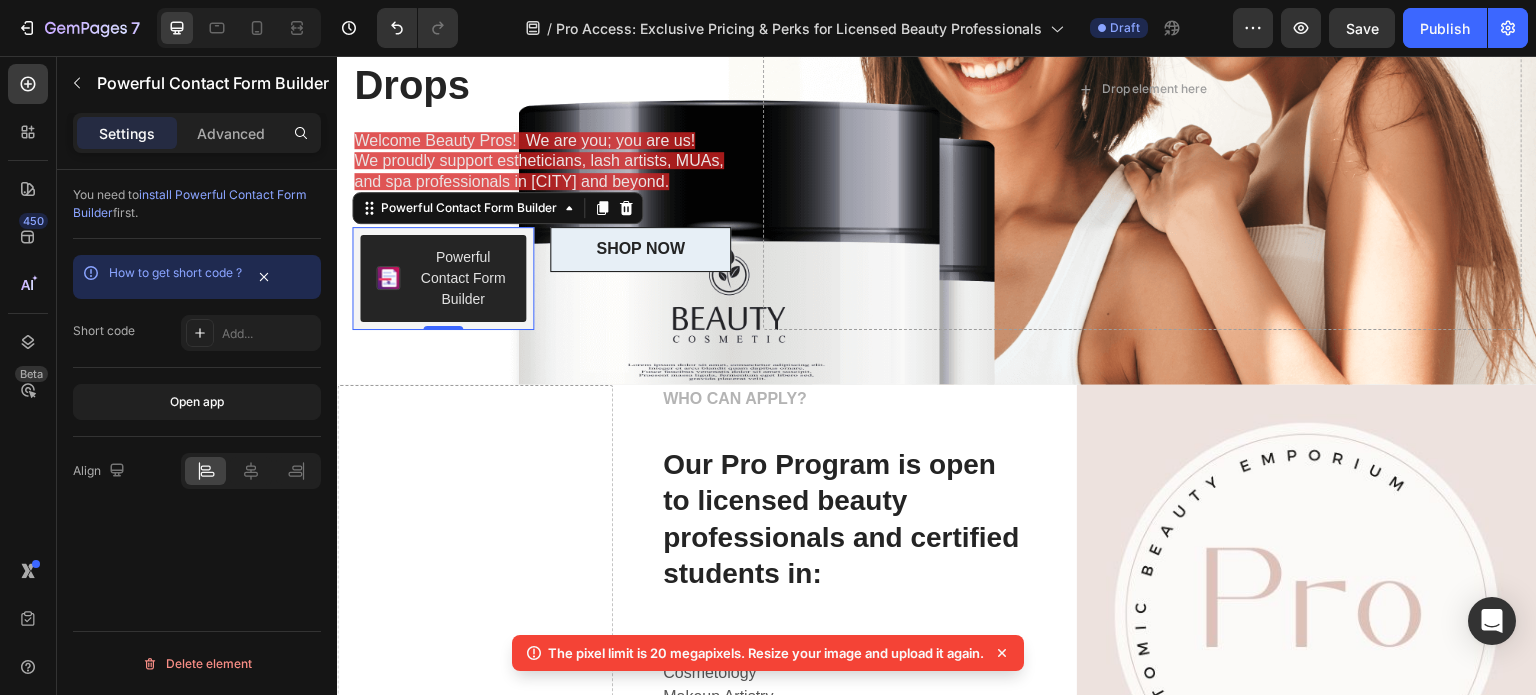 click on "Powerful Contact Form Builder" at bounding box center (463, 278) 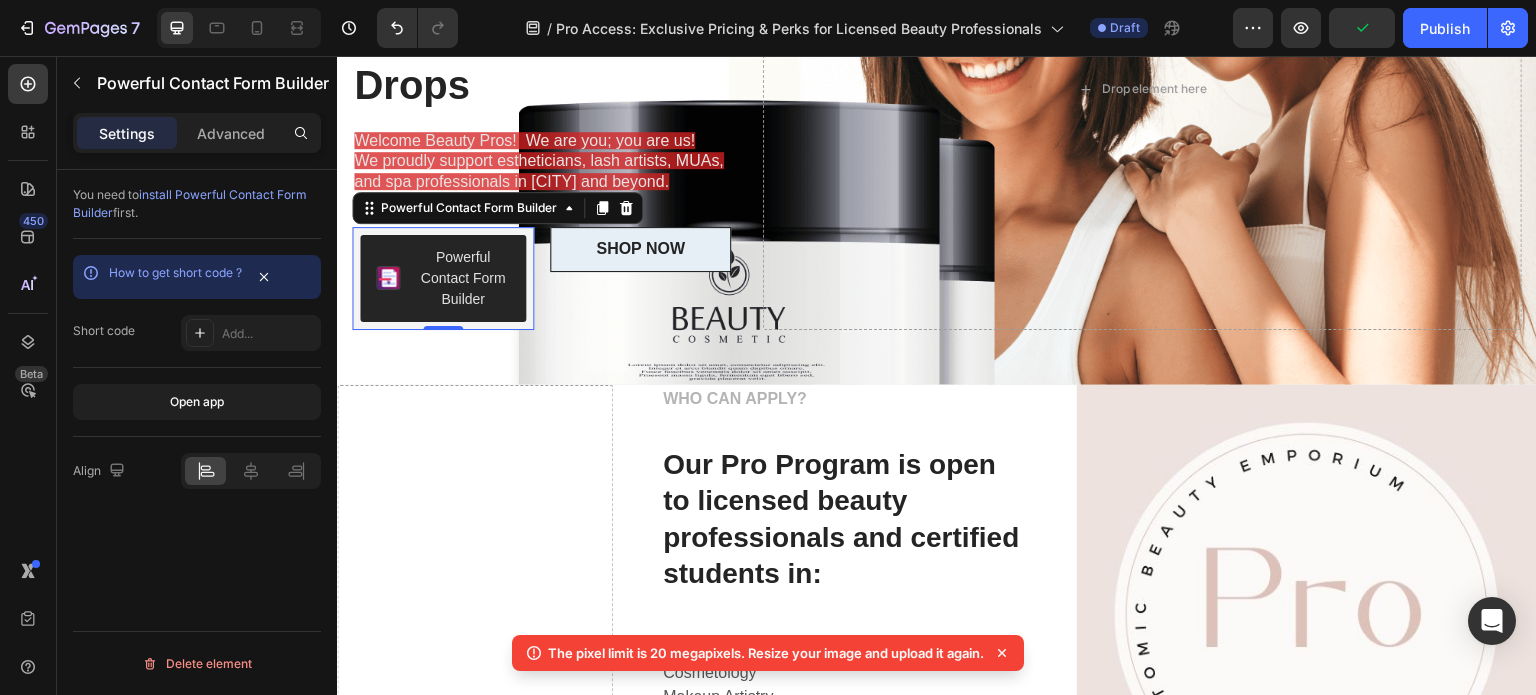 click on "How to get short code ?" at bounding box center [175, 272] 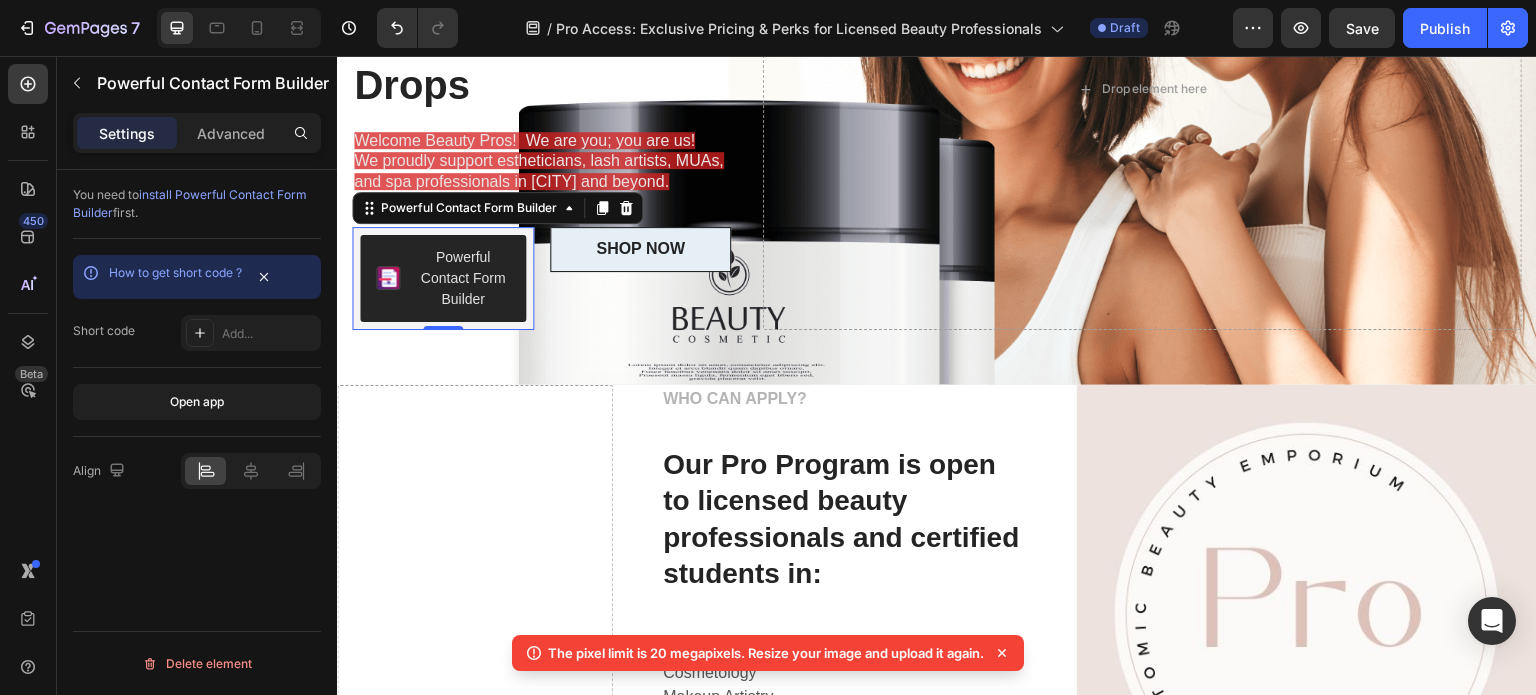 click on "Powerful Contact Form Builder" at bounding box center [463, 278] 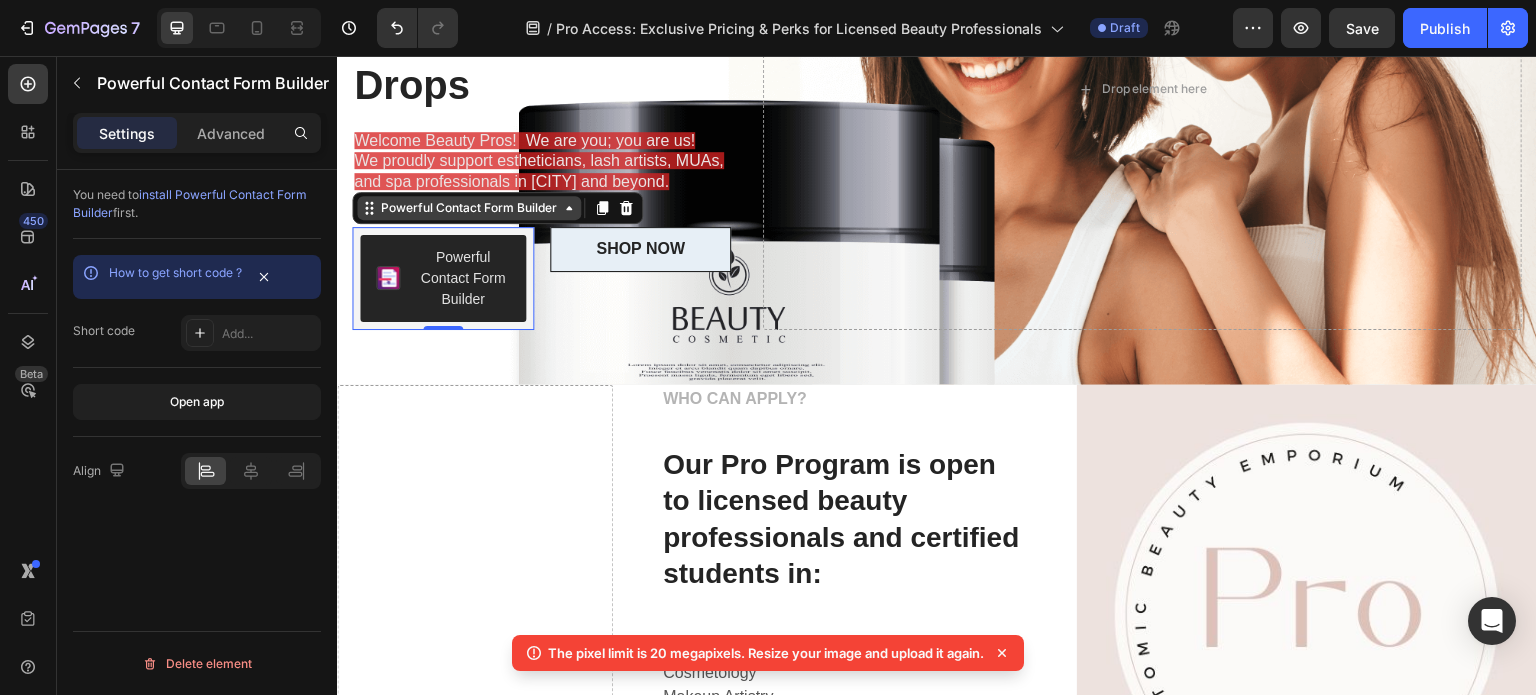 click on "Powerful Contact Form Builder" at bounding box center (469, 208) 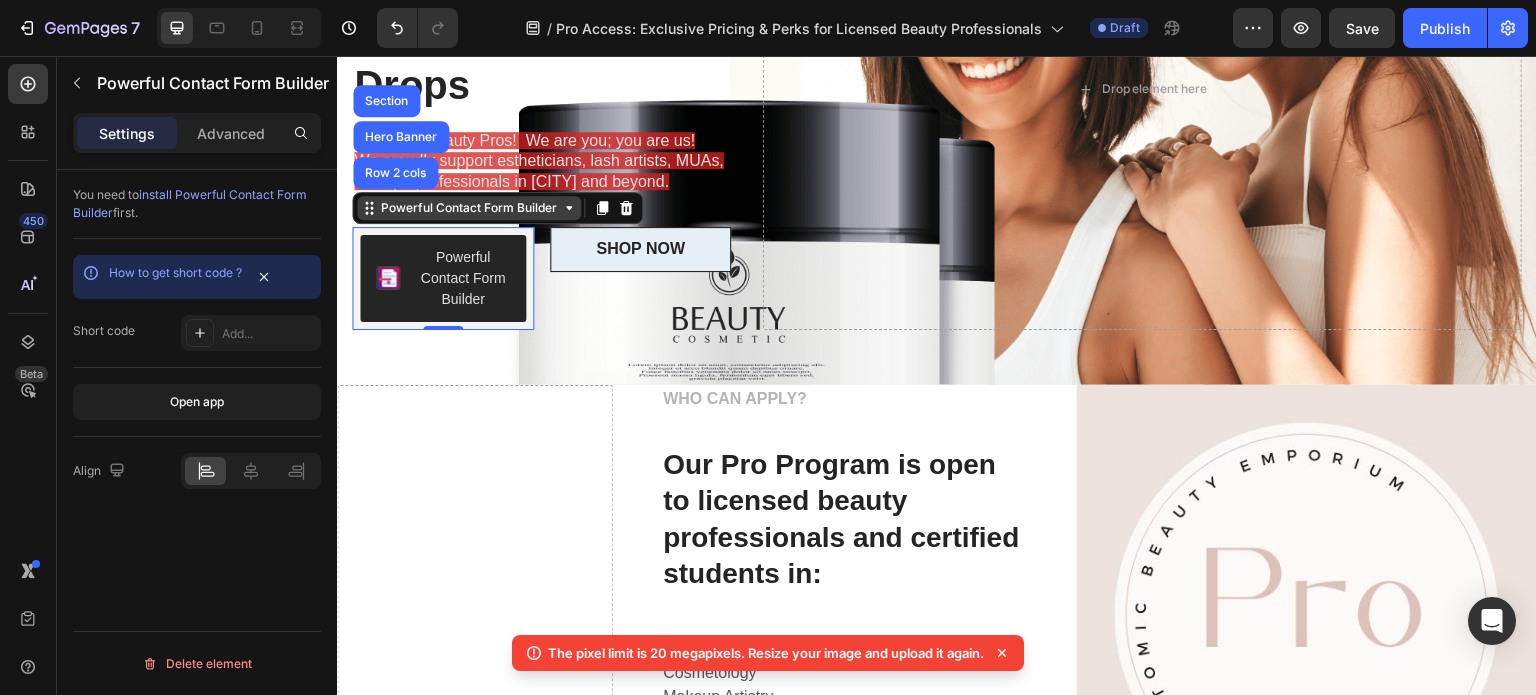 click on "Powerful Contact Form Builder" at bounding box center (469, 208) 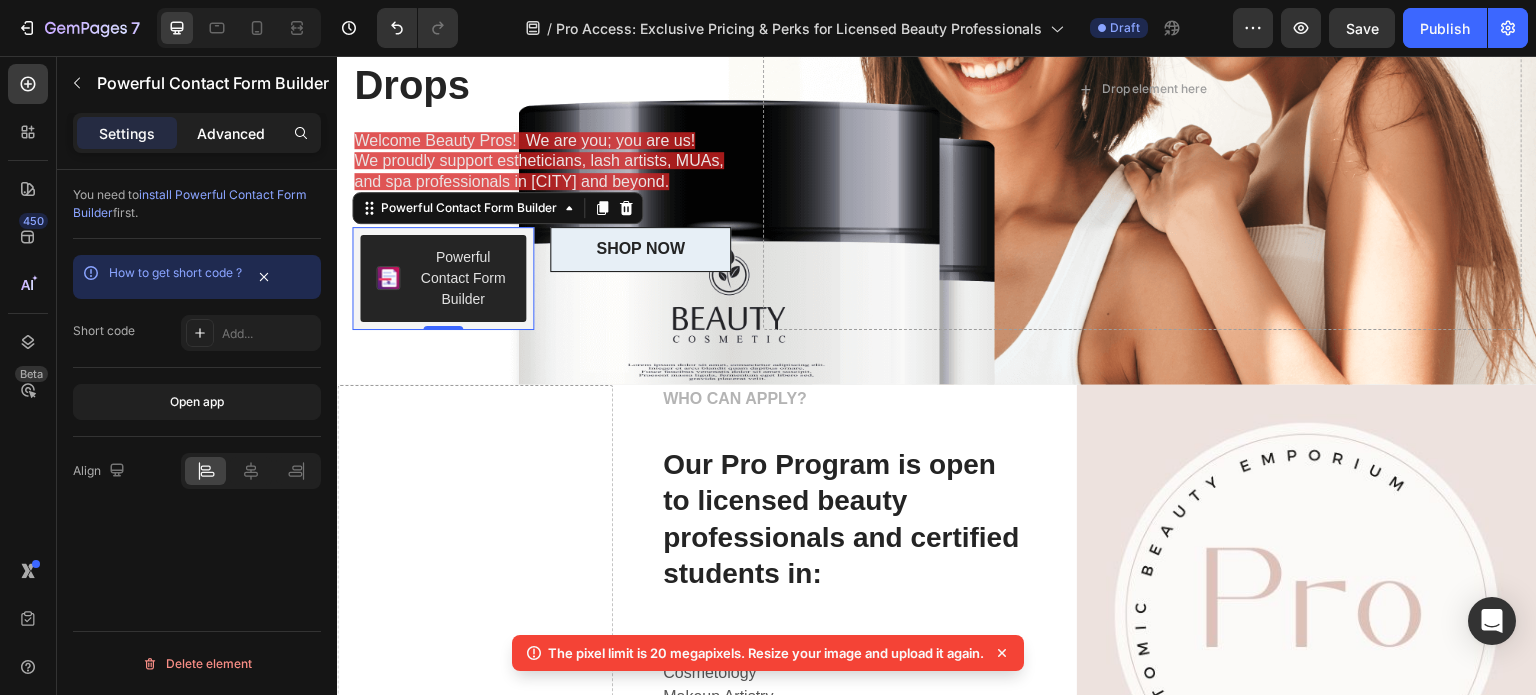 click on "Advanced" at bounding box center [231, 133] 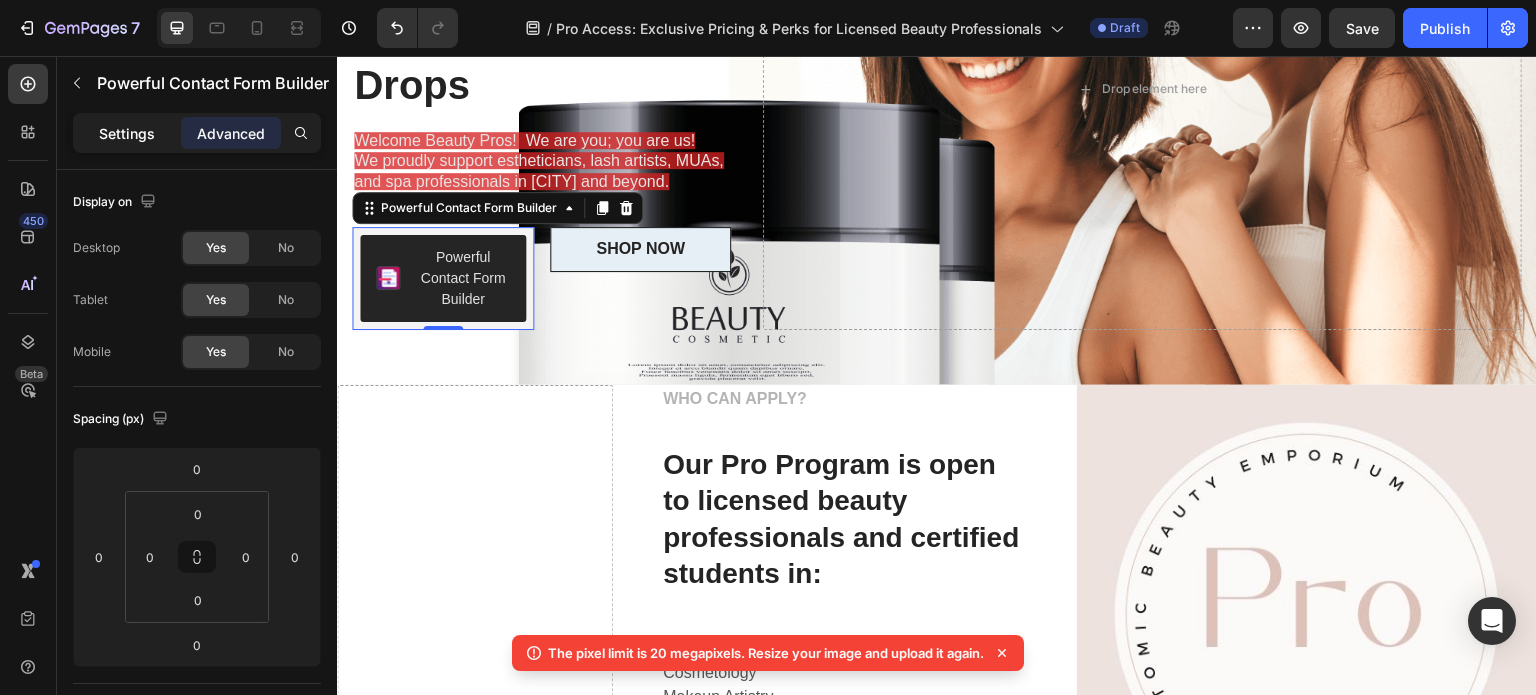 click on "Settings" 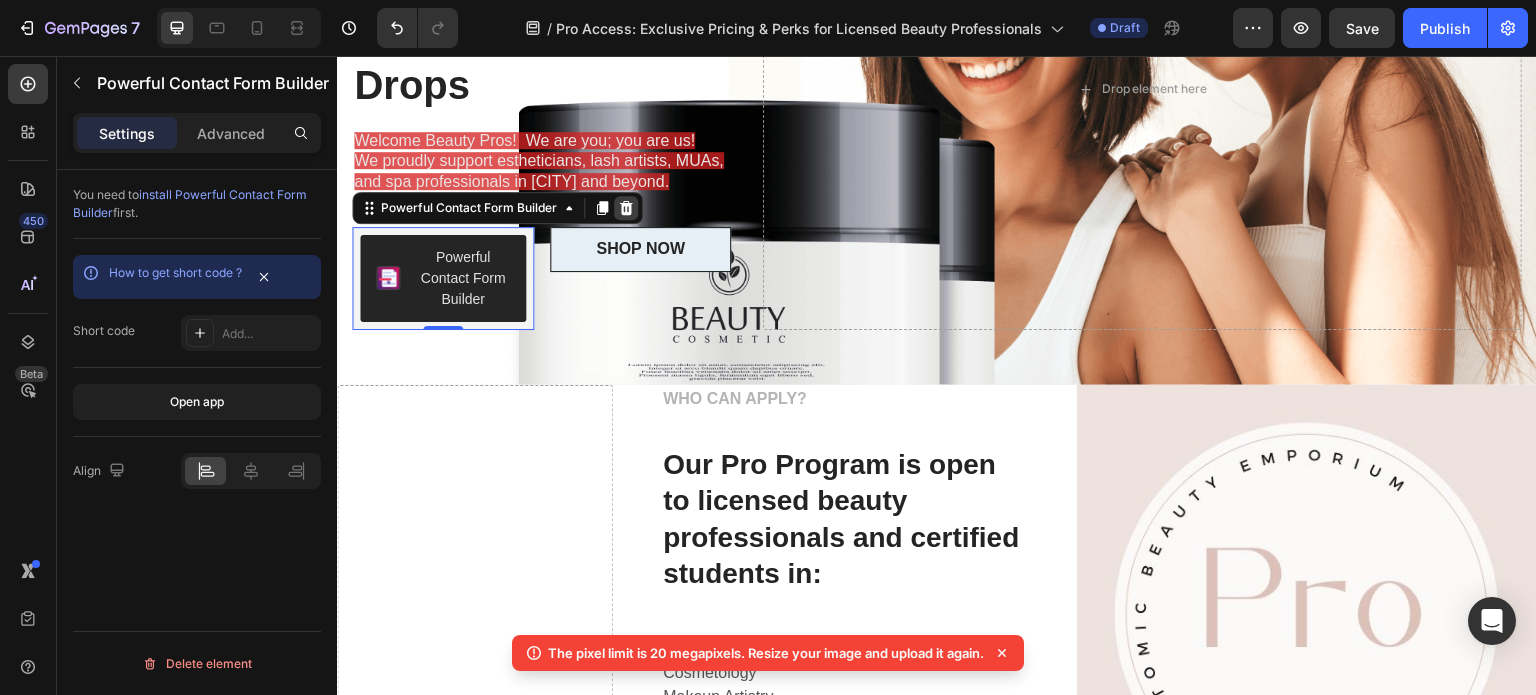 click 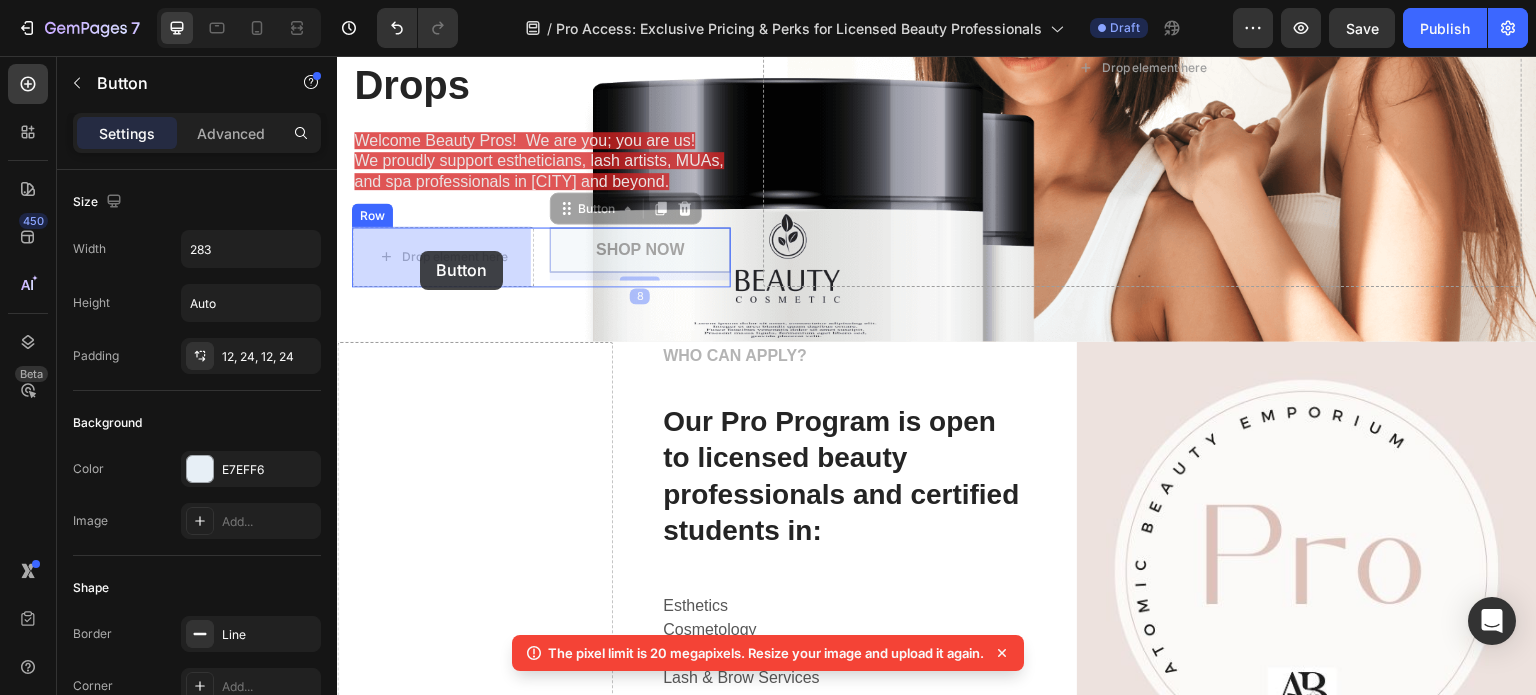 drag, startPoint x: 655, startPoint y: 249, endPoint x: 420, endPoint y: 251, distance: 235.00851 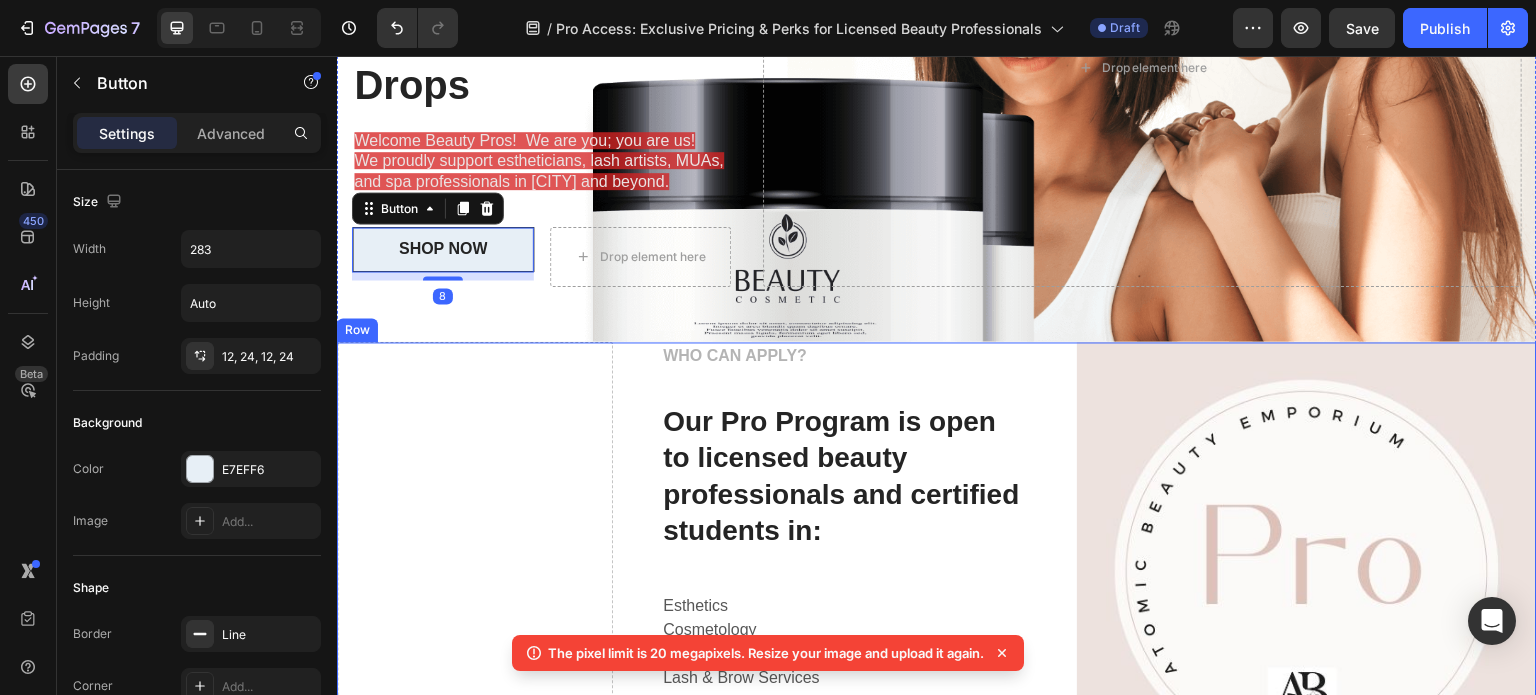 click on "Drop element here" at bounding box center [475, 895] 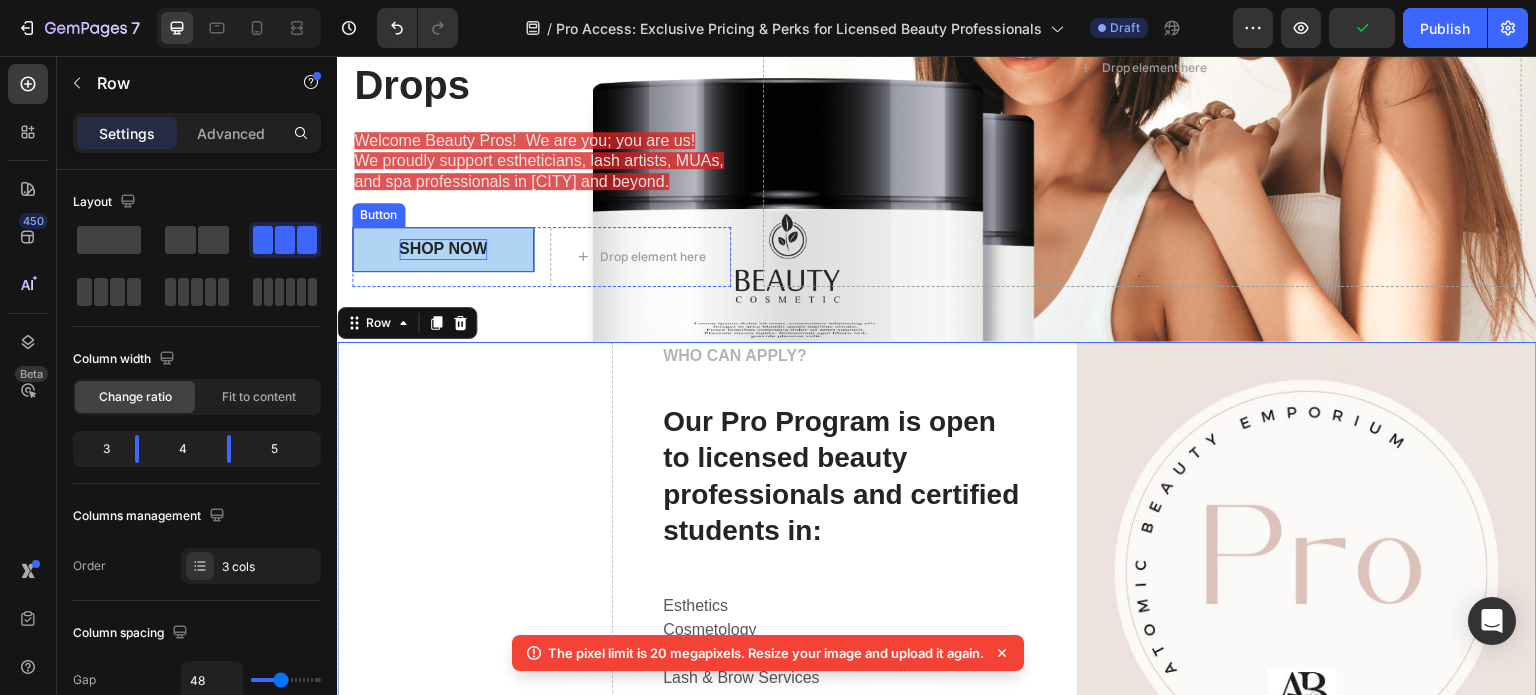 click on "SHOP NOW" at bounding box center (443, 249) 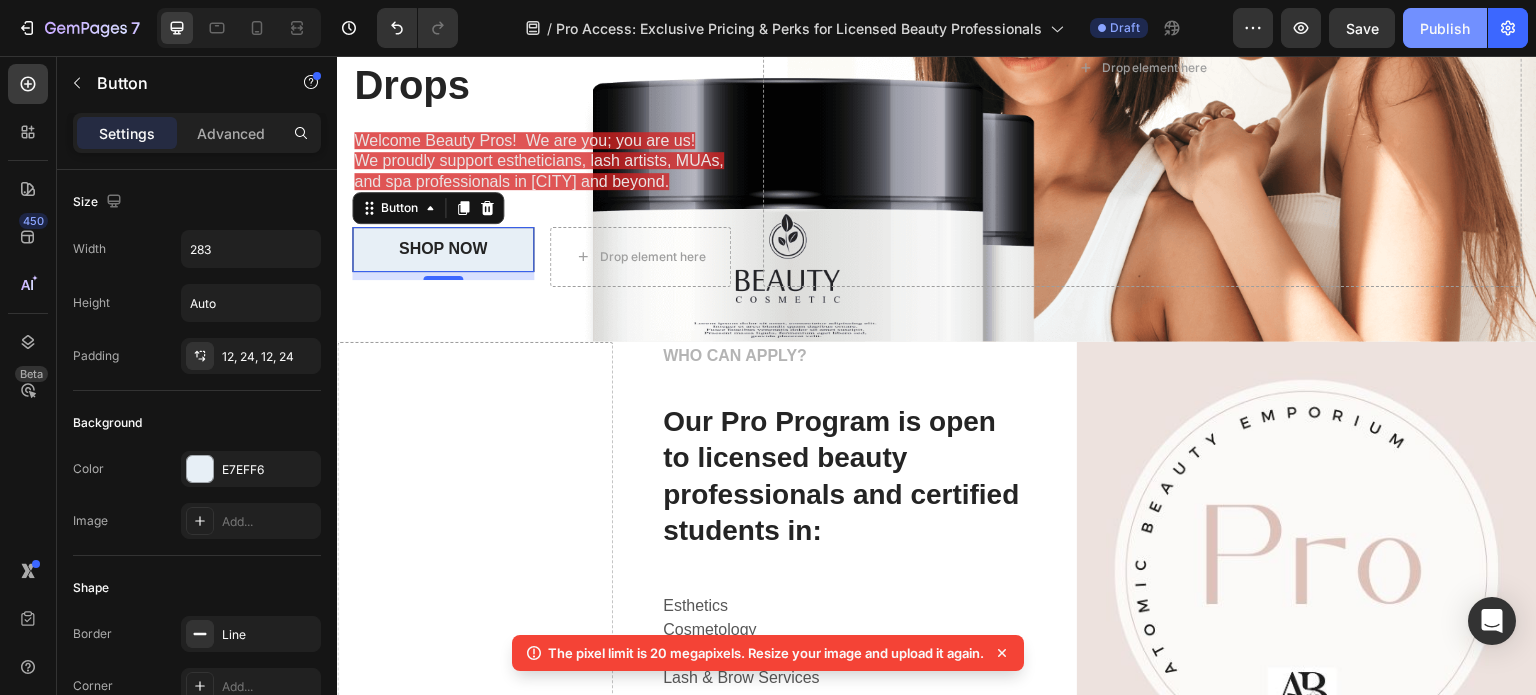click on "Publish" at bounding box center [1445, 28] 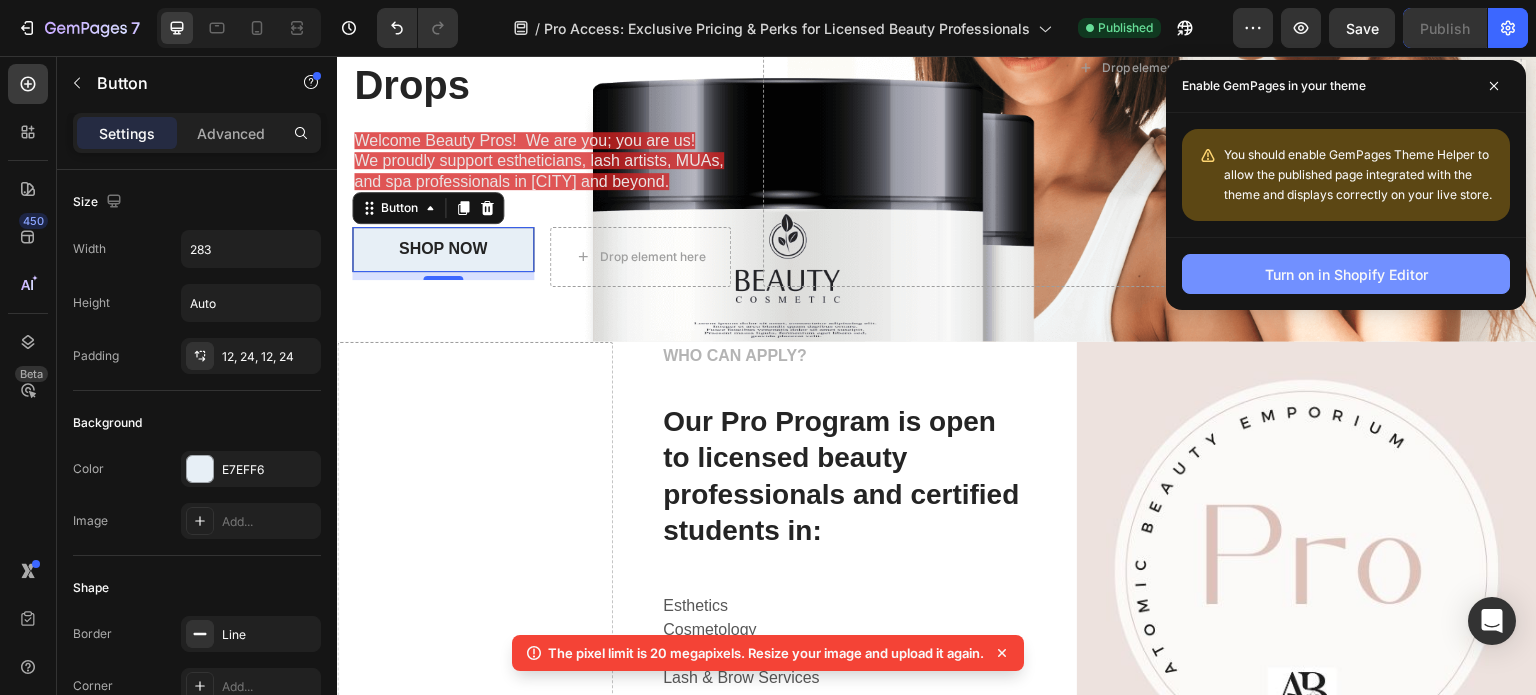 click on "Turn on in Shopify Editor" at bounding box center (1346, 274) 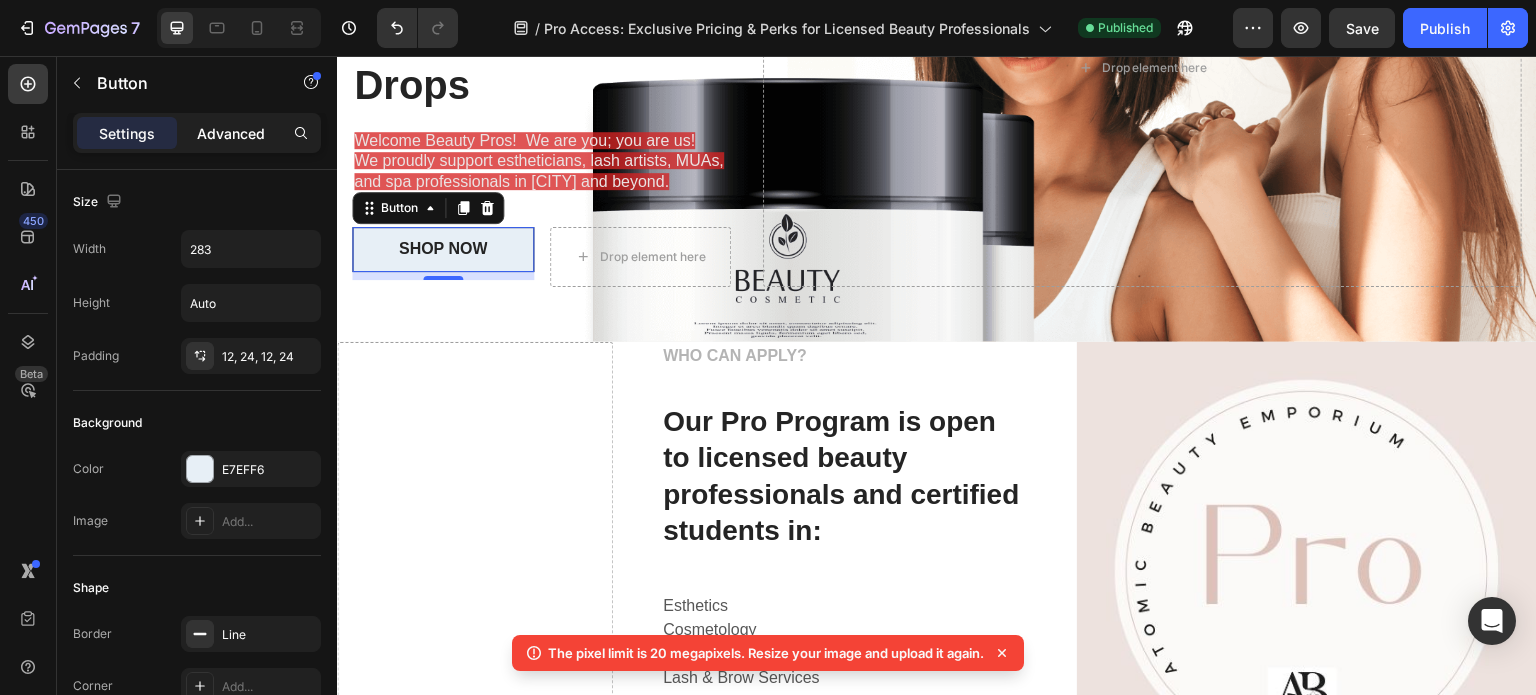 click on "Advanced" at bounding box center (231, 133) 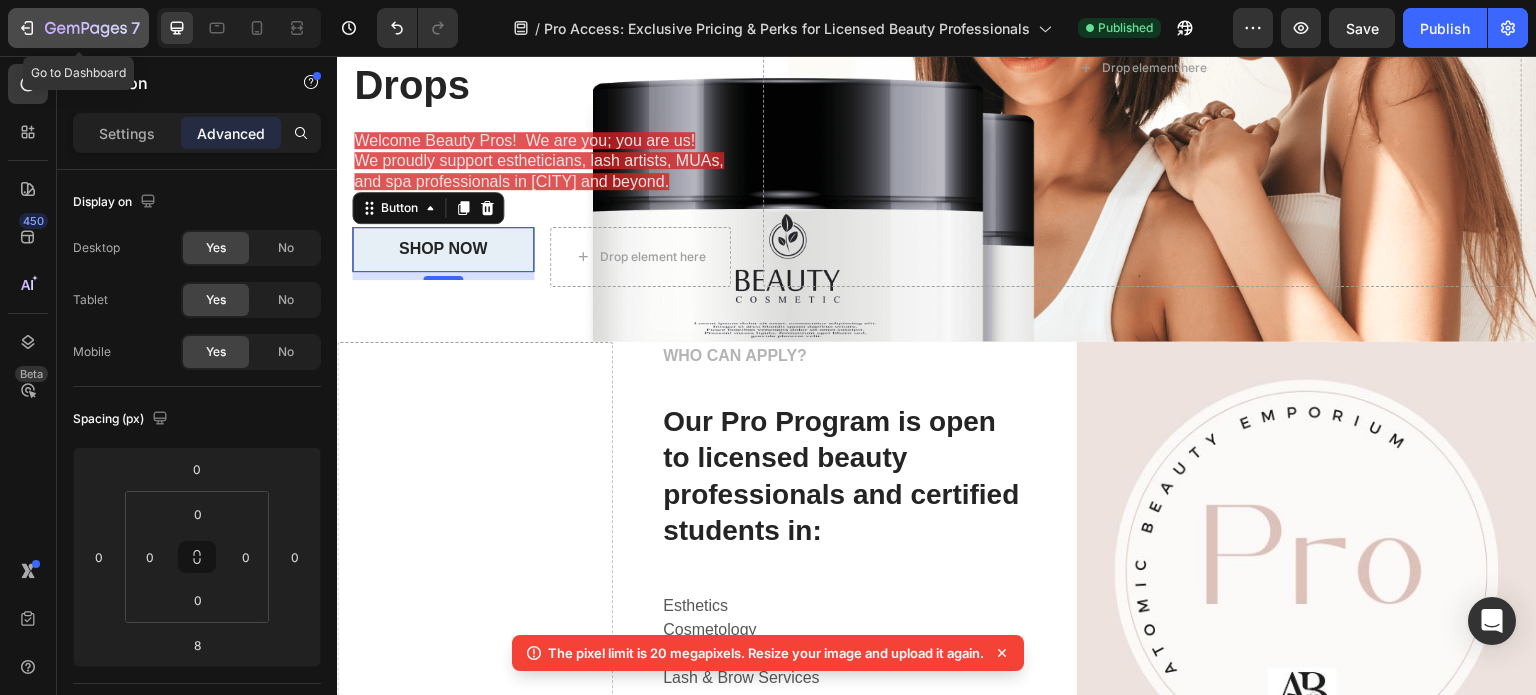 click 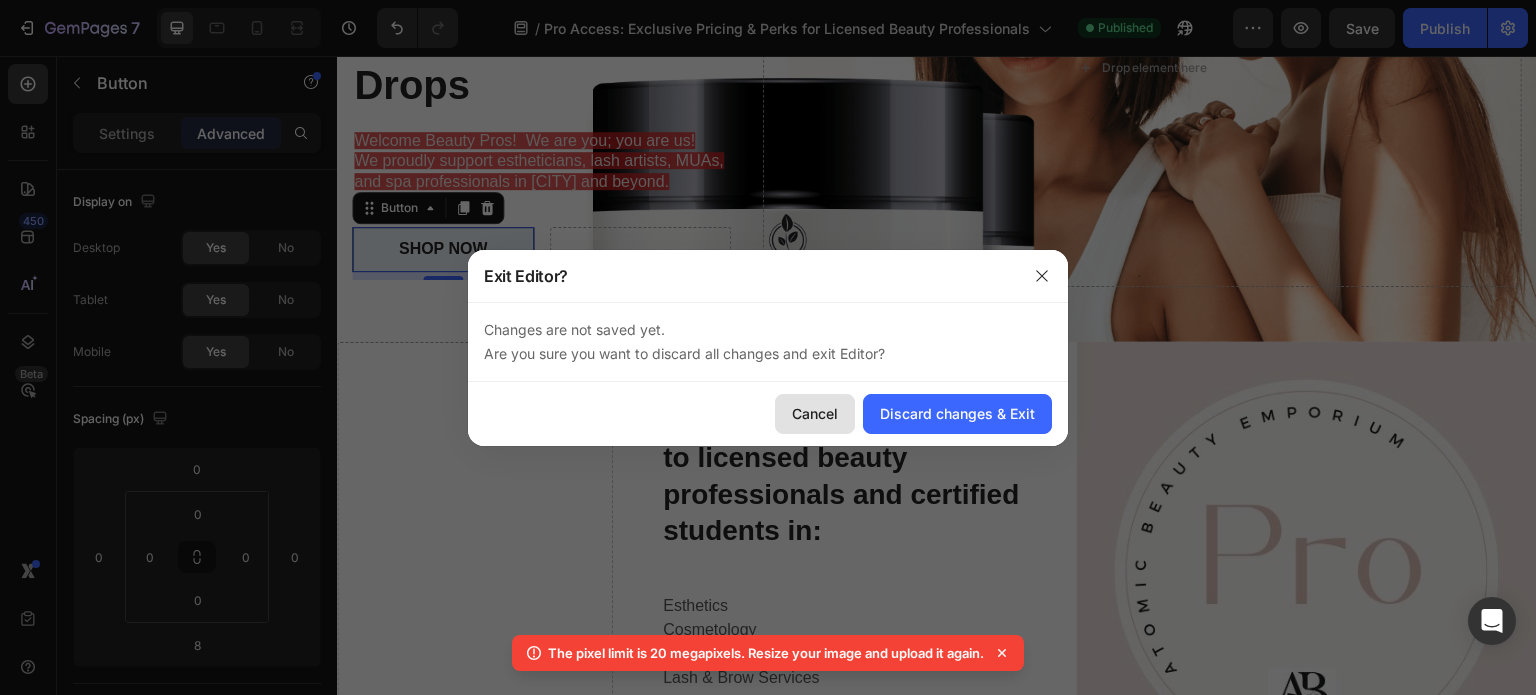 click on "Cancel" at bounding box center (815, 413) 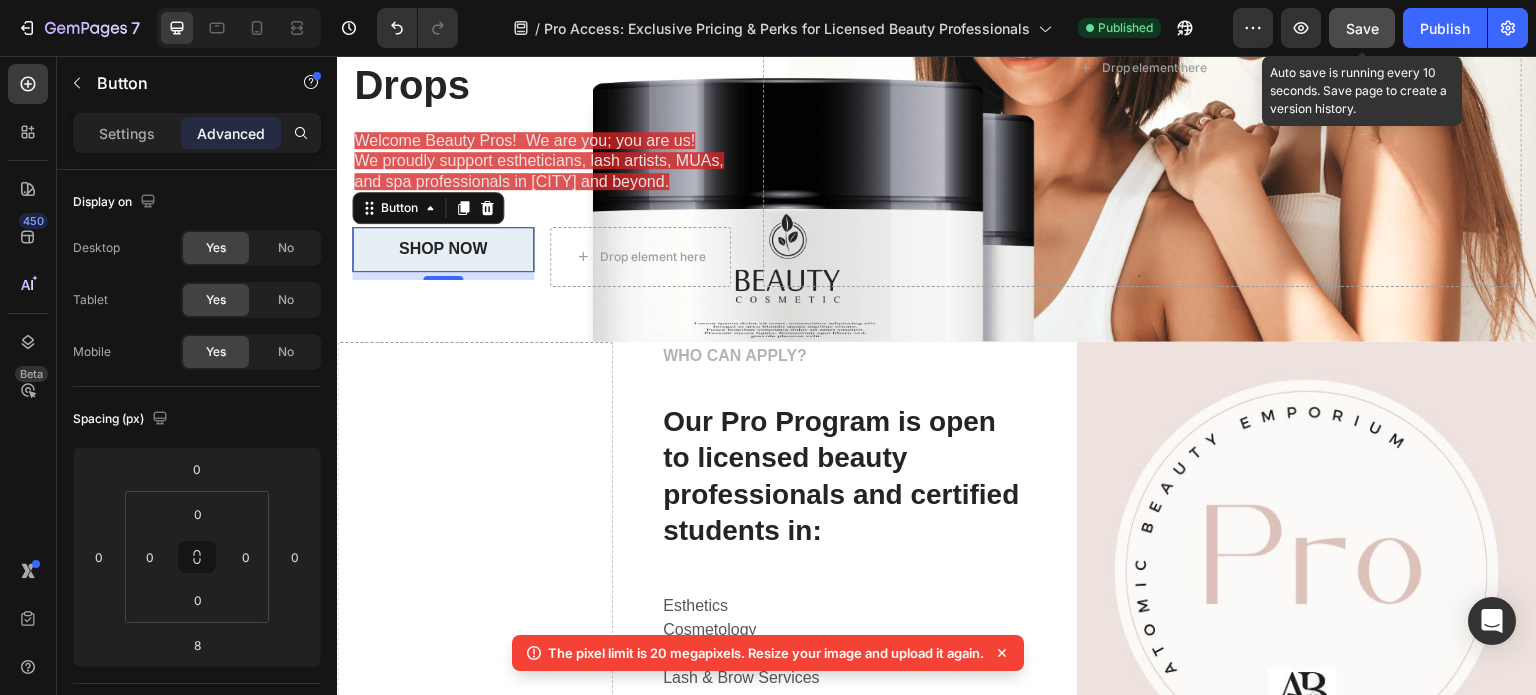 click on "Save" at bounding box center [1362, 28] 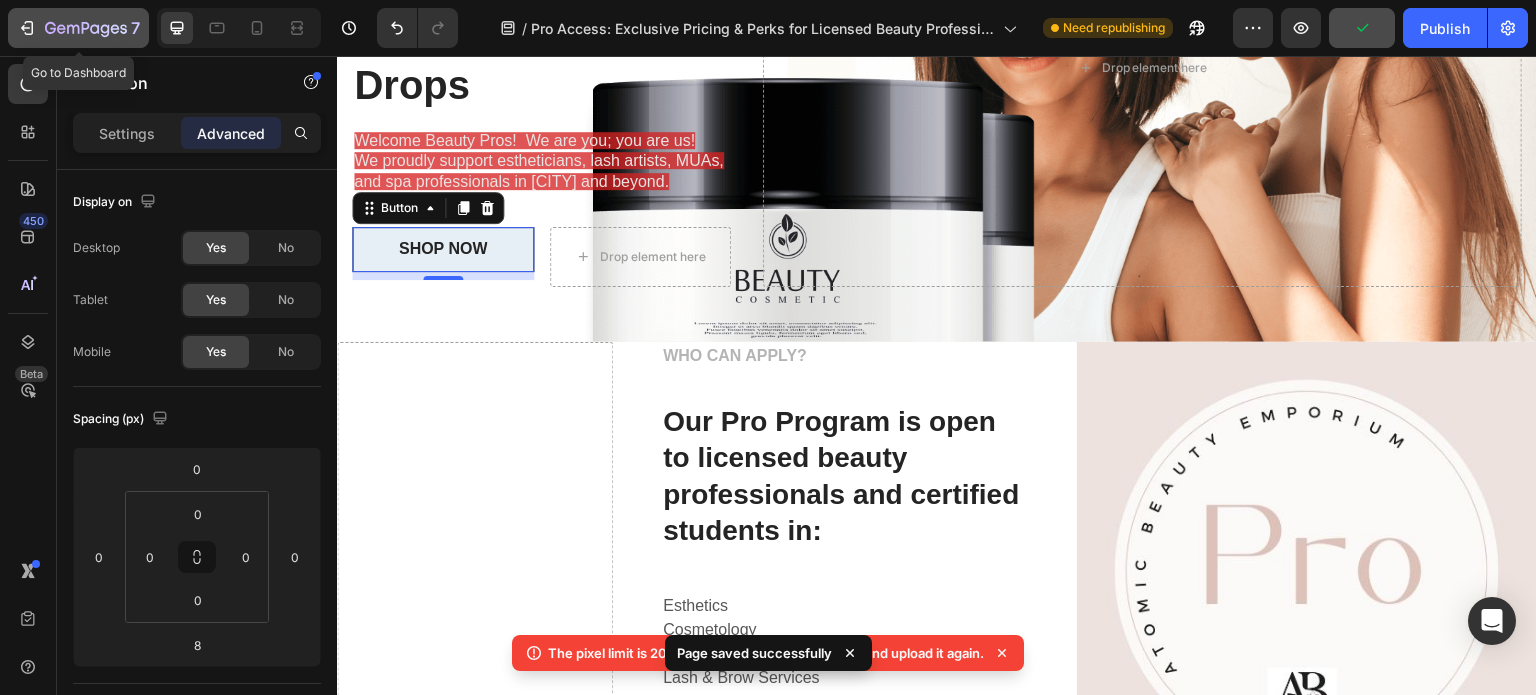 click 